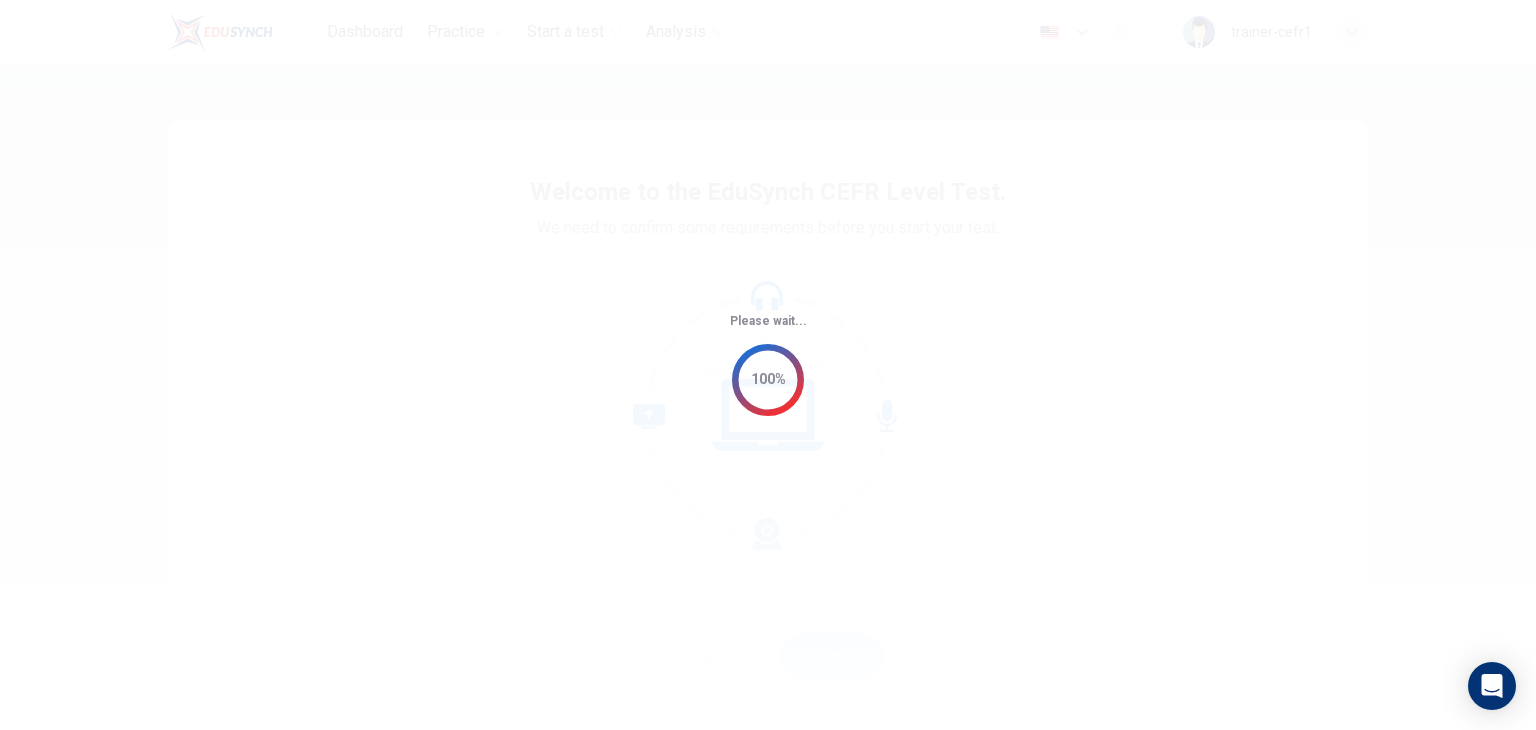 scroll, scrollTop: 0, scrollLeft: 0, axis: both 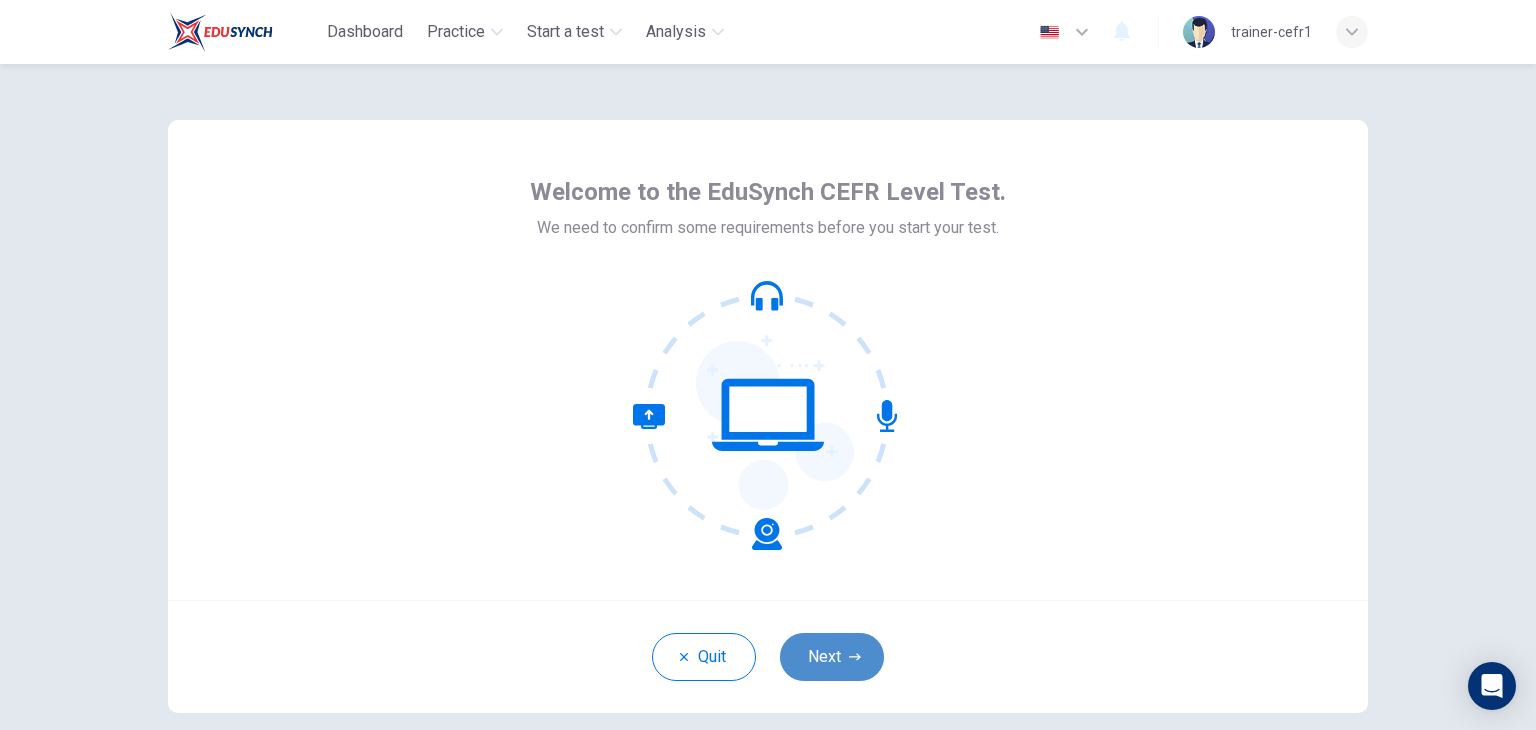 click on "Next" at bounding box center (832, 657) 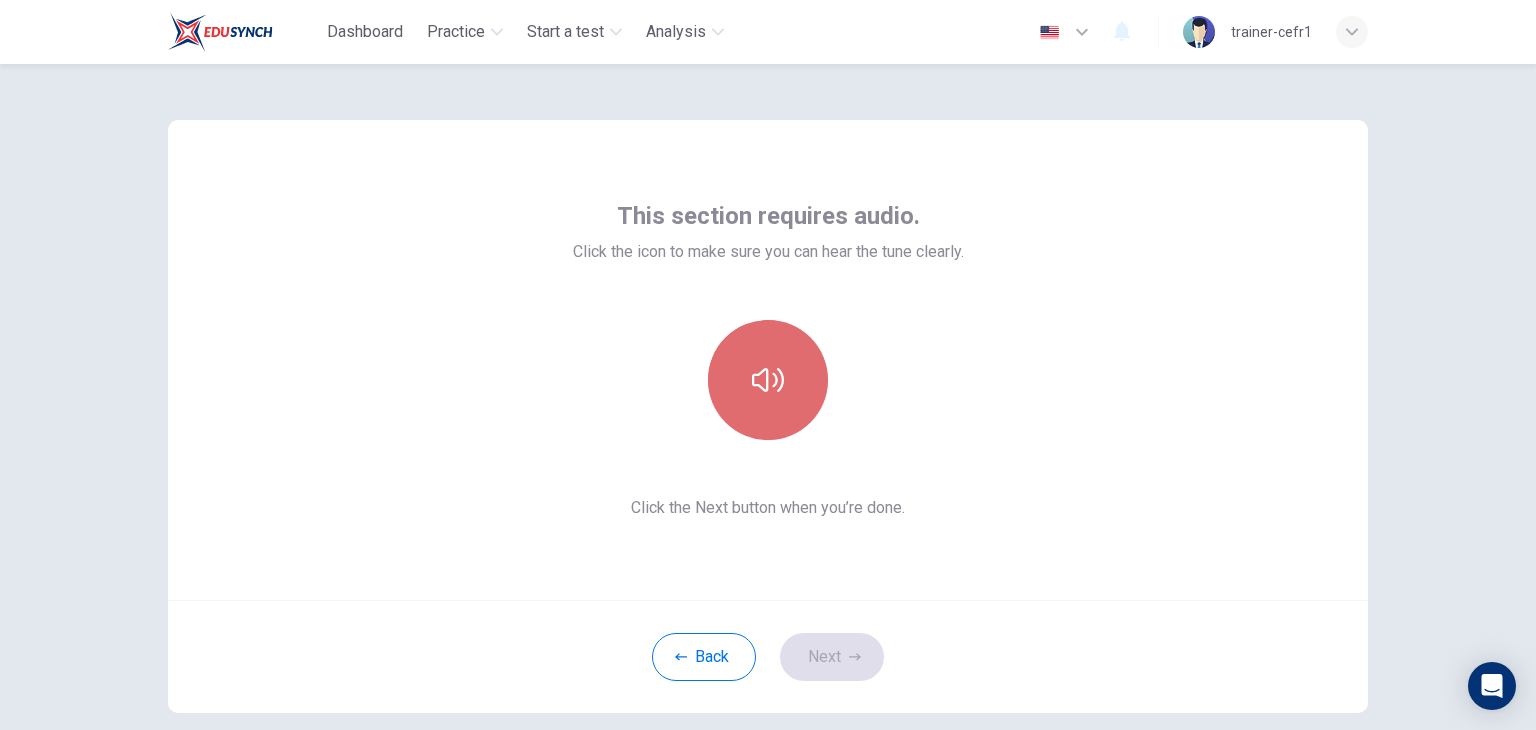 click at bounding box center [768, 380] 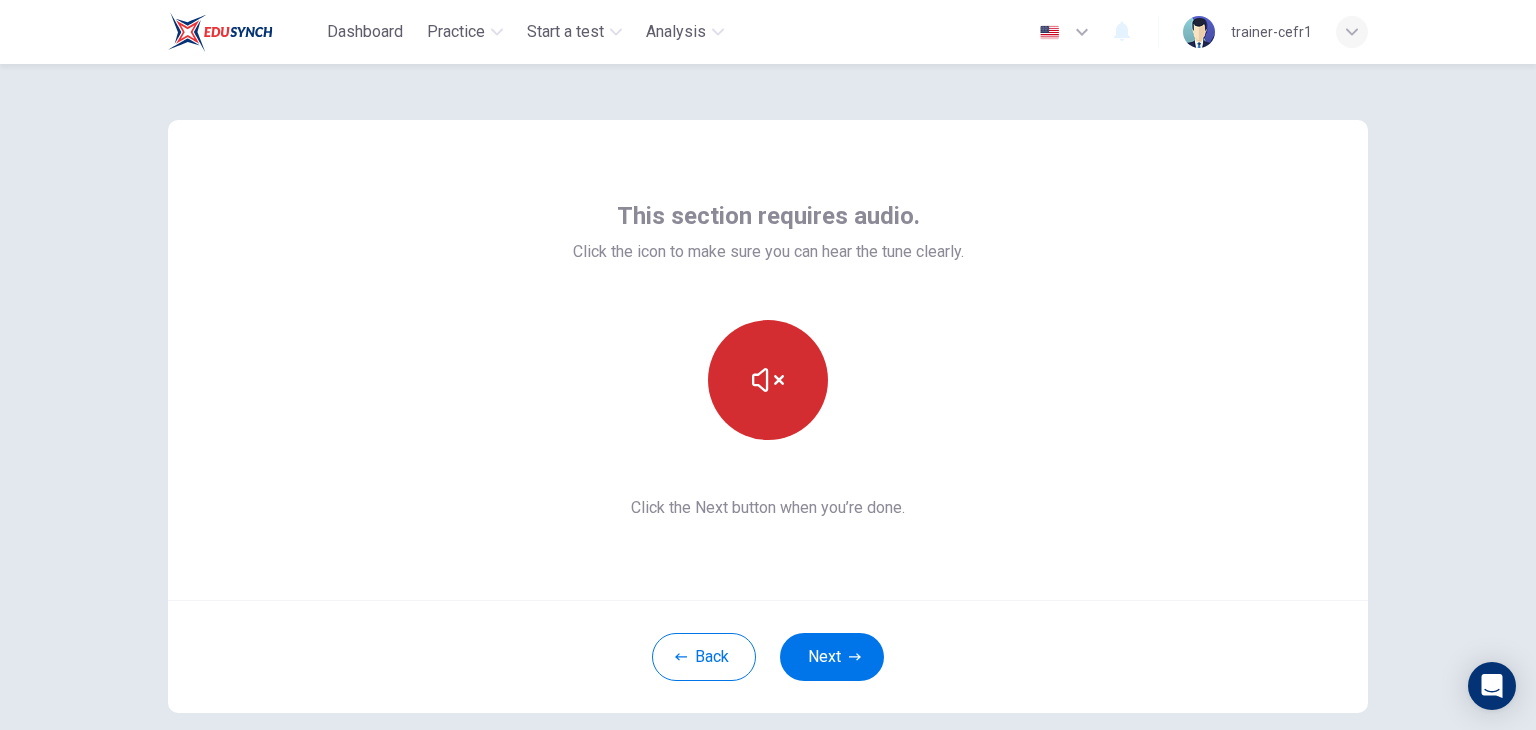 type 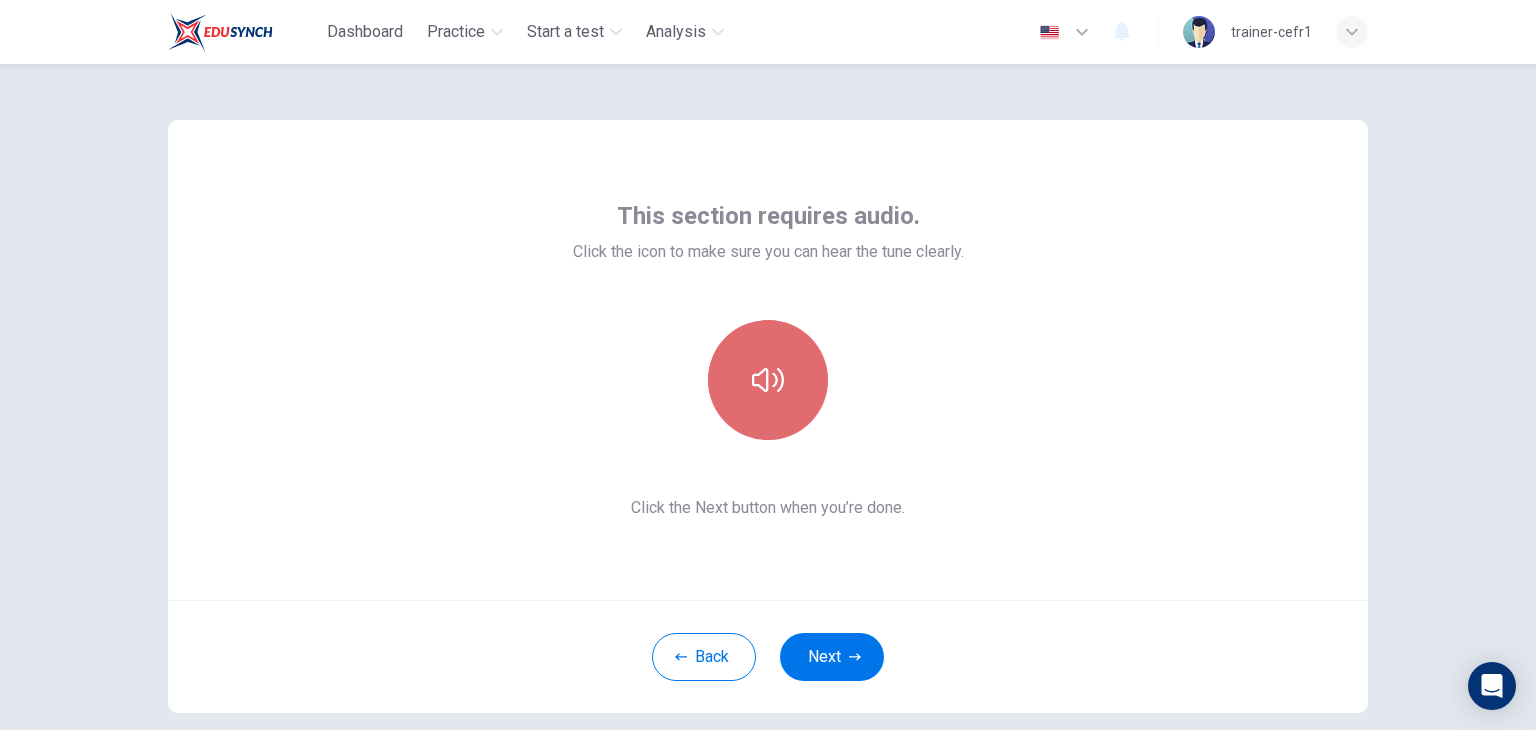 click at bounding box center [768, 380] 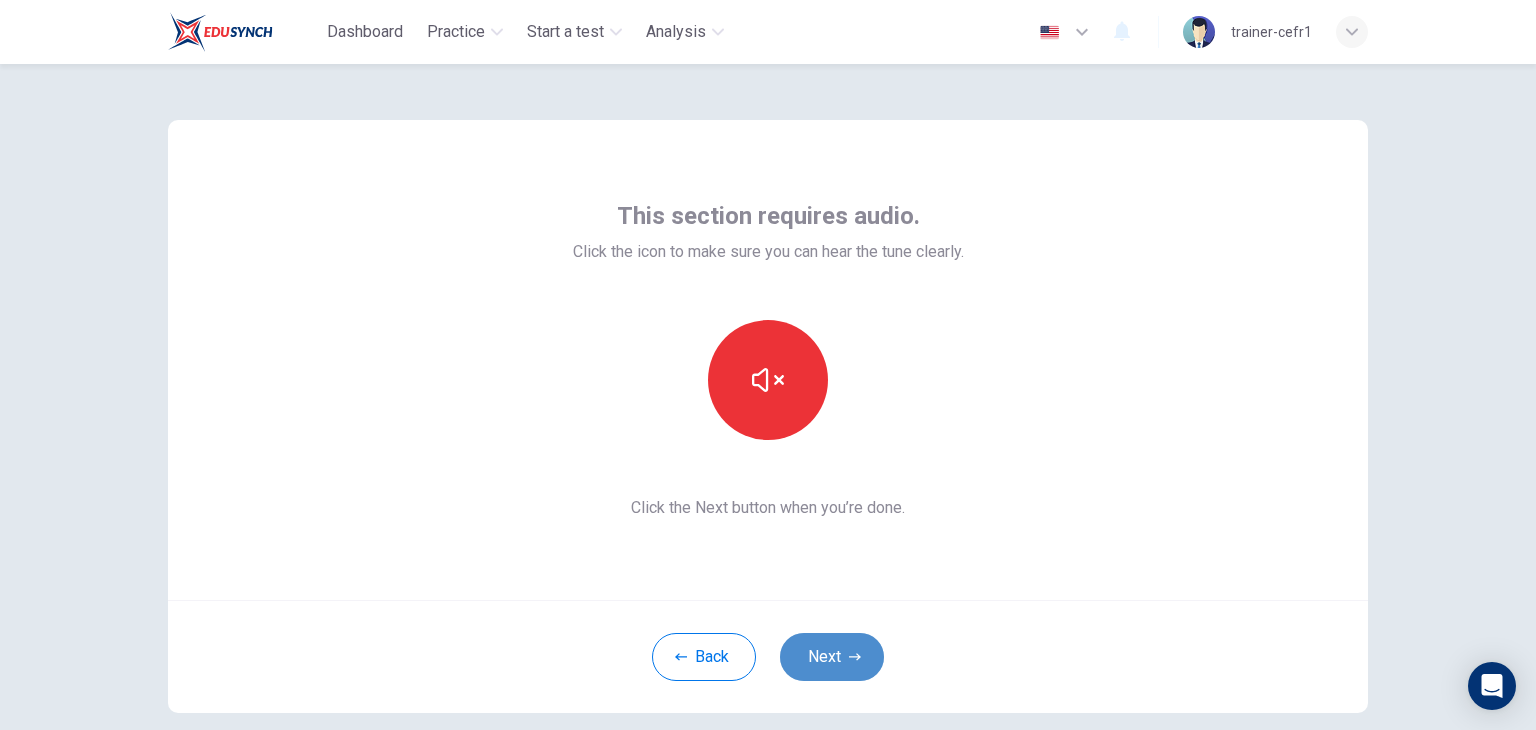 click on "Next" at bounding box center [832, 657] 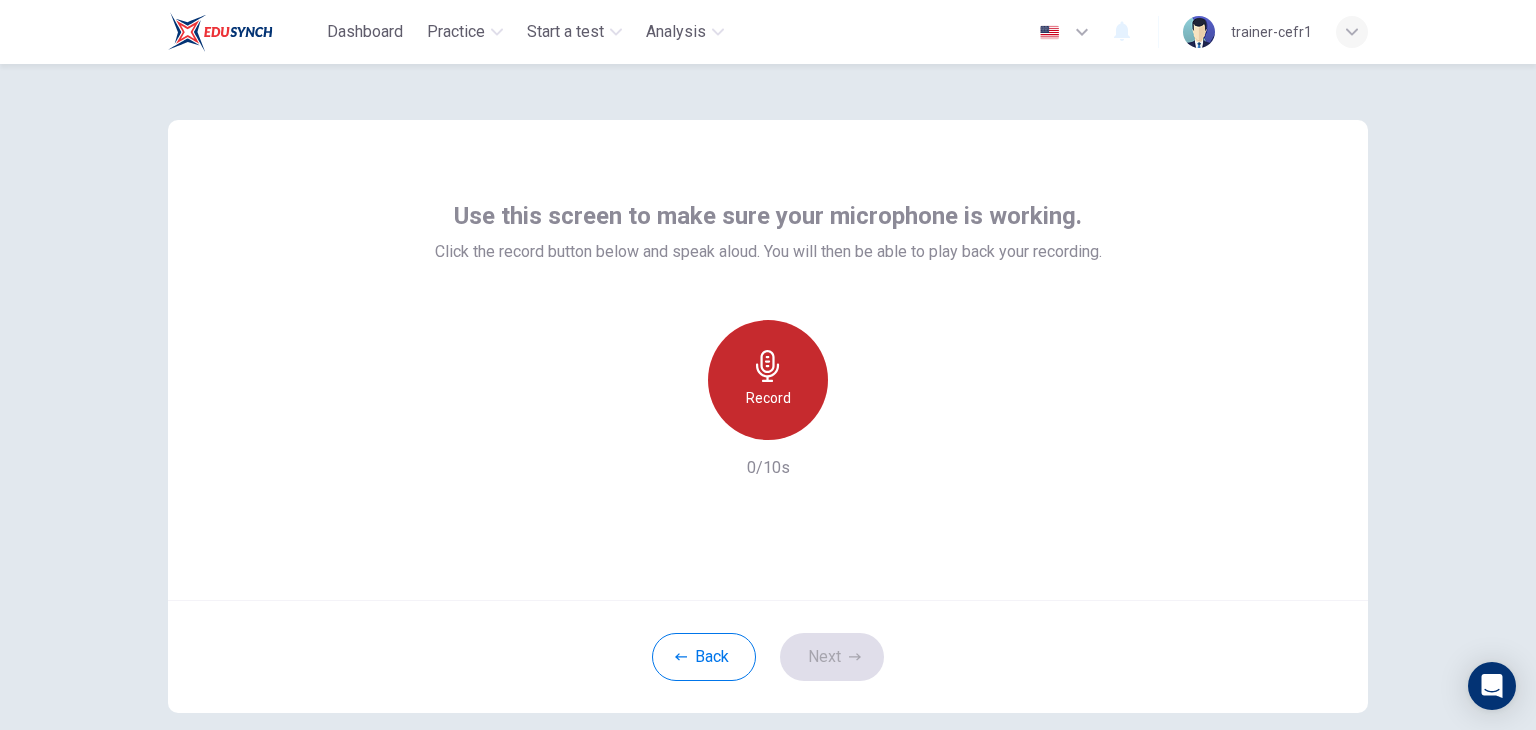 click on "Record" at bounding box center [768, 380] 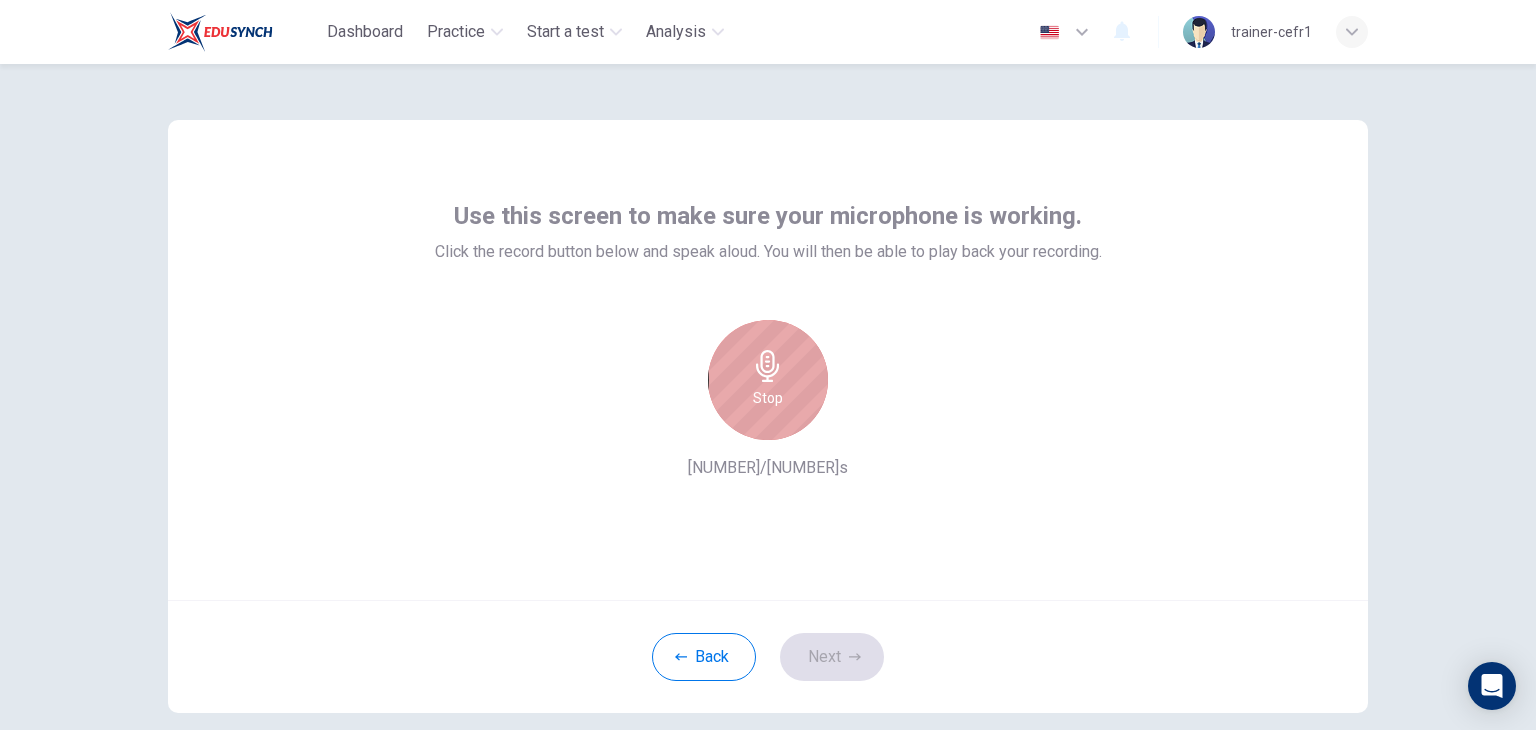 click on "Stop" at bounding box center (768, 380) 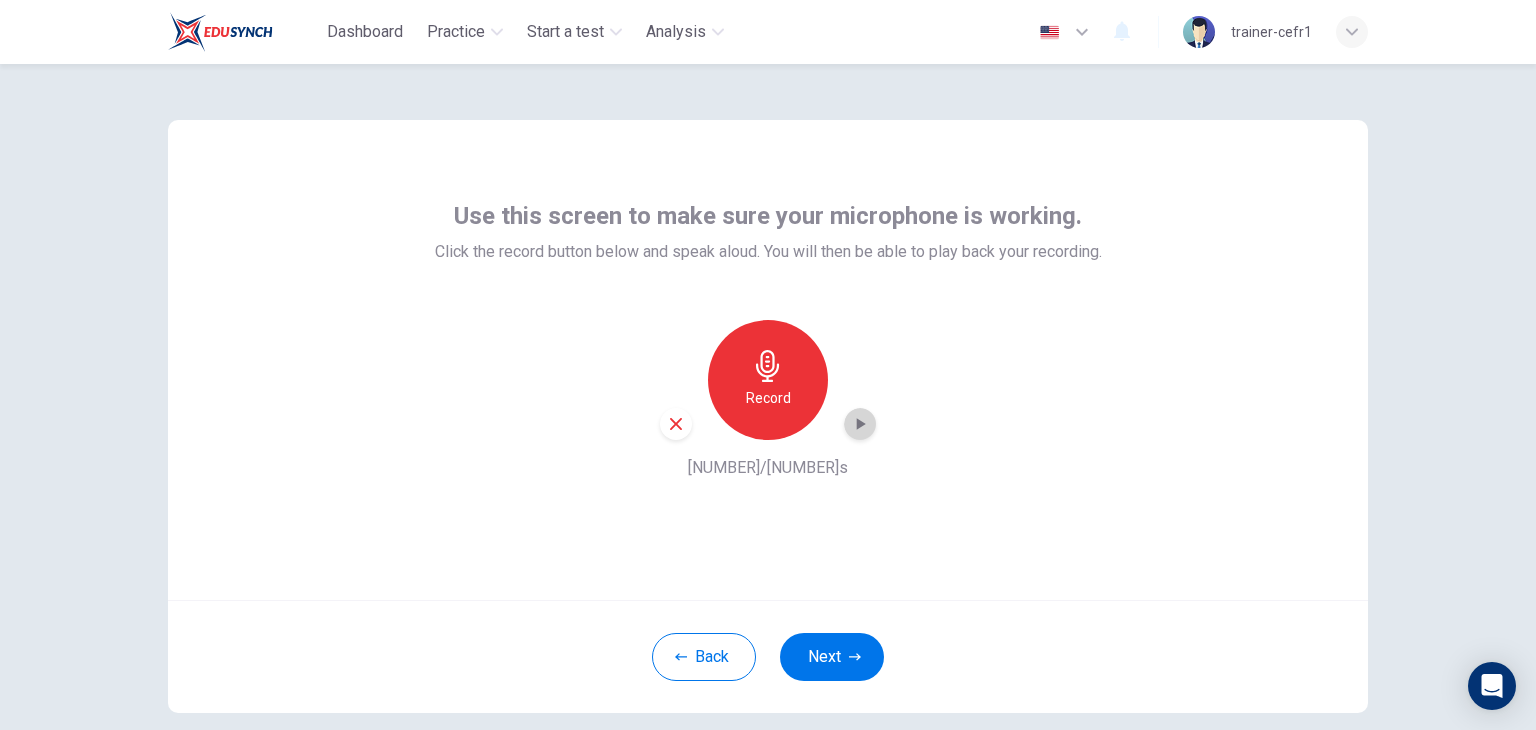 click at bounding box center [860, 424] 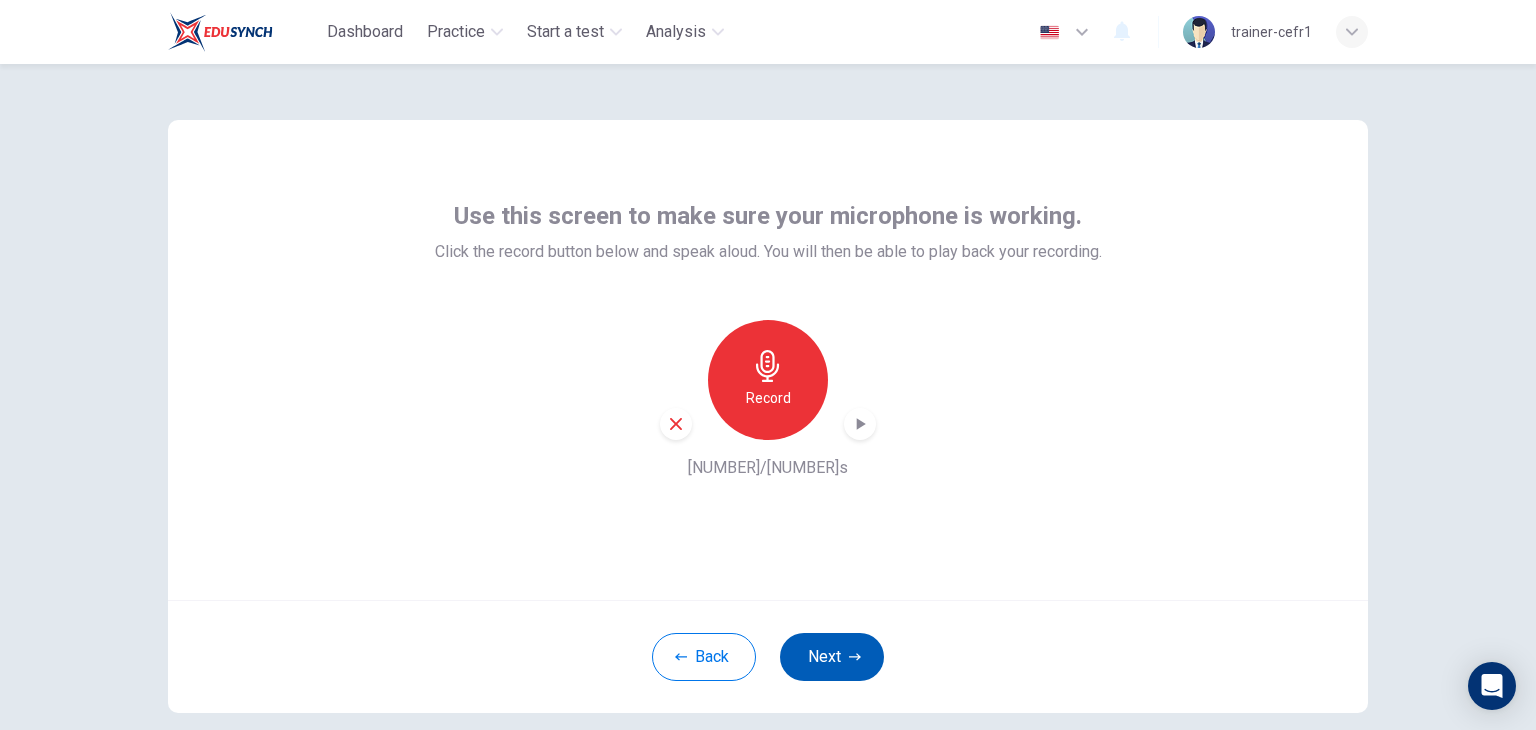 click on "Next" at bounding box center (832, 657) 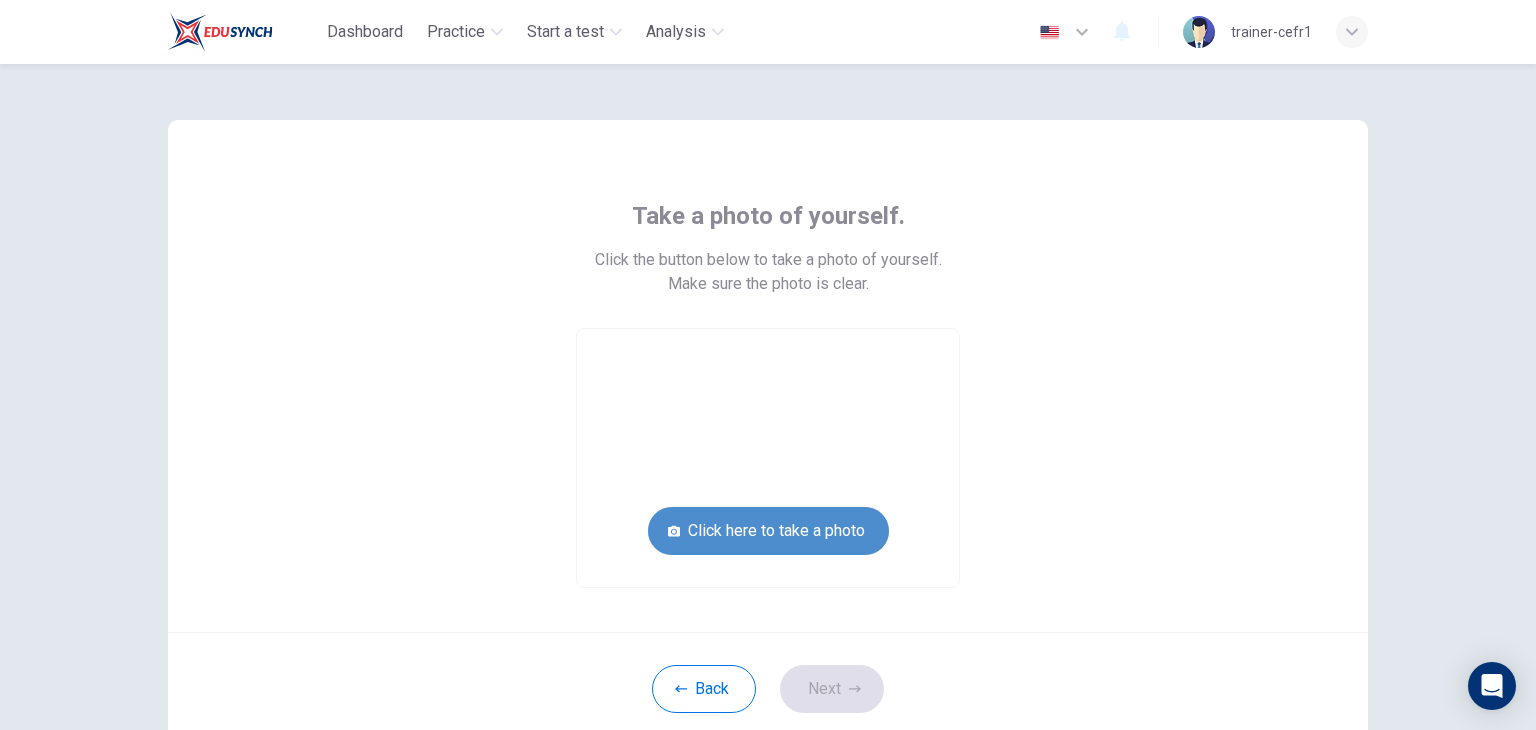 click on "Click here to take a photo" at bounding box center [768, 531] 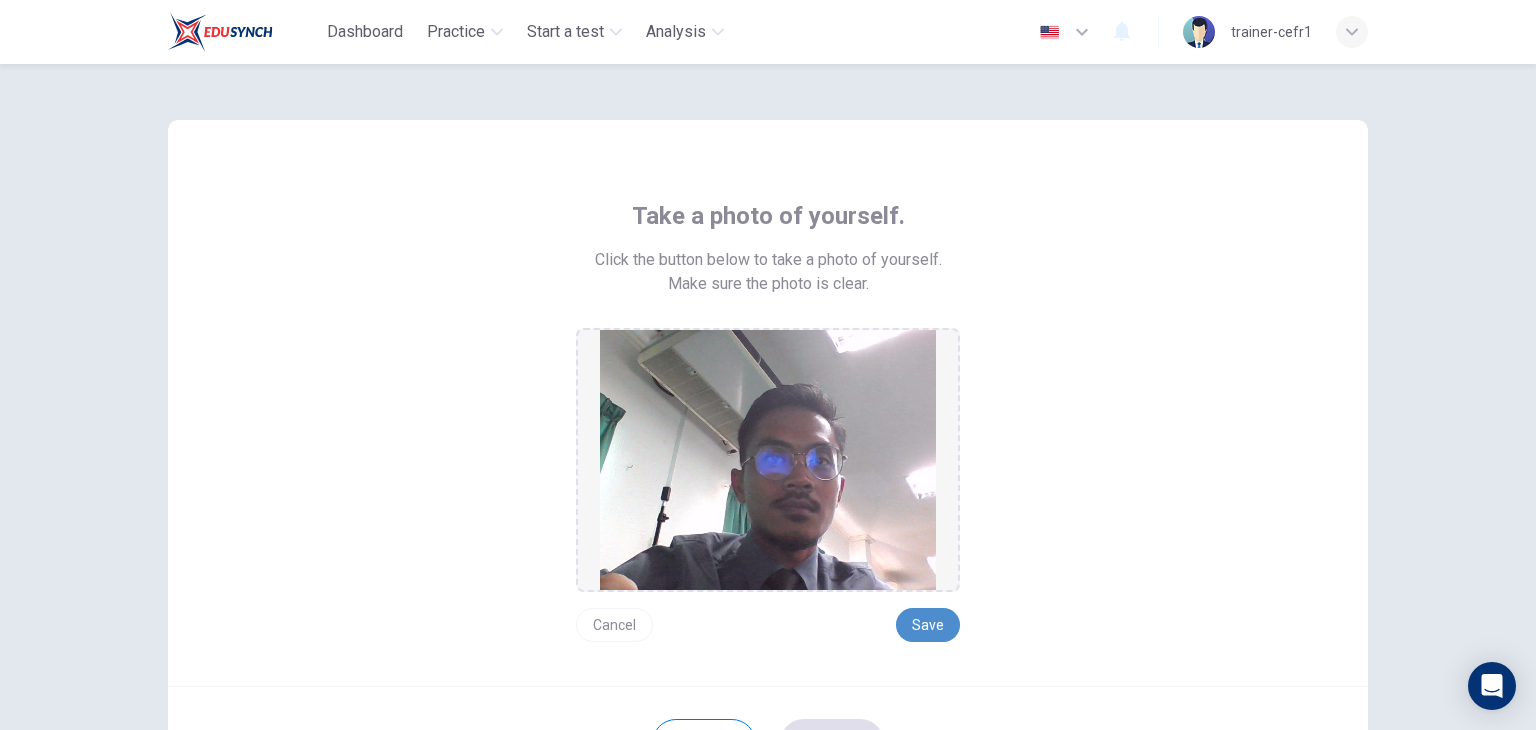 click on "Save" at bounding box center (928, 625) 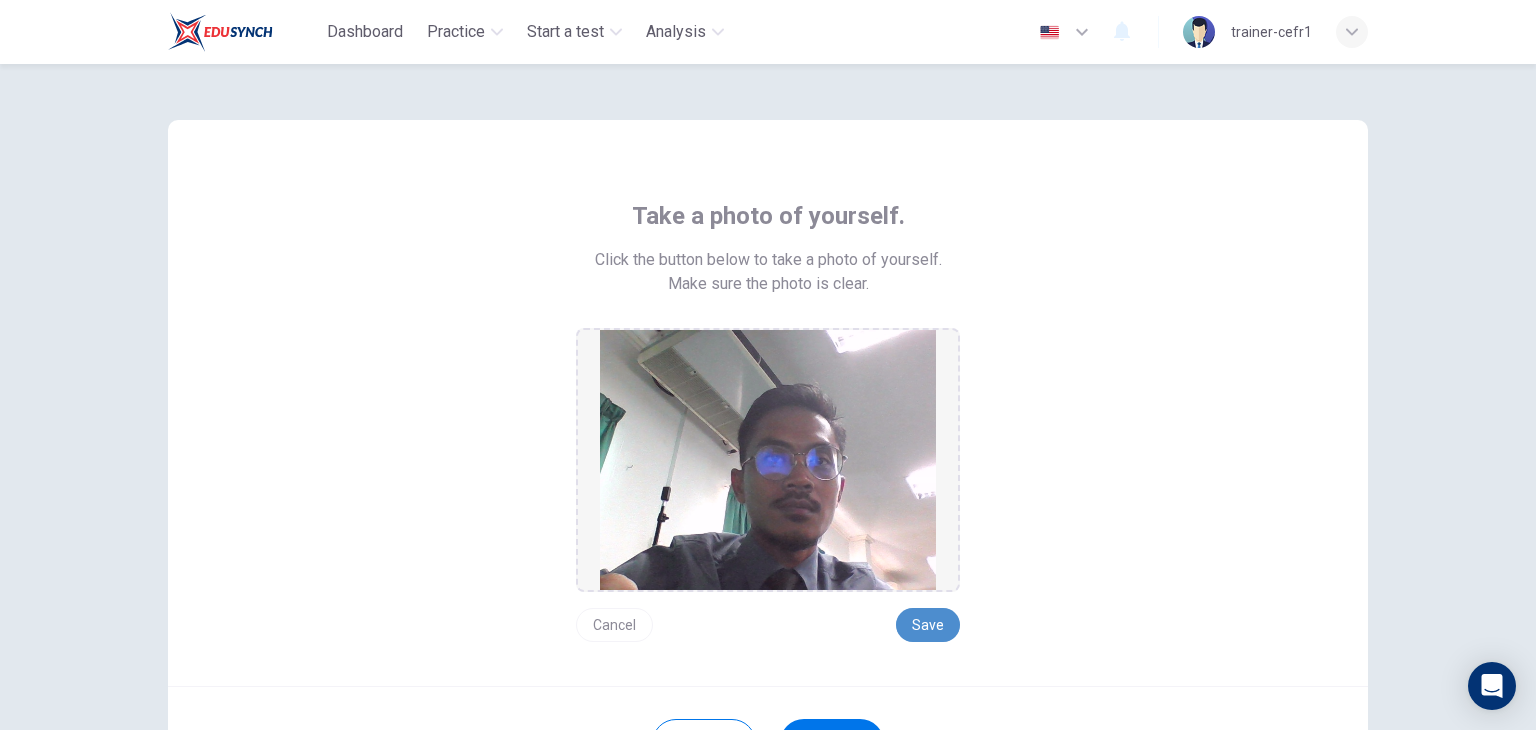 click on "Save" at bounding box center [928, 625] 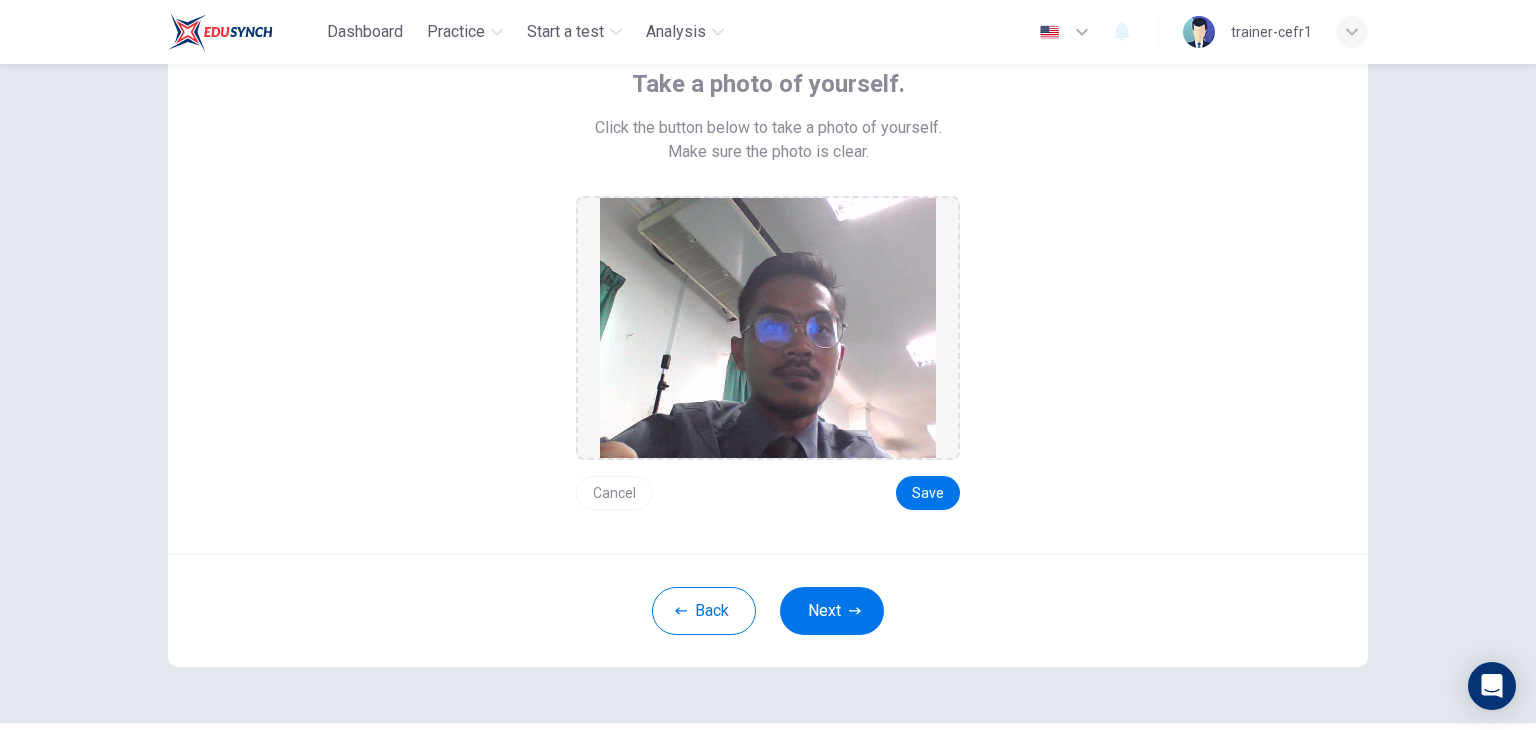 scroll, scrollTop: 132, scrollLeft: 0, axis: vertical 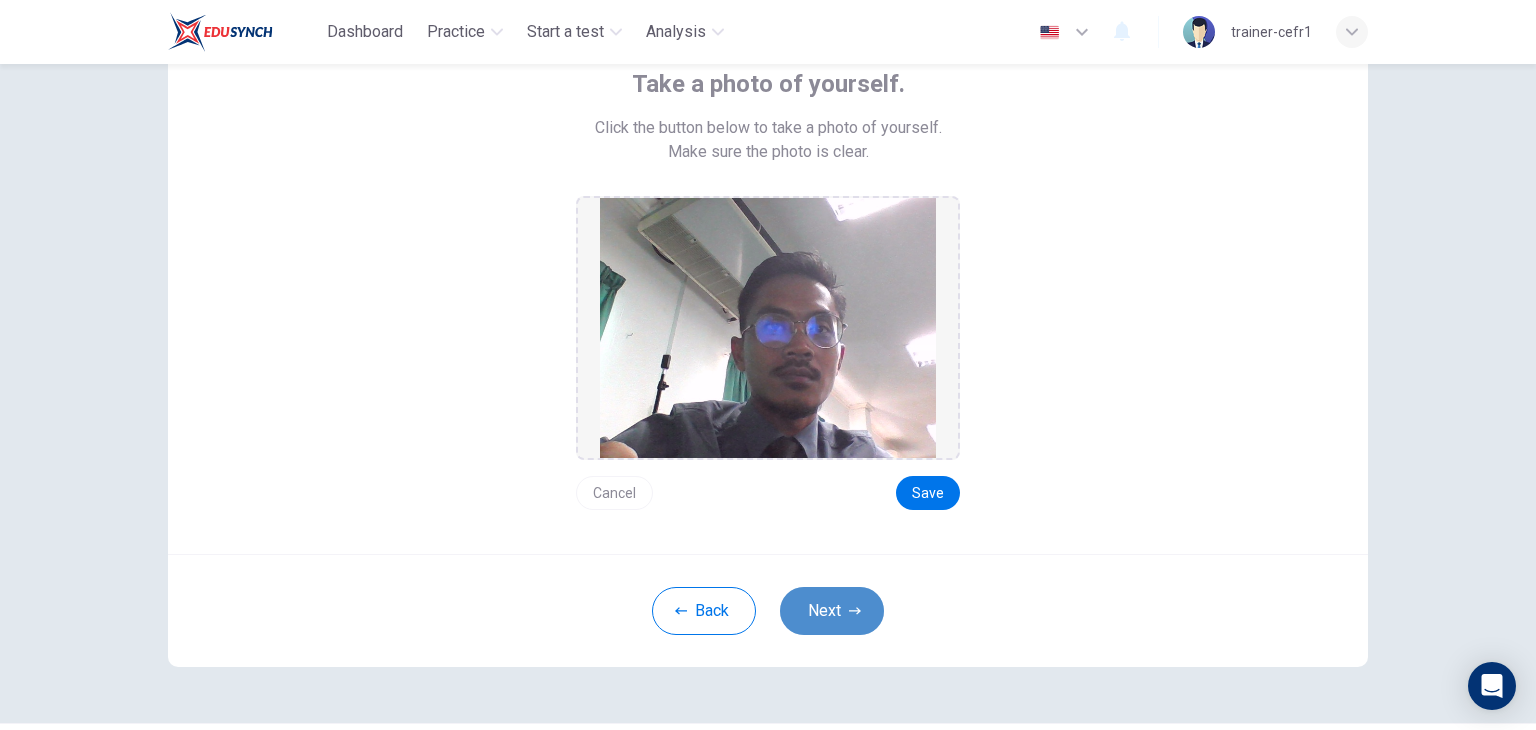 click on "Next" at bounding box center (832, 611) 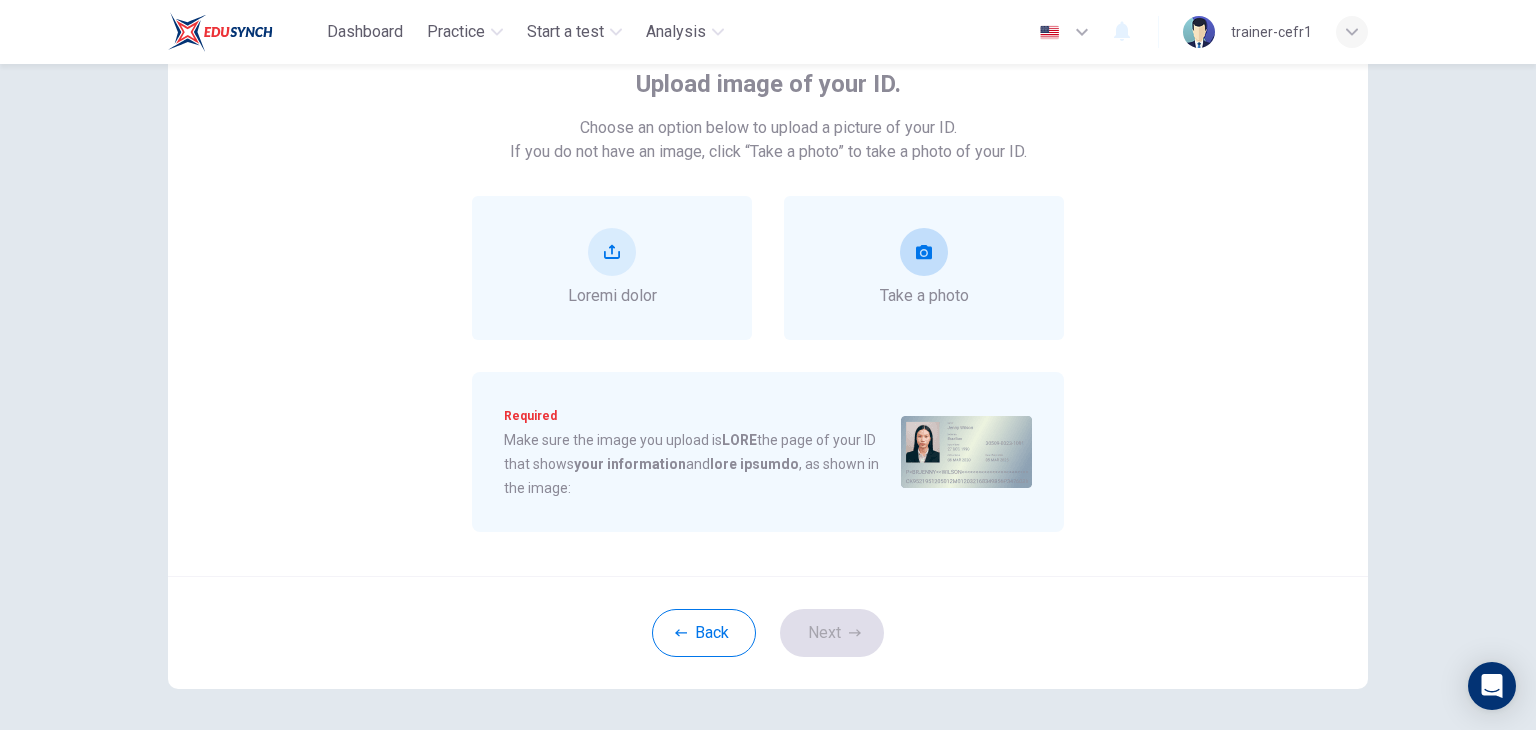 click at bounding box center (924, 252) 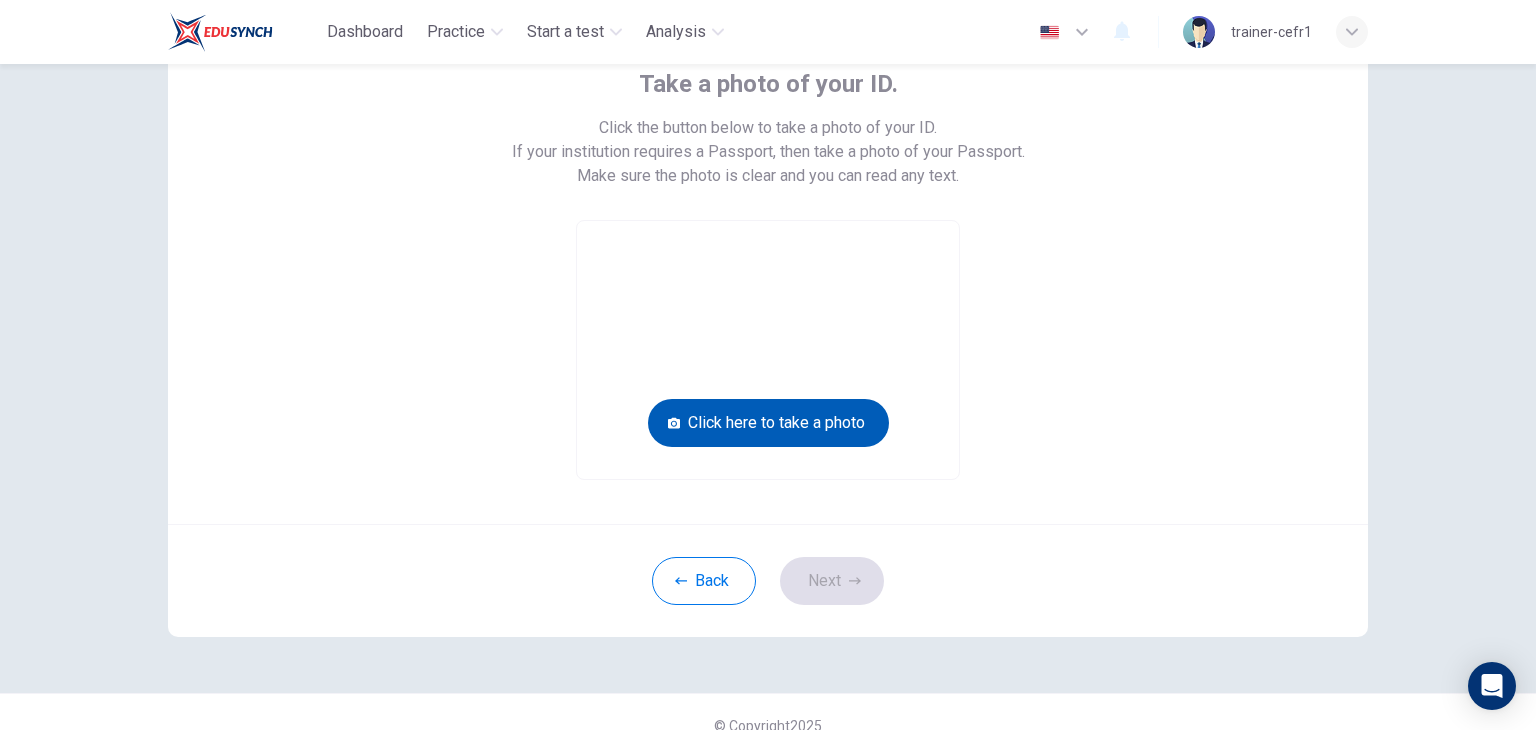 click on "Click here to take a photo" at bounding box center (768, 423) 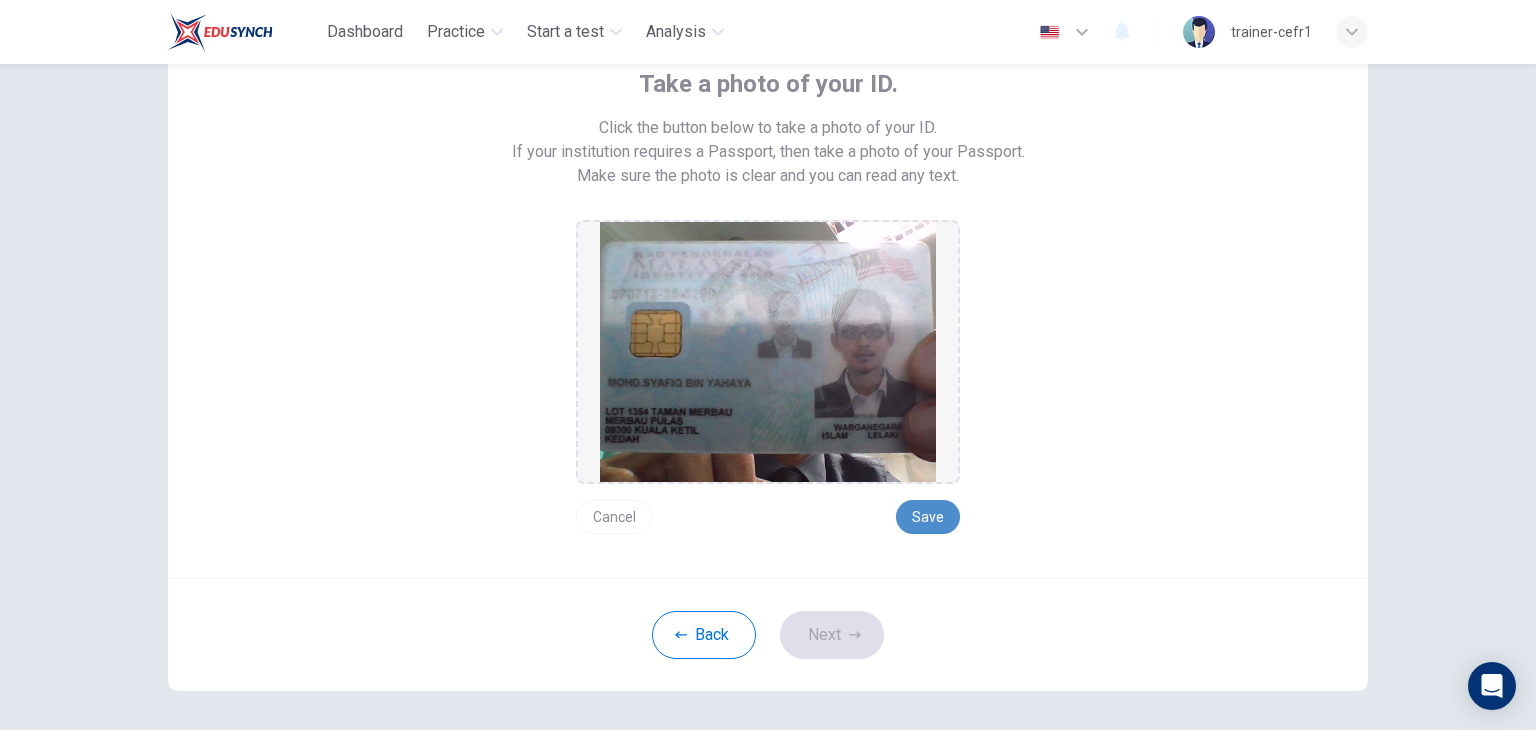 click on "Save" at bounding box center [928, 517] 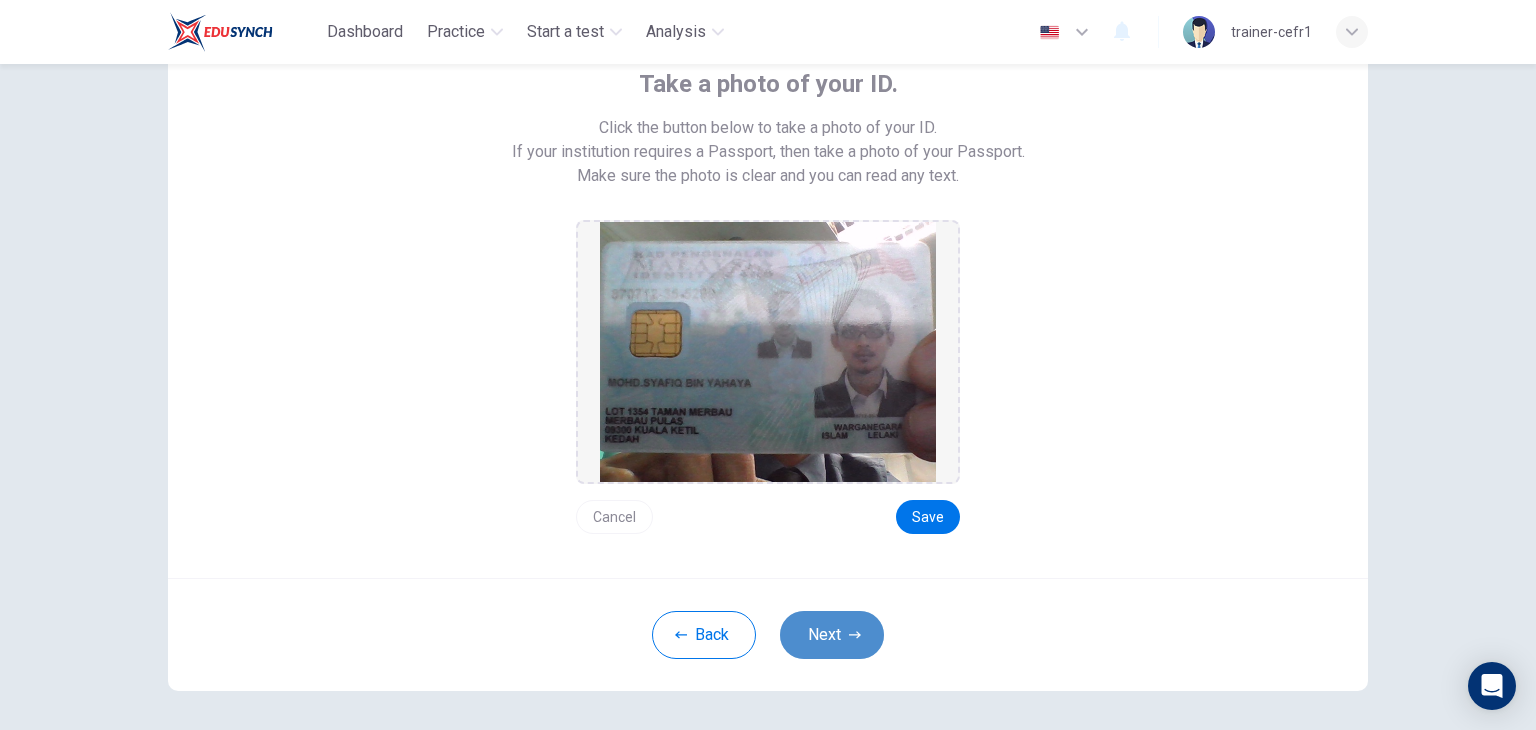 click on "Next" at bounding box center [832, 635] 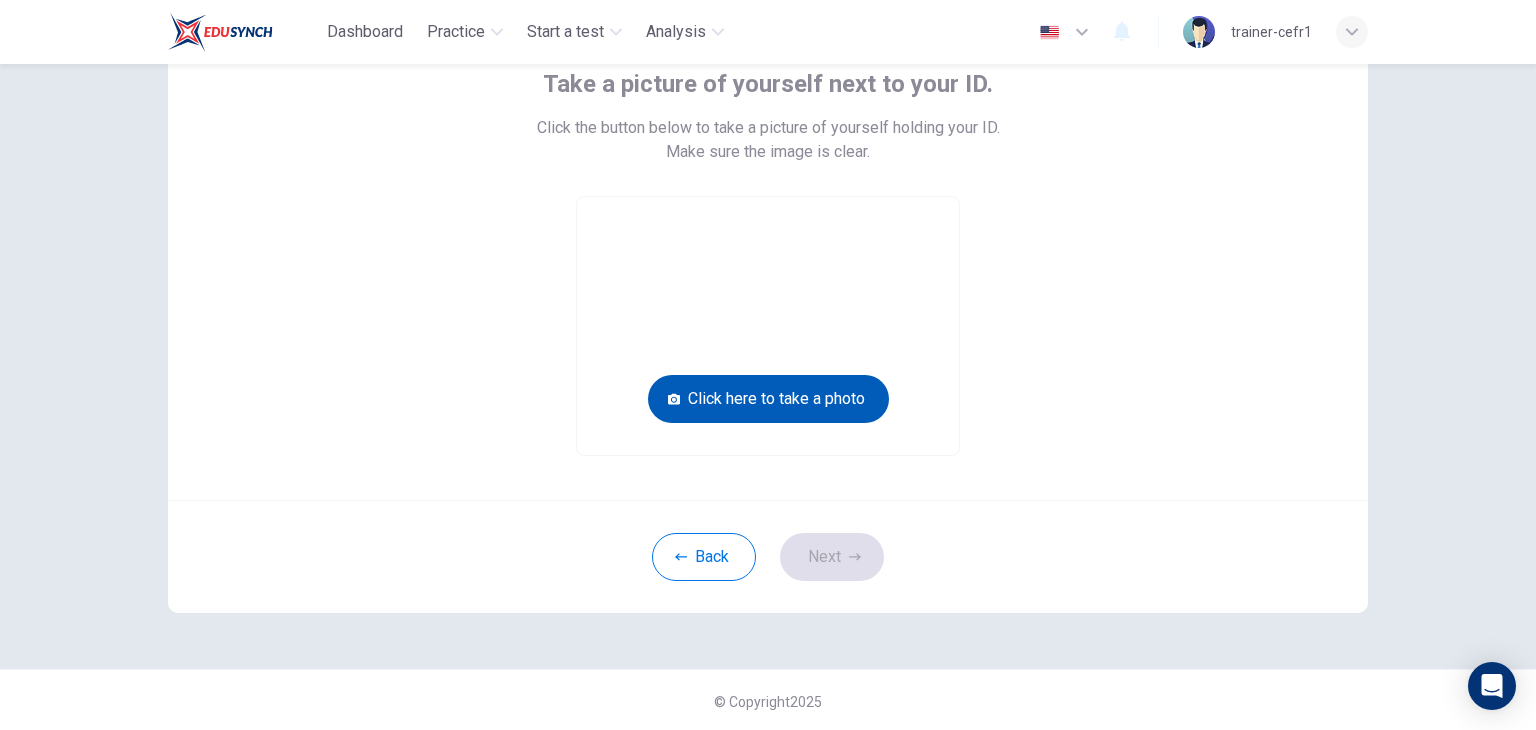 click on "Click here to take a photo" at bounding box center (768, 399) 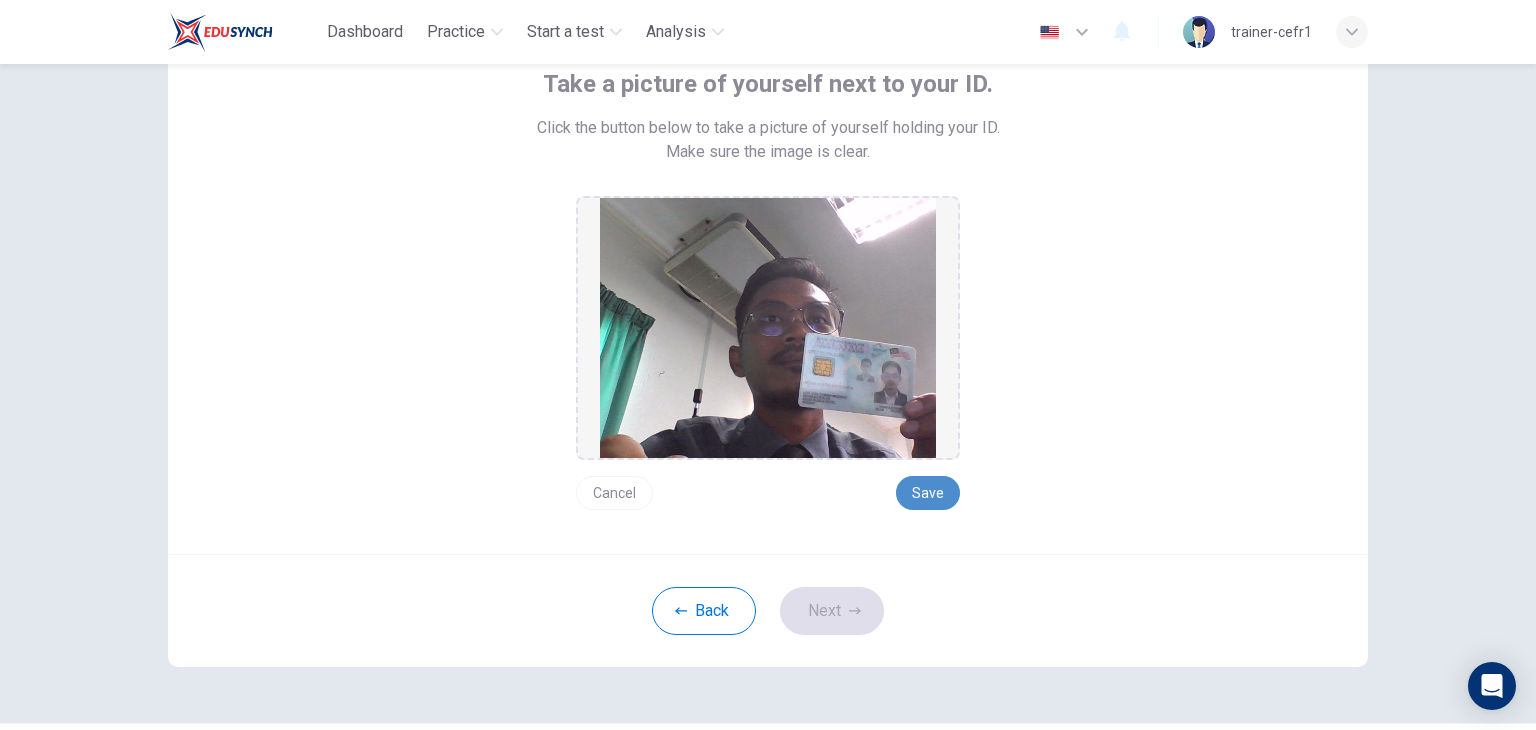 click on "Save" at bounding box center [928, 493] 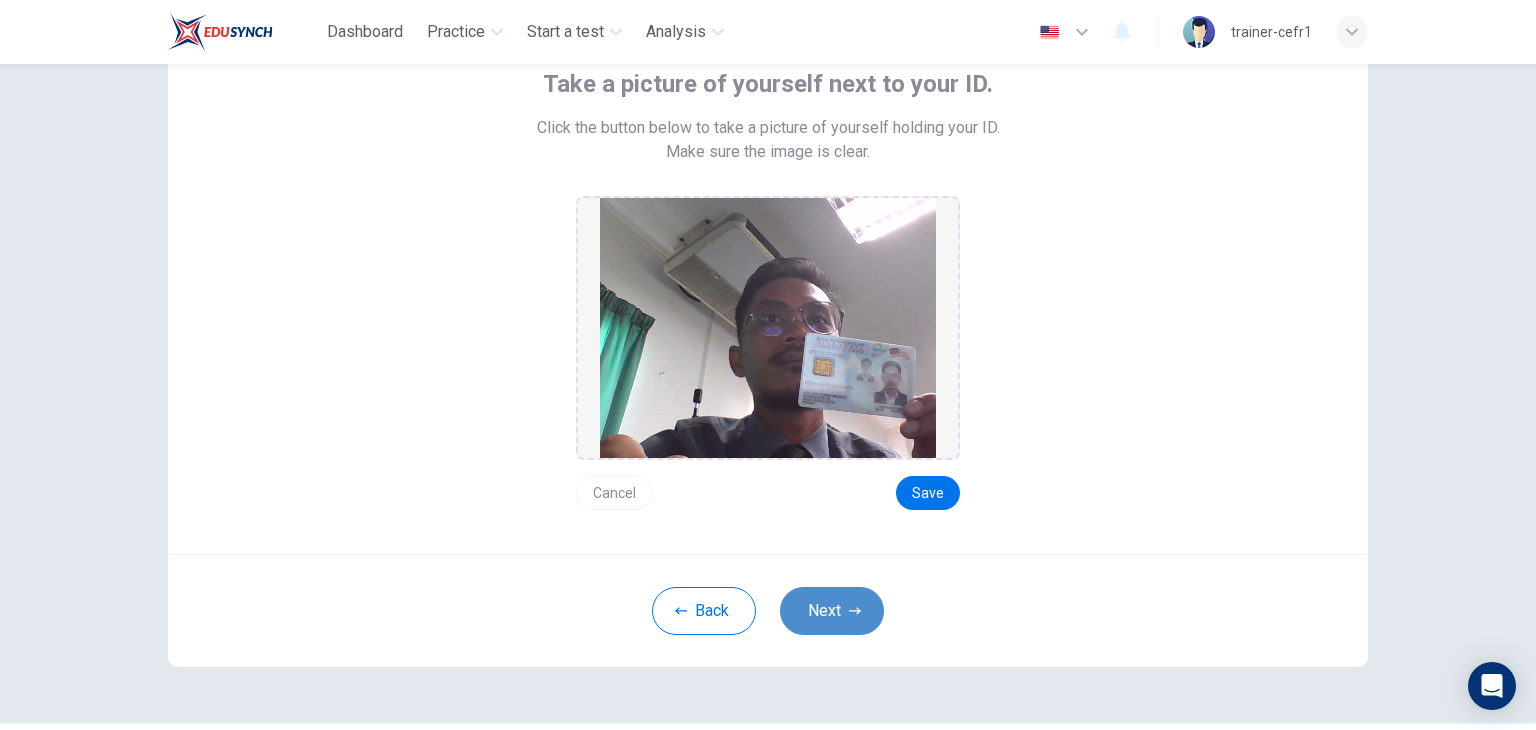 click on "Next" at bounding box center [832, 611] 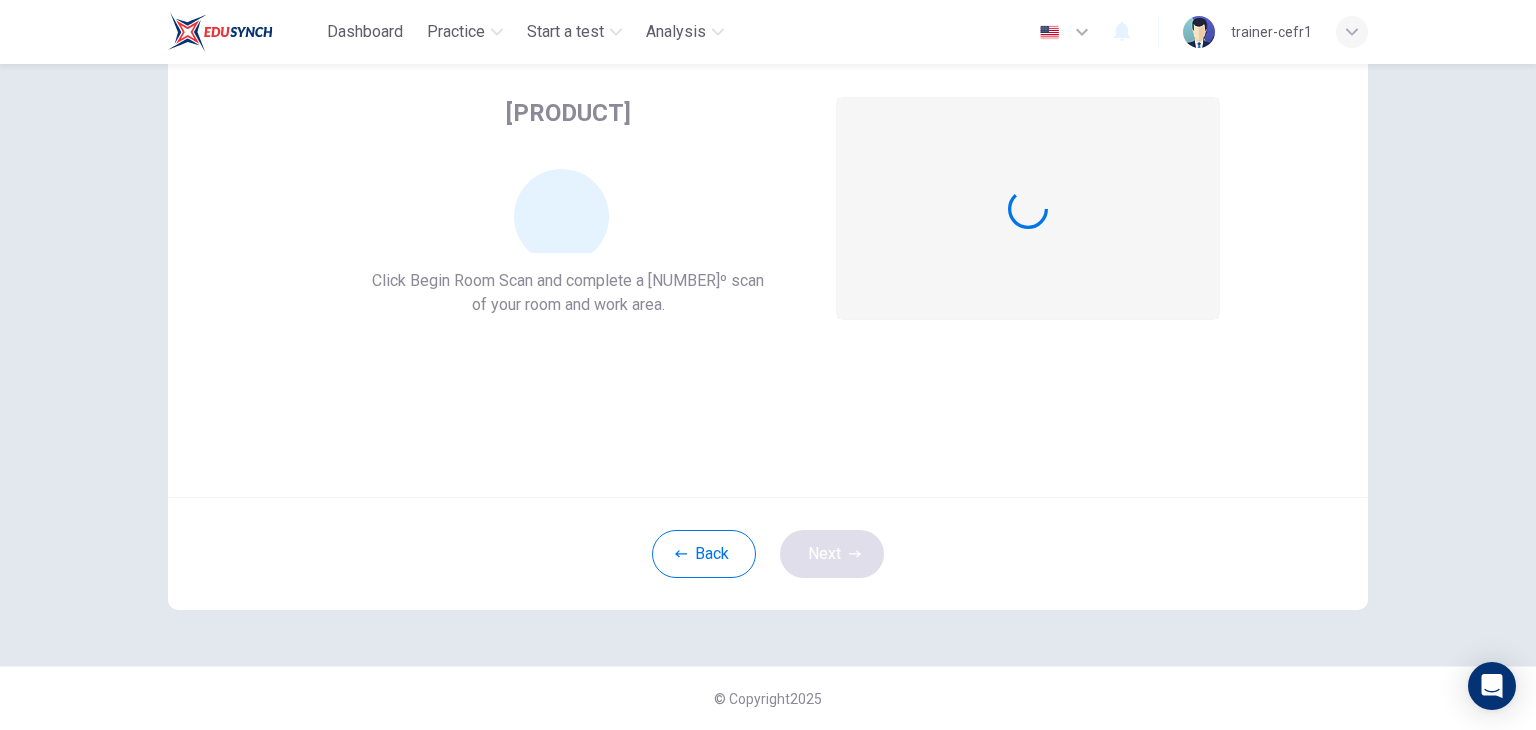scroll, scrollTop: 103, scrollLeft: 0, axis: vertical 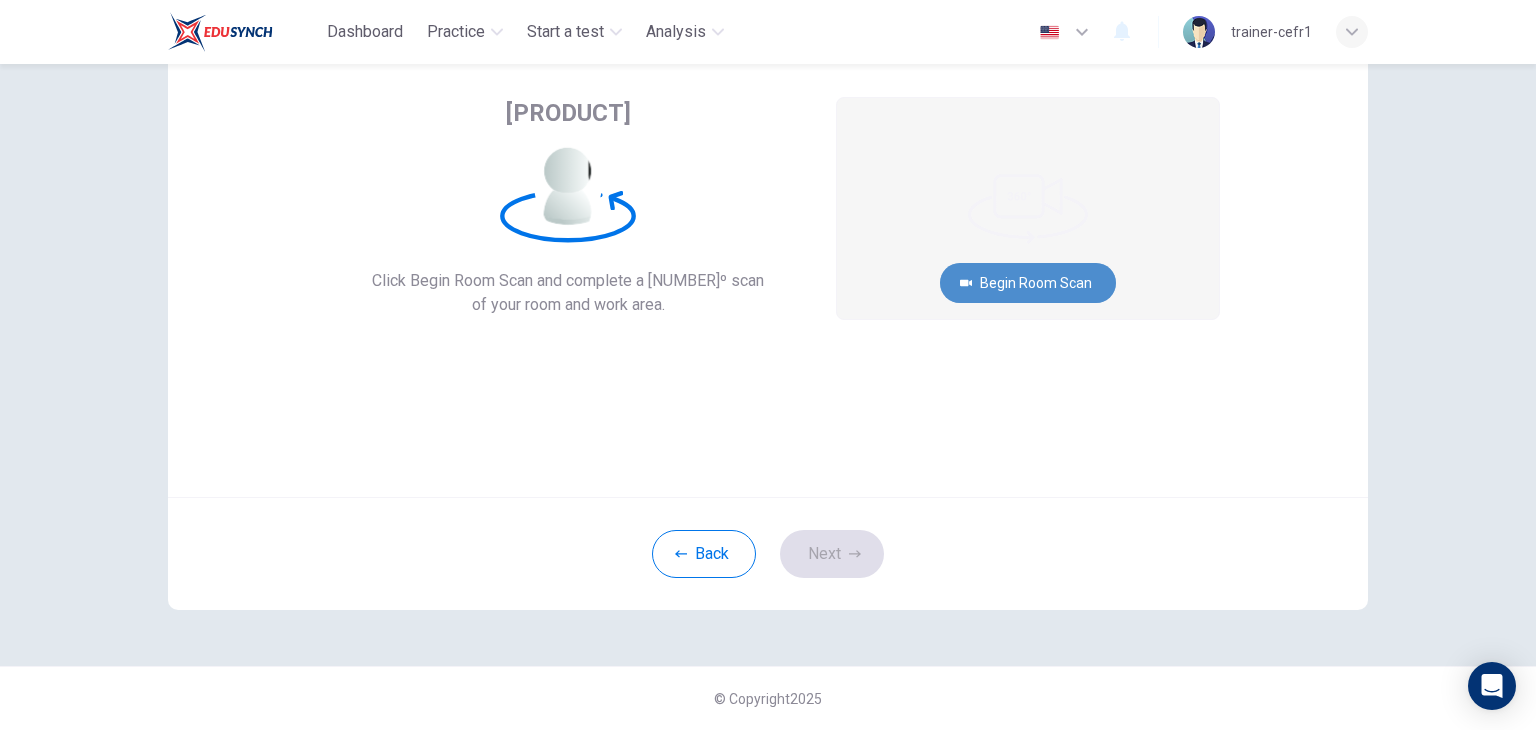 click on "Begin Room Scan" at bounding box center [1028, 283] 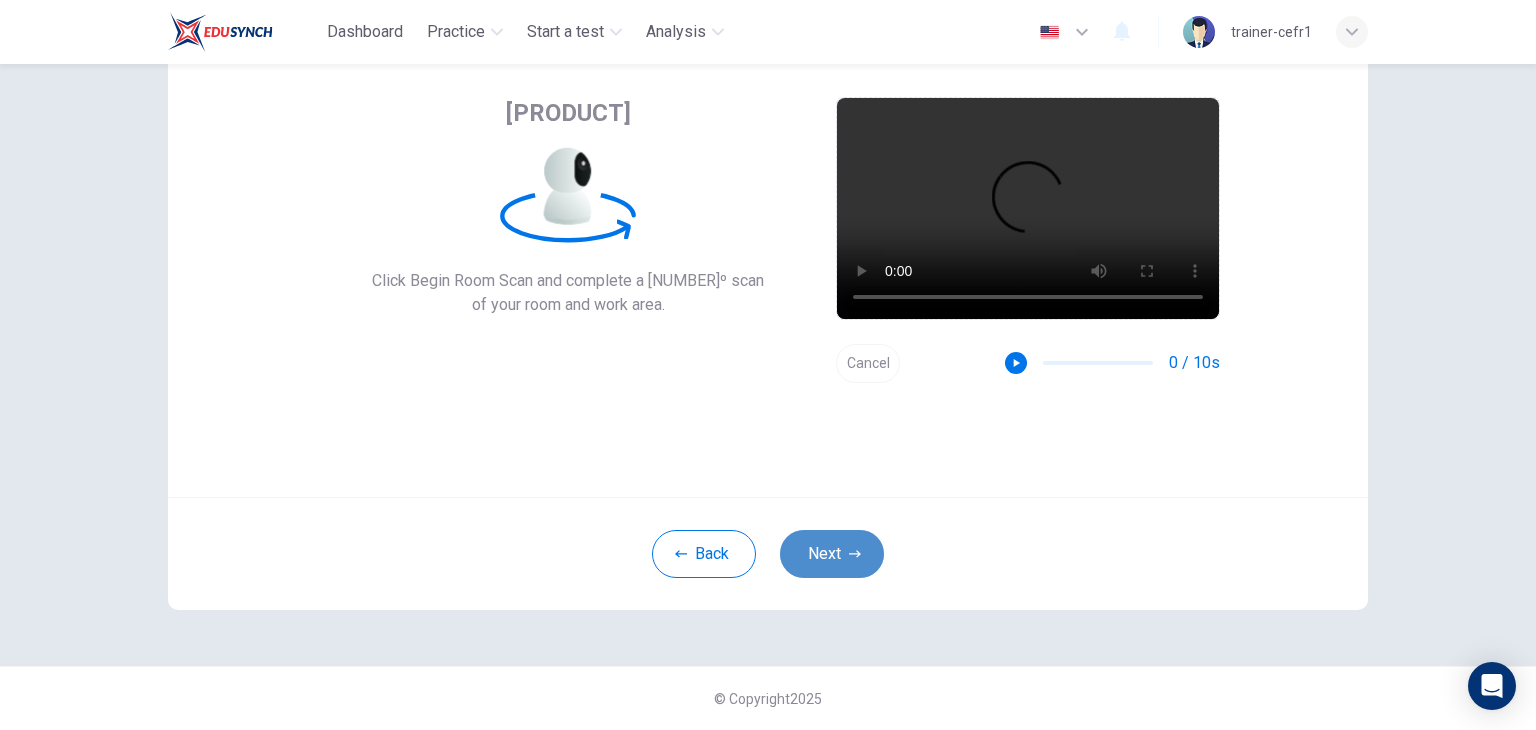 click on "Next" at bounding box center [832, 554] 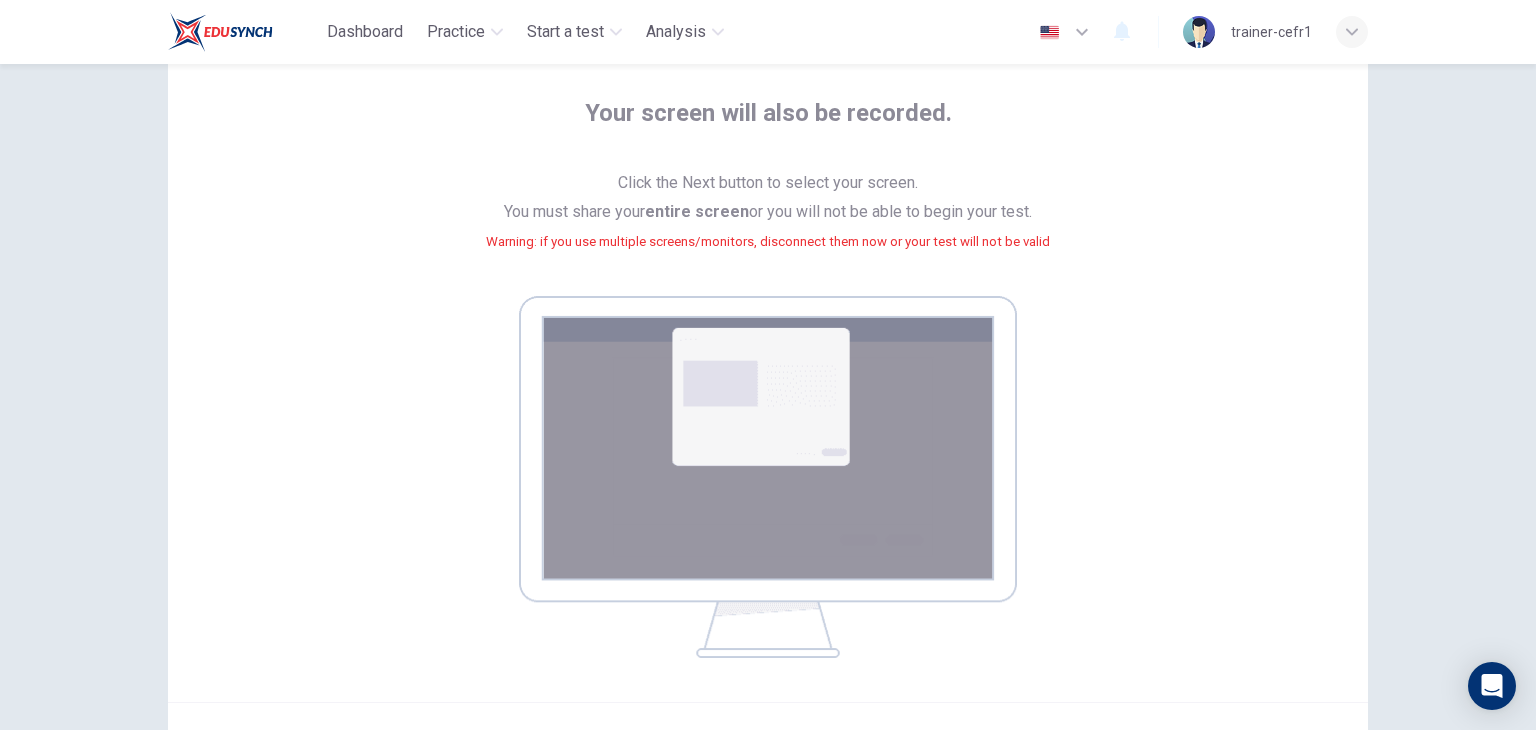 scroll, scrollTop: 308, scrollLeft: 0, axis: vertical 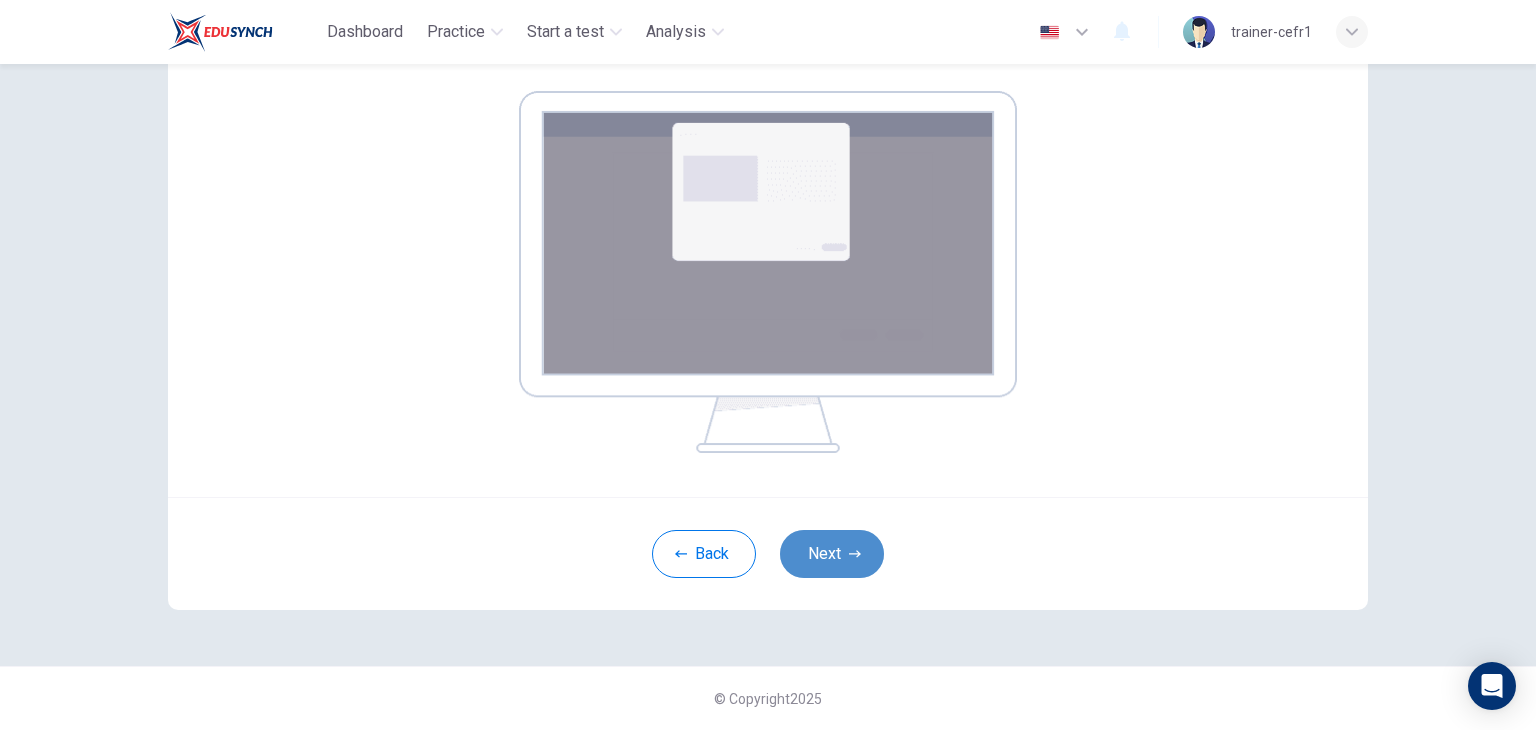 click on "Next" at bounding box center [832, 554] 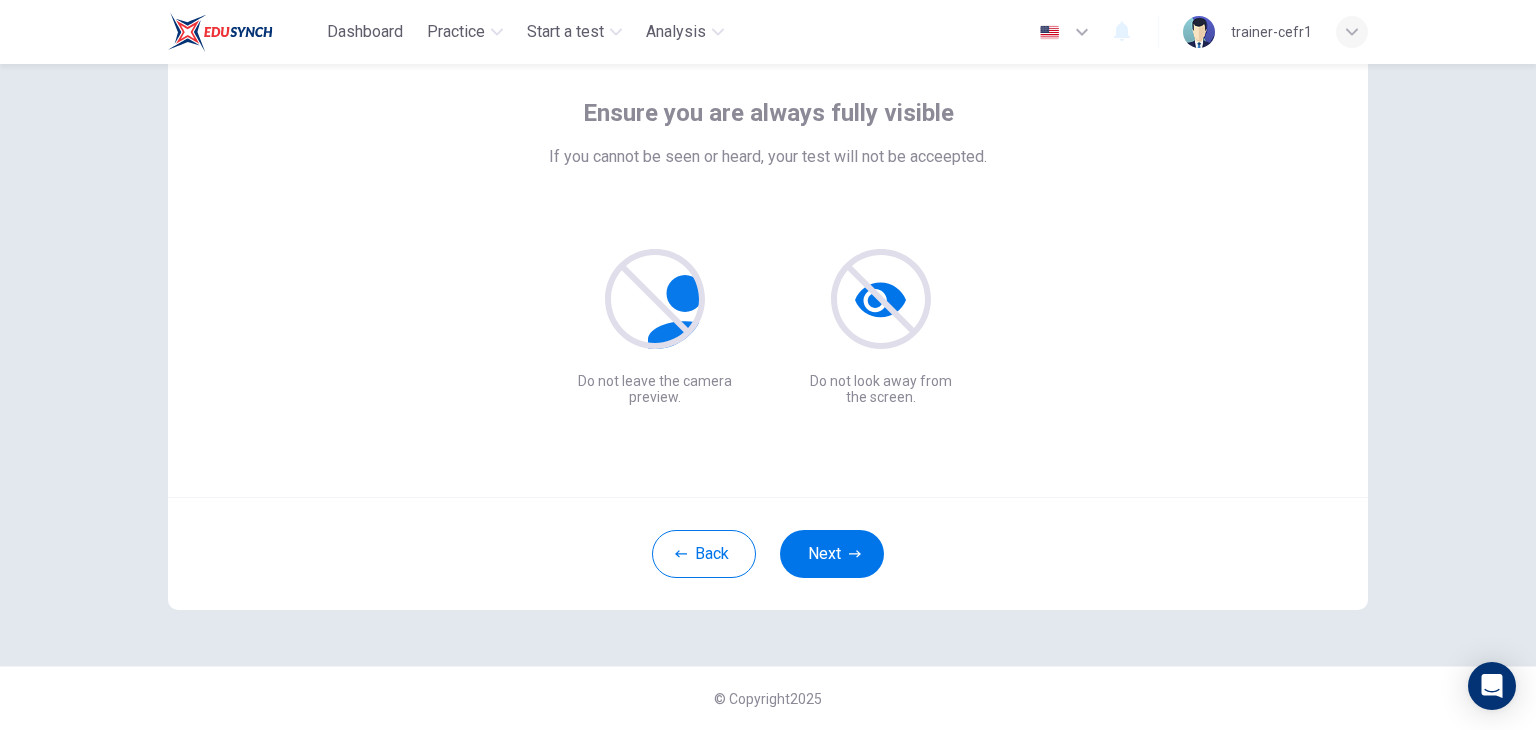 scroll, scrollTop: 103, scrollLeft: 0, axis: vertical 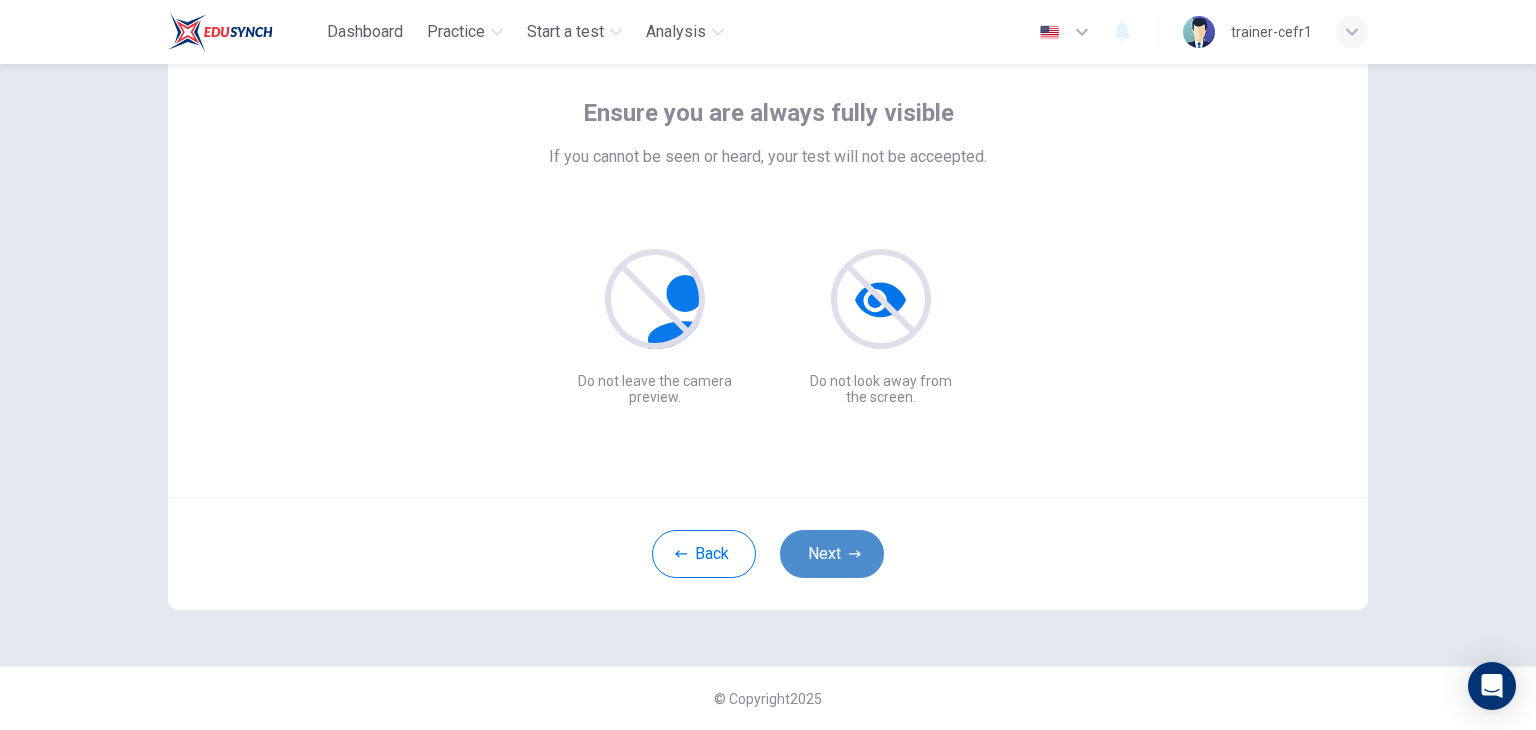 click on "Next" at bounding box center [832, 554] 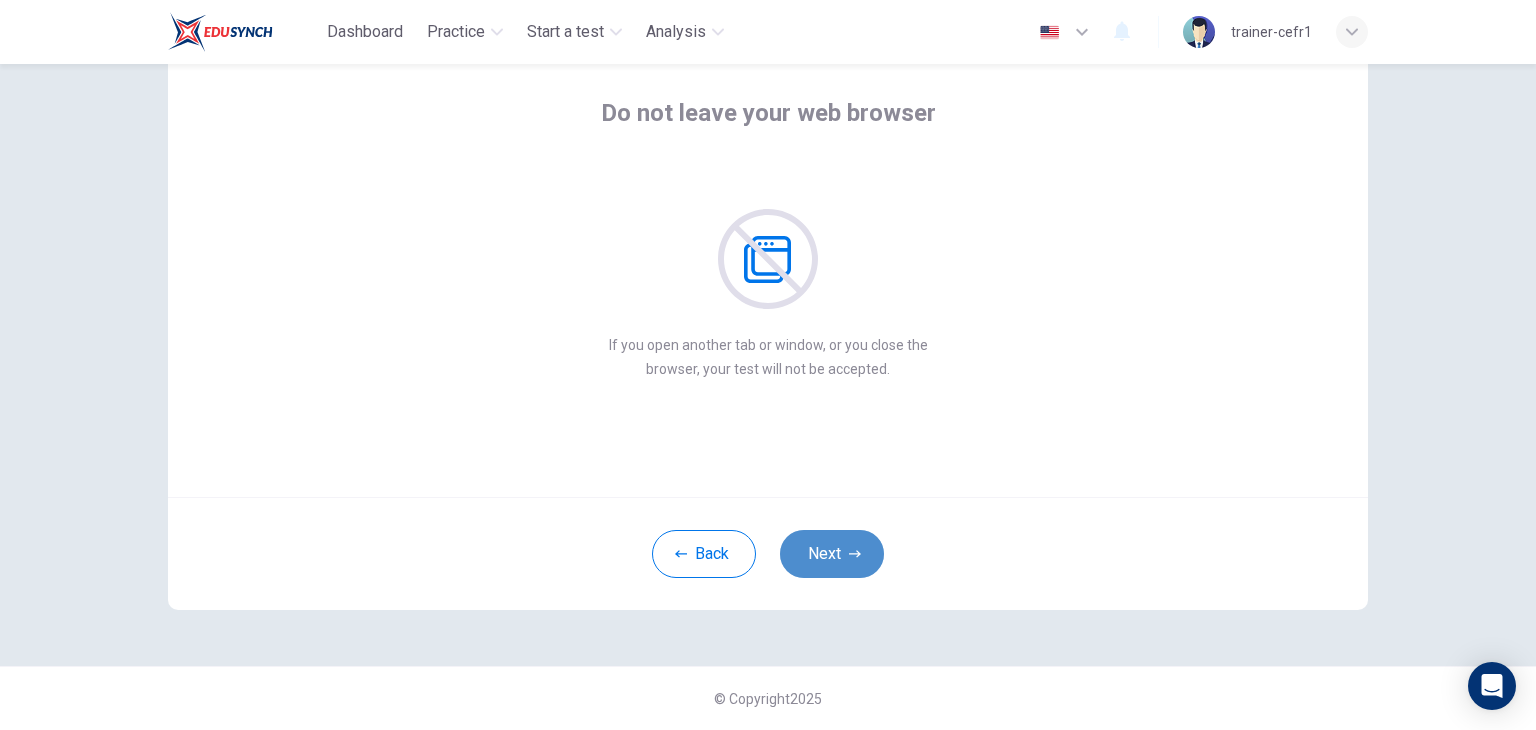 click on "Next" at bounding box center (832, 554) 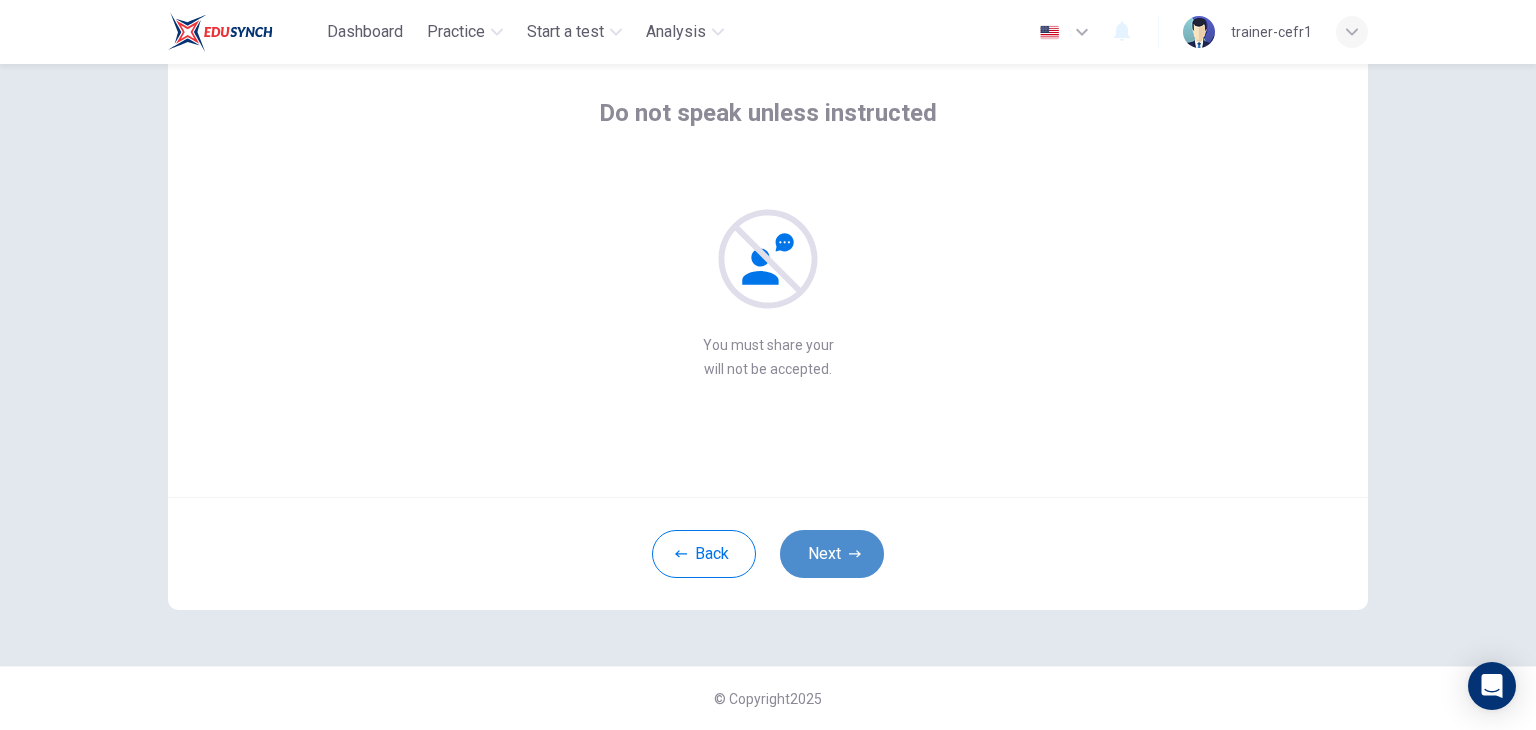 click on "Next" at bounding box center (832, 554) 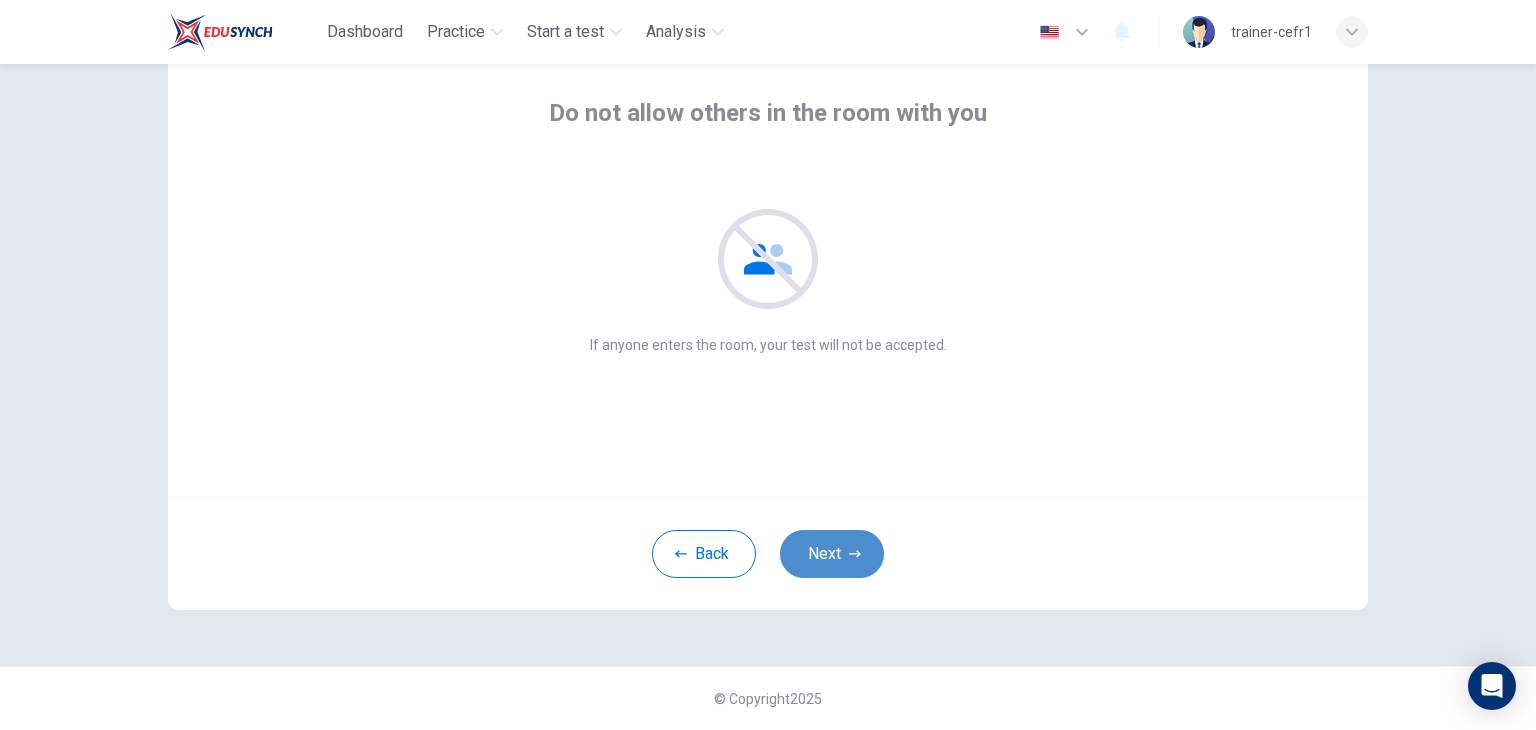 click on "Next" at bounding box center [832, 554] 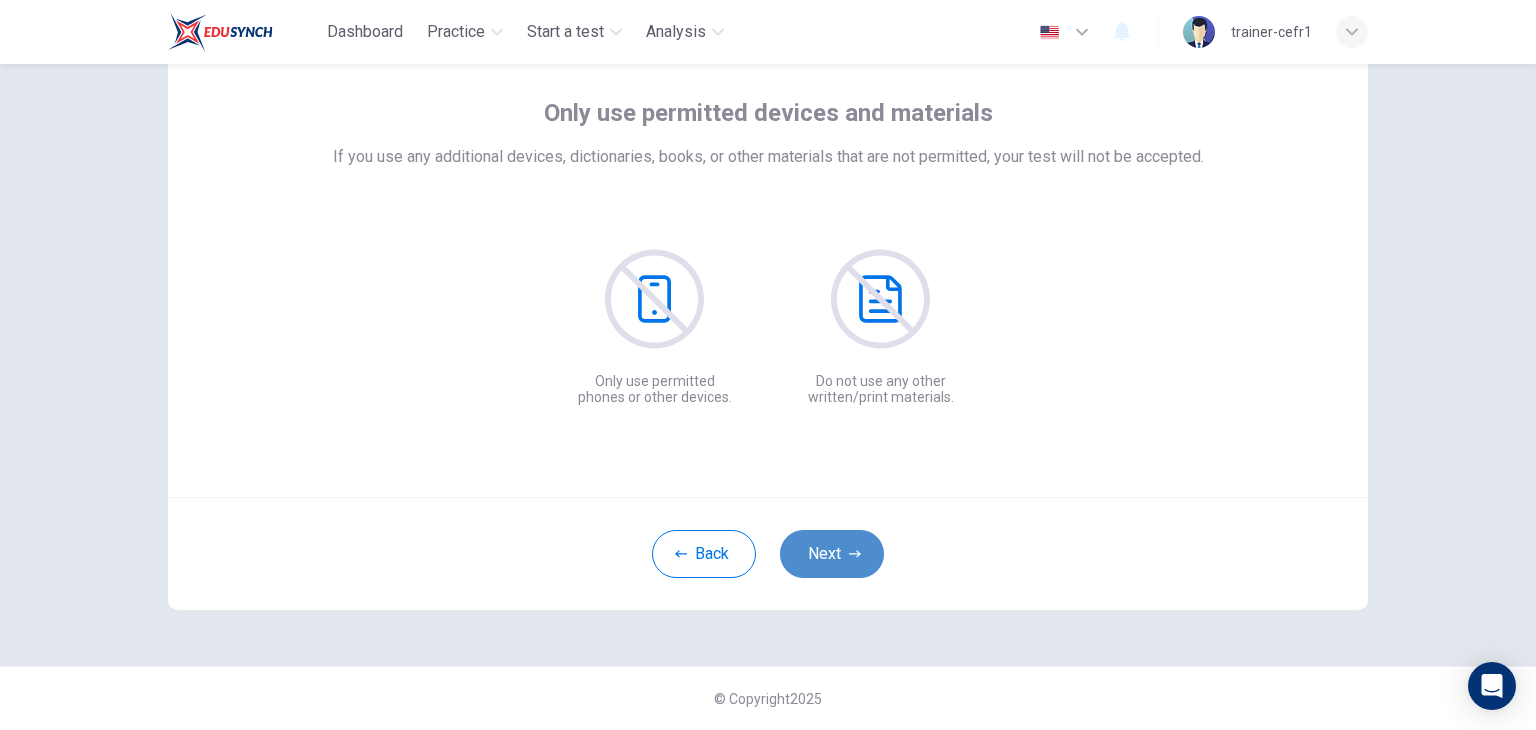 click on "Next" at bounding box center (832, 554) 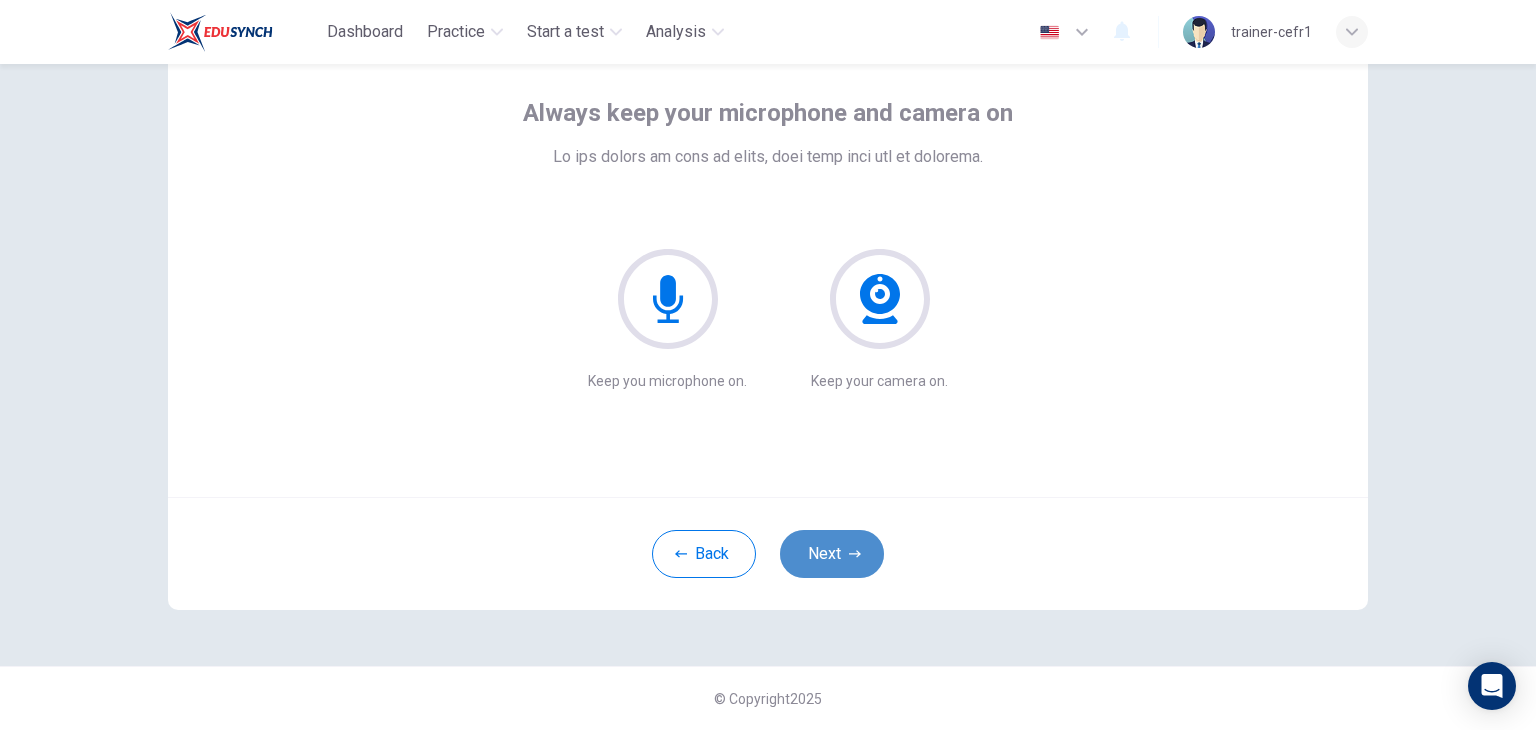 click on "Next" at bounding box center [832, 554] 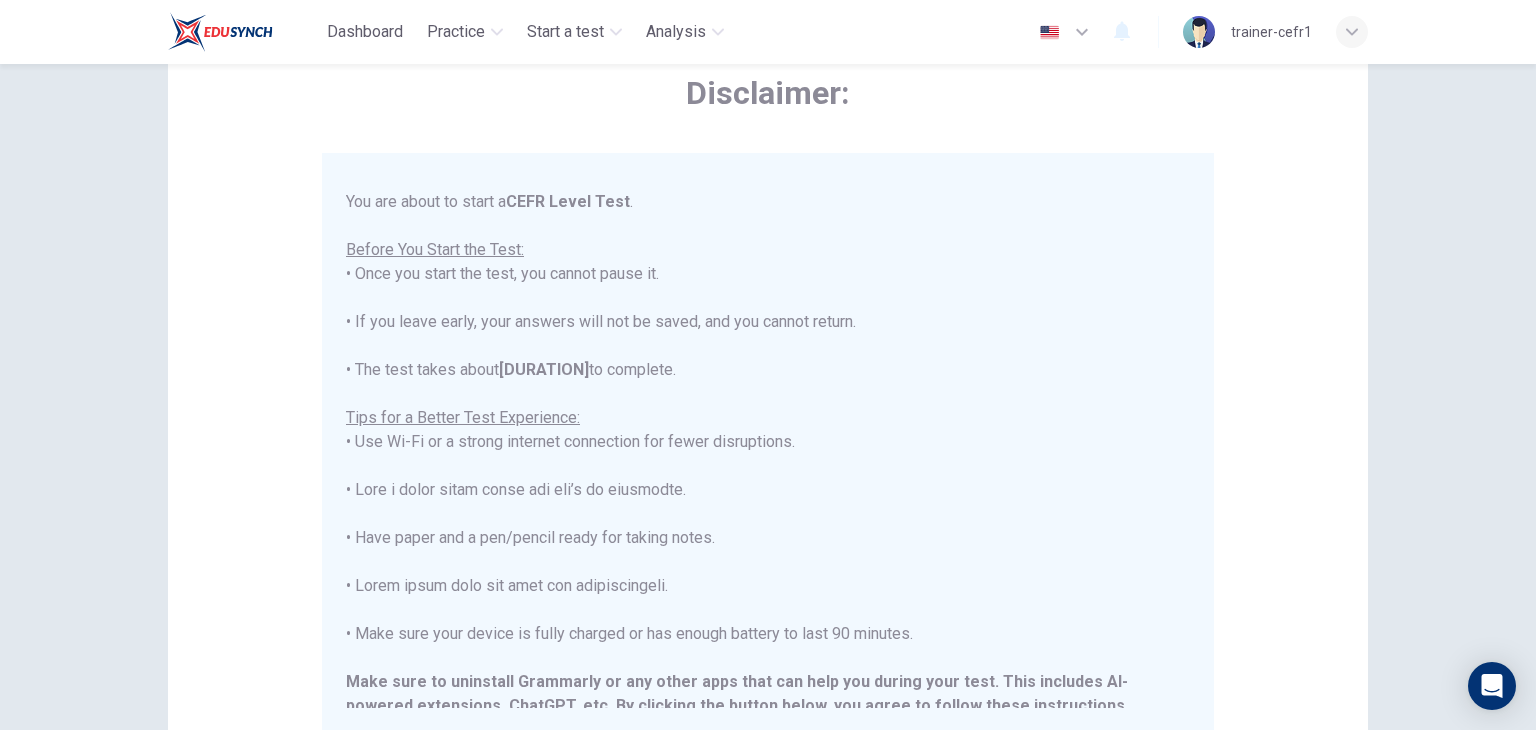 scroll, scrollTop: 191, scrollLeft: 0, axis: vertical 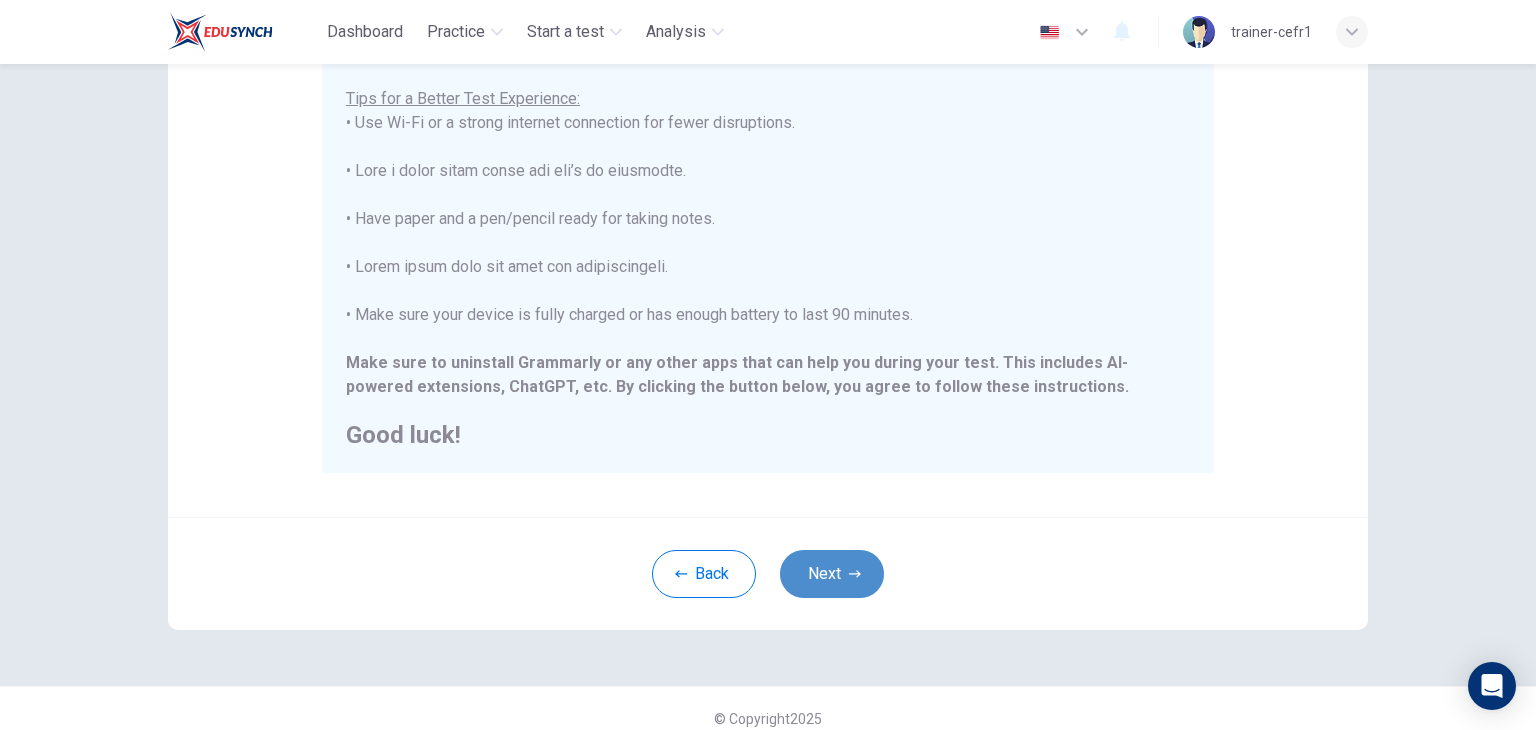 click on "Next" at bounding box center [832, 574] 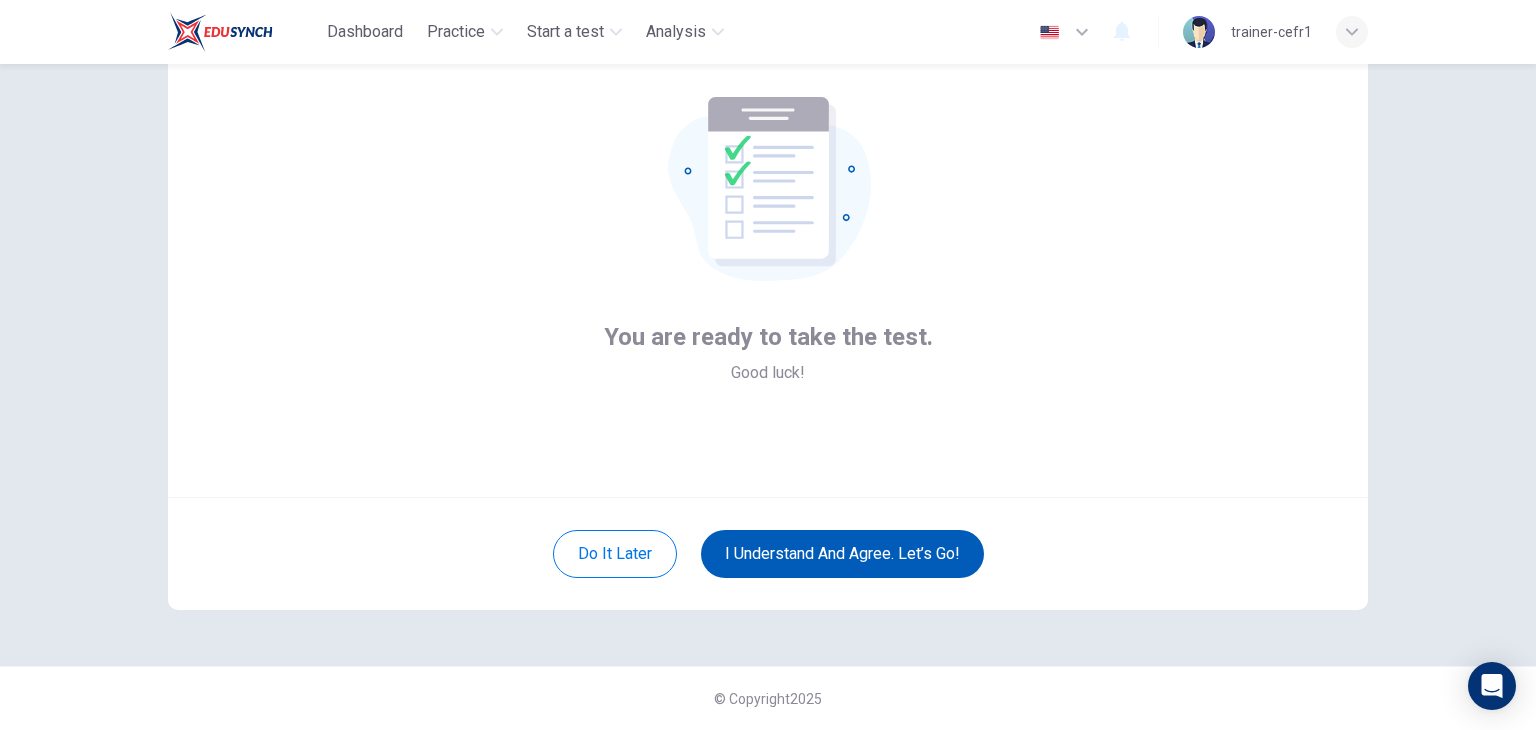 scroll, scrollTop: 103, scrollLeft: 0, axis: vertical 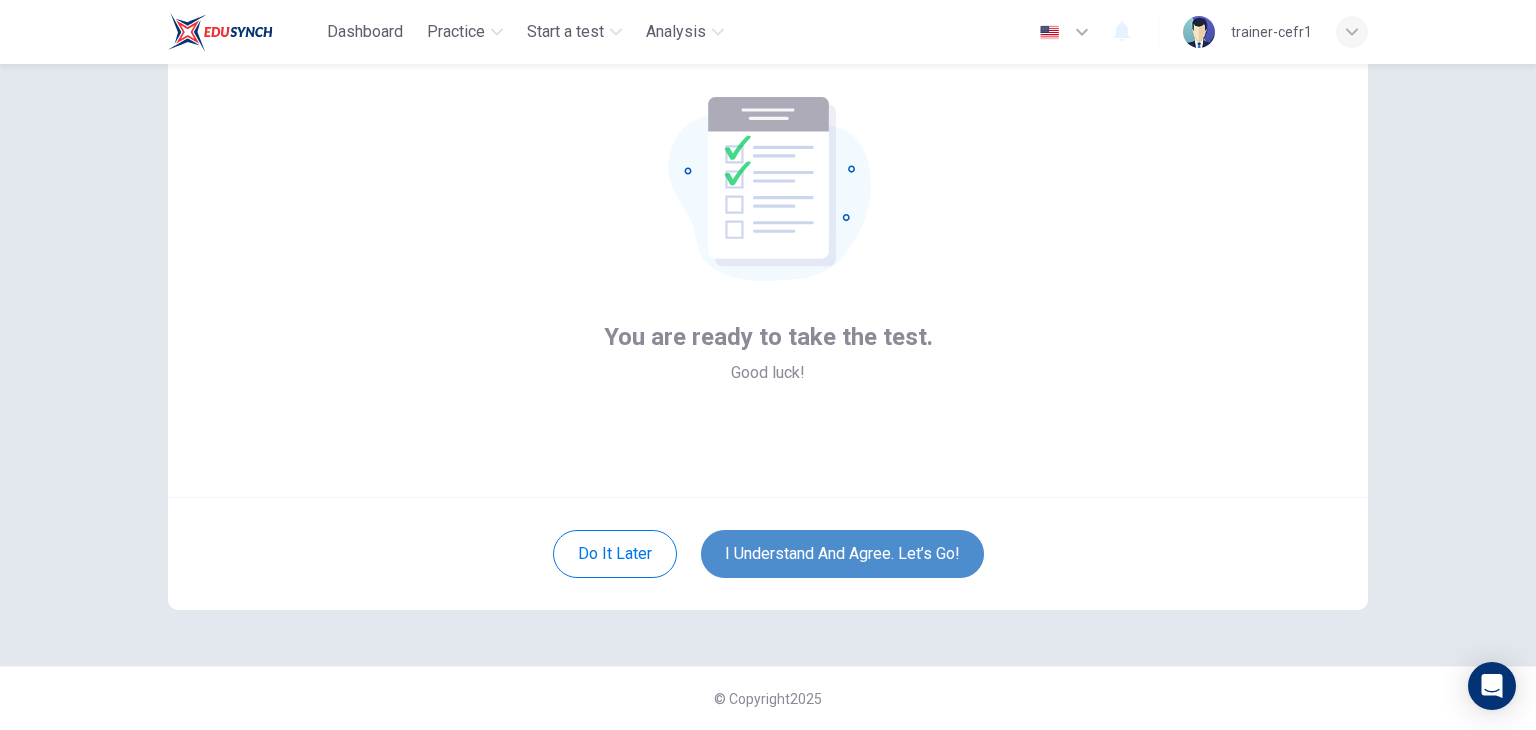 click on "I understand and agree. Let’s go!" at bounding box center (842, 554) 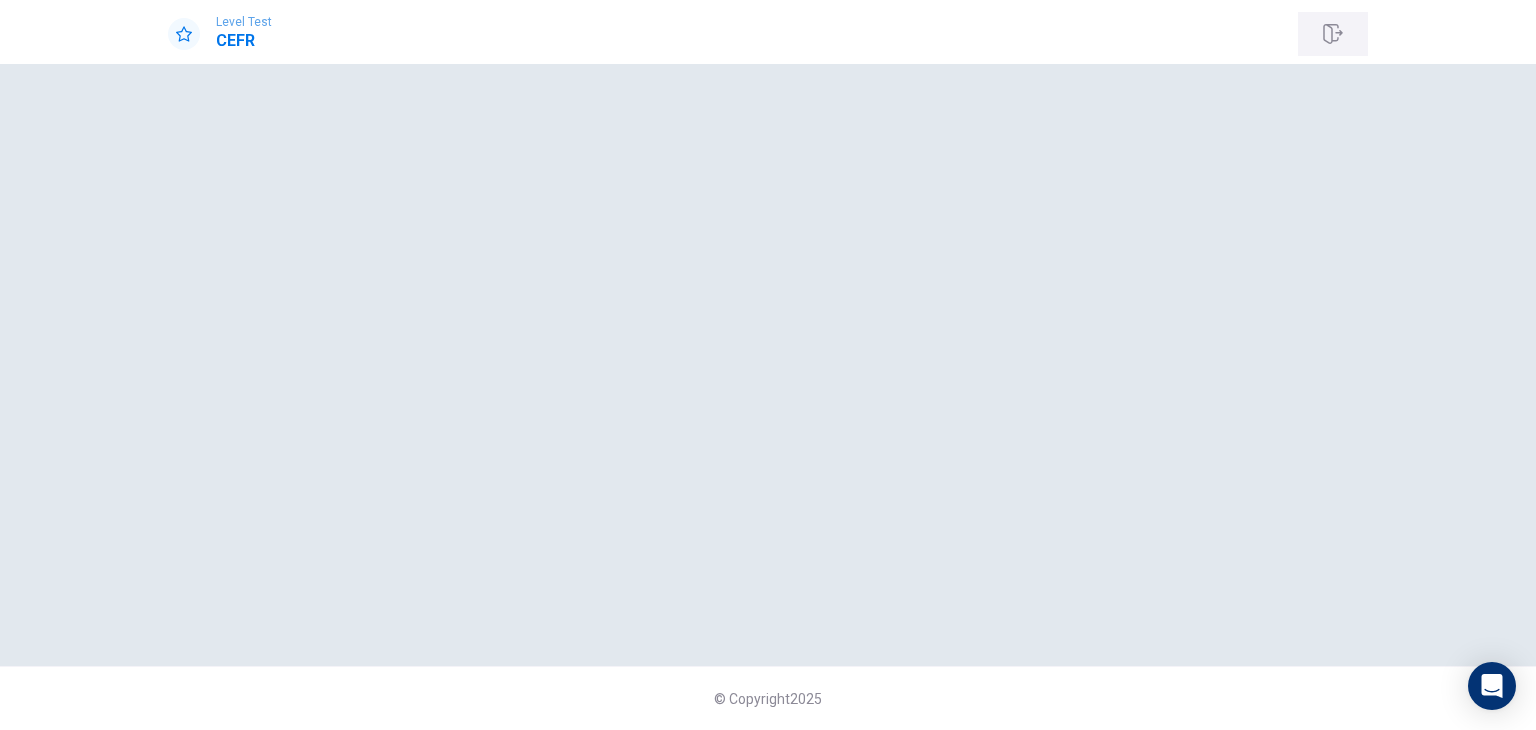 click at bounding box center [1333, 34] 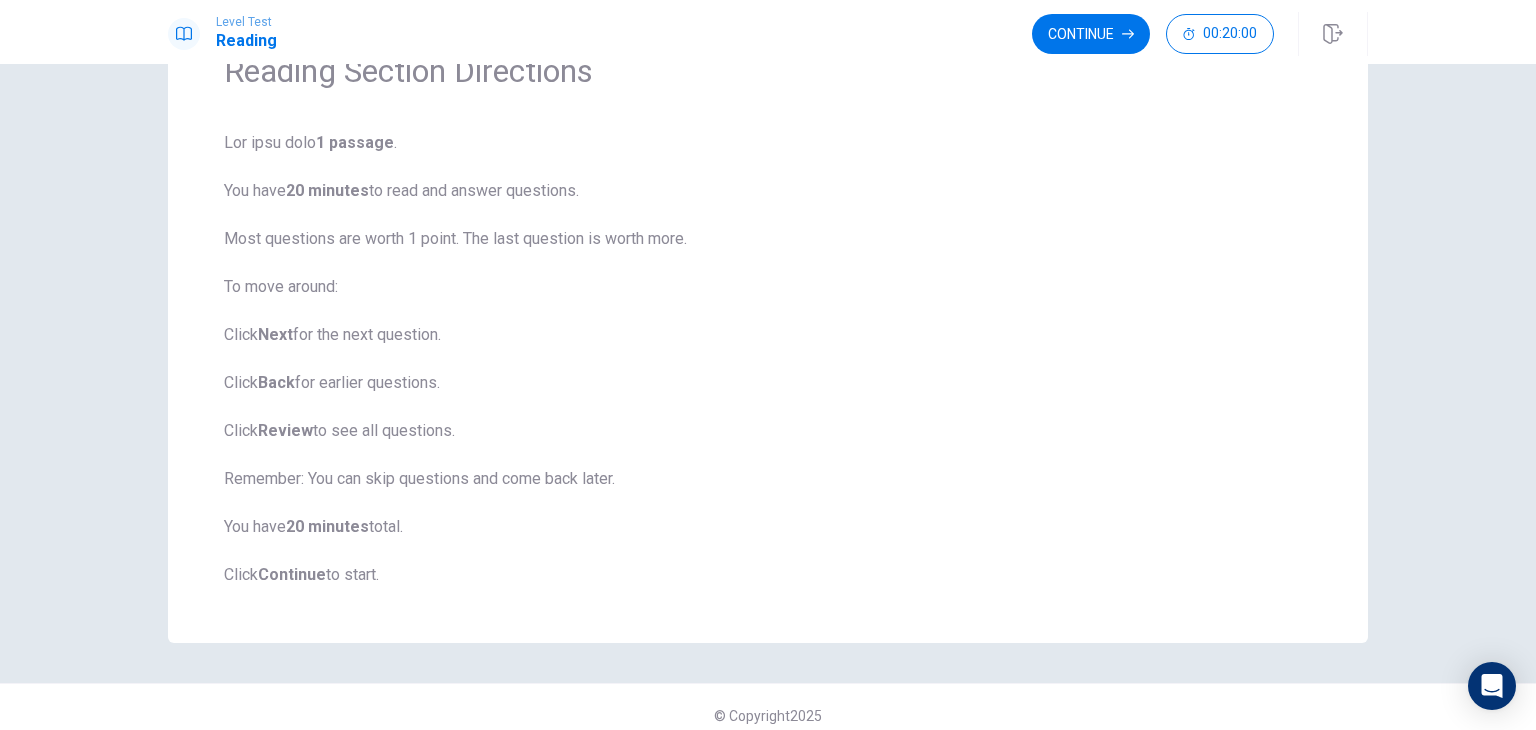scroll, scrollTop: 126, scrollLeft: 0, axis: vertical 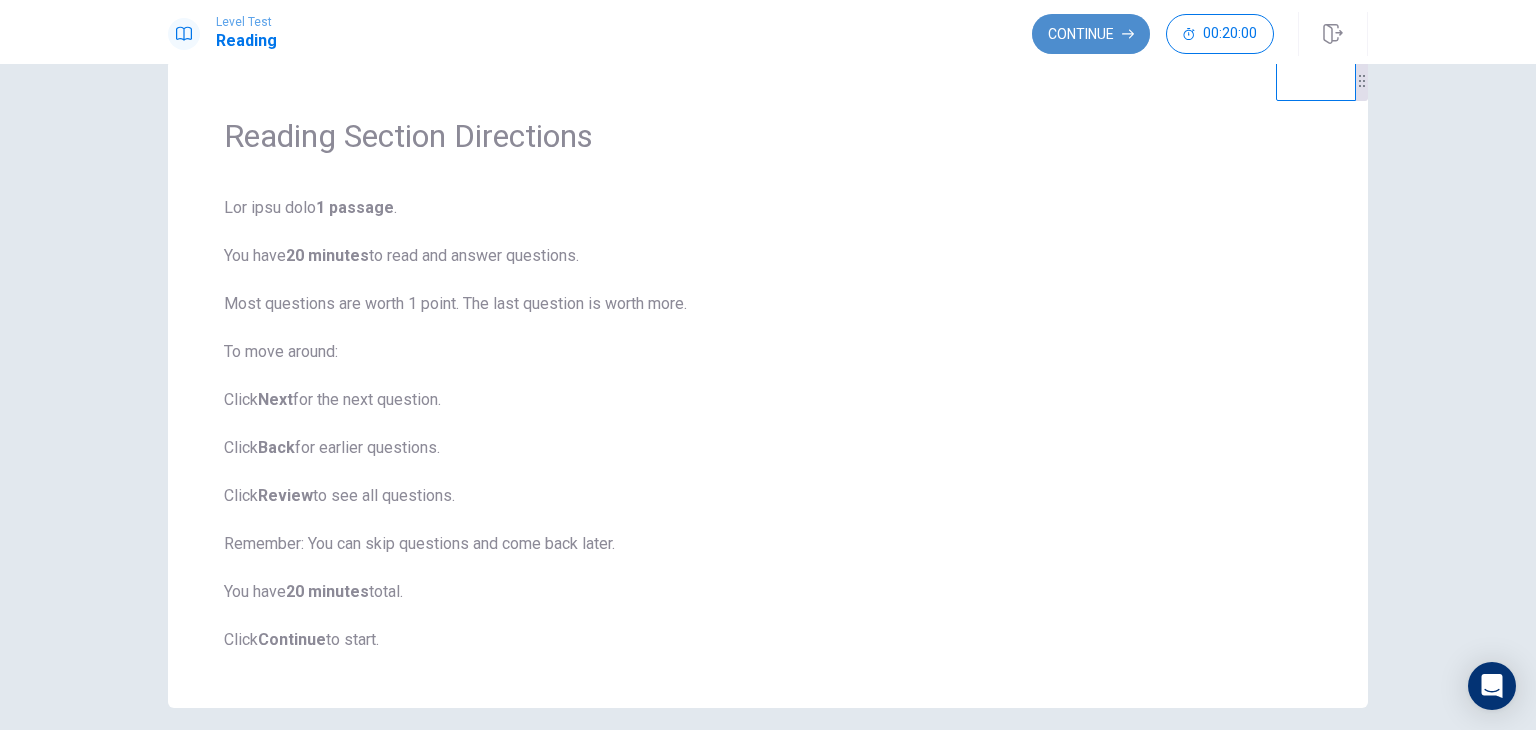 click on "Continue" at bounding box center (1091, 34) 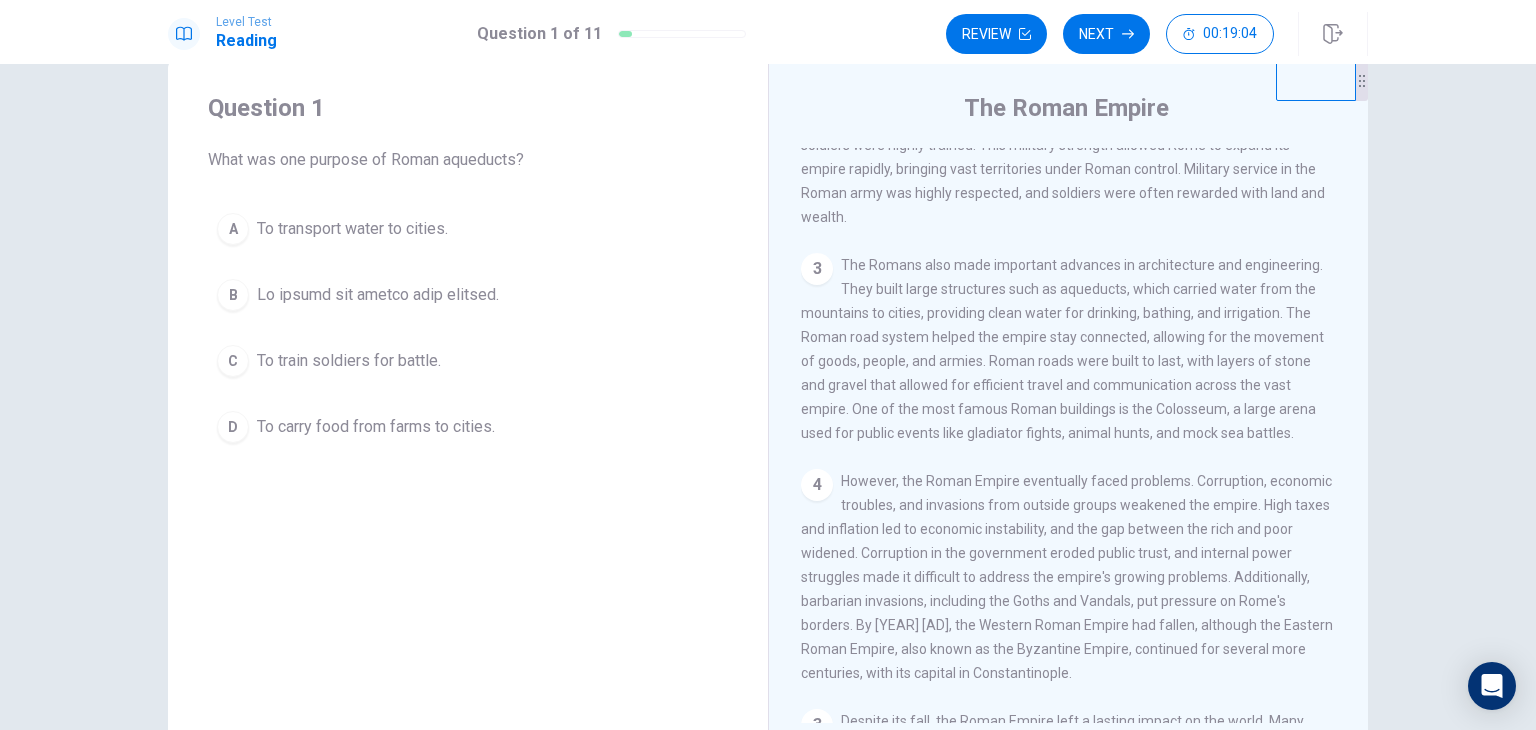 scroll, scrollTop: 352, scrollLeft: 0, axis: vertical 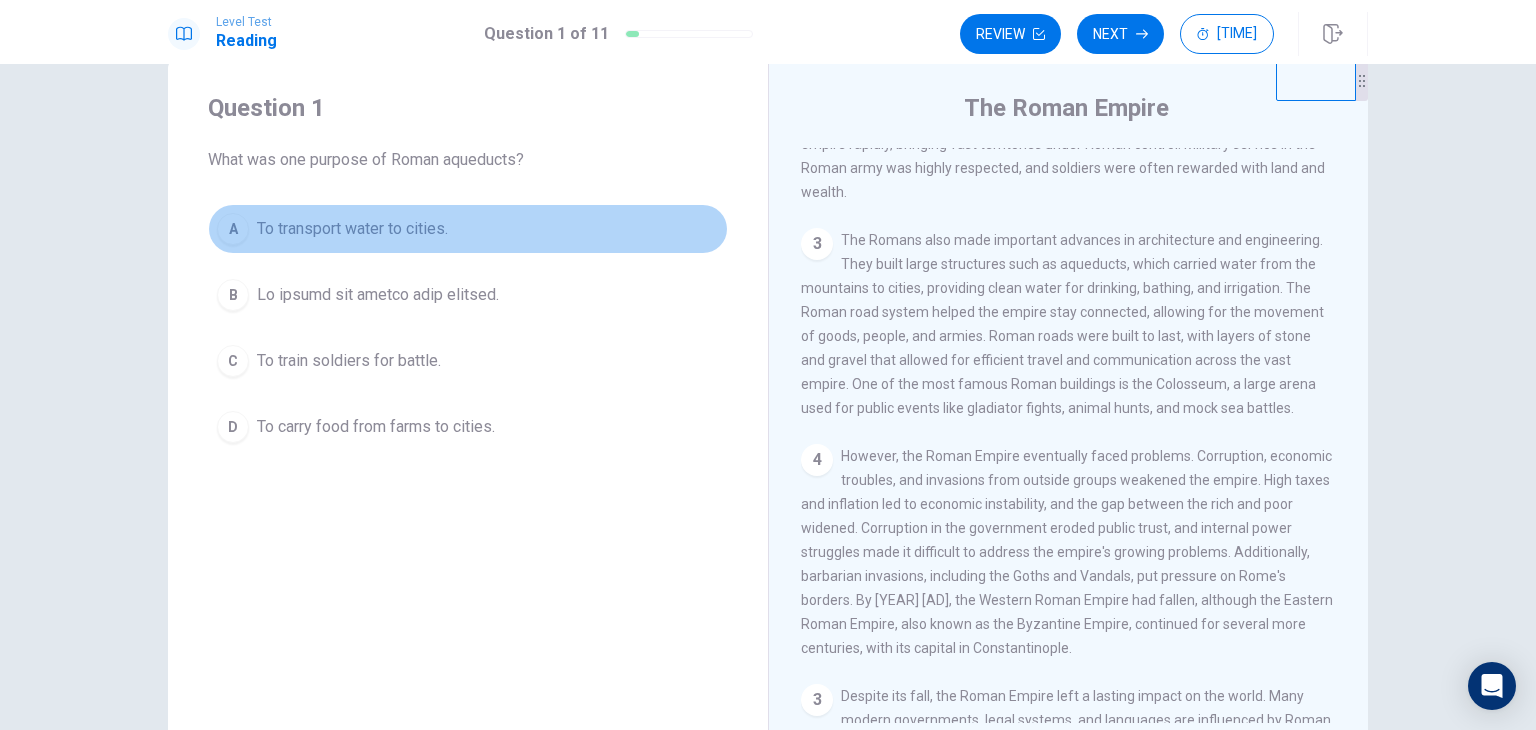 click on "A" at bounding box center (233, 229) 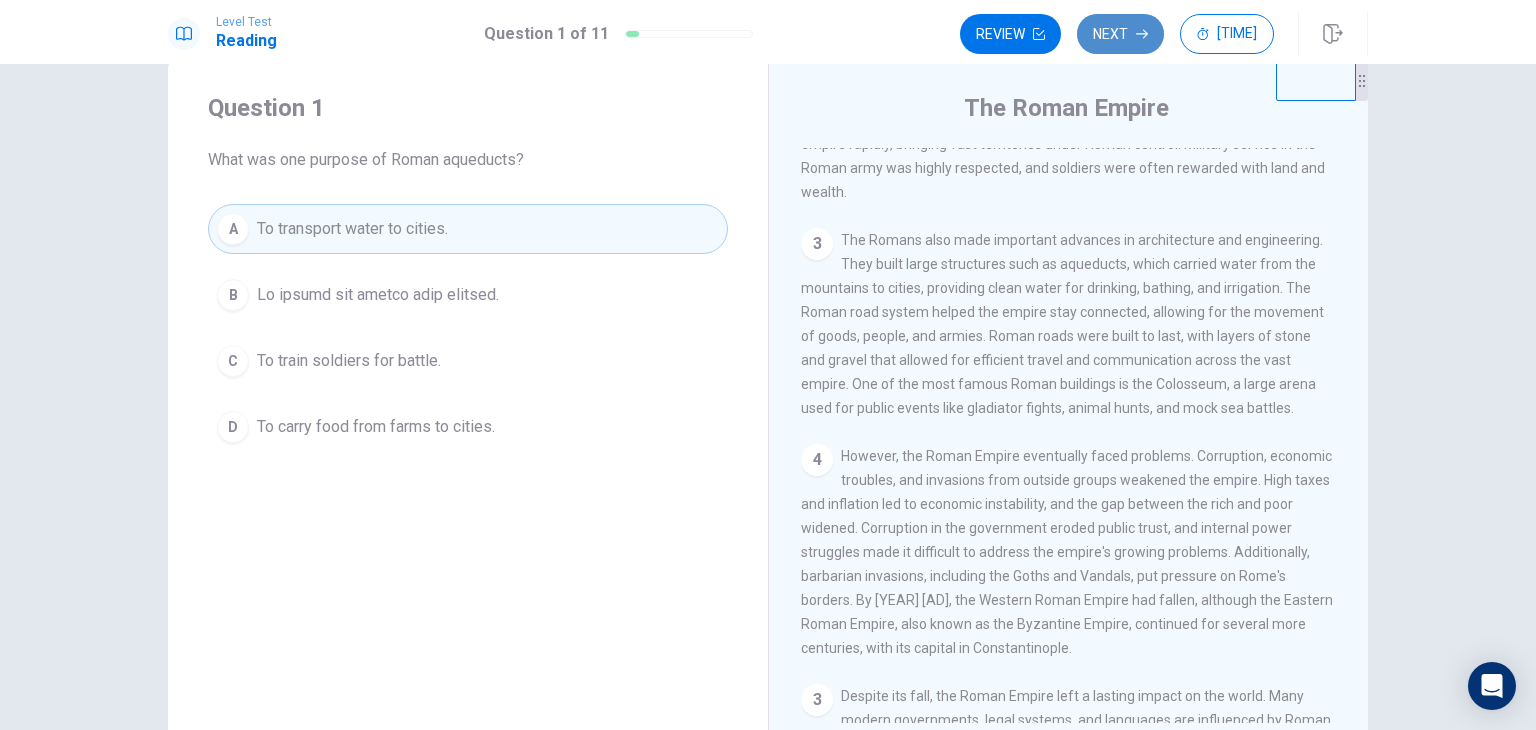 click on "Next" at bounding box center (1120, 34) 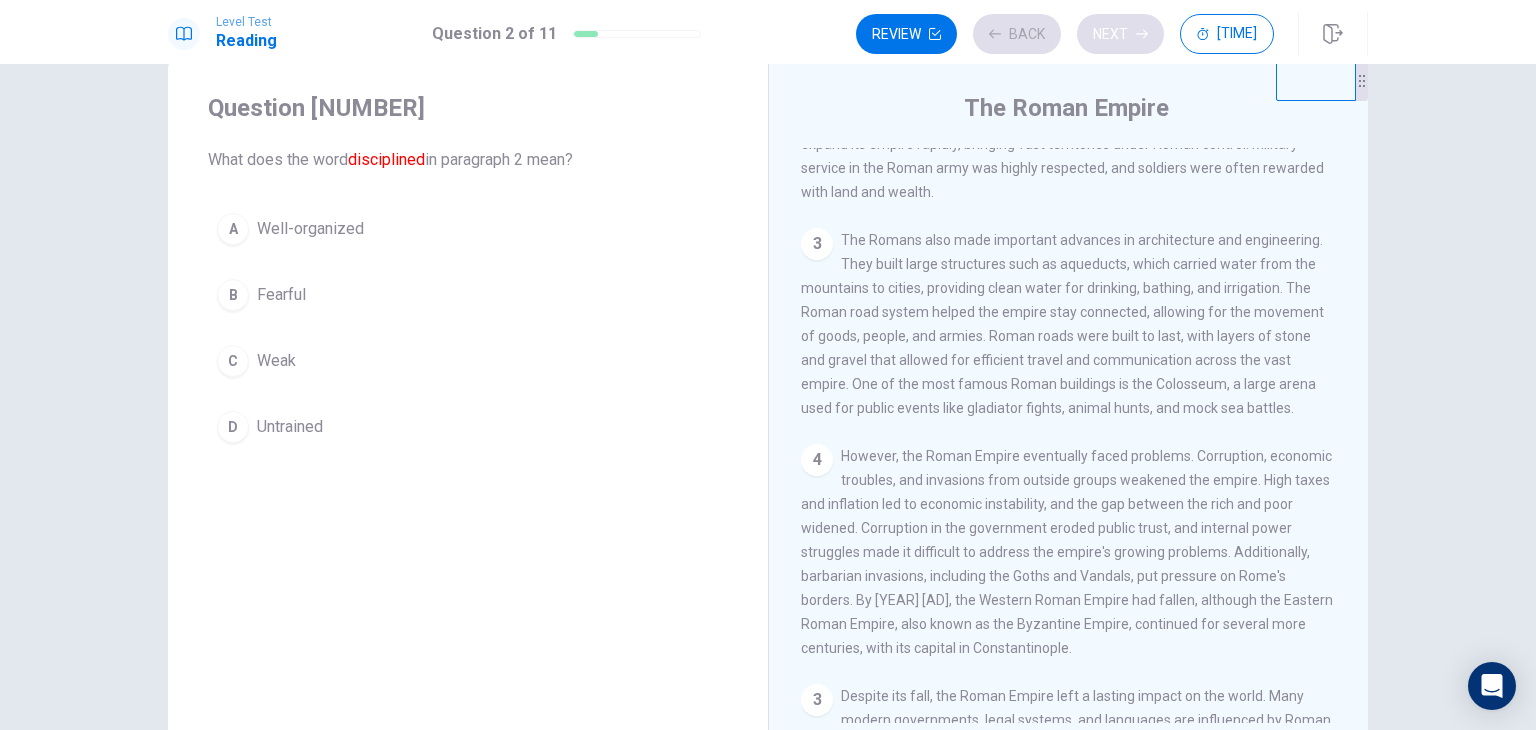 scroll, scrollTop: 197, scrollLeft: 0, axis: vertical 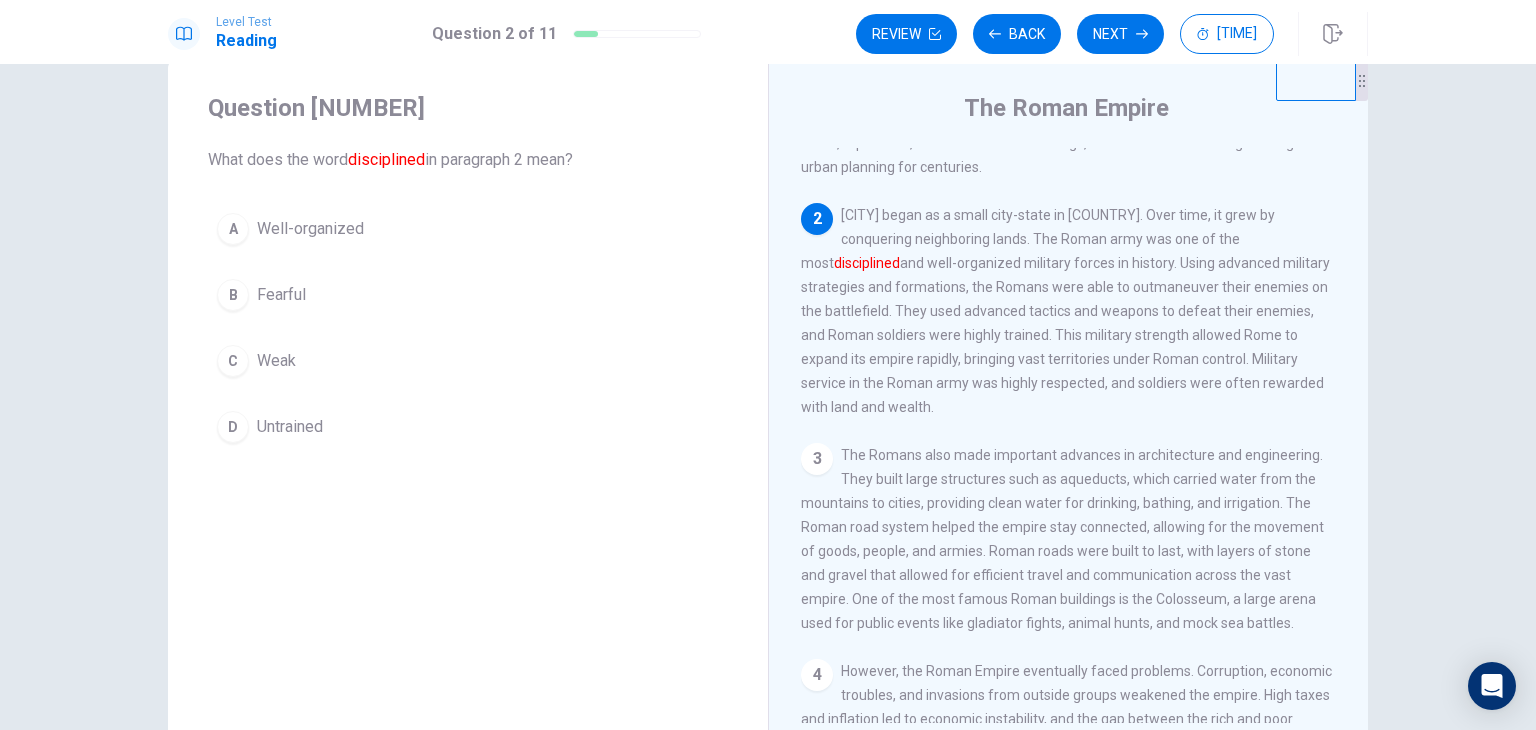click on "Well-organized" at bounding box center [310, 229] 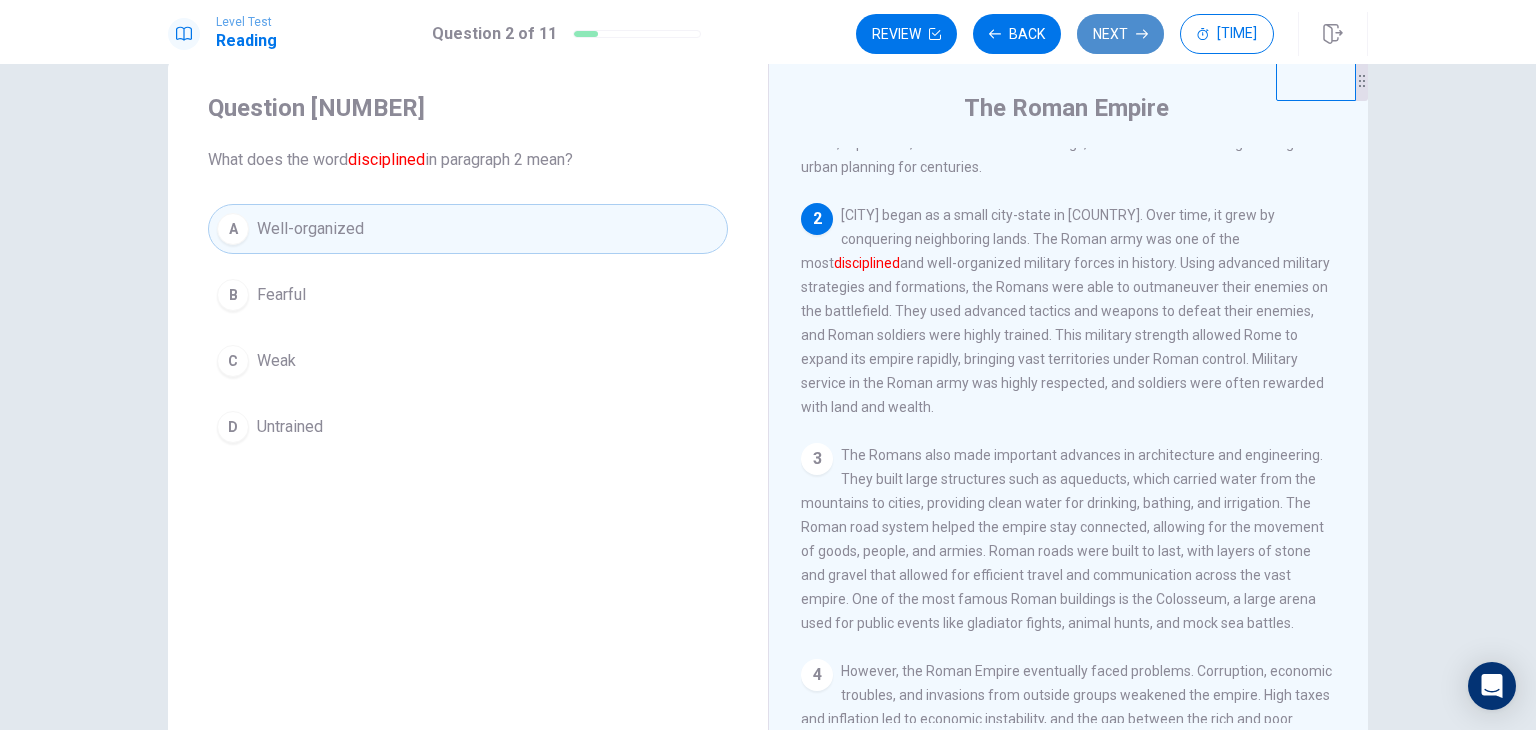 click on "Next" at bounding box center [1120, 34] 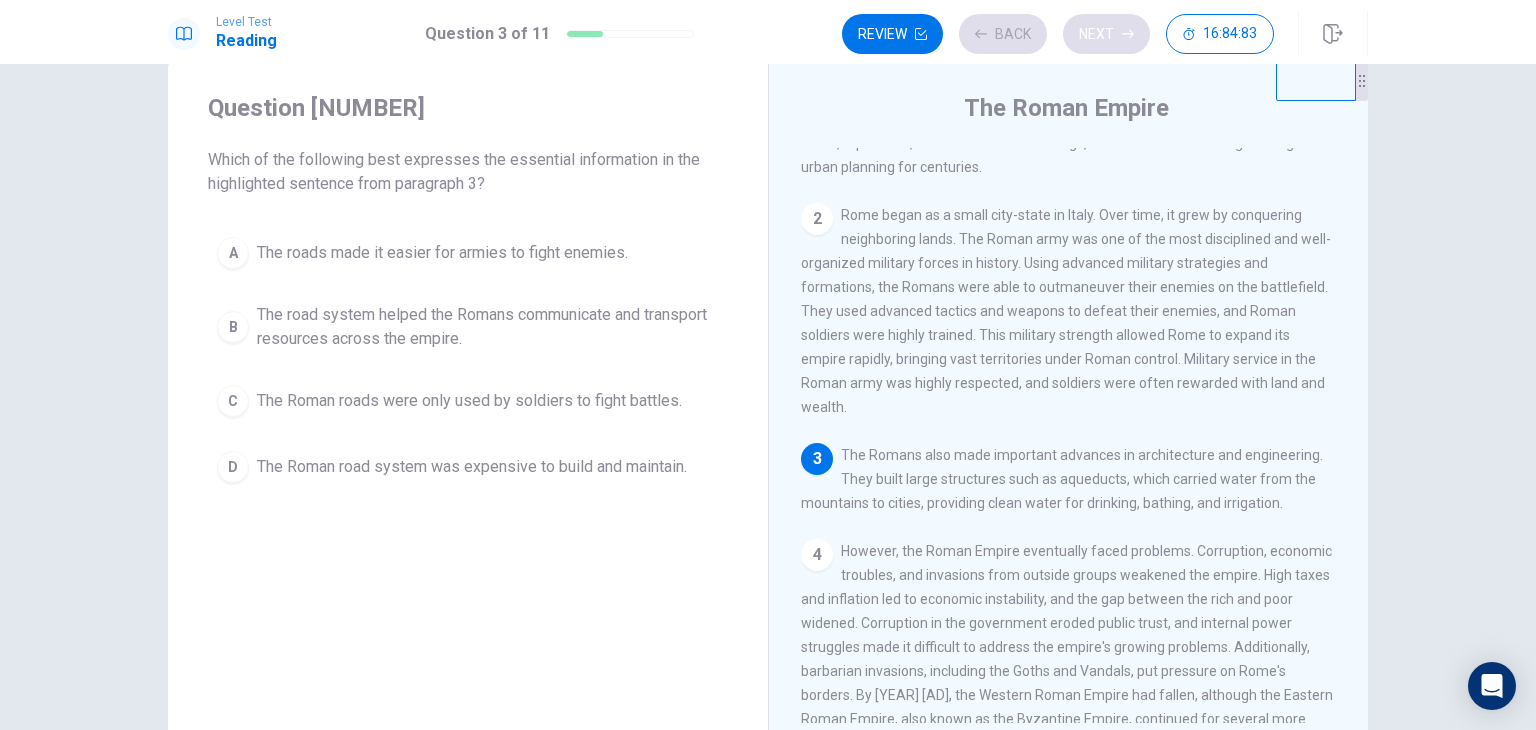 scroll, scrollTop: 144, scrollLeft: 0, axis: vertical 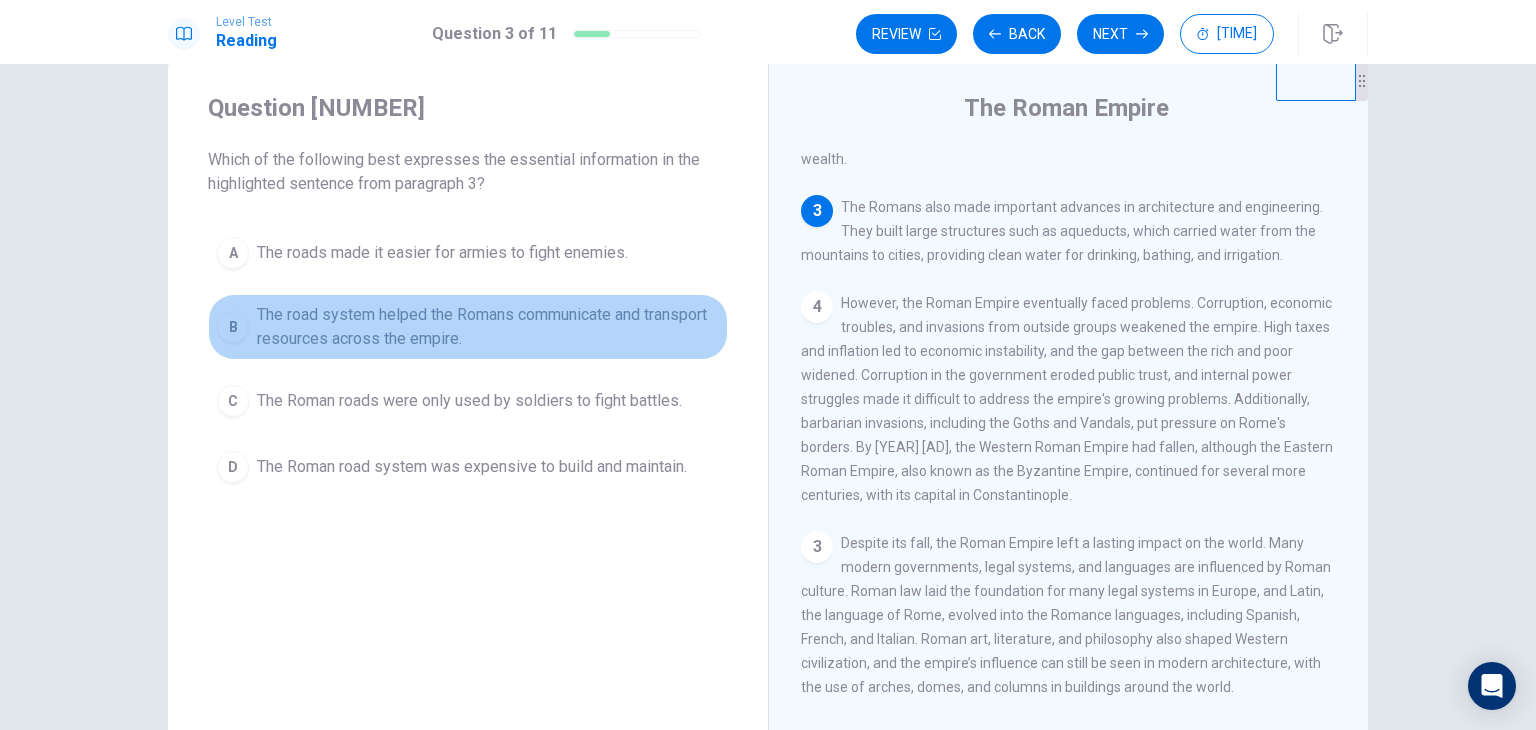click on "The road system helped the Romans communicate and transport resources across the empire." at bounding box center [442, 253] 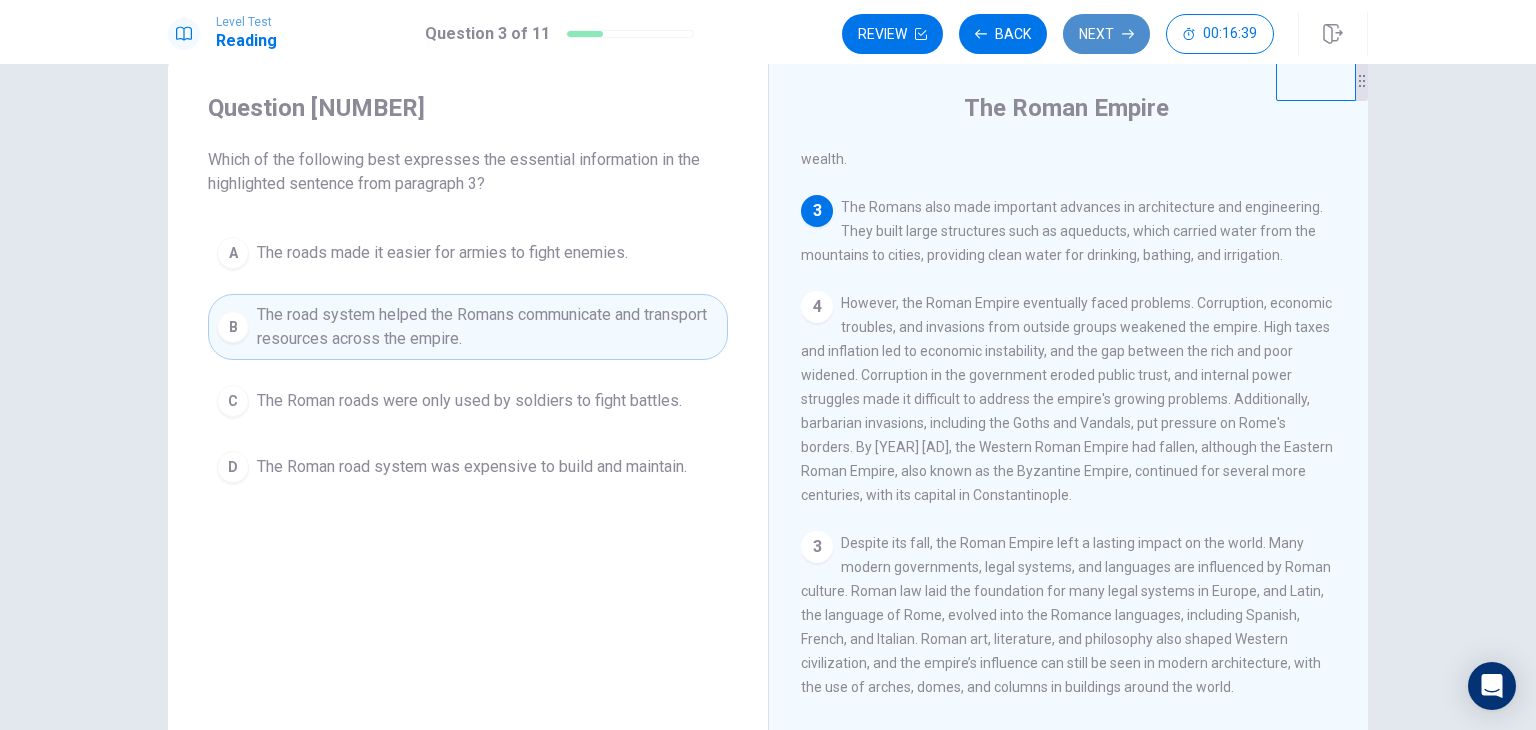 click on "Next" at bounding box center (1106, 34) 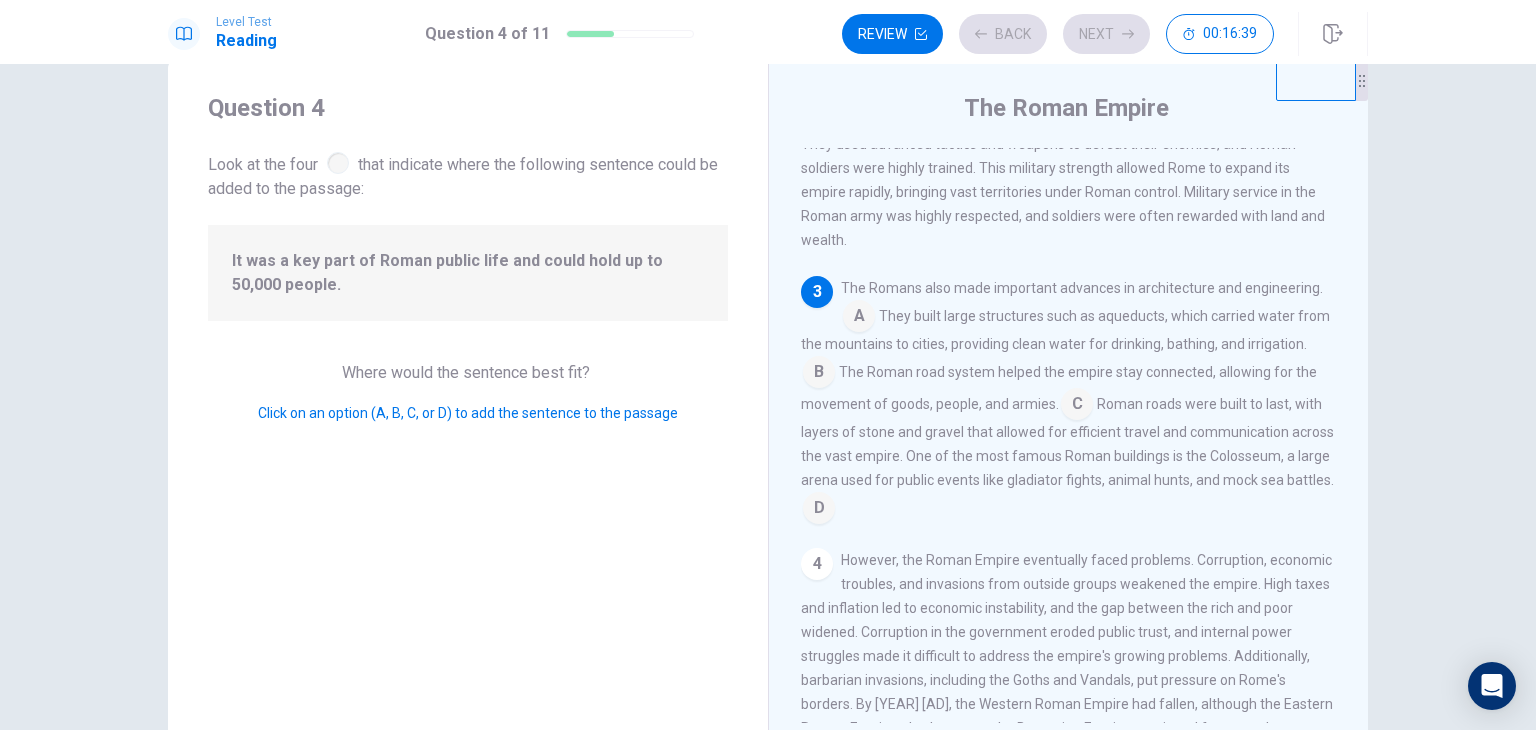 scroll, scrollTop: 317, scrollLeft: 0, axis: vertical 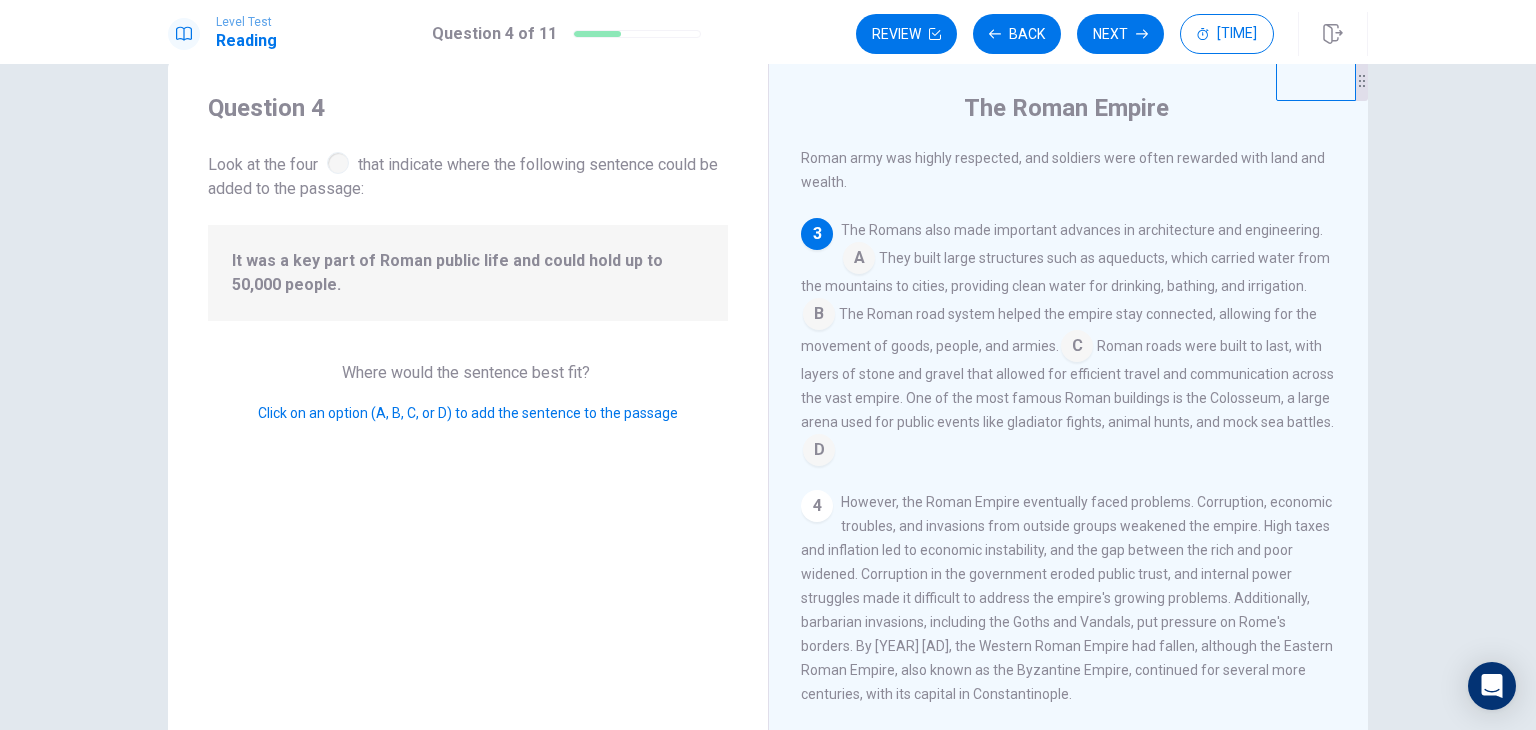 click at bounding box center (859, 260) 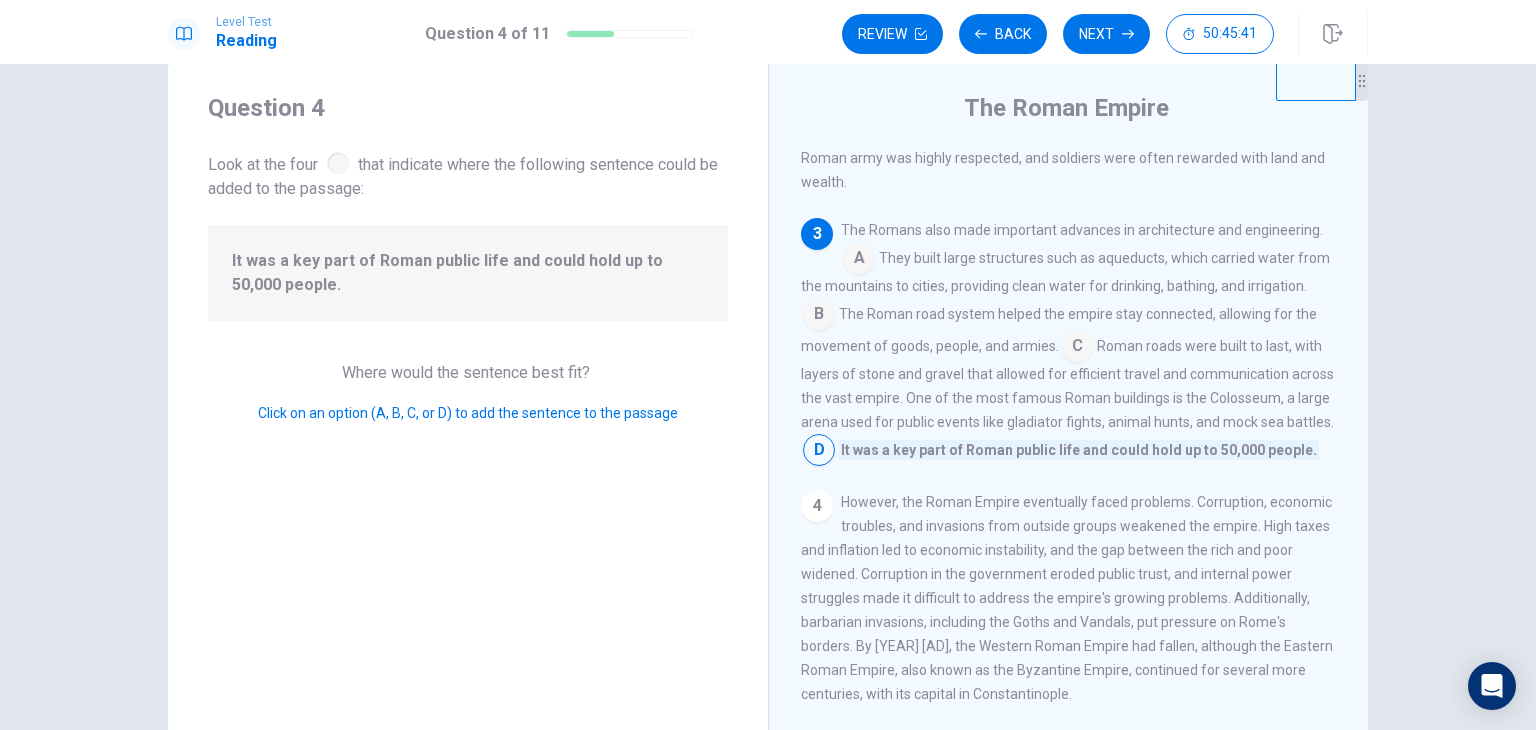 click at bounding box center [859, 260] 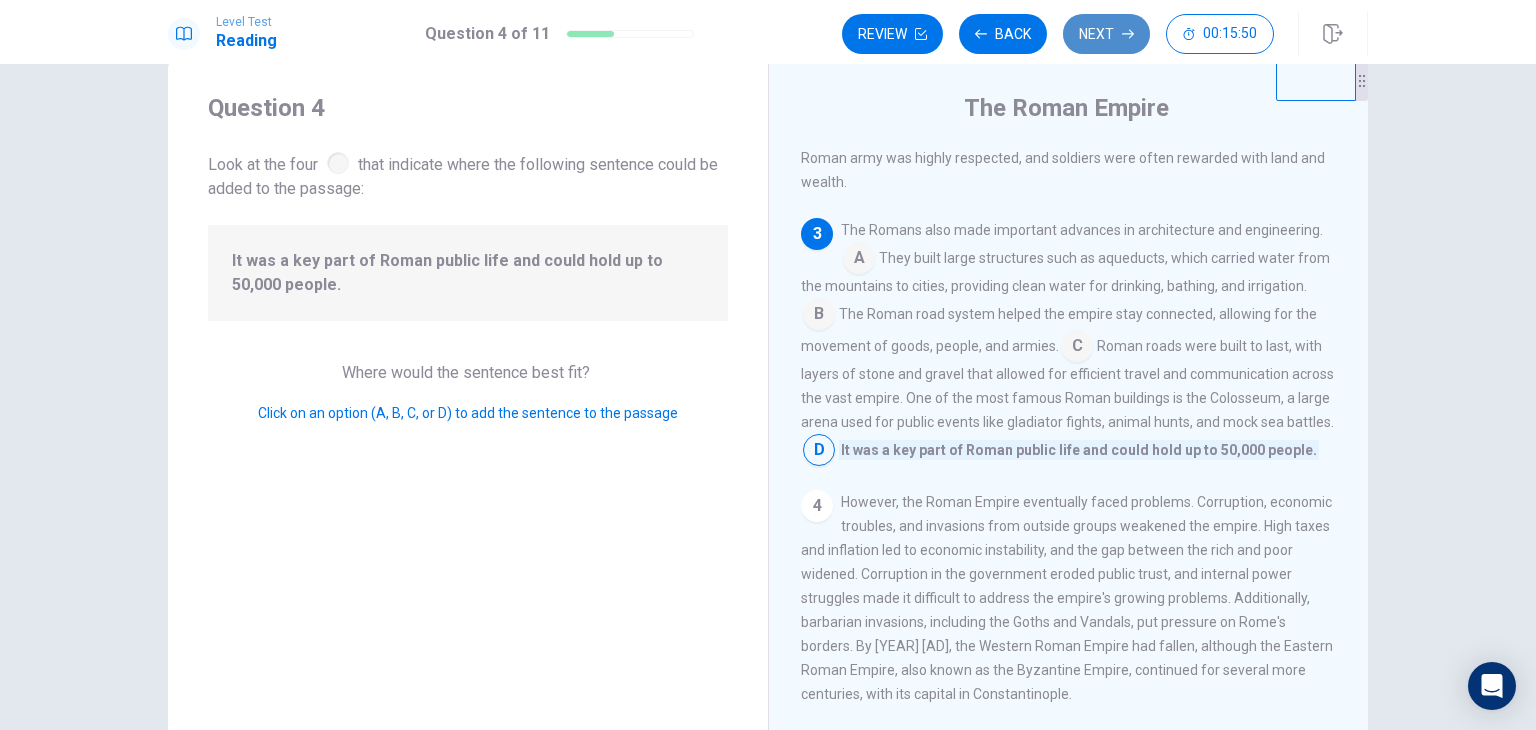 click on "Next" at bounding box center [1106, 34] 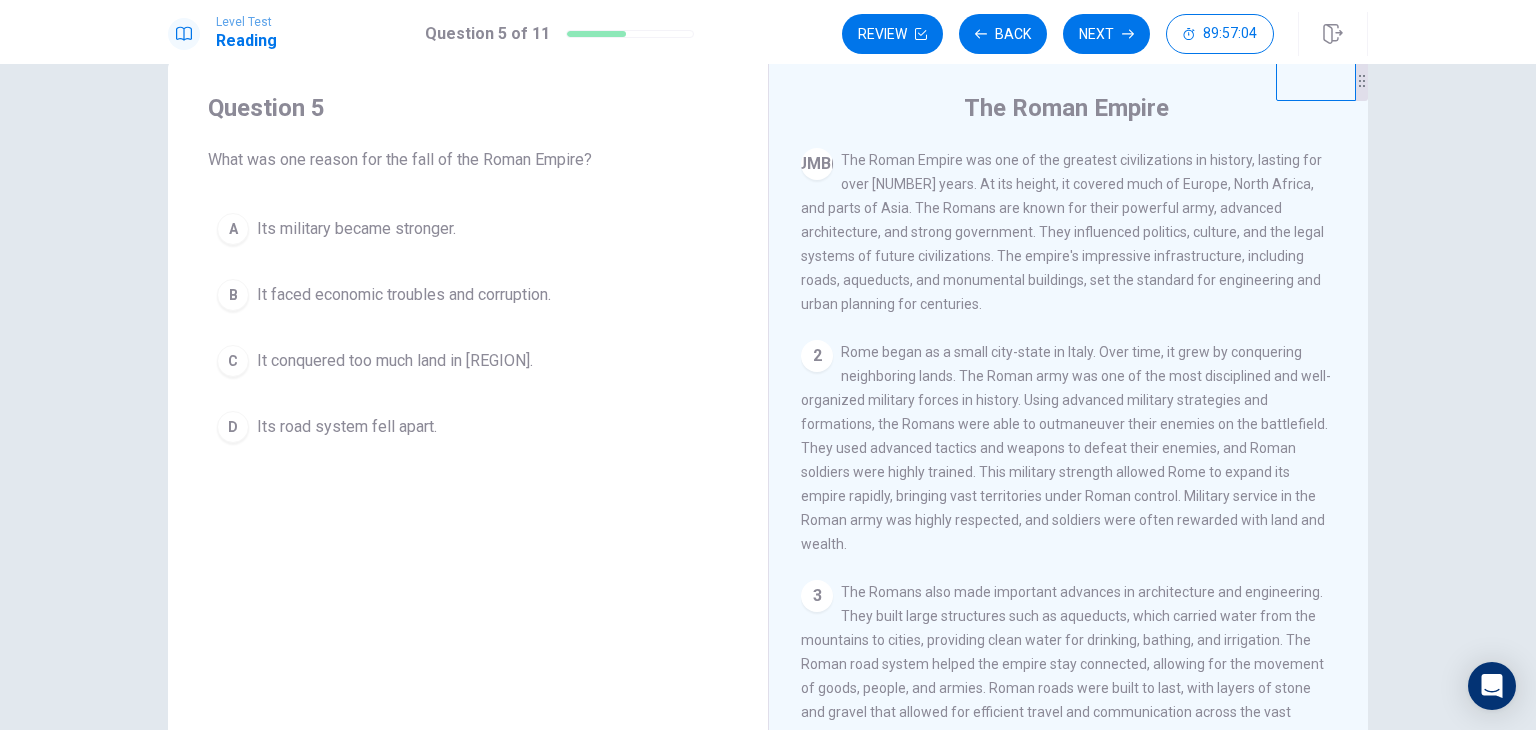 drag, startPoint x: 1357, startPoint y: 245, endPoint x: 1352, endPoint y: 339, distance: 94.13288 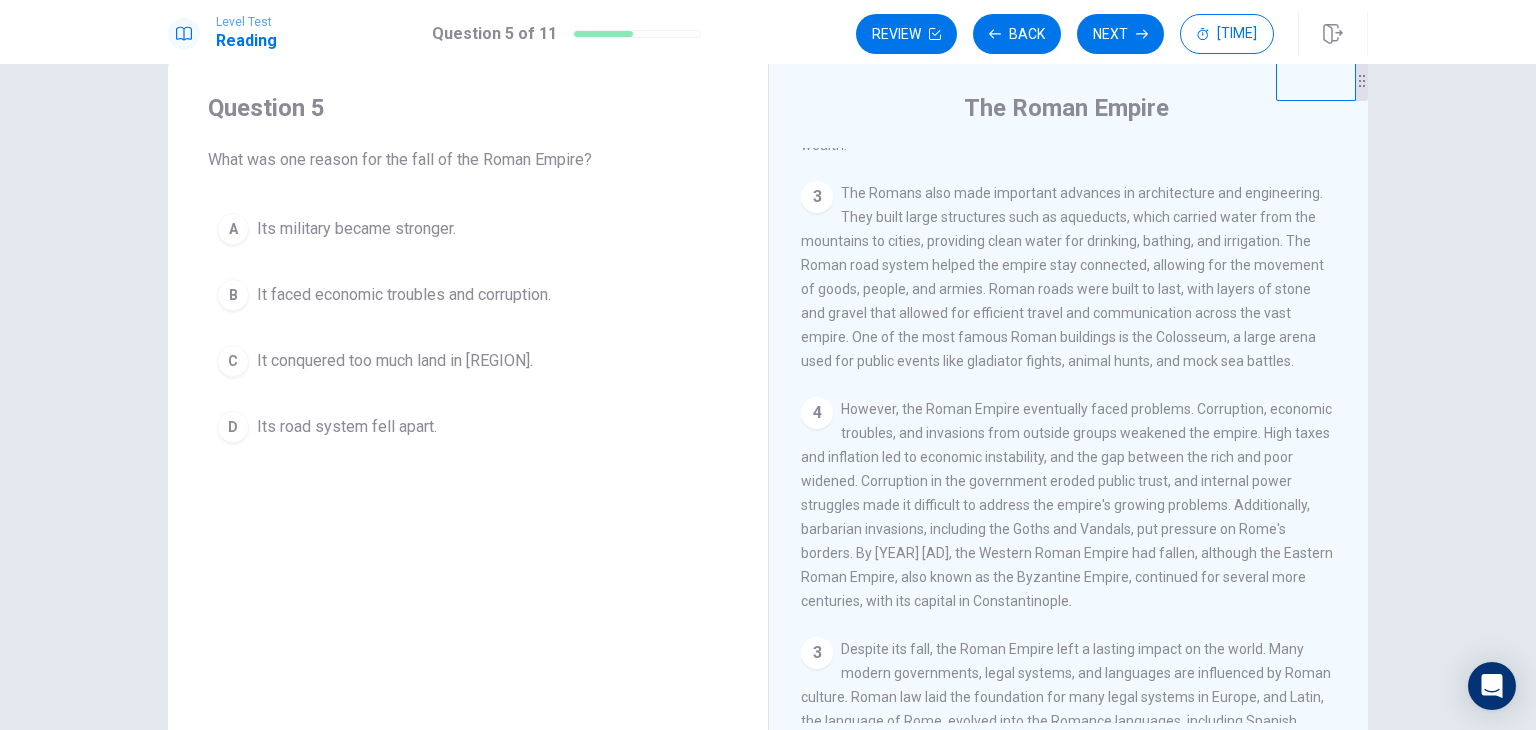 scroll, scrollTop: 403, scrollLeft: 0, axis: vertical 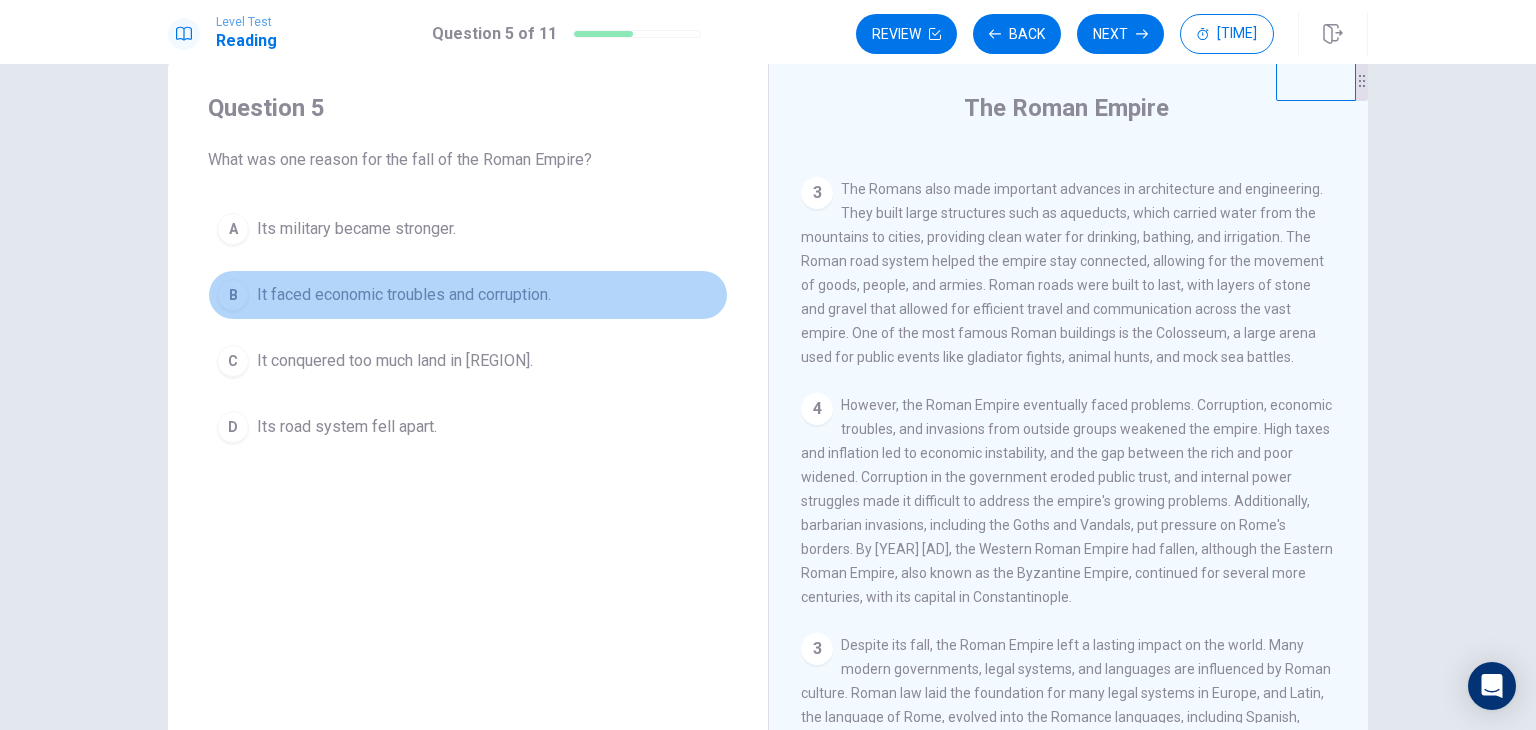 click on "B" at bounding box center [233, 229] 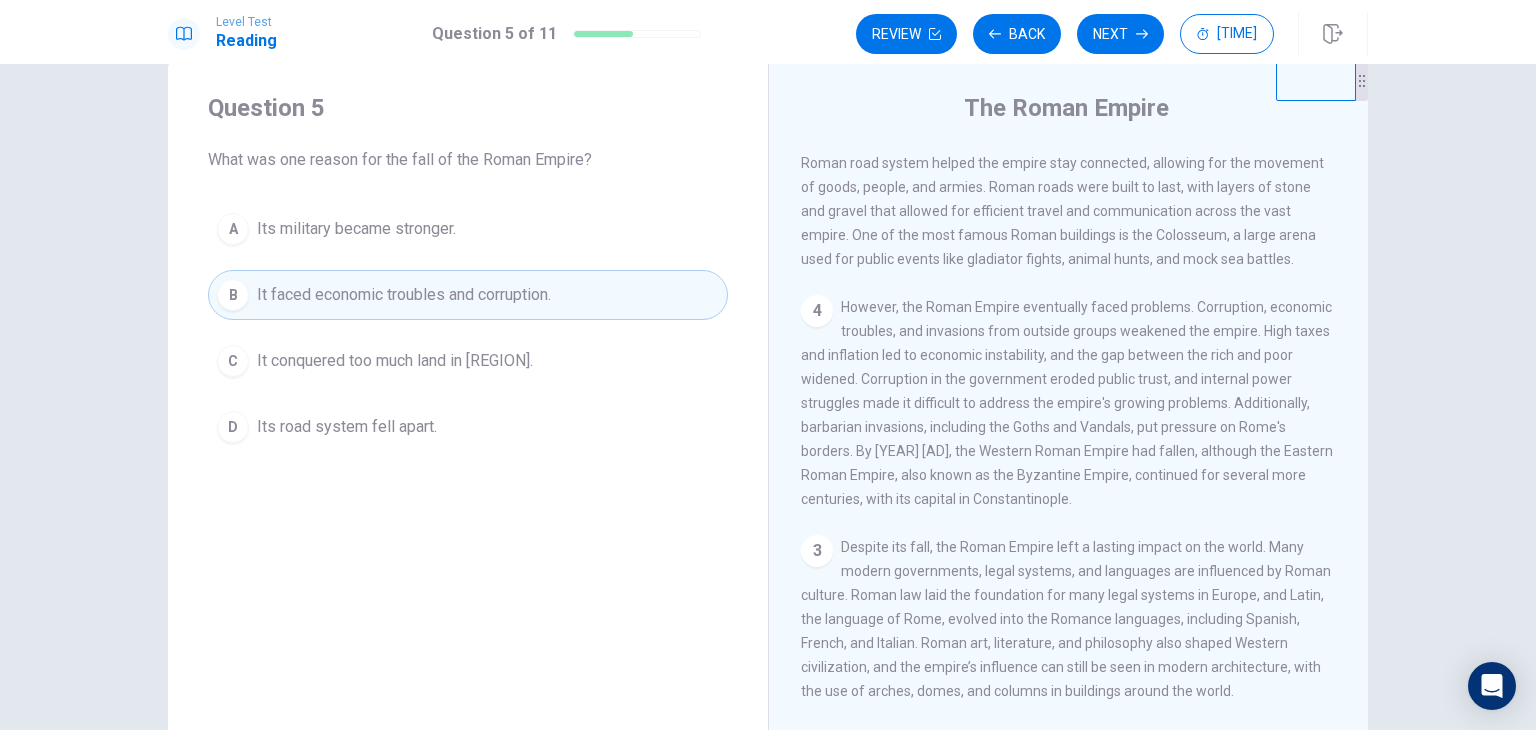 scroll, scrollTop: 499, scrollLeft: 0, axis: vertical 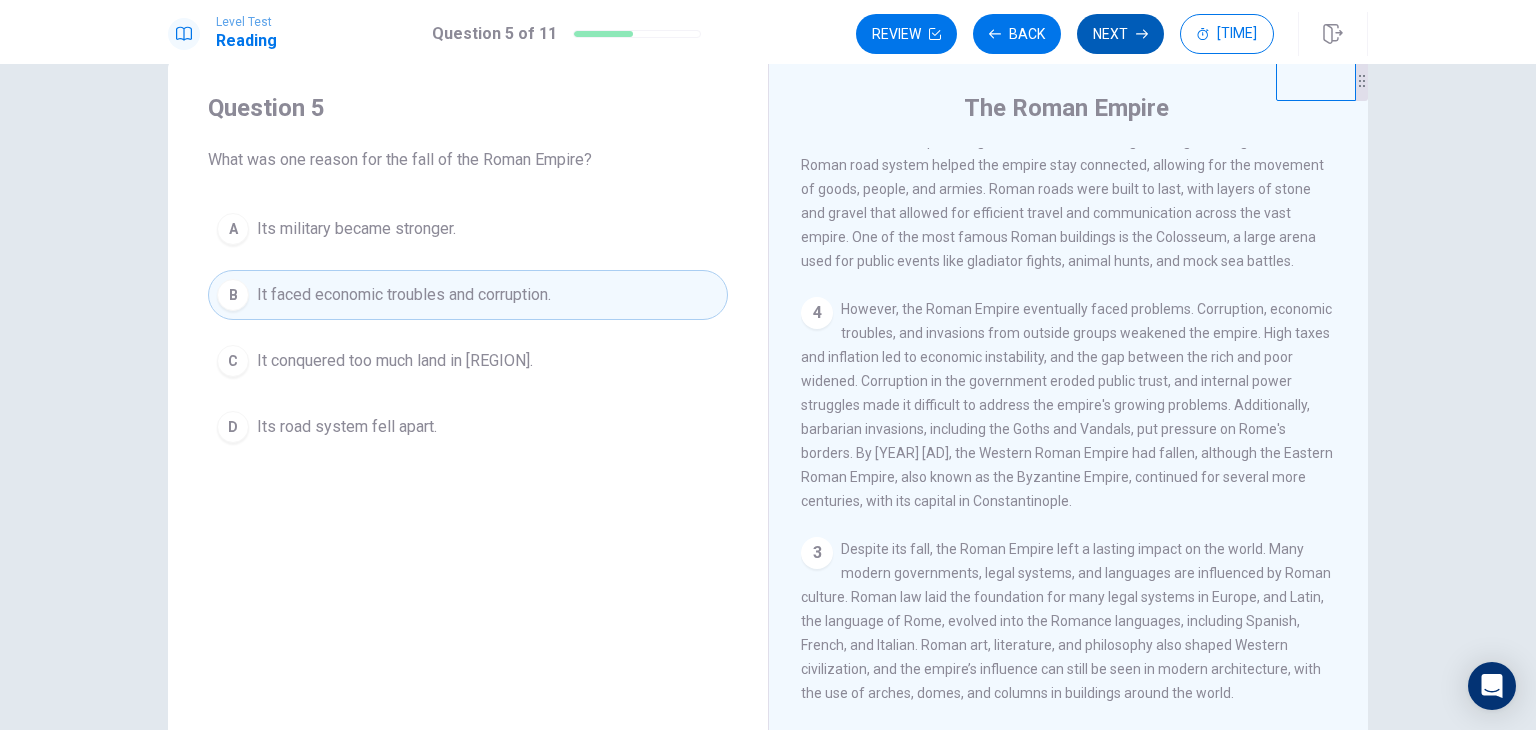 click on "Next" at bounding box center (1120, 34) 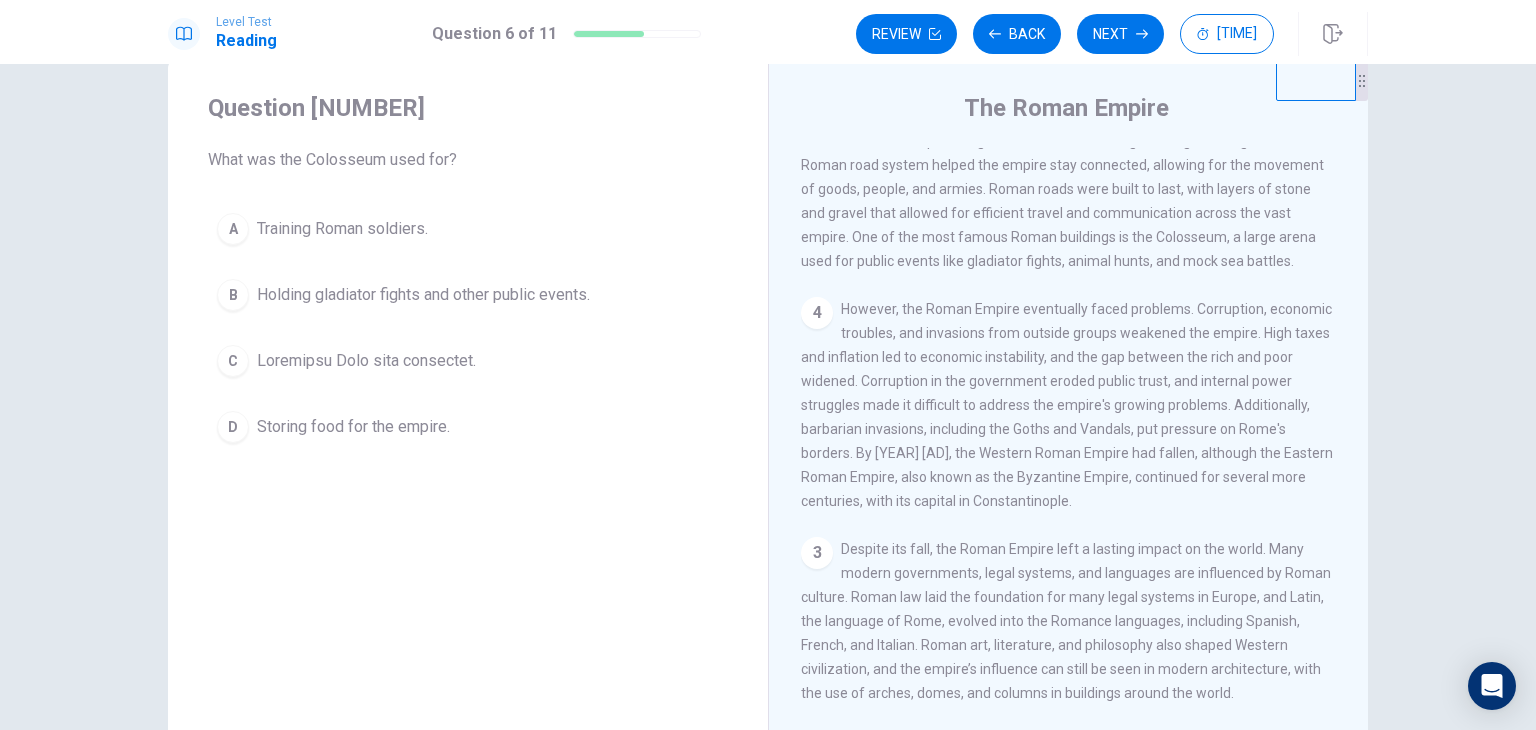 scroll, scrollTop: 536, scrollLeft: 0, axis: vertical 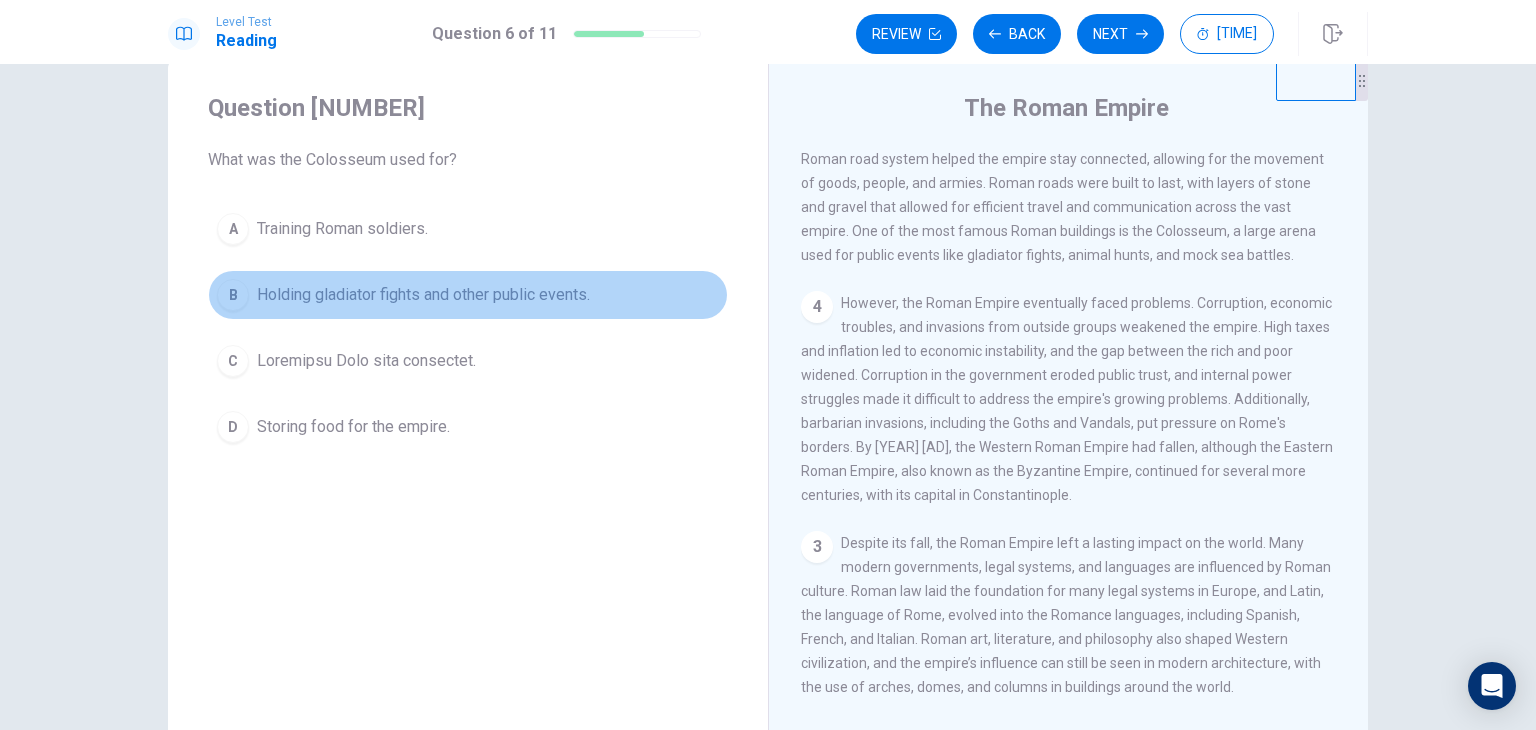 click on "Holding gladiator fights and other public events." at bounding box center [342, 229] 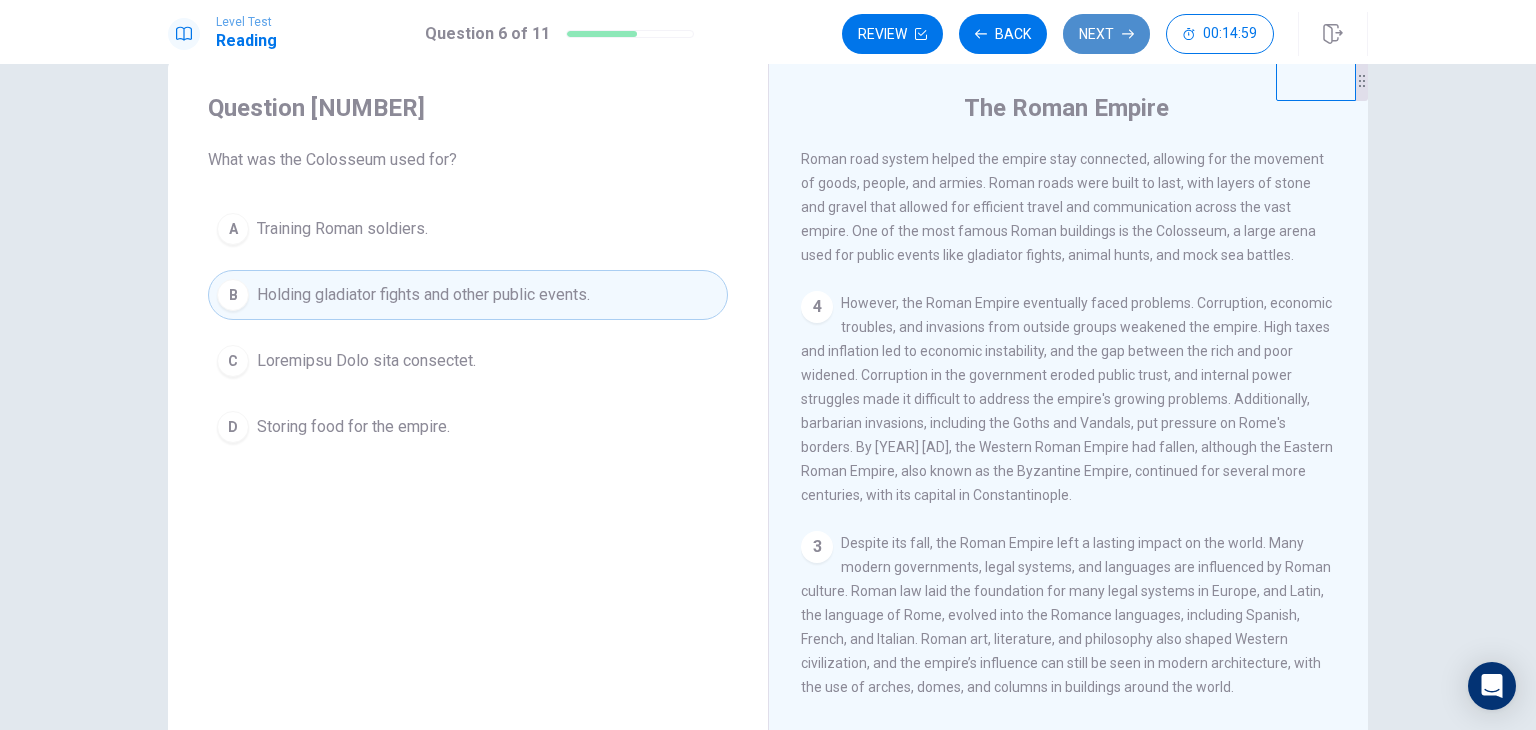 click on "Next" at bounding box center (1106, 34) 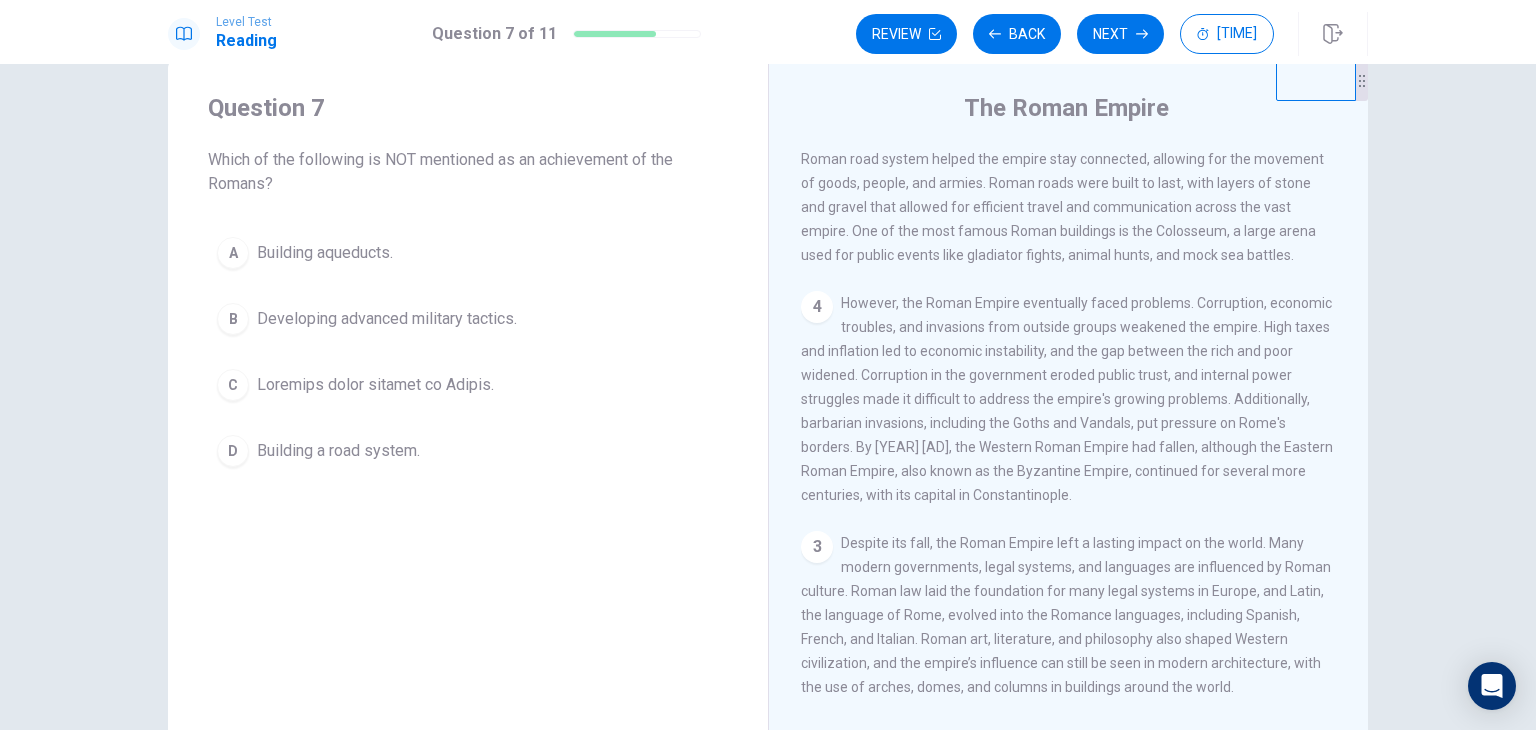 scroll, scrollTop: 44, scrollLeft: 0, axis: vertical 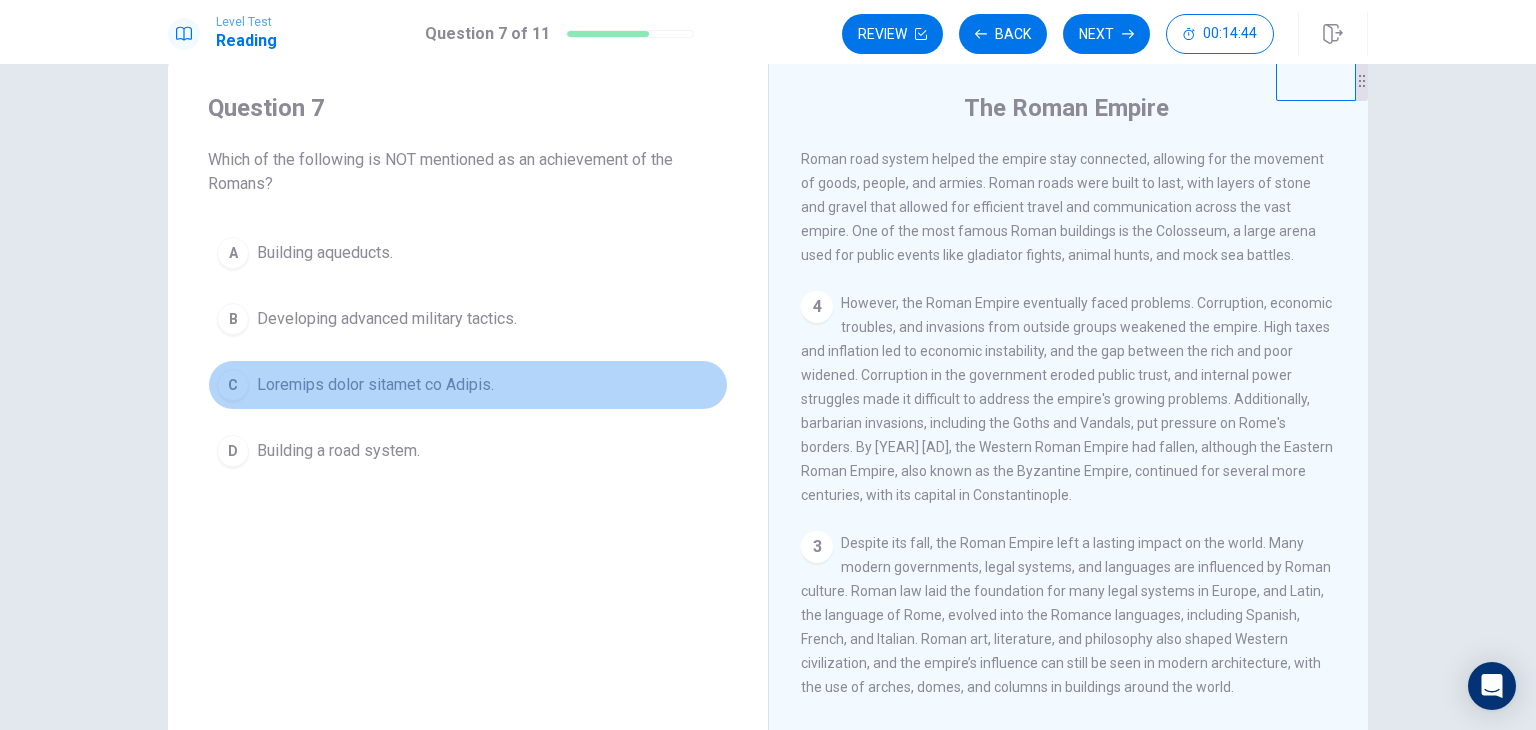 click on "Loremips dolor sitamet co Adipis." at bounding box center [325, 253] 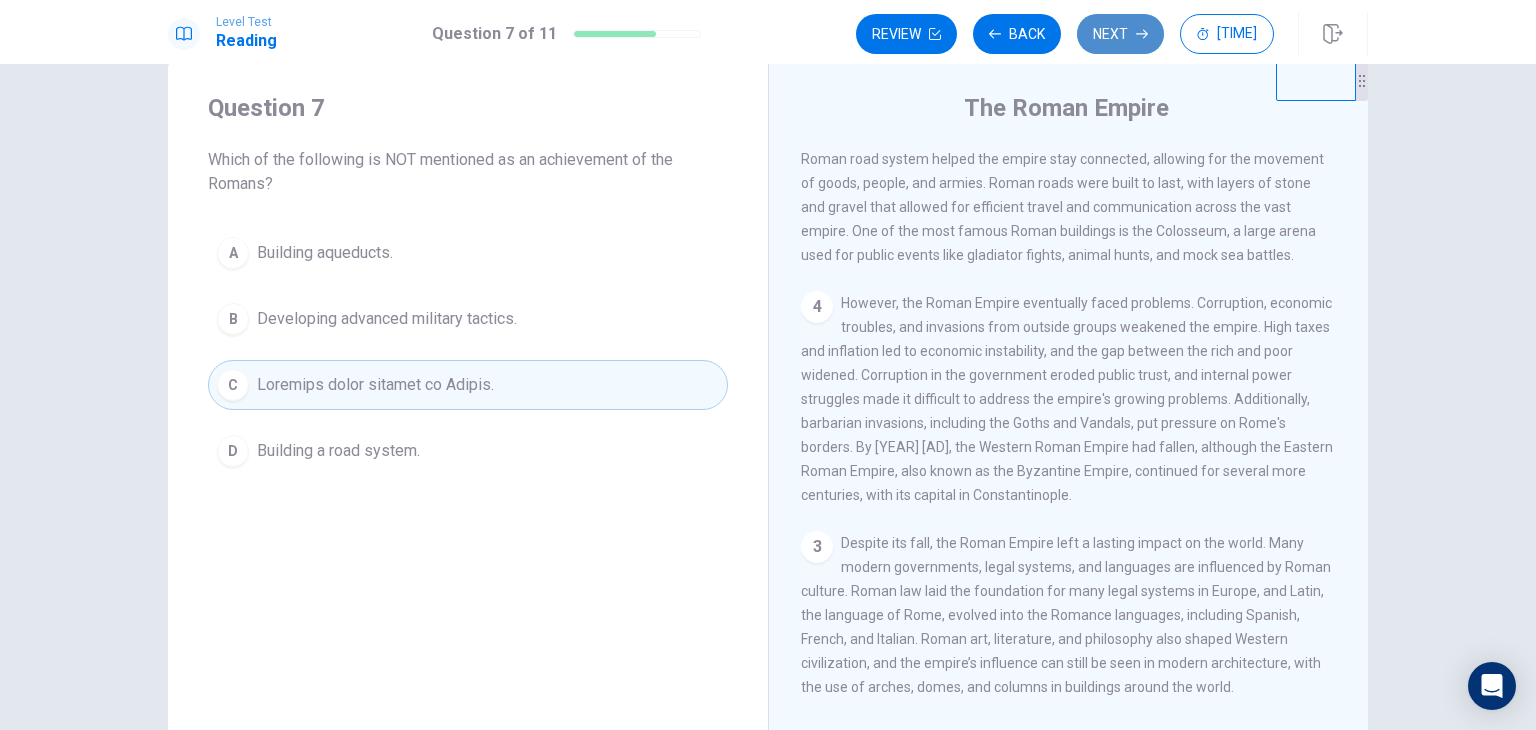 click on "Next" at bounding box center (1120, 34) 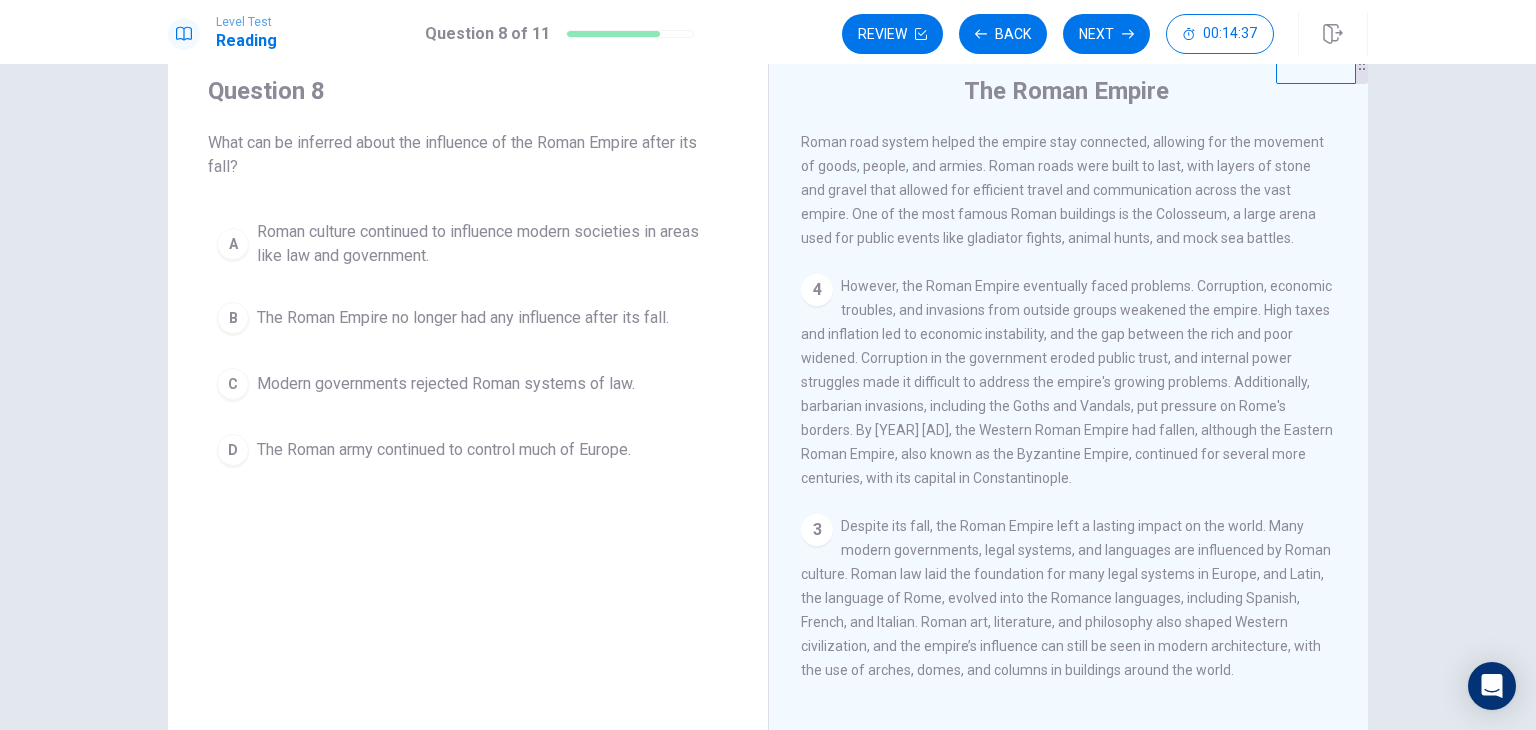 scroll, scrollTop: 62, scrollLeft: 0, axis: vertical 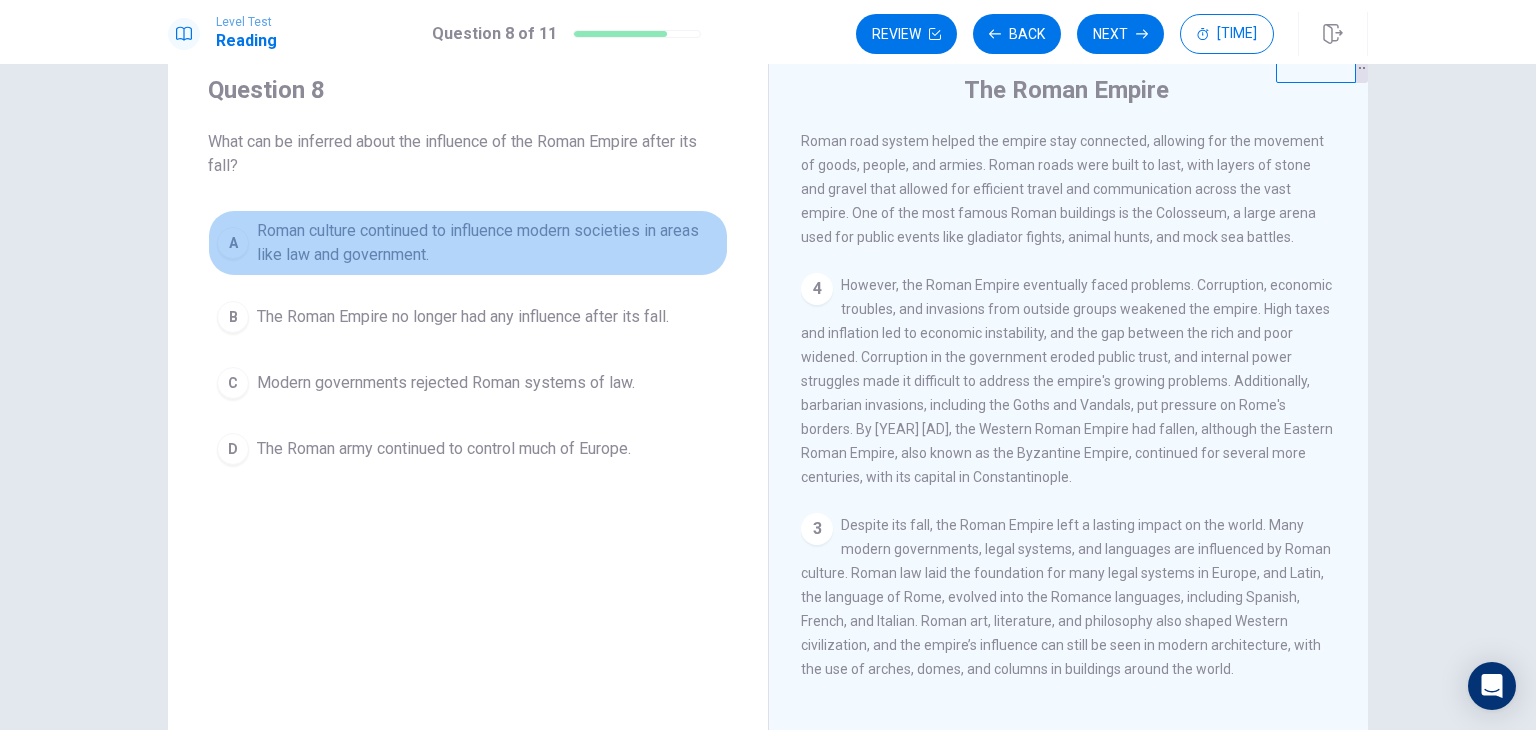 click on "Roman culture continued to influence modern societies in areas like law and government." at bounding box center (488, 243) 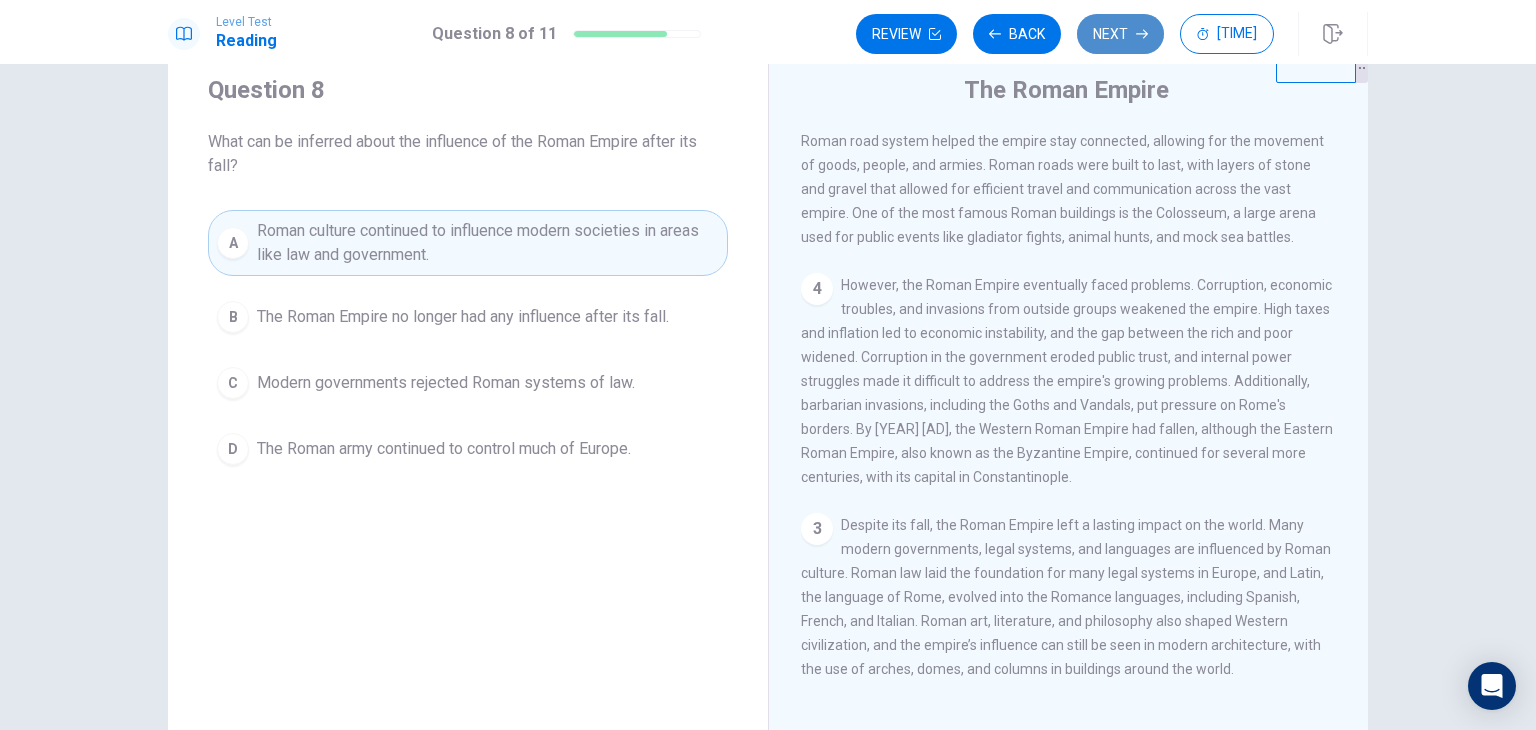 click on "Next" at bounding box center [1120, 34] 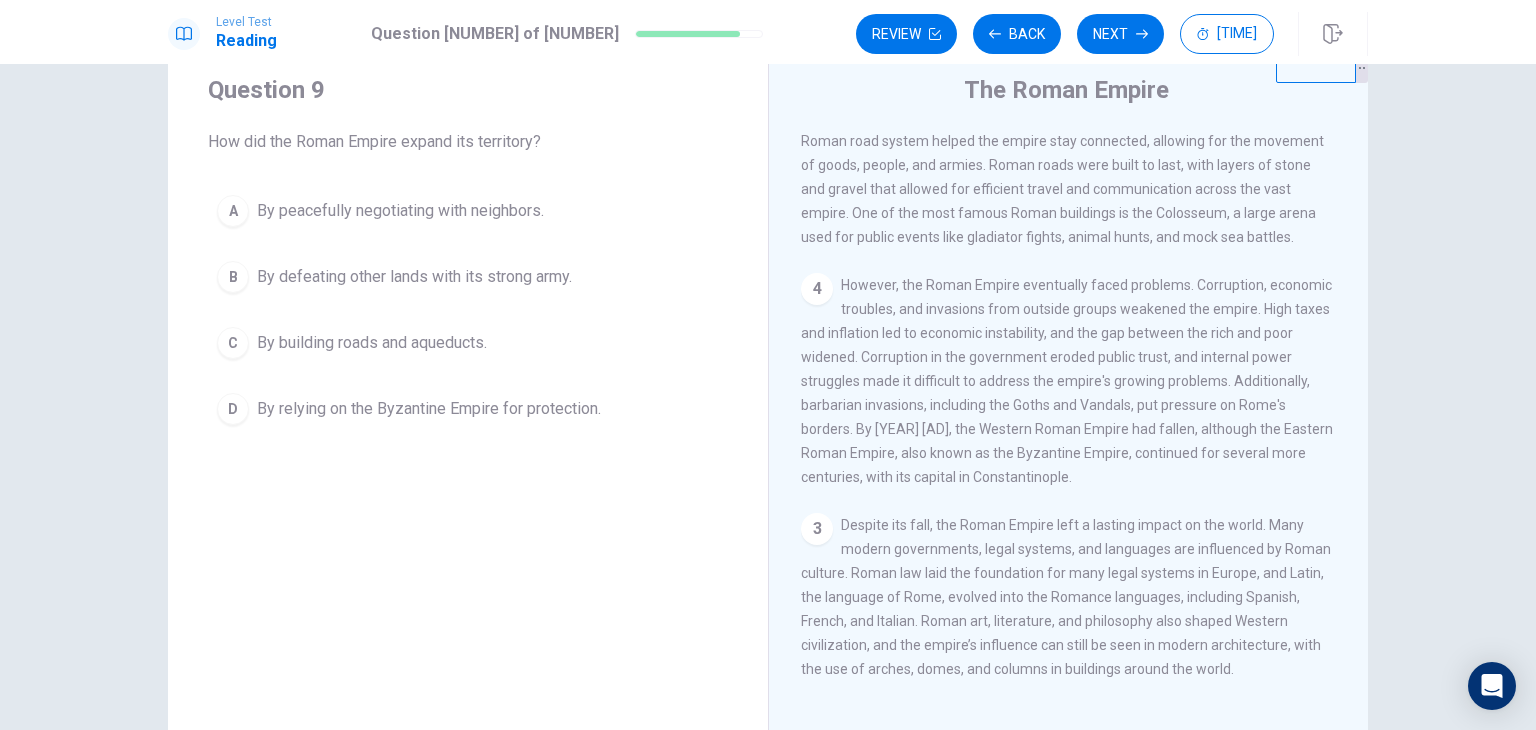 click on "By defeating other lands with its strong army." at bounding box center (400, 211) 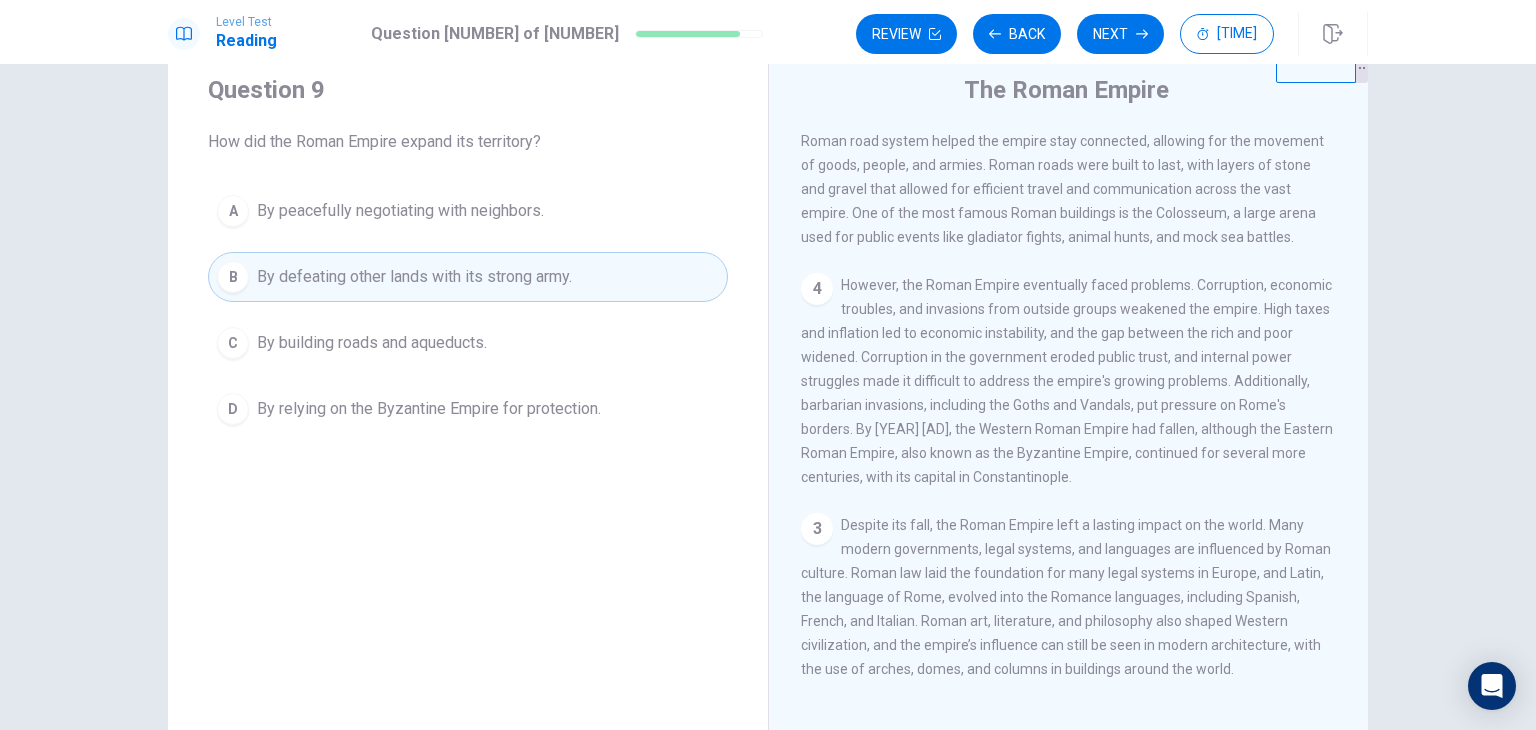 click on "1 The Roman Empire was one of the greatest civilizations in history, lasting for over 500 years. At its height, it covered much of Europe, North Africa, and parts of Asia. The Romans are known for their powerful army, advanced architecture, and strong government. They influenced politics, culture, and the legal systems of future civilizations. The empire's impressive infrastructure, including roads, aqueducts, and monumental buildings, set the standard for engineering and urban planning for centuries. 2 3 4 5" at bounding box center [1082, 417] 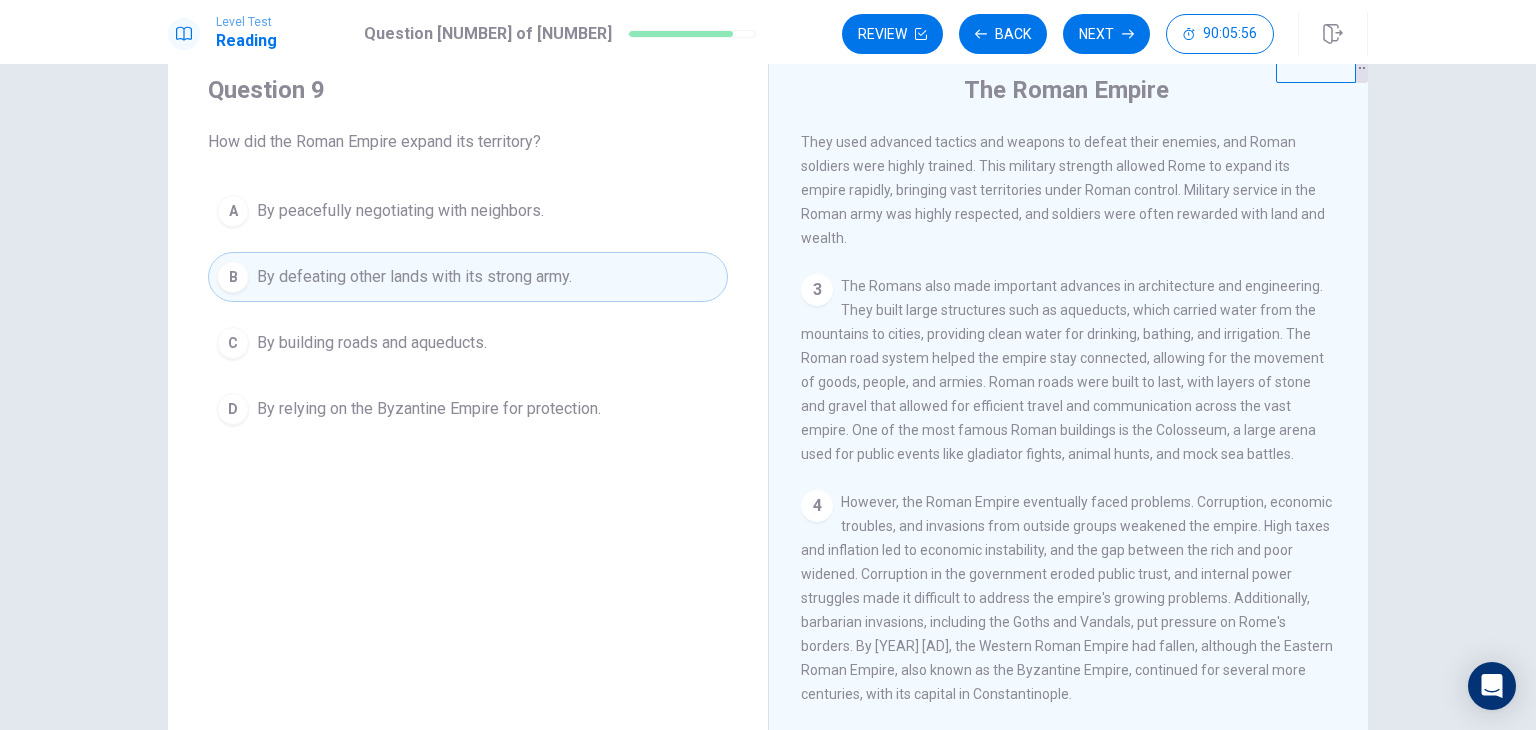 scroll, scrollTop: 288, scrollLeft: 0, axis: vertical 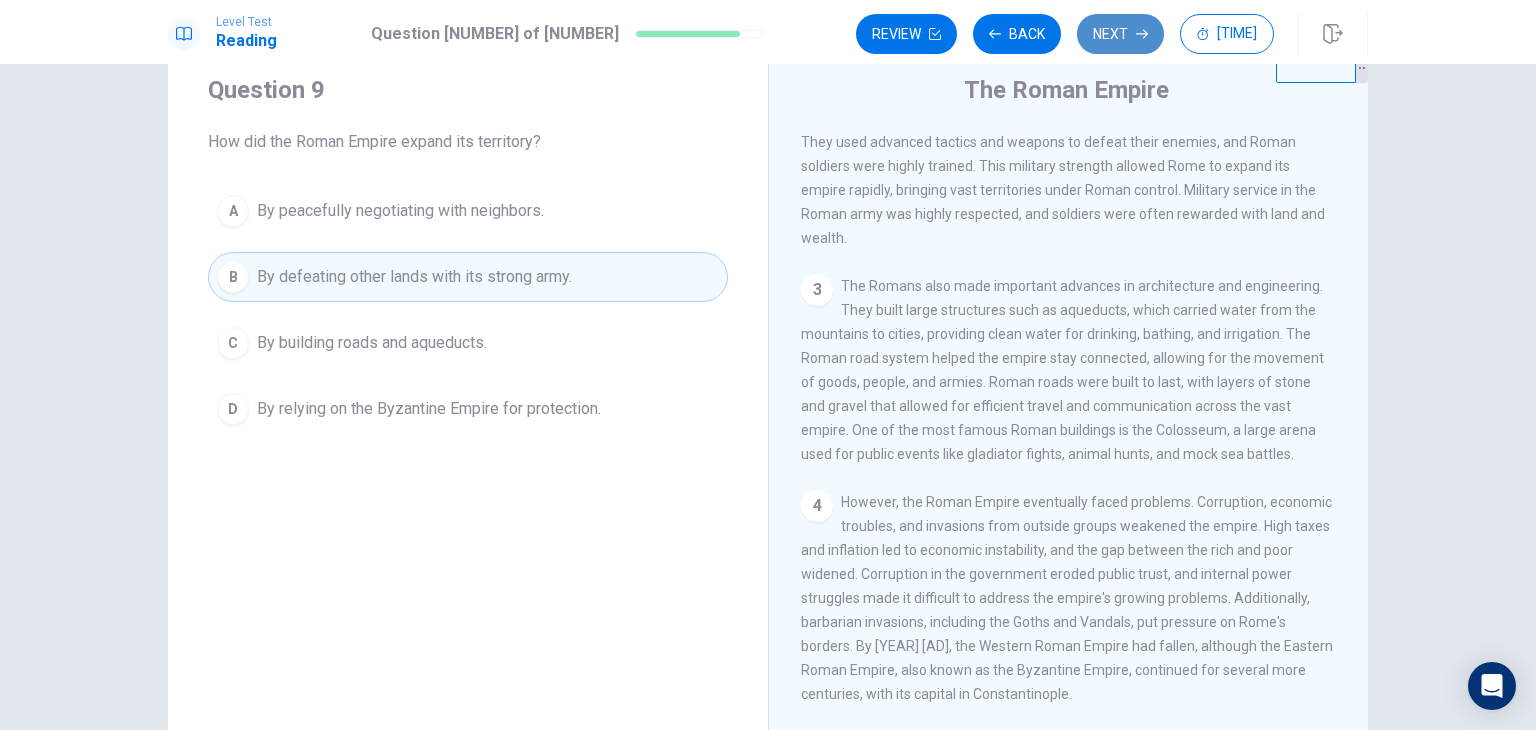 click on "Next" at bounding box center [1120, 34] 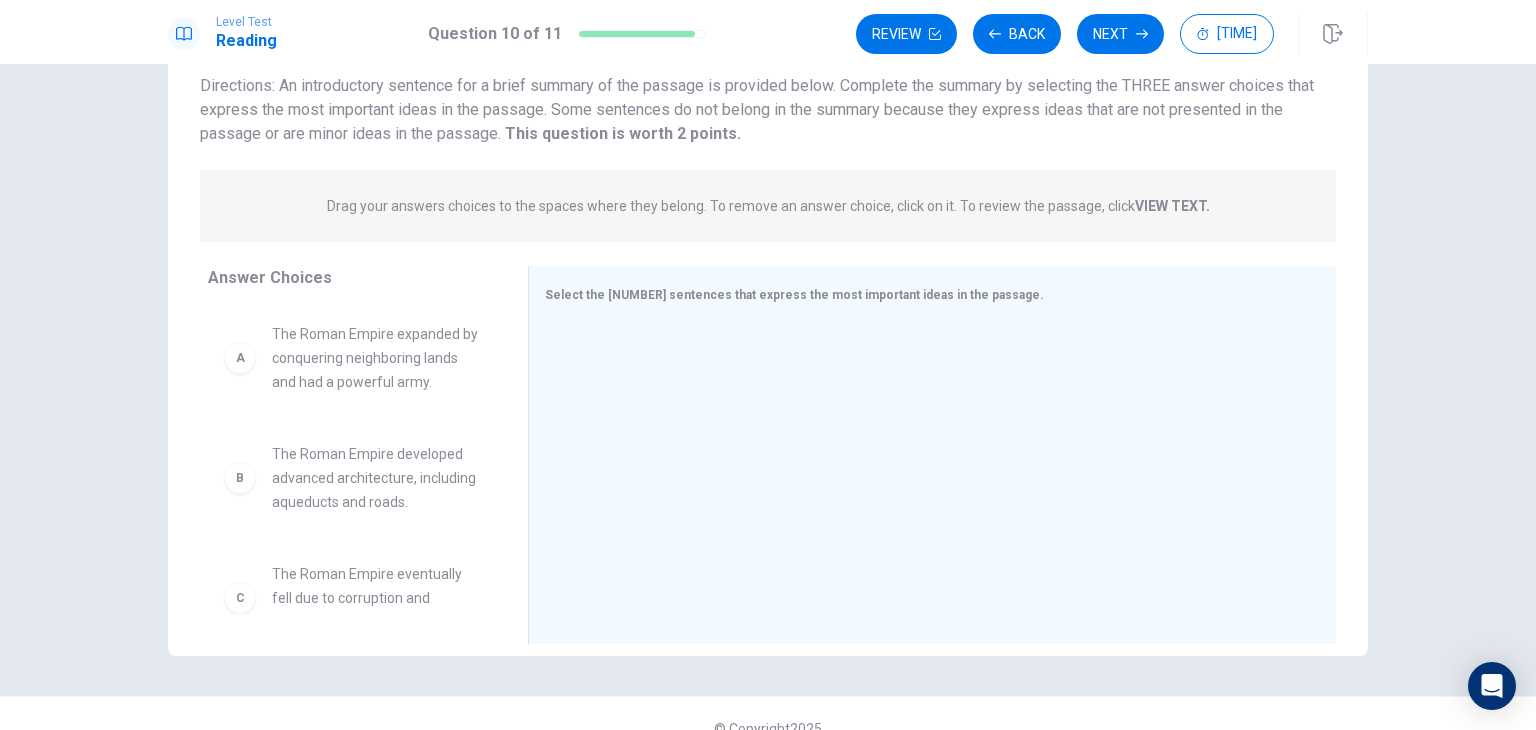 scroll, scrollTop: 149, scrollLeft: 0, axis: vertical 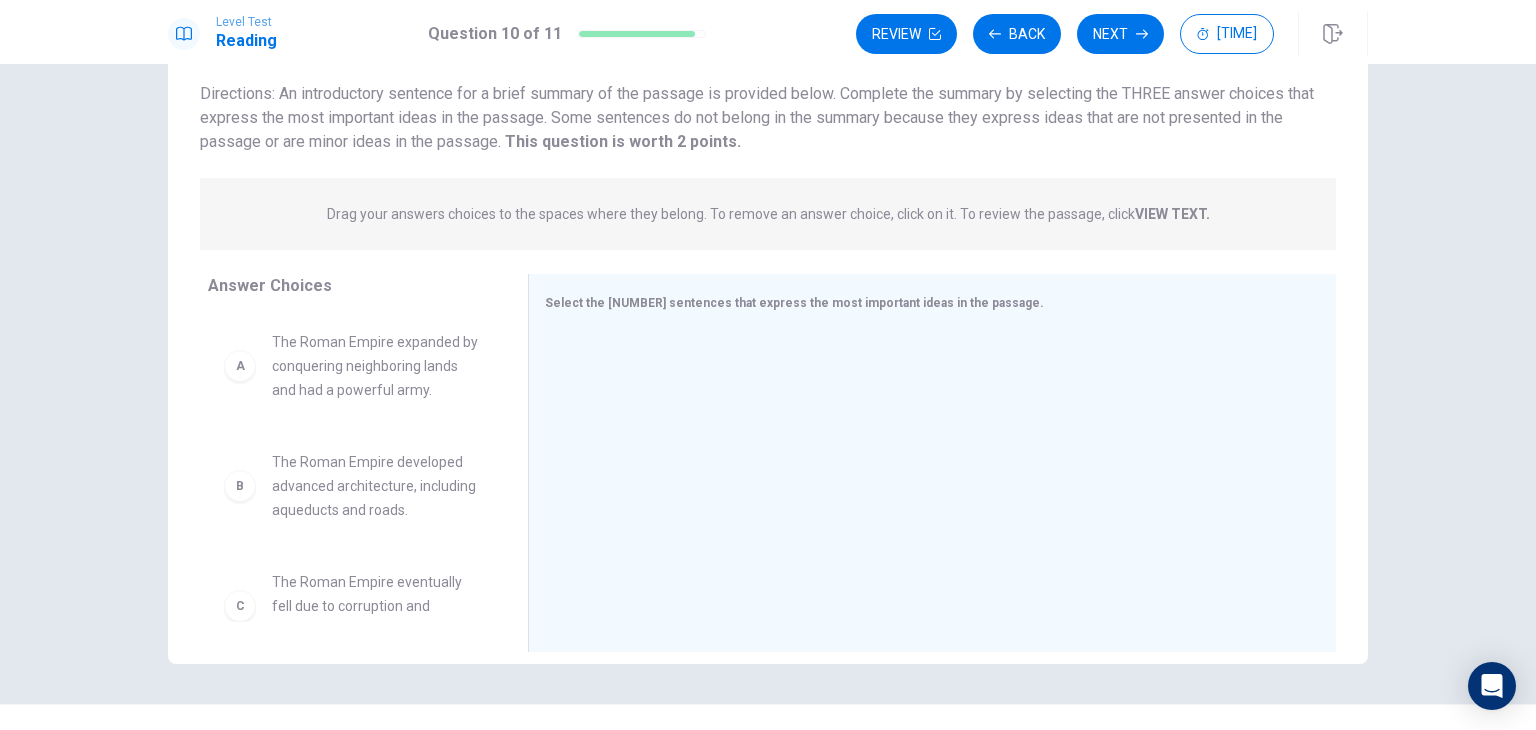 click on "A" at bounding box center [240, 366] 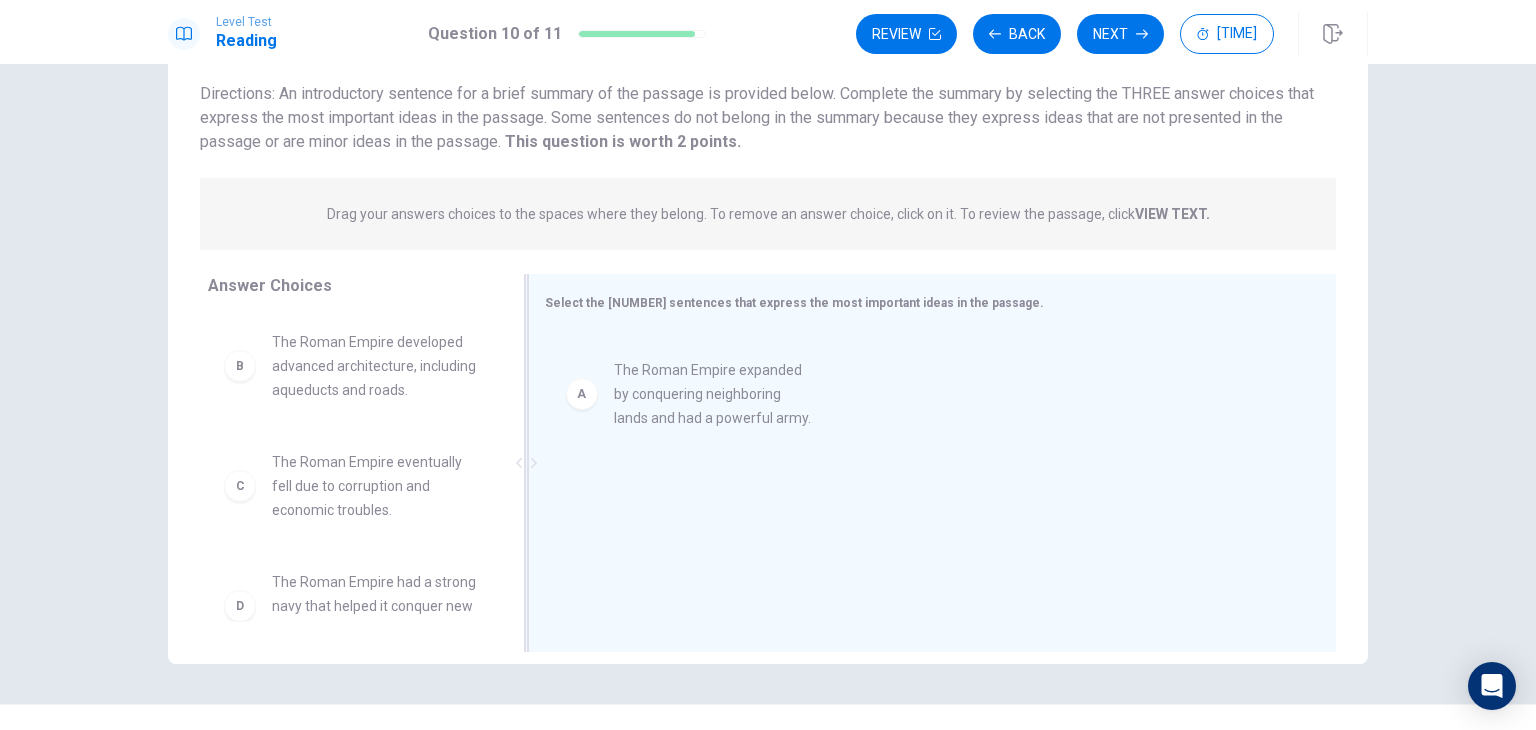drag, startPoint x: 238, startPoint y: 377, endPoint x: 605, endPoint y: 408, distance: 368.30695 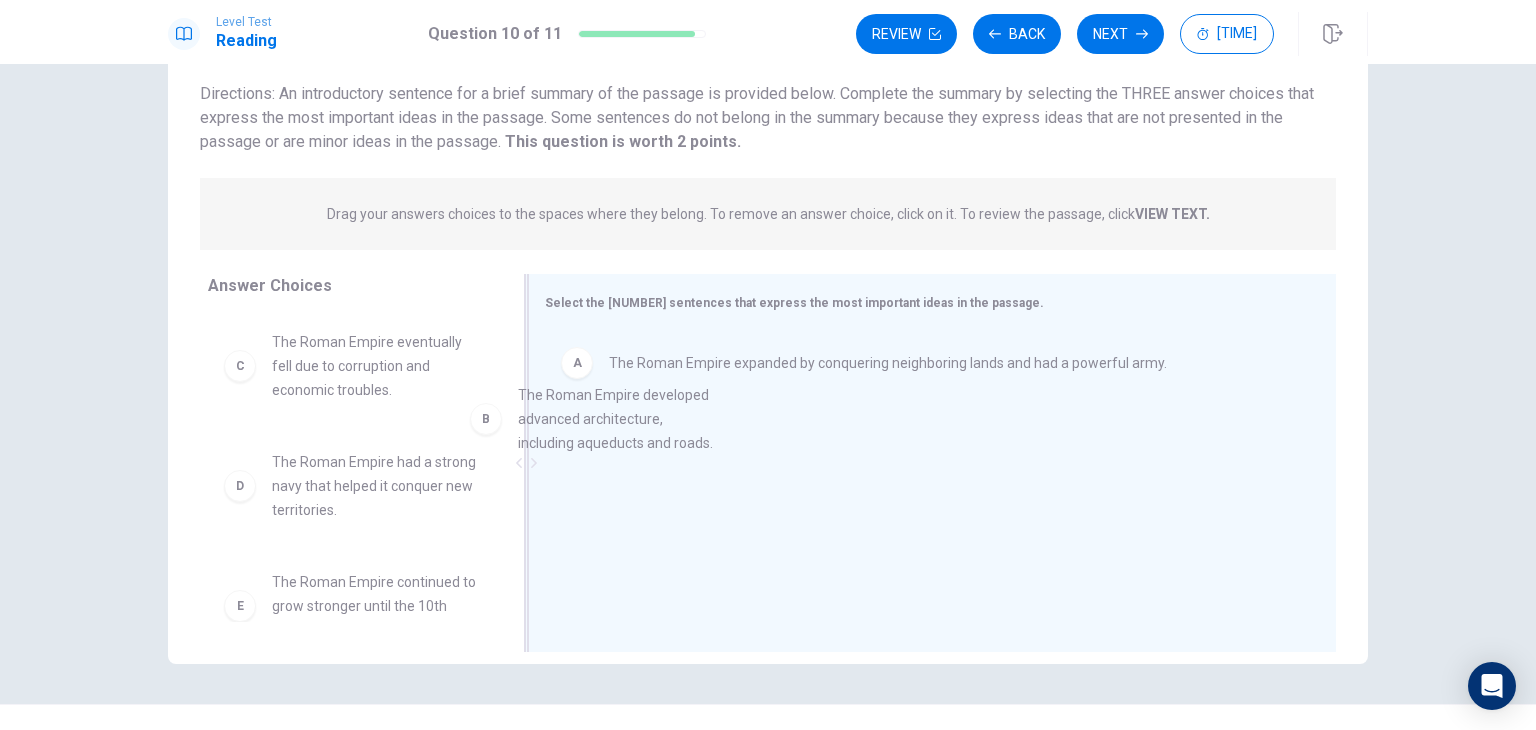 drag, startPoint x: 372, startPoint y: 394, endPoint x: 714, endPoint y: 467, distance: 349.70416 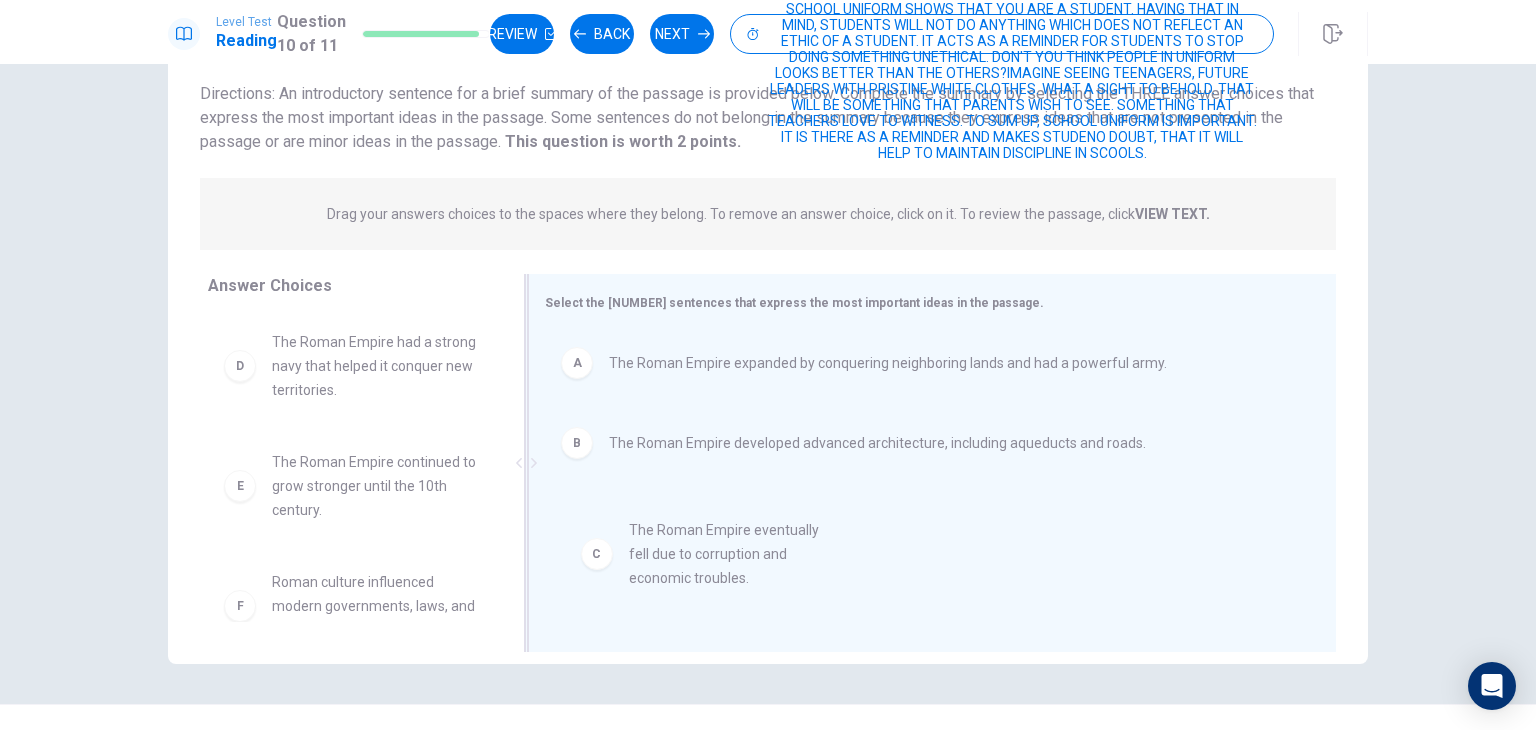 drag, startPoint x: 347, startPoint y: 391, endPoint x: 717, endPoint y: 583, distance: 416.8501 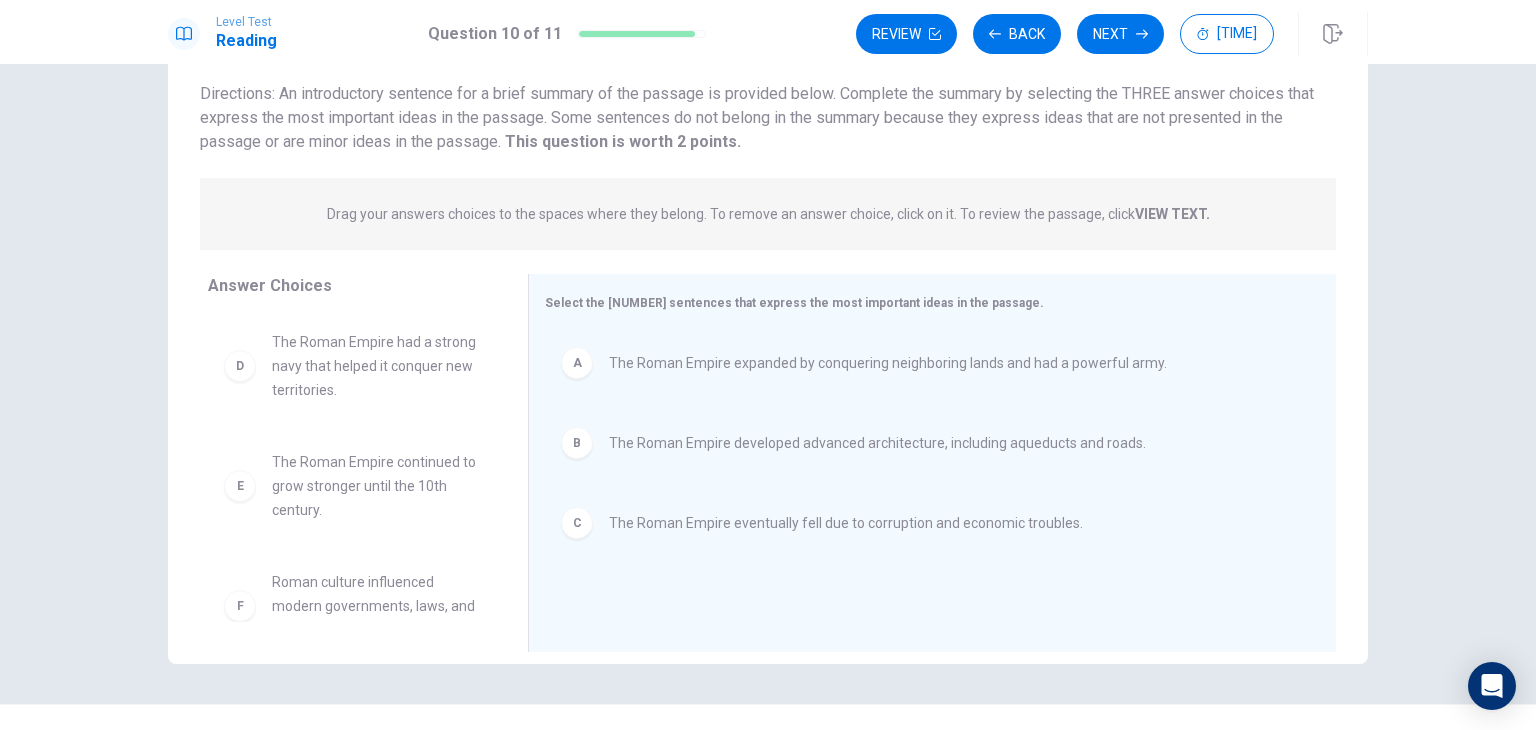 scroll, scrollTop: 0, scrollLeft: 0, axis: both 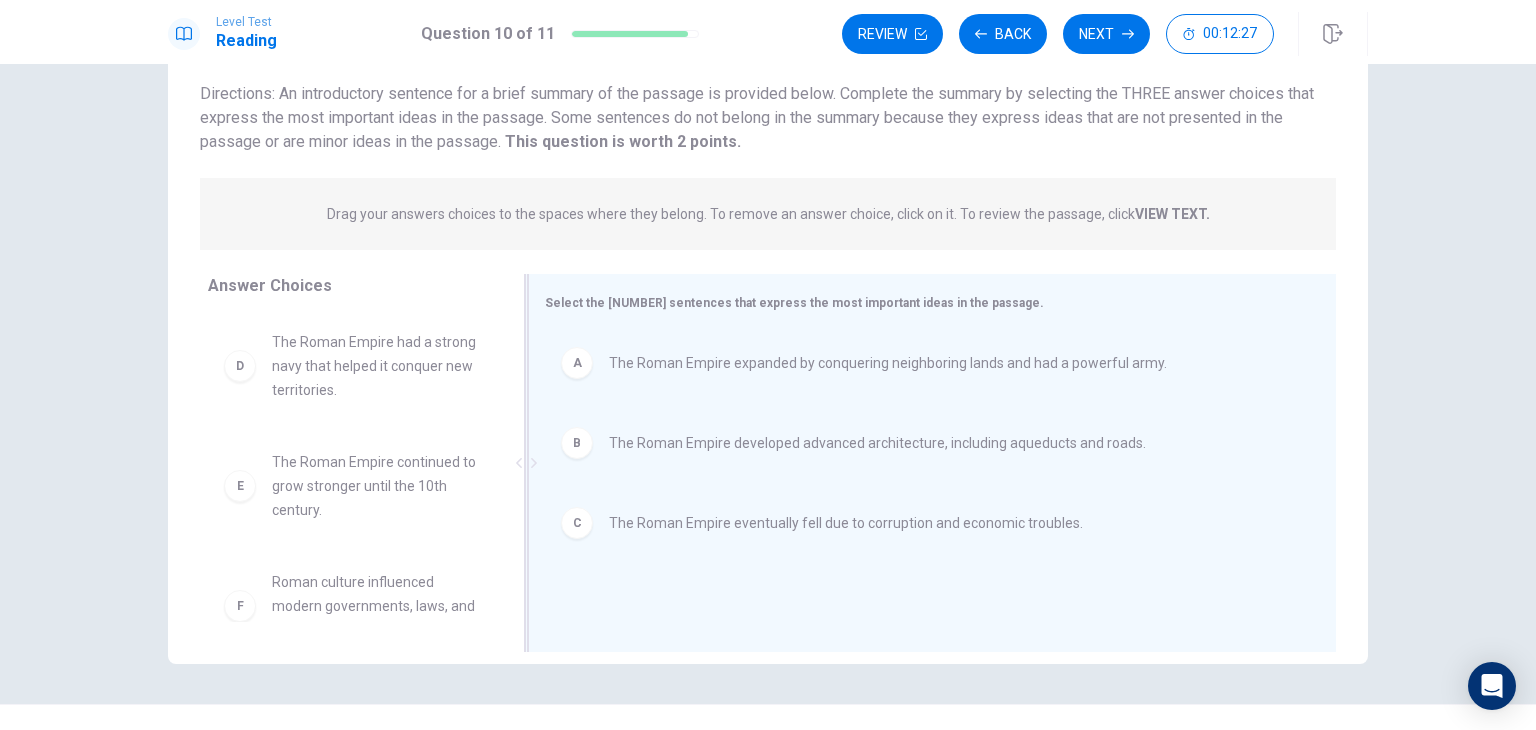 click on "[INITIALS] A documentary on wind turbines." at bounding box center [924, 363] 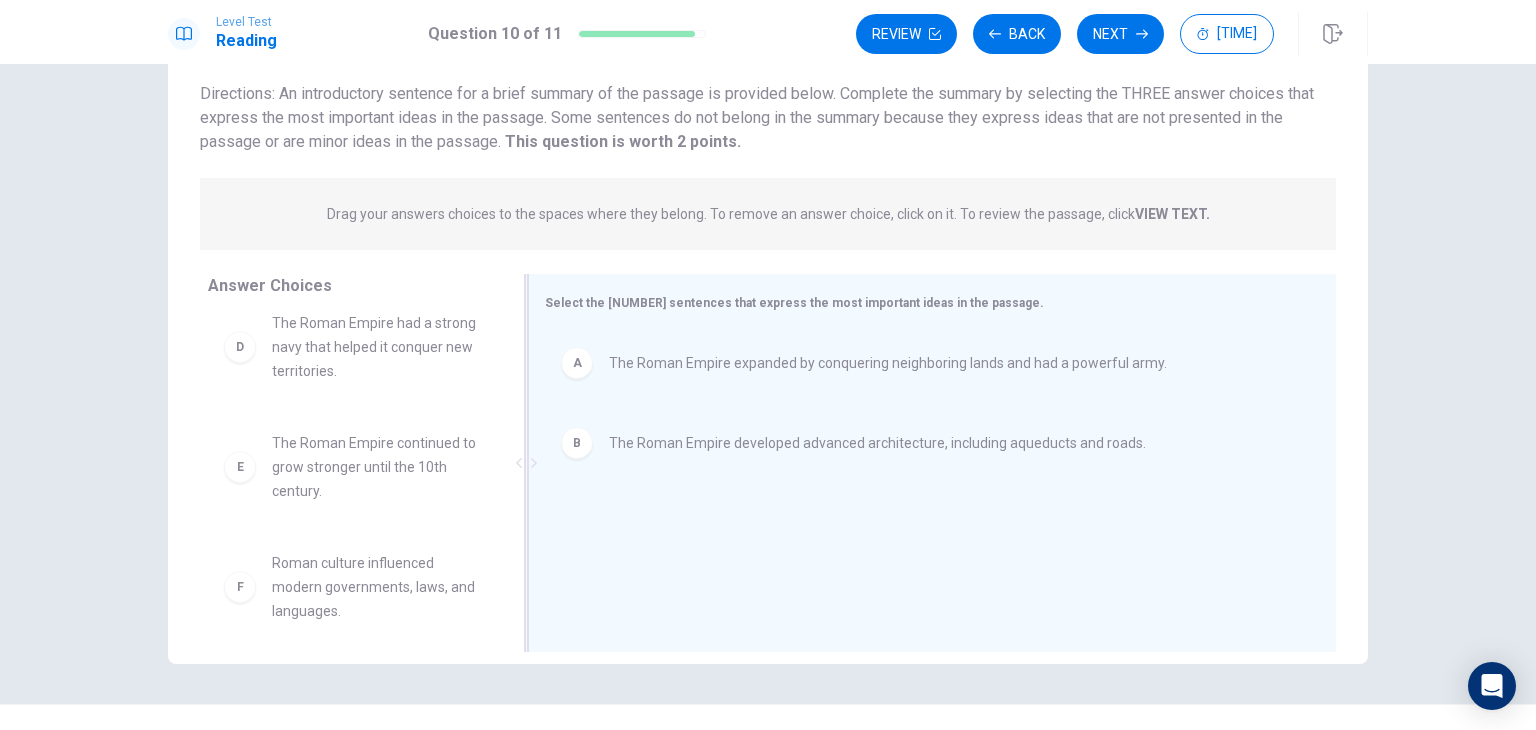 scroll, scrollTop: 156, scrollLeft: 0, axis: vertical 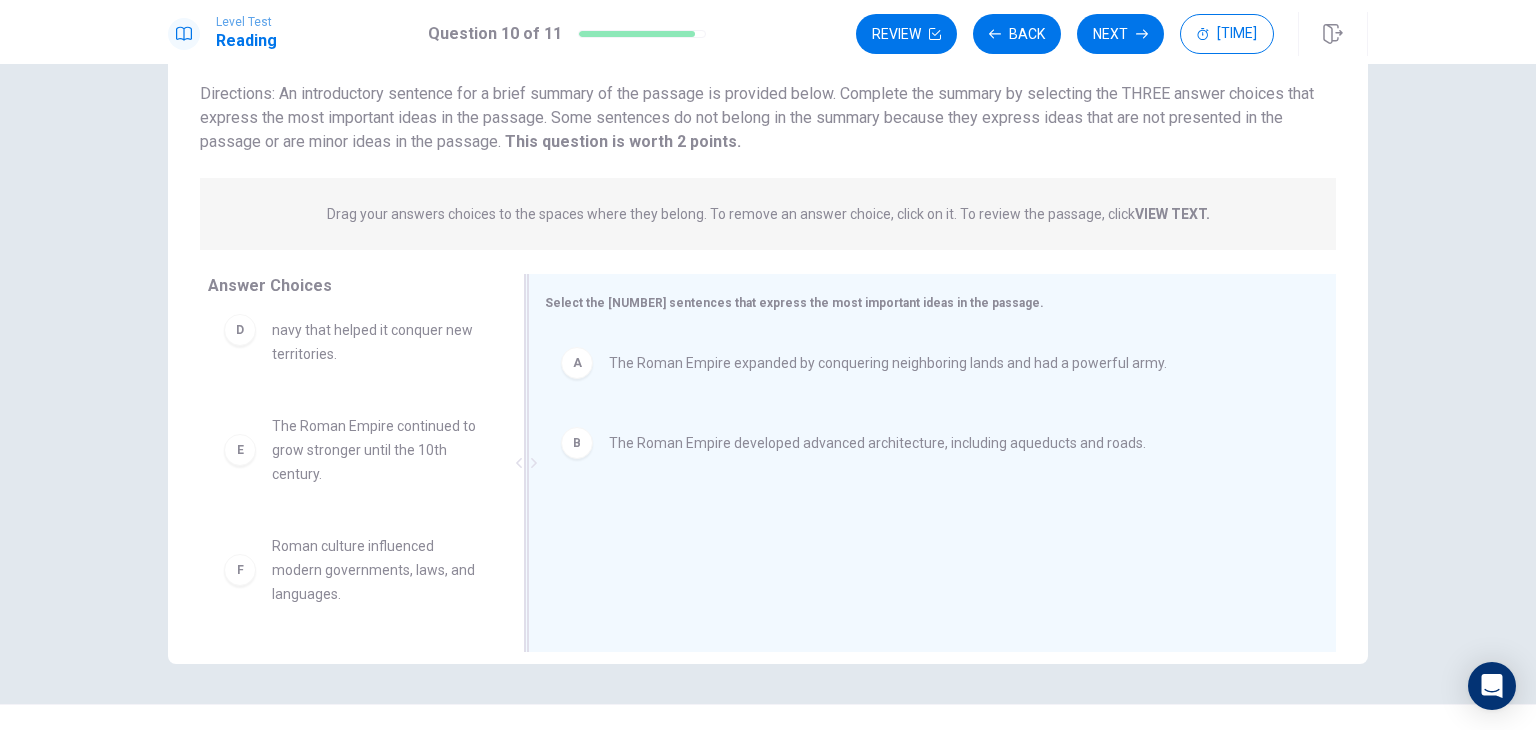 click on "Roman culture influenced modern governments, laws, and languages." at bounding box center (376, 210) 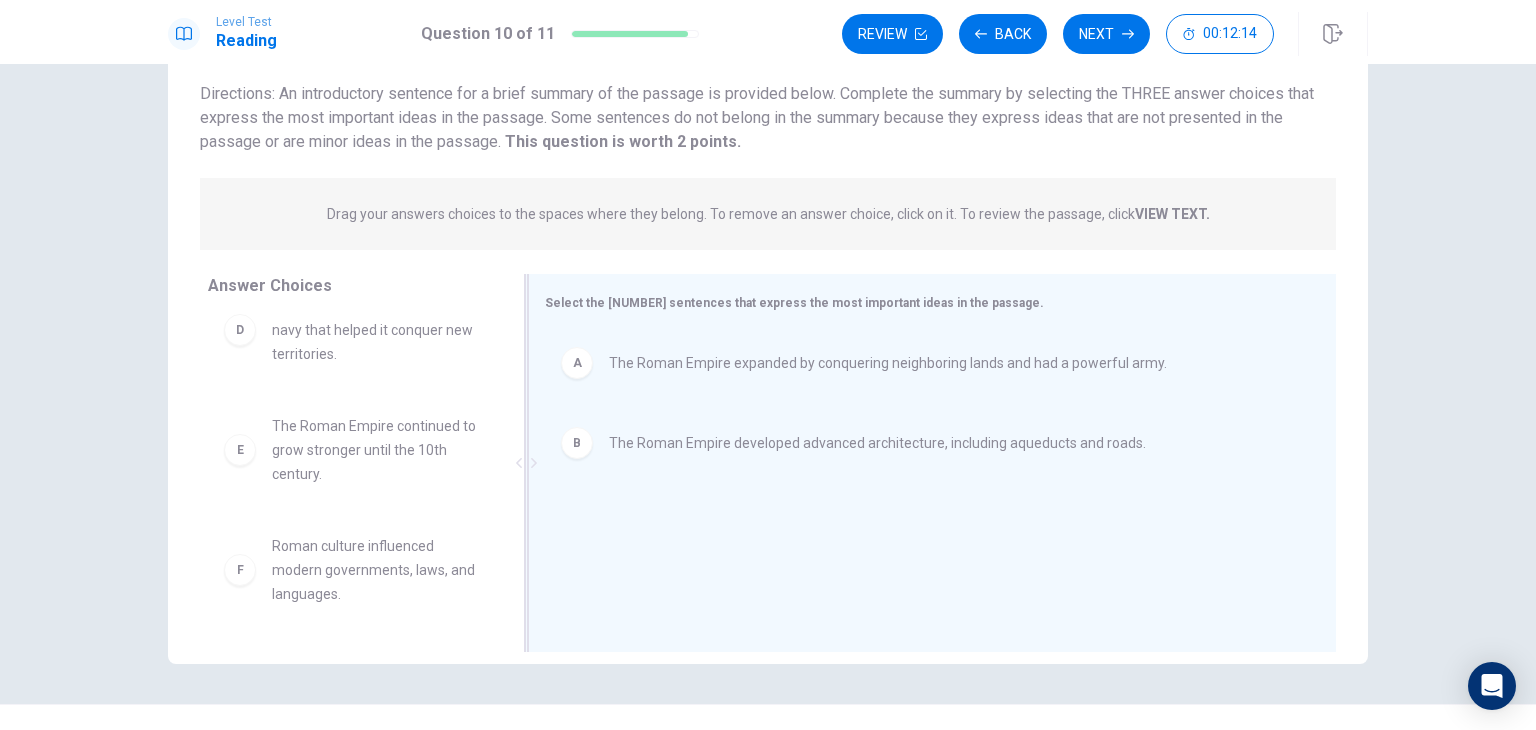 click on "Roman culture influenced modern governments, laws, and languages." at bounding box center (376, 210) 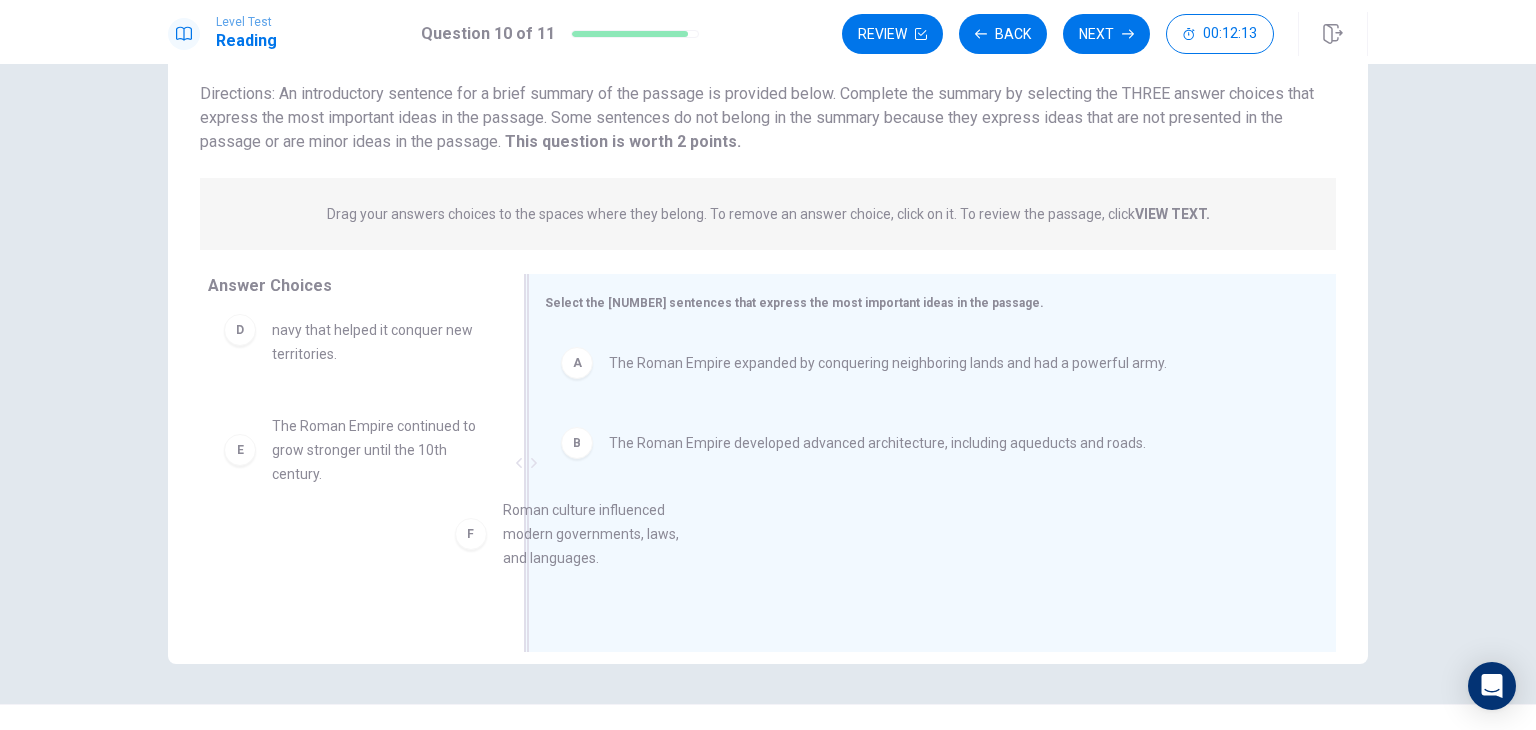 drag, startPoint x: 408, startPoint y: 570, endPoint x: 692, endPoint y: 535, distance: 286.14856 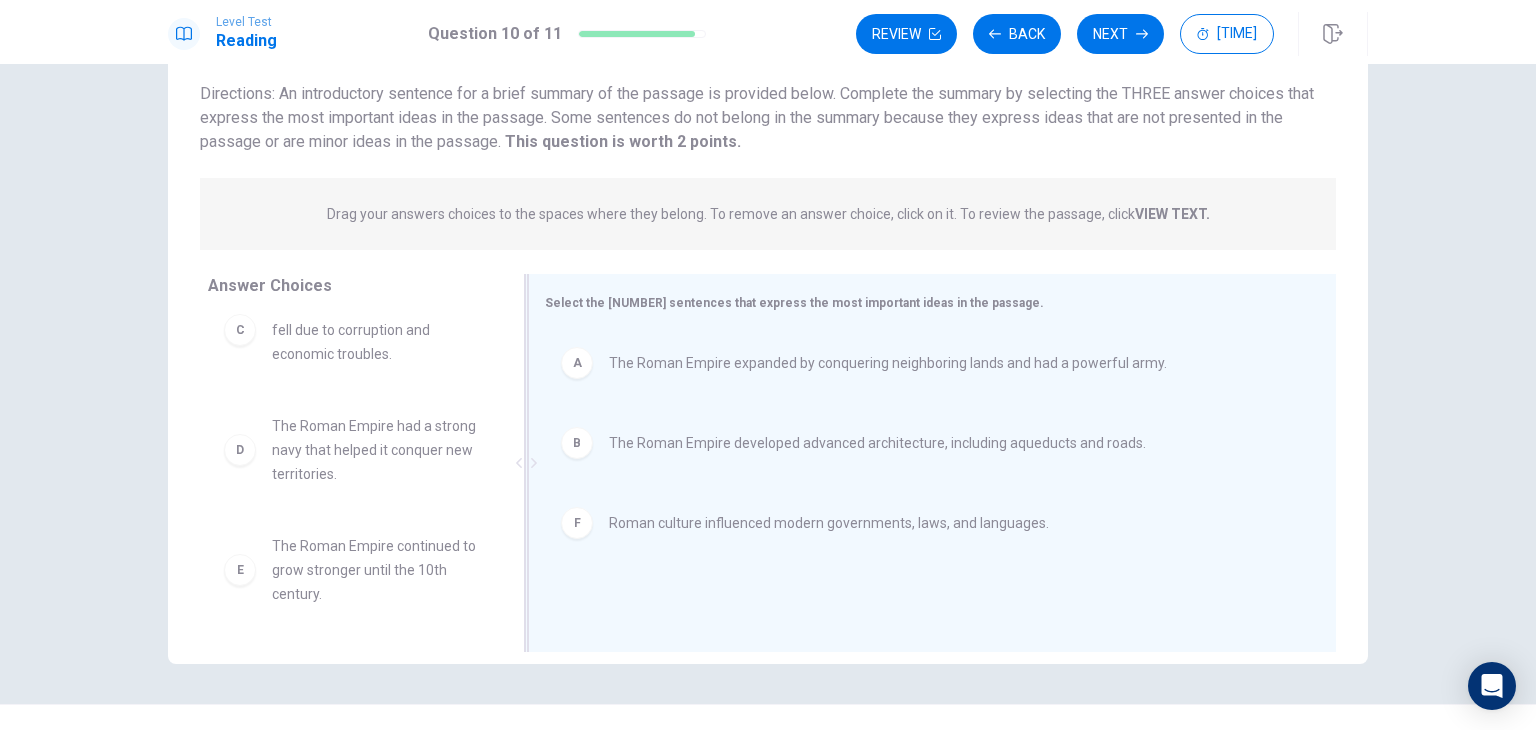 scroll, scrollTop: 36, scrollLeft: 0, axis: vertical 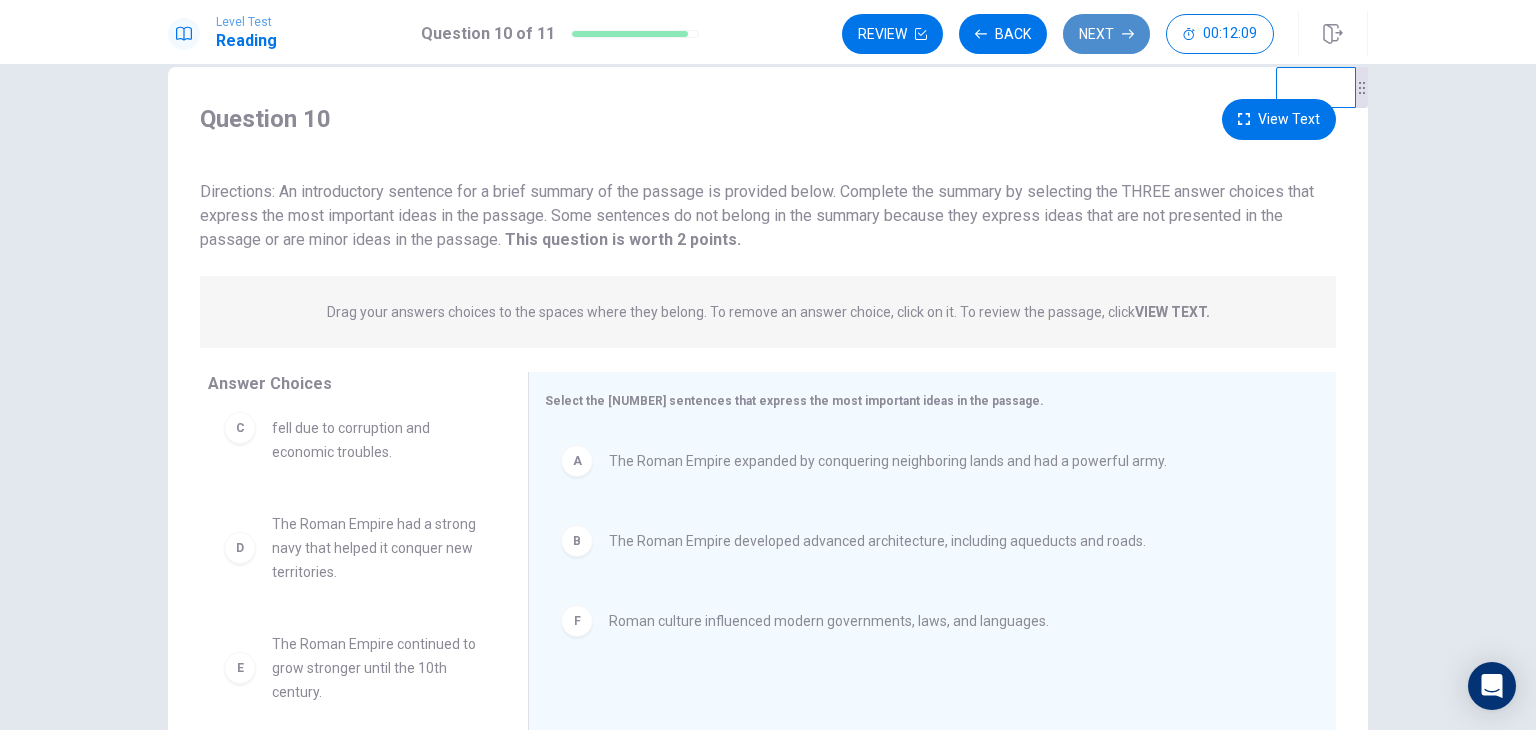 click on "Next" at bounding box center [1106, 34] 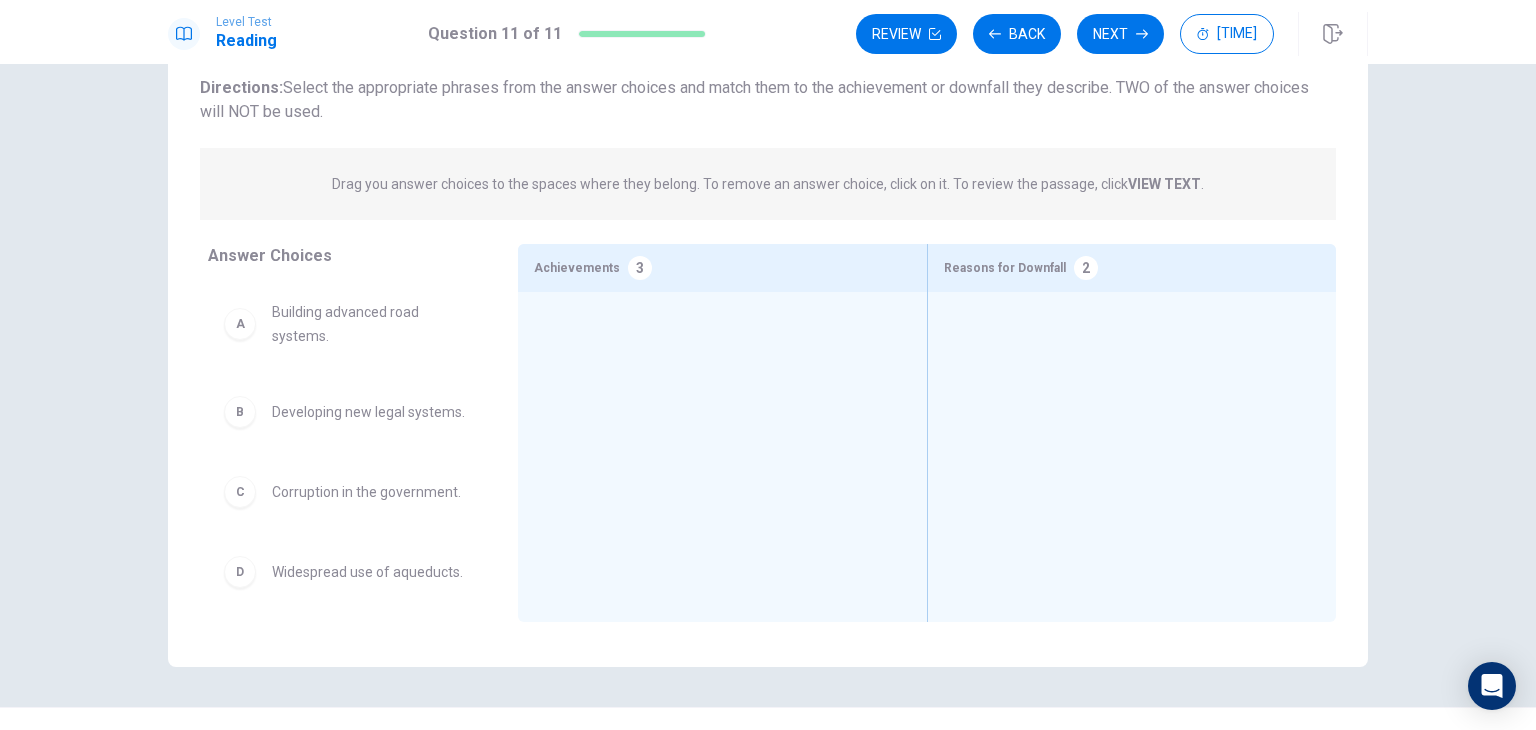scroll, scrollTop: 154, scrollLeft: 0, axis: vertical 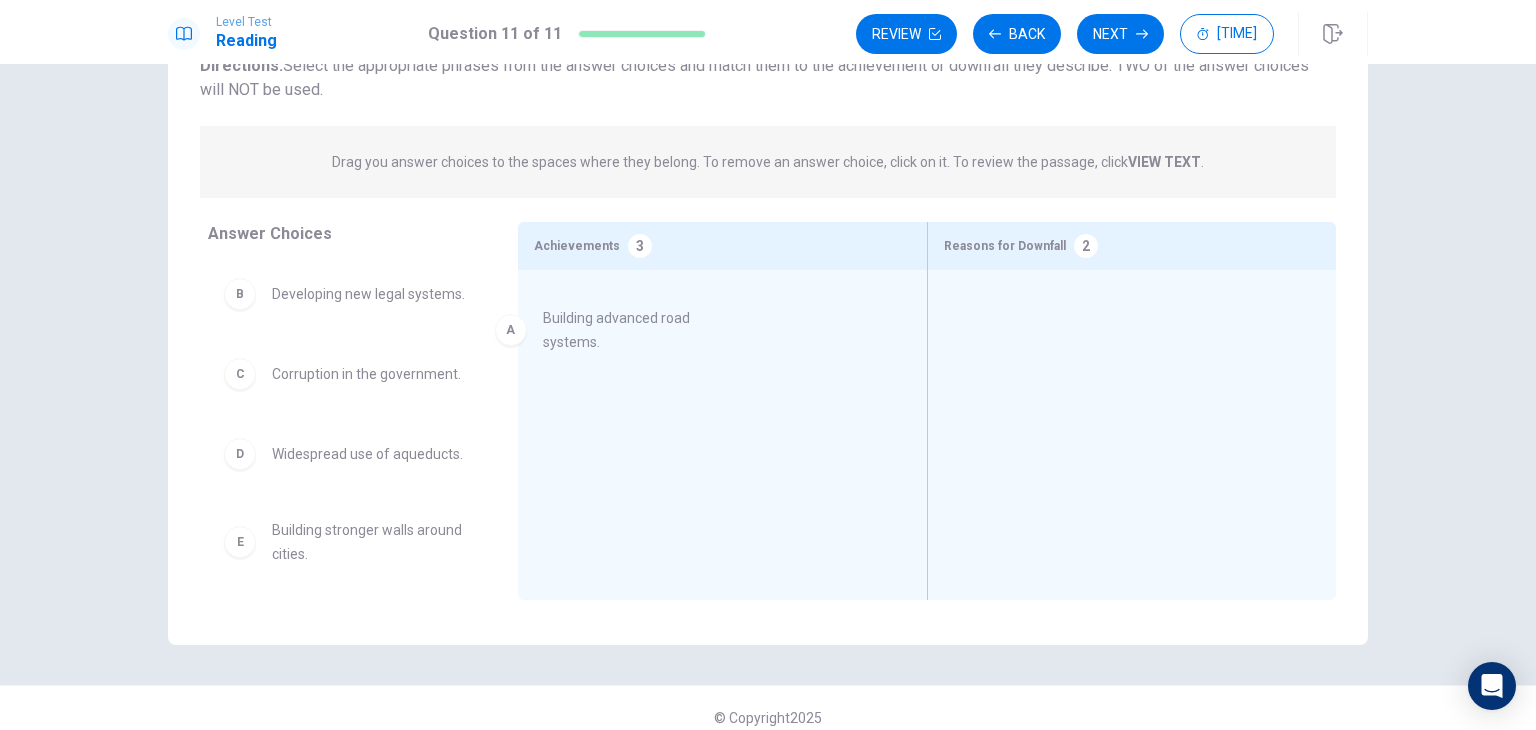 drag, startPoint x: 301, startPoint y: 303, endPoint x: 683, endPoint y: 341, distance: 383.8854 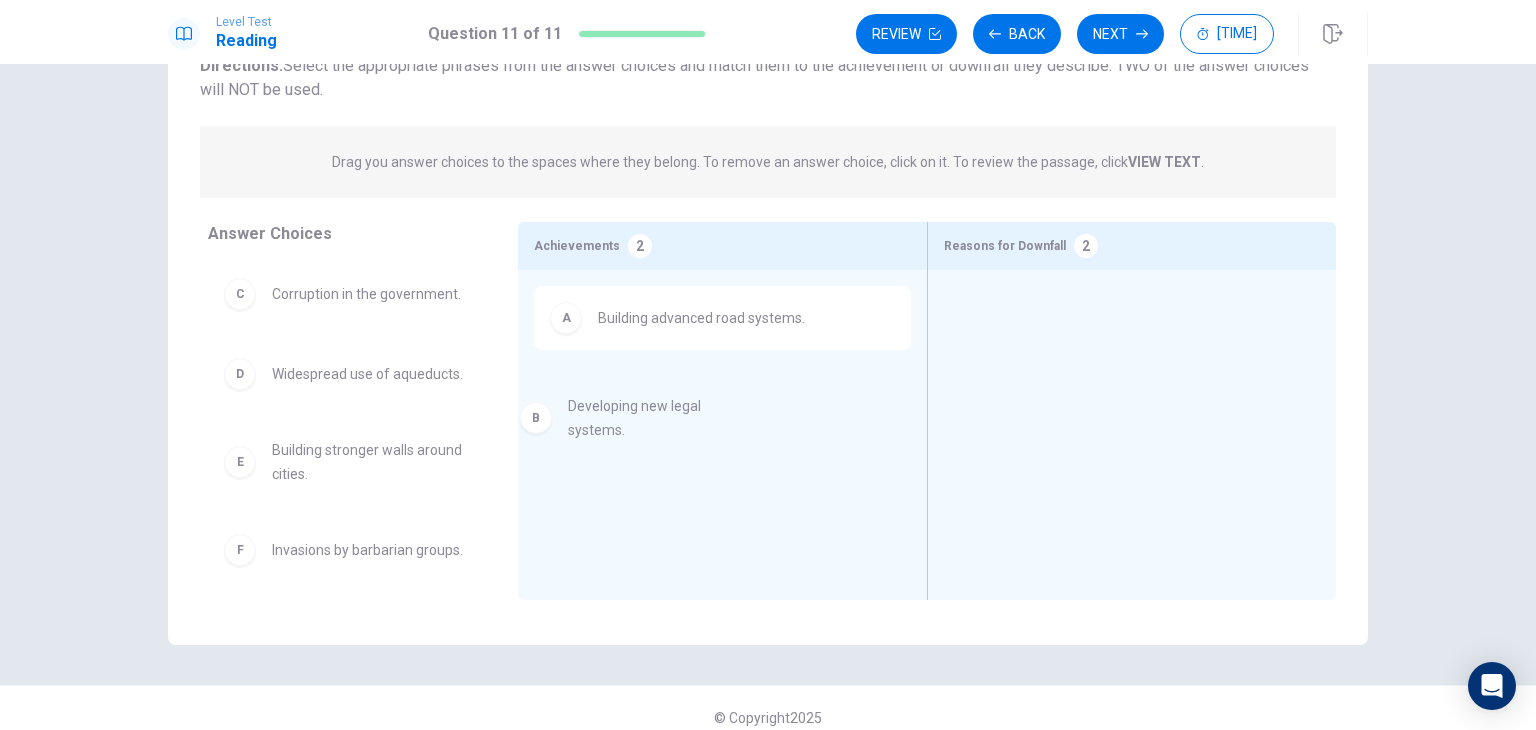 drag, startPoint x: 344, startPoint y: 309, endPoint x: 652, endPoint y: 426, distance: 329.47382 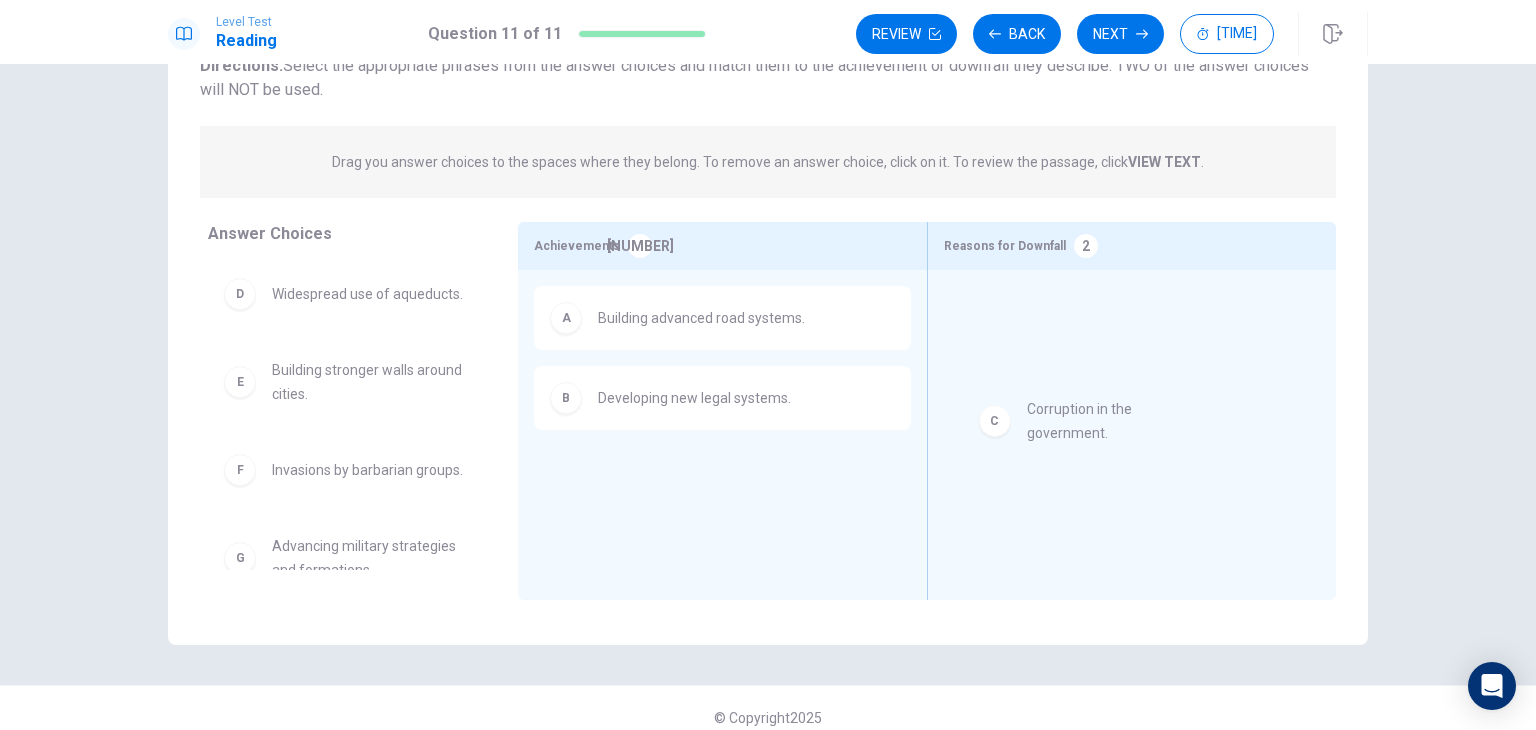 drag, startPoint x: 419, startPoint y: 305, endPoint x: 1216, endPoint y: 424, distance: 805.83496 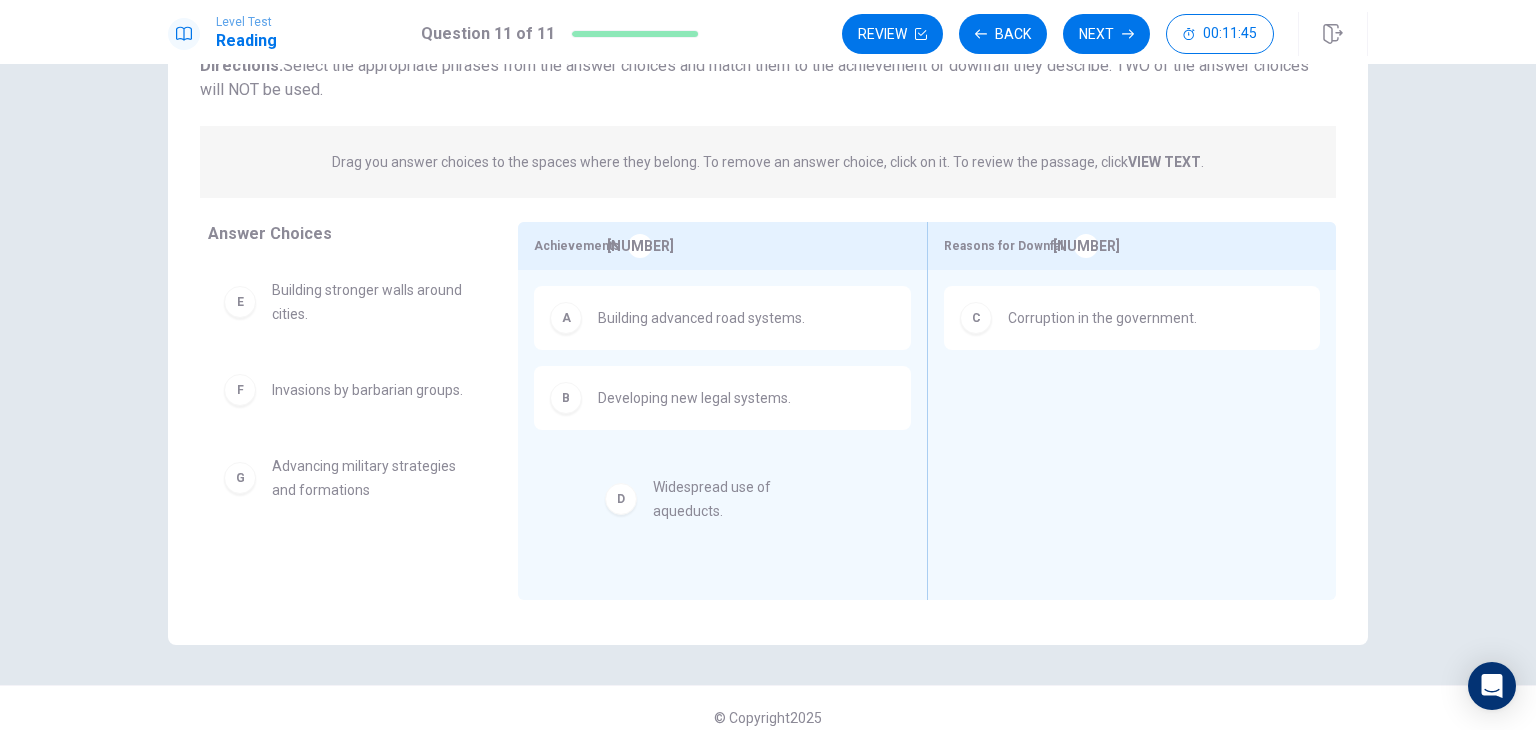 drag, startPoint x: 365, startPoint y: 302, endPoint x: 759, endPoint y: 505, distance: 443.22116 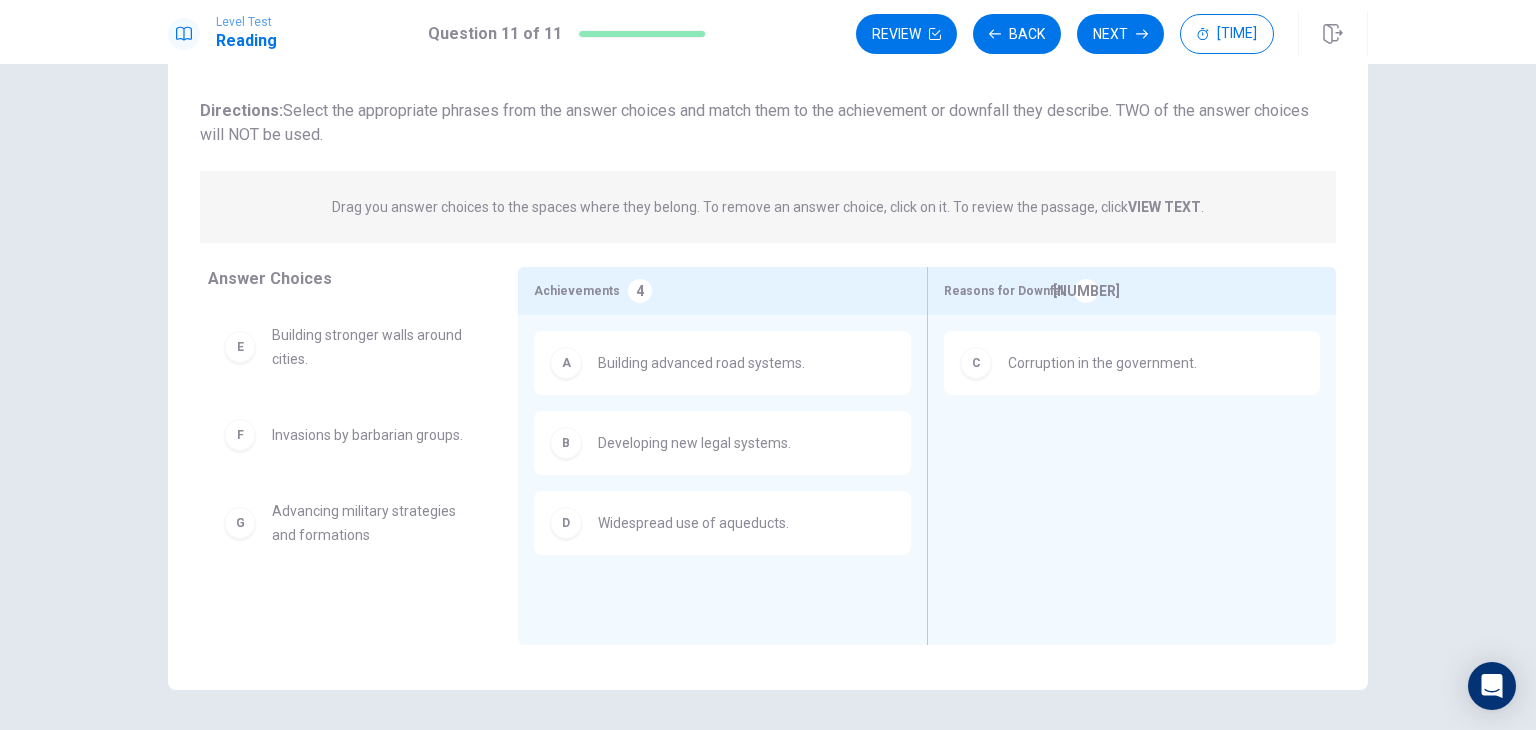 scroll, scrollTop: 106, scrollLeft: 0, axis: vertical 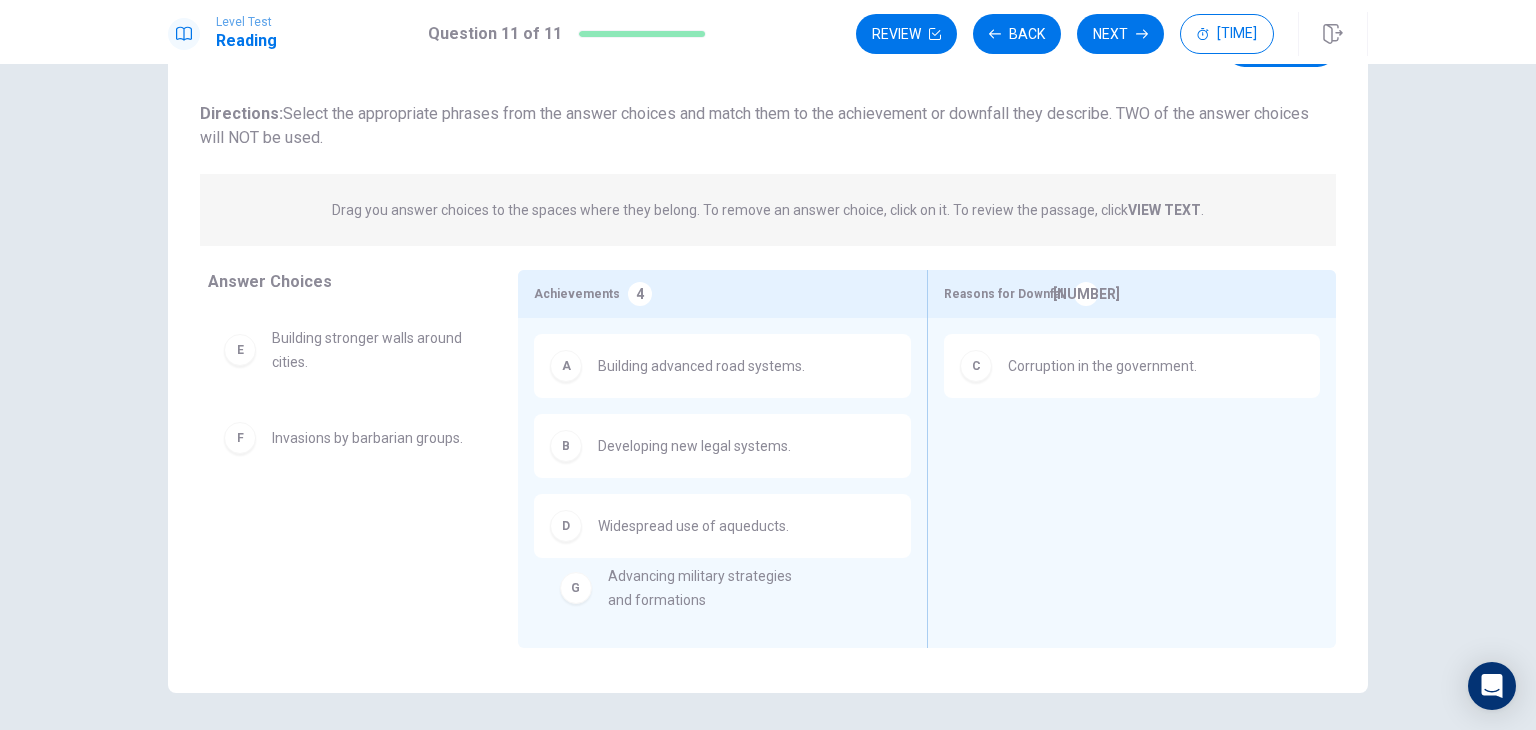 drag, startPoint x: 418, startPoint y: 532, endPoint x: 776, endPoint y: 597, distance: 363.853 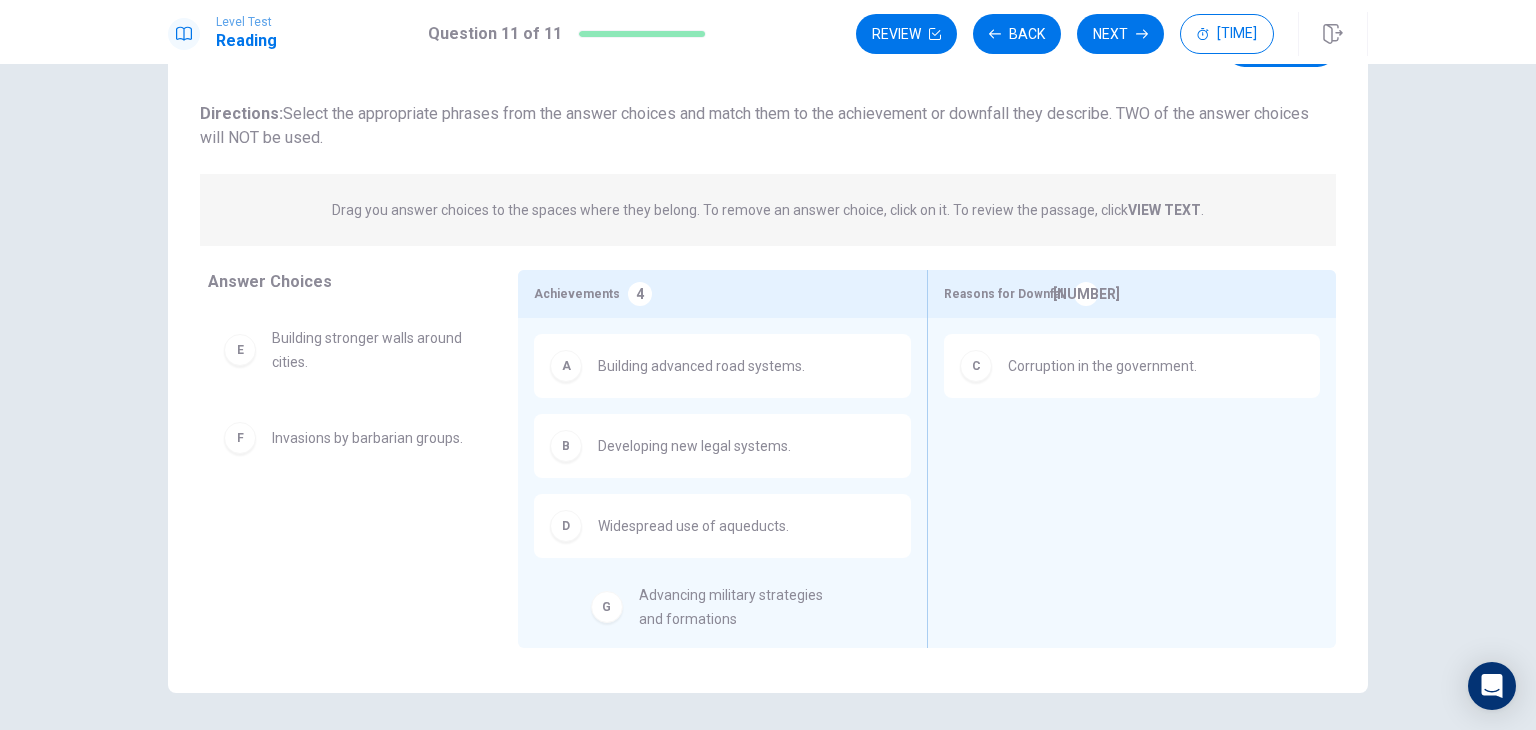 drag, startPoint x: 384, startPoint y: 525, endPoint x: 783, endPoint y: 609, distance: 407.74625 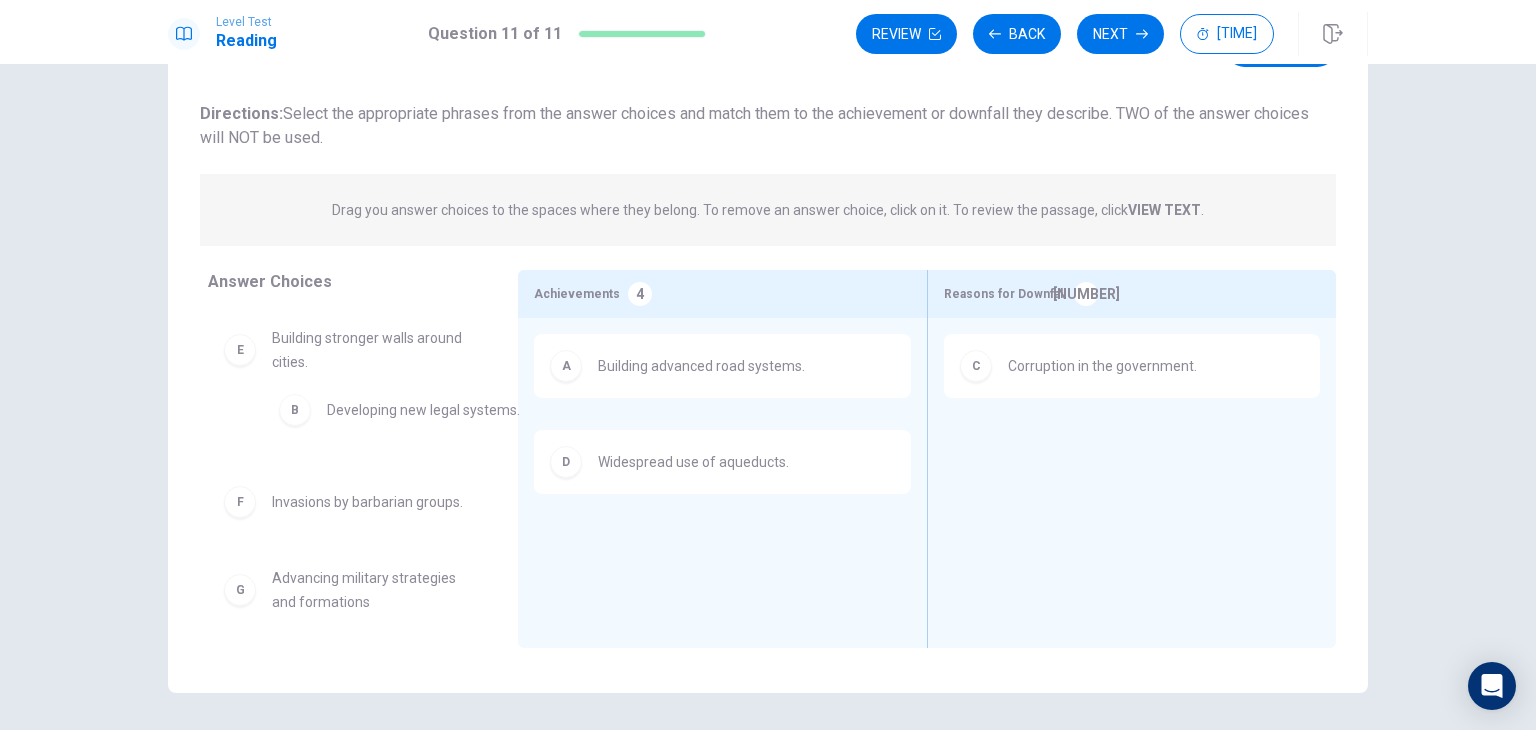 drag, startPoint x: 652, startPoint y: 457, endPoint x: 366, endPoint y: 417, distance: 288.78366 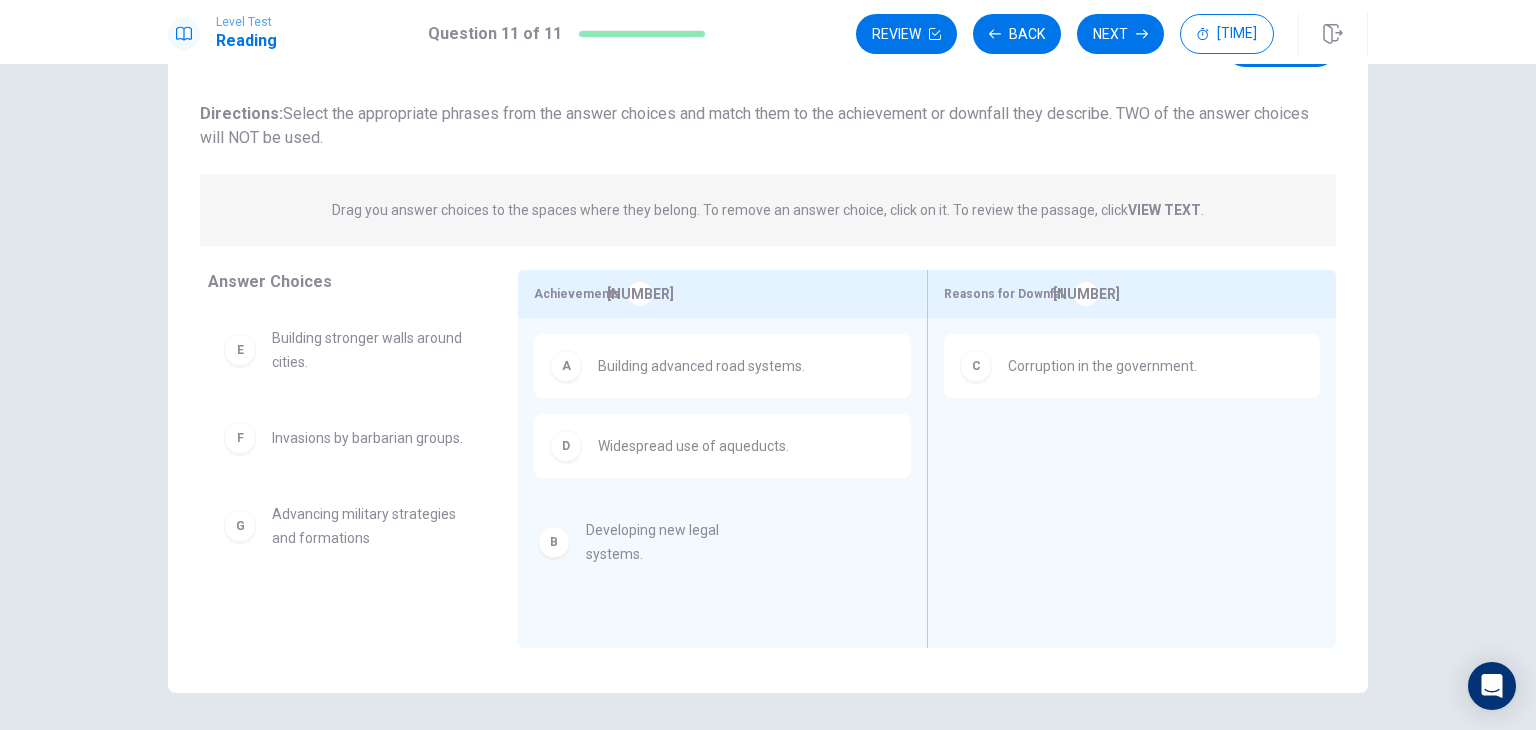 drag, startPoint x: 328, startPoint y: 354, endPoint x: 651, endPoint y: 544, distance: 374.7386 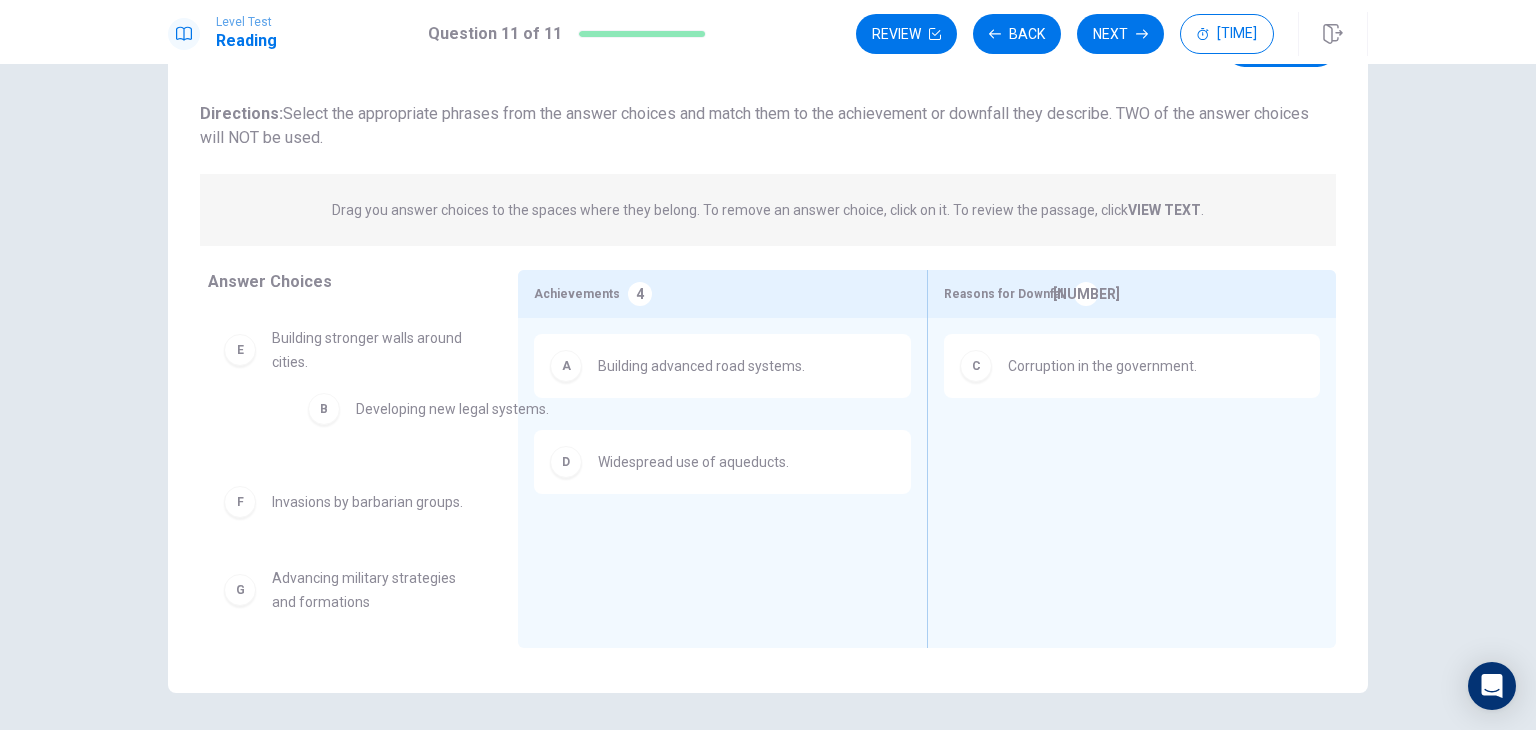 drag, startPoint x: 636, startPoint y: 465, endPoint x: 389, endPoint y: 428, distance: 249.75587 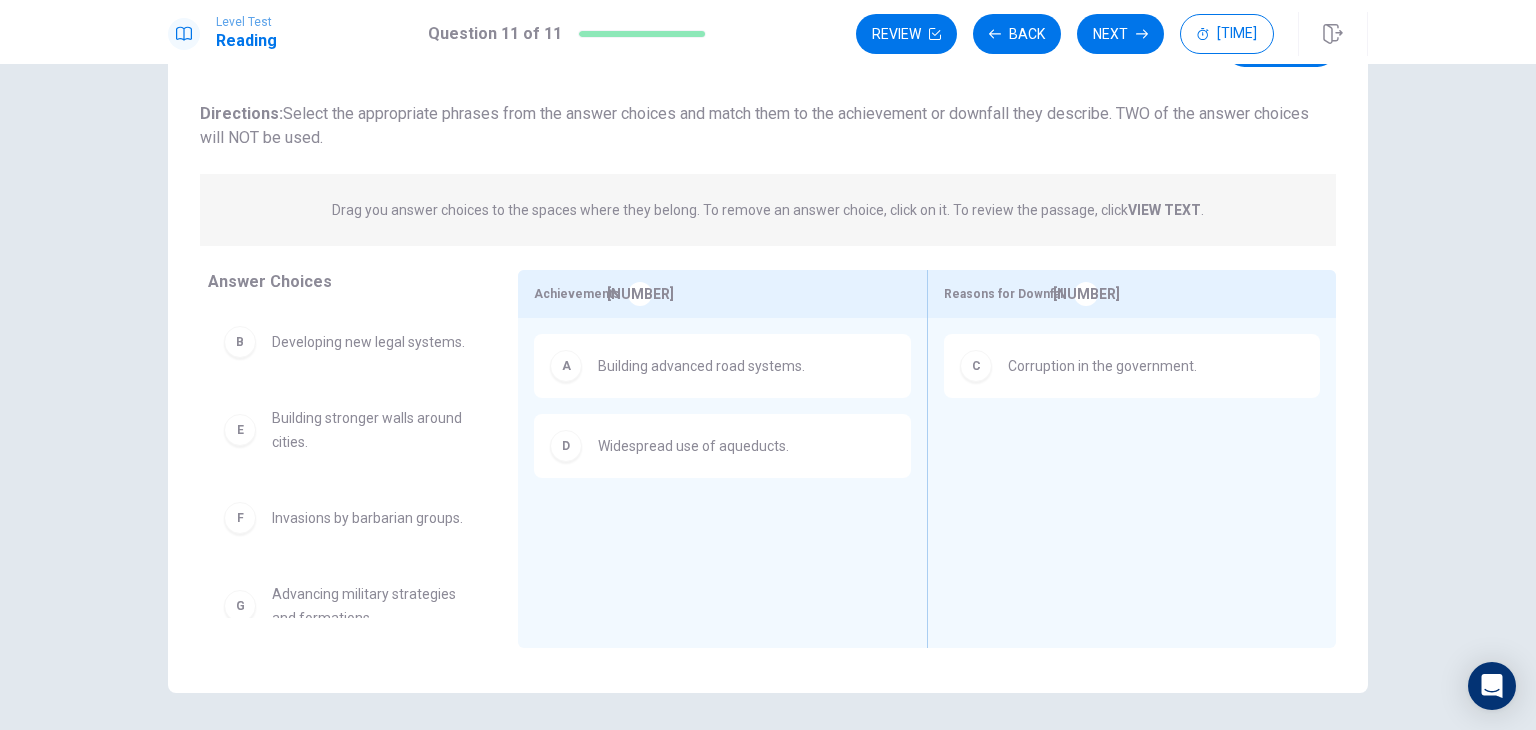 drag, startPoint x: 499, startPoint y: 421, endPoint x: 493, endPoint y: 522, distance: 101.17806 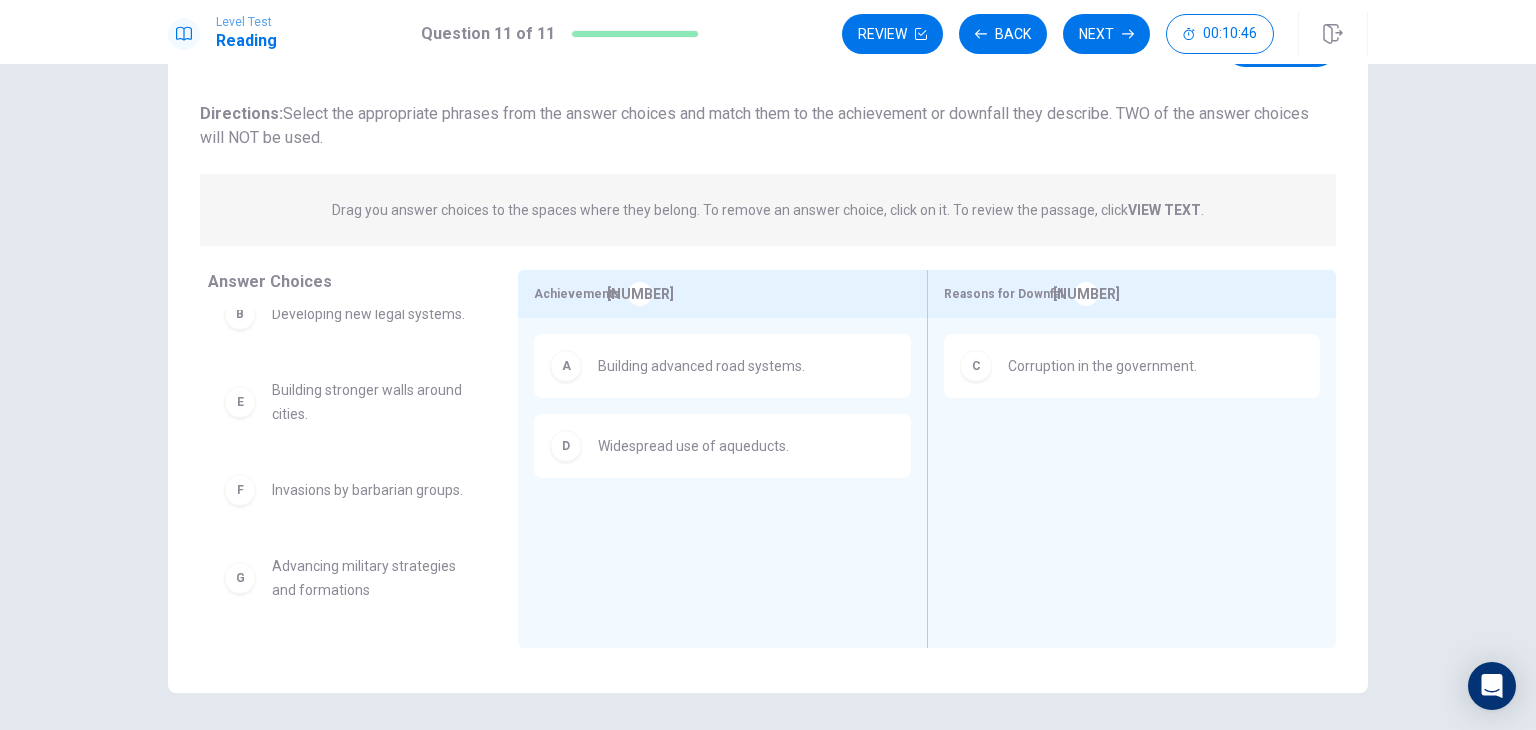 scroll, scrollTop: 60, scrollLeft: 0, axis: vertical 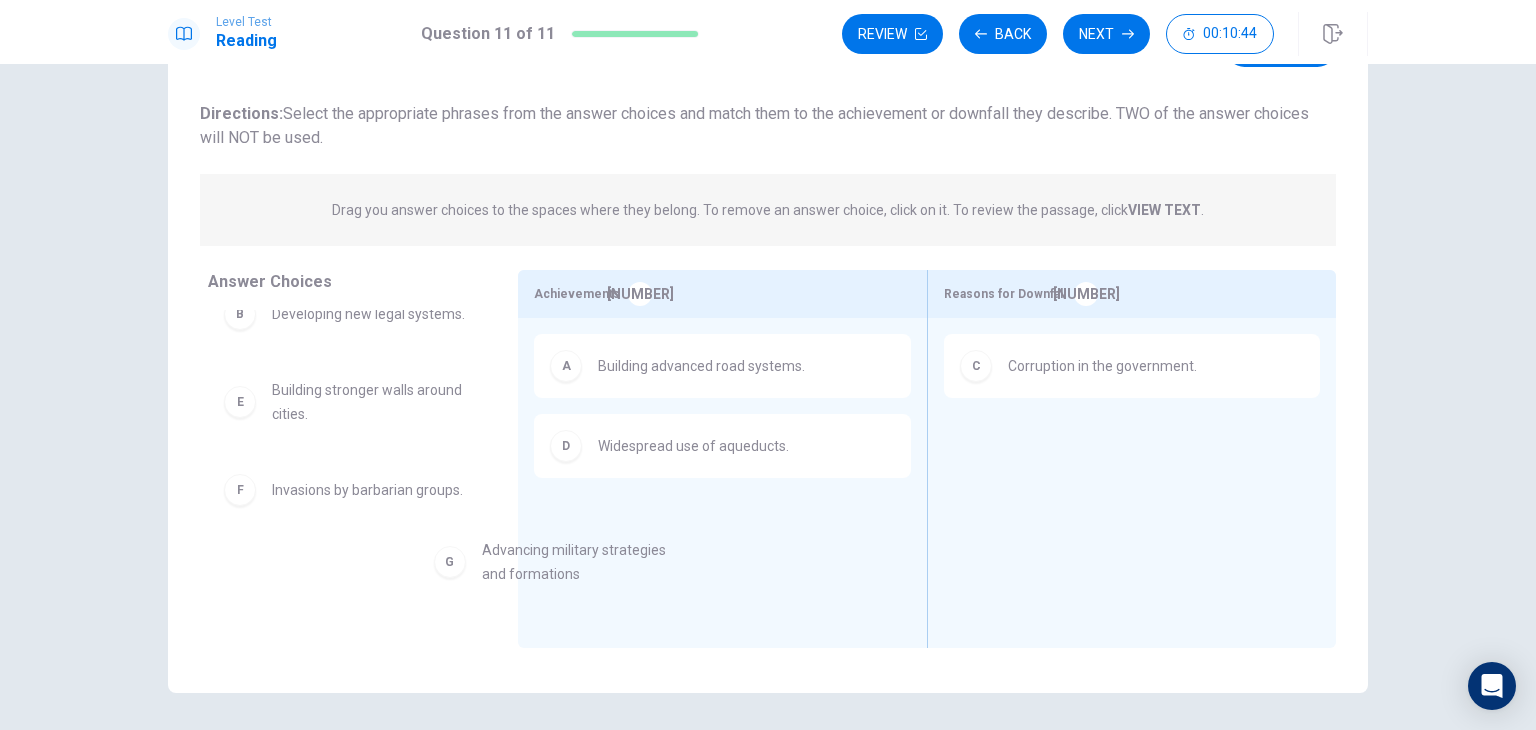 drag, startPoint x: 370, startPoint y: 595, endPoint x: 656, endPoint y: 585, distance: 286.17477 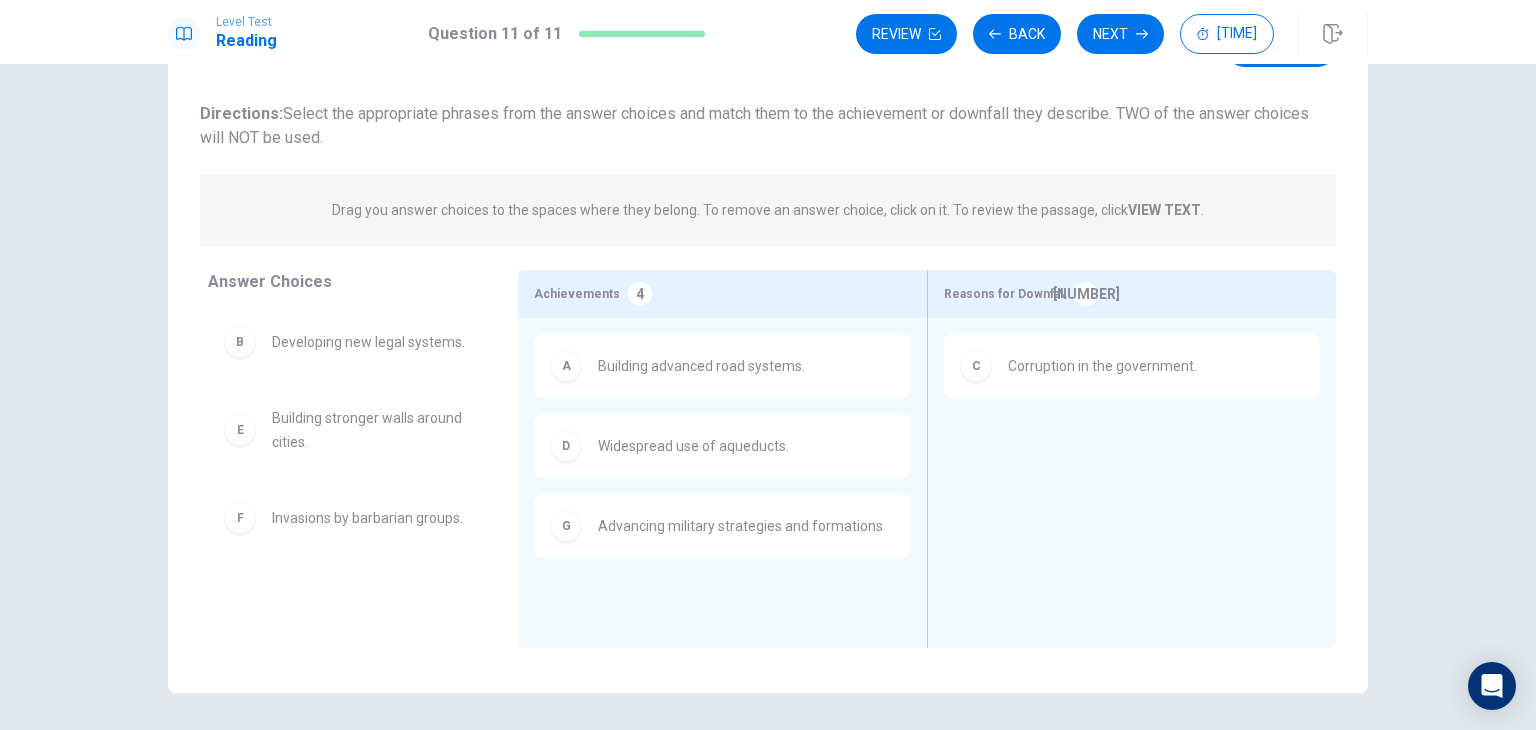 scroll, scrollTop: 0, scrollLeft: 0, axis: both 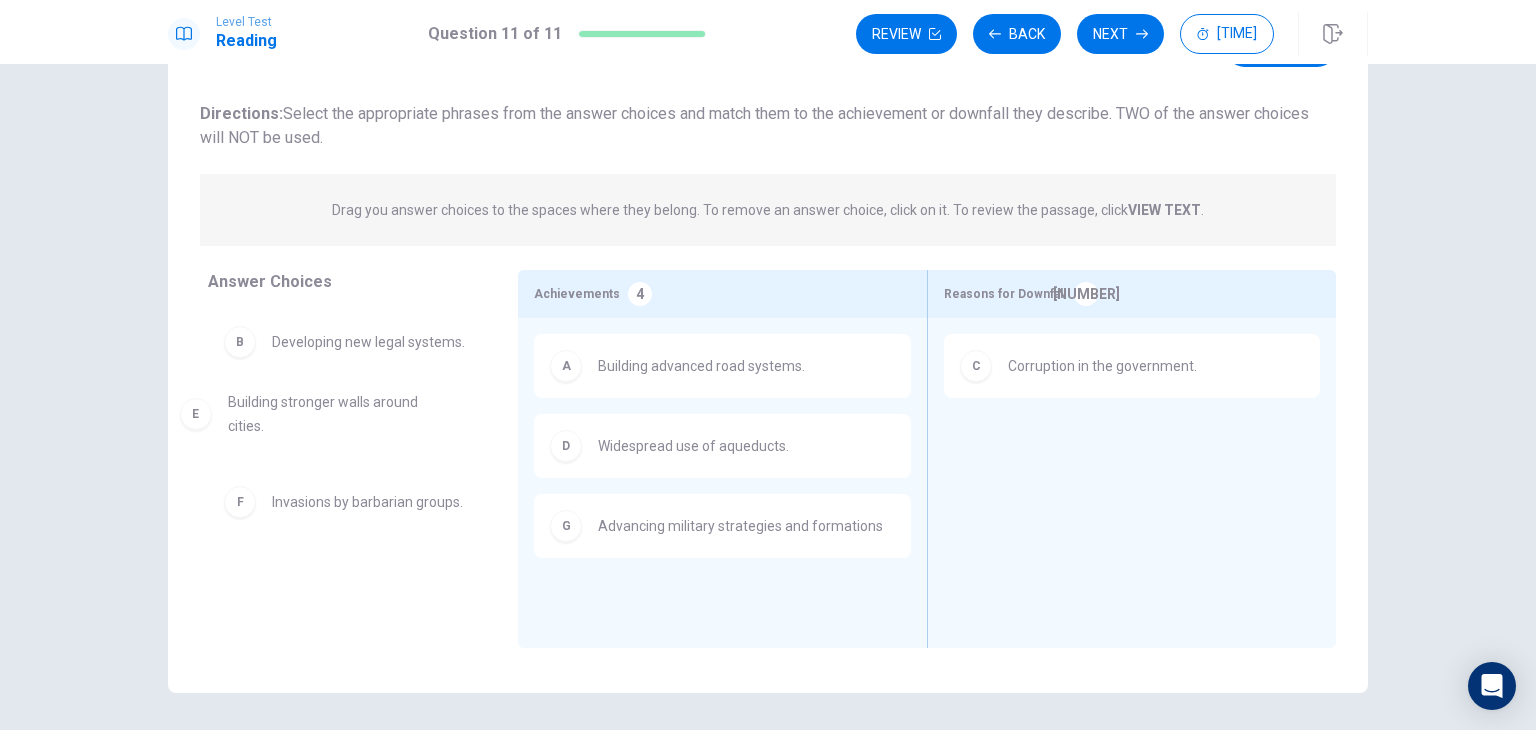 drag, startPoint x: 344, startPoint y: 433, endPoint x: 314, endPoint y: 417, distance: 34 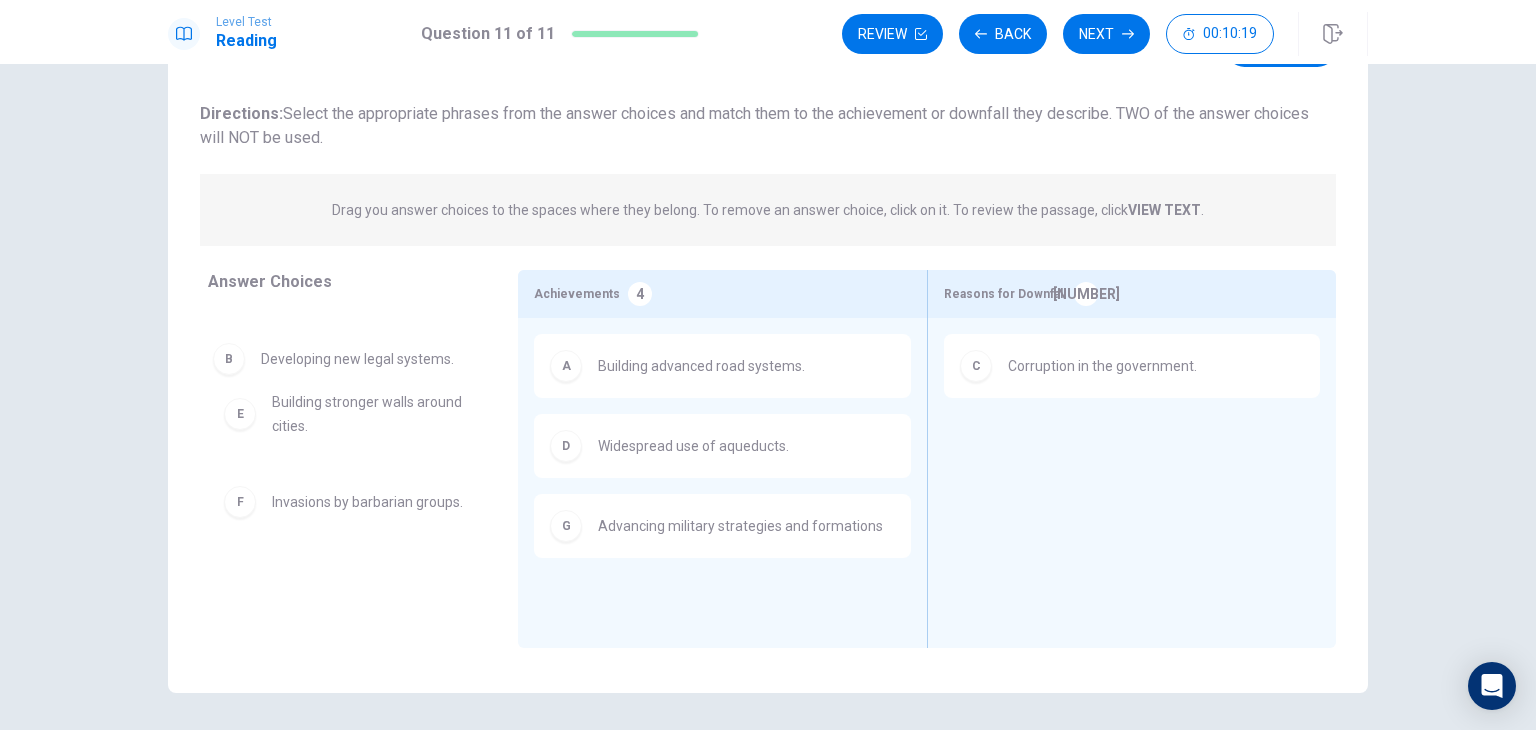 drag, startPoint x: 376, startPoint y: 351, endPoint x: 386, endPoint y: 372, distance: 23.259407 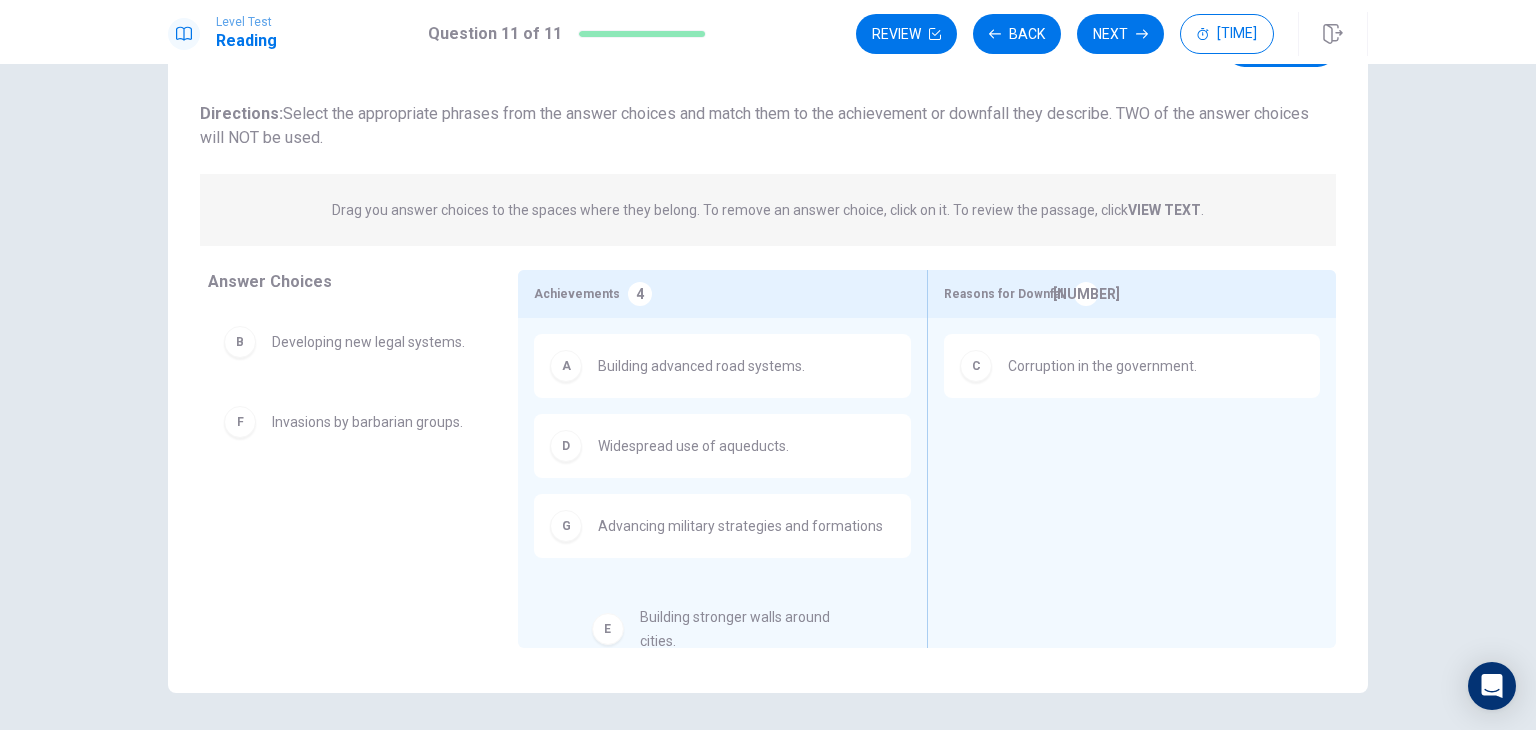drag, startPoint x: 376, startPoint y: 432, endPoint x: 750, endPoint y: 626, distance: 421.32172 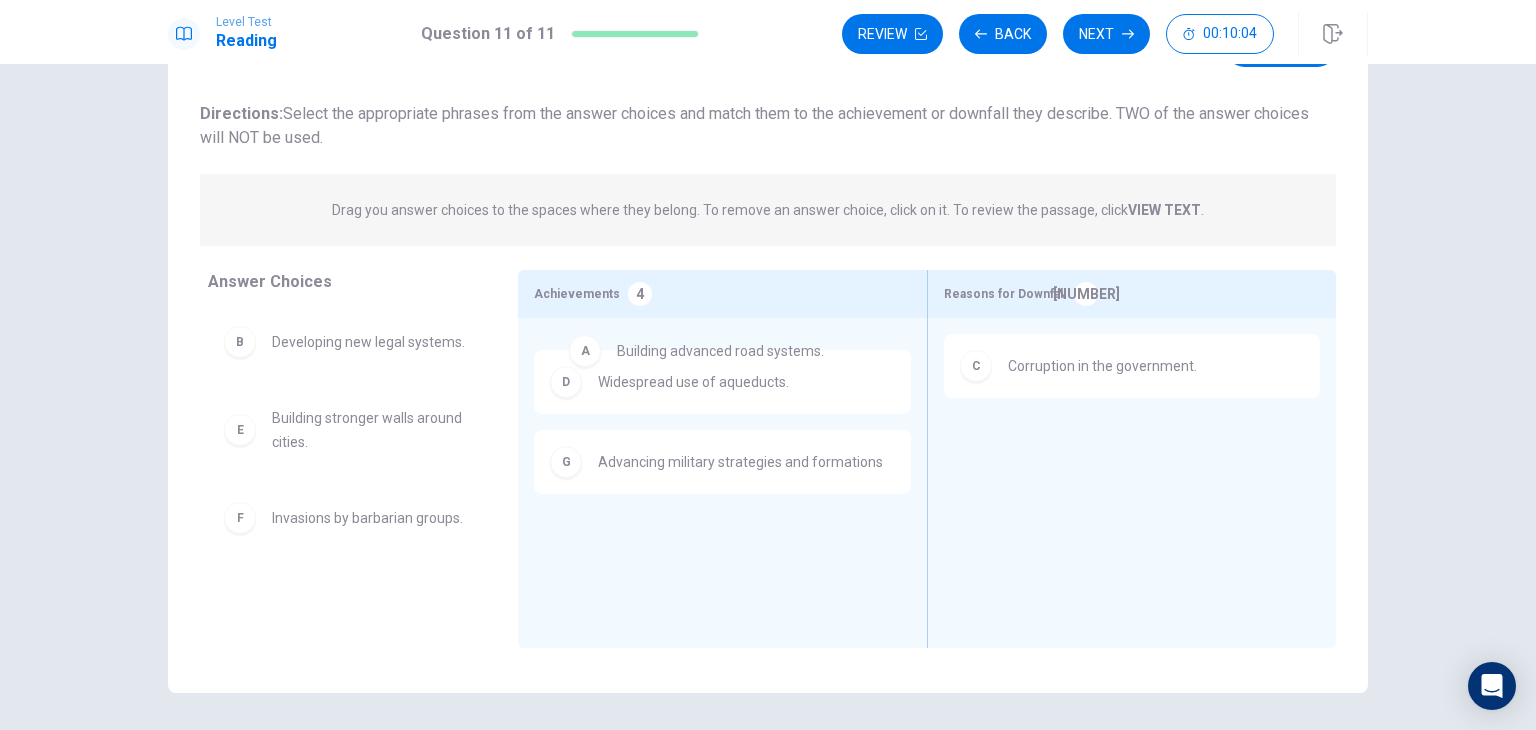 drag, startPoint x: 662, startPoint y: 363, endPoint x: 681, endPoint y: 349, distance: 23.600847 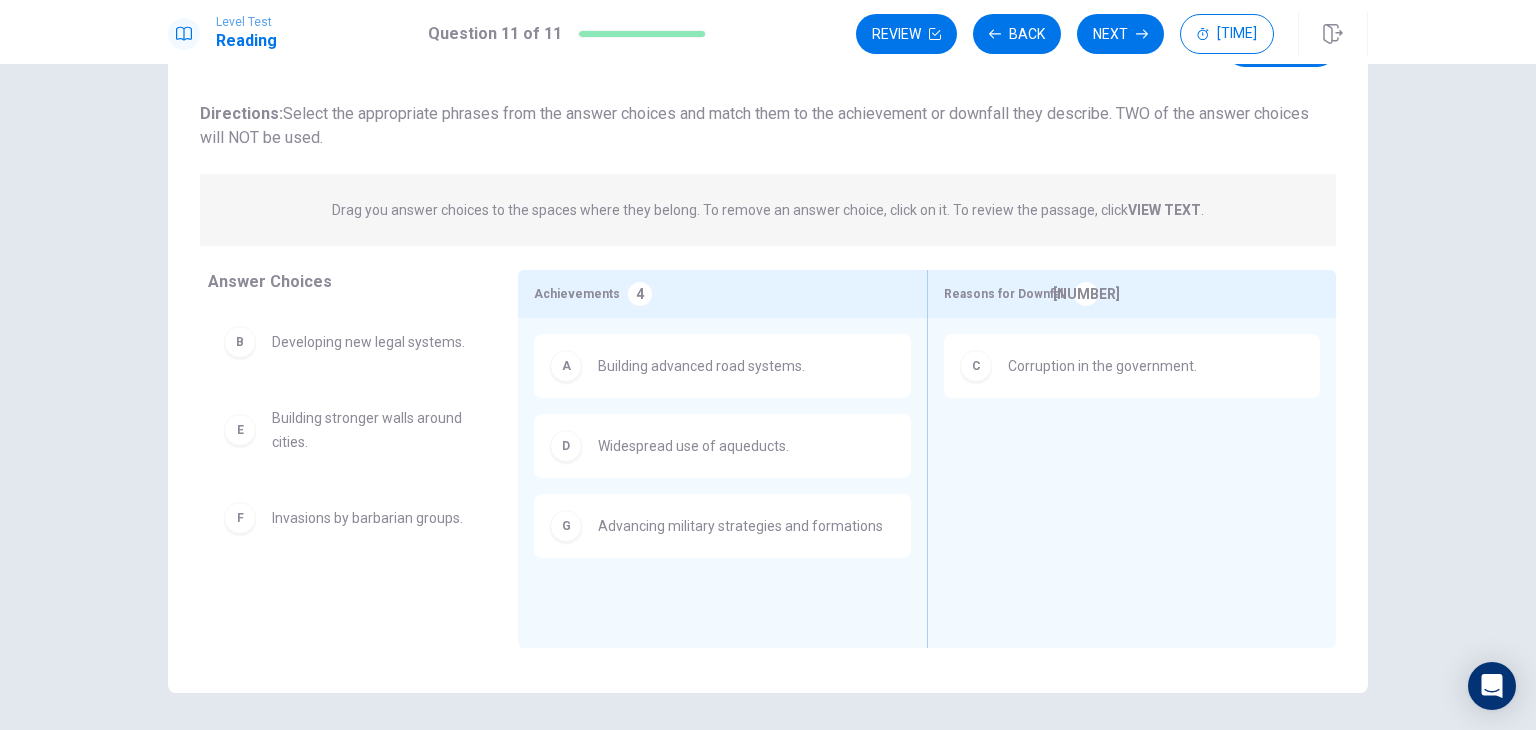 drag, startPoint x: 1514, startPoint y: 294, endPoint x: 1514, endPoint y: 310, distance: 16 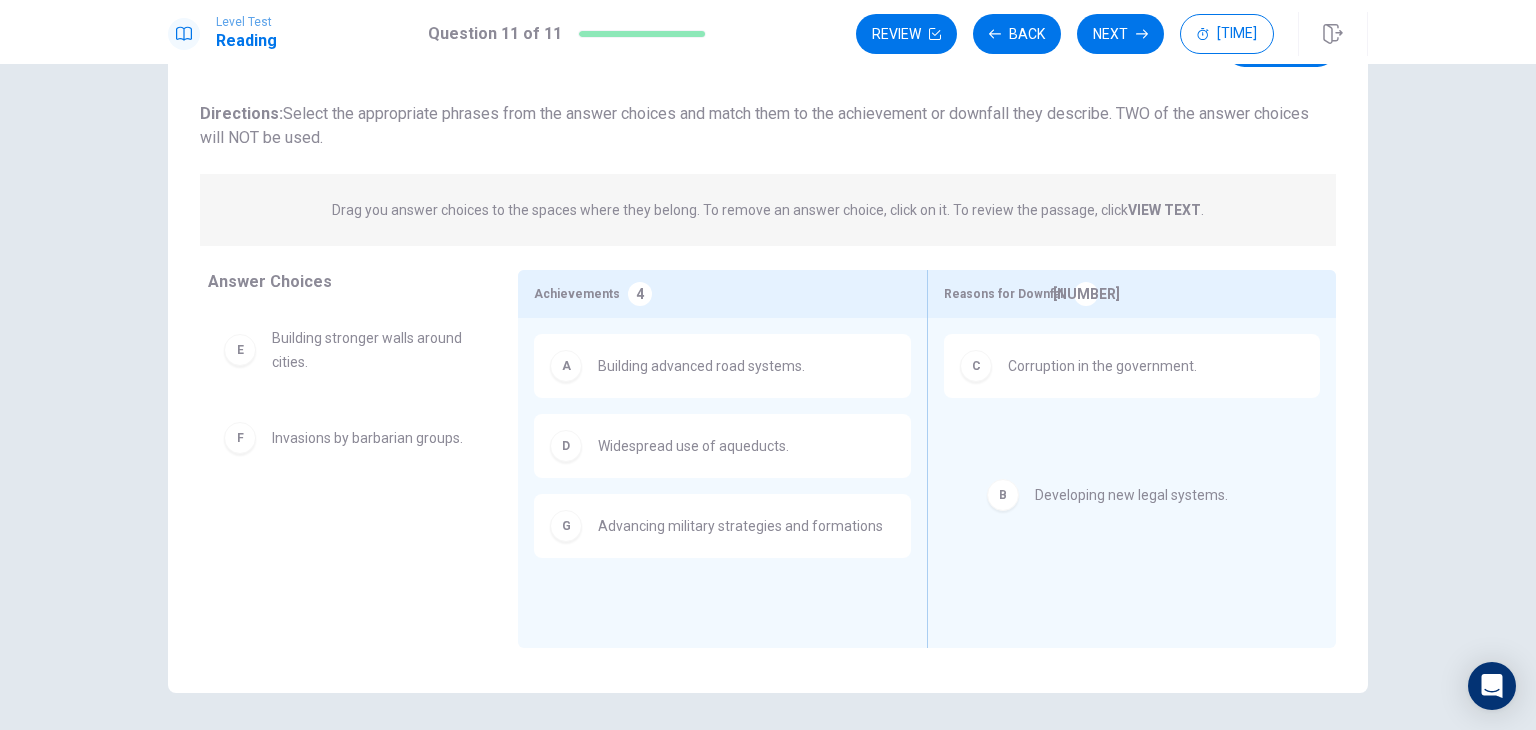 drag, startPoint x: 385, startPoint y: 355, endPoint x: 1155, endPoint y: 499, distance: 783.34924 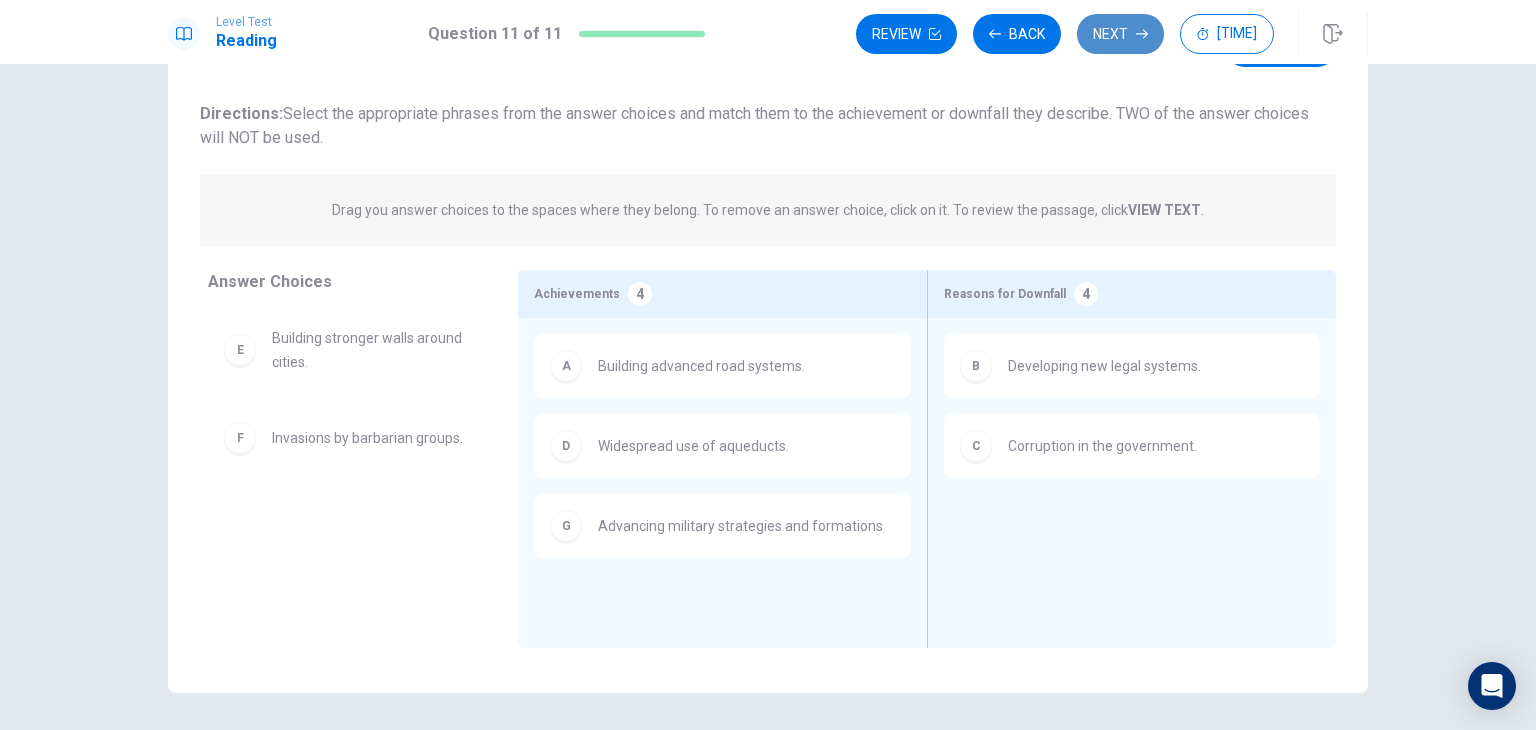 click on "Next" at bounding box center (1120, 34) 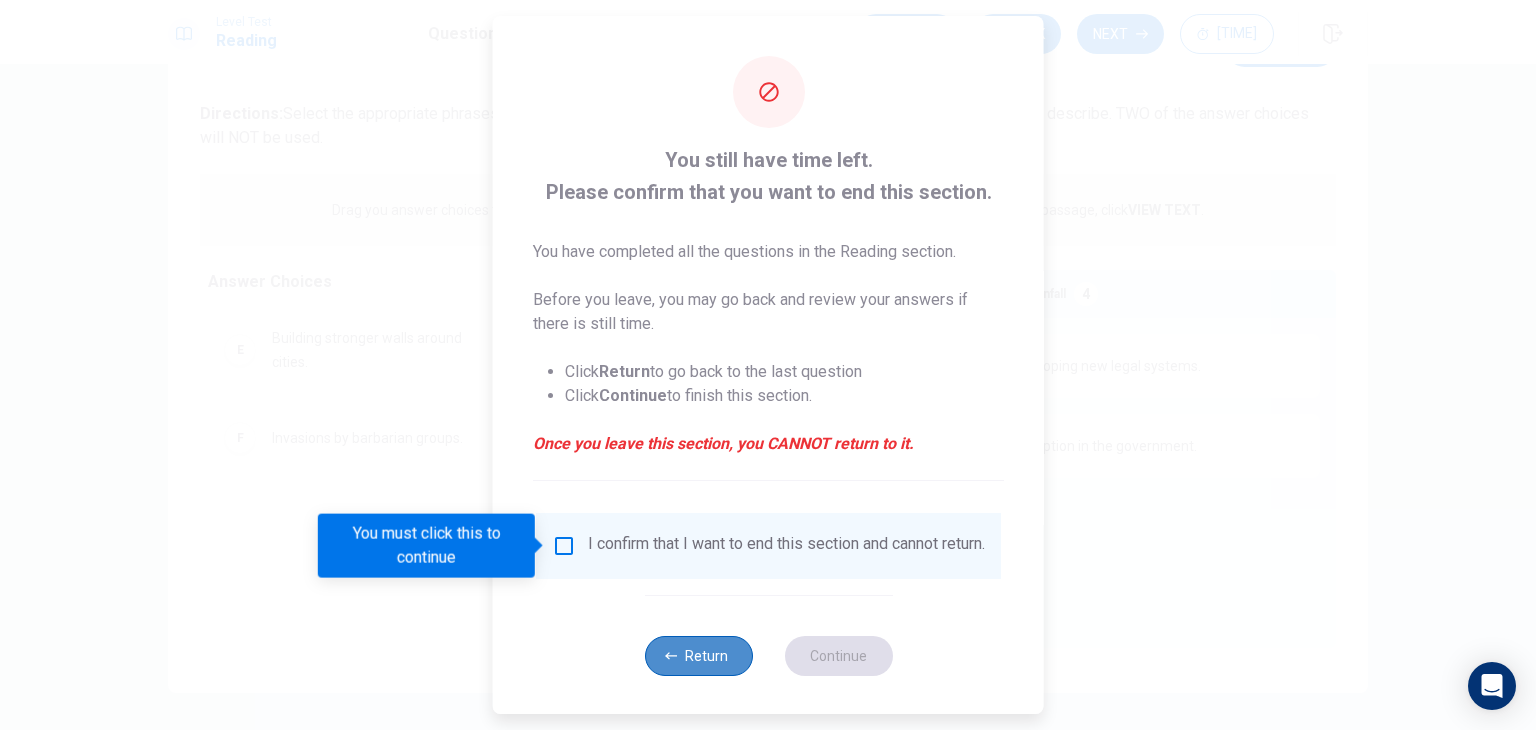 click on "Return" at bounding box center (698, 656) 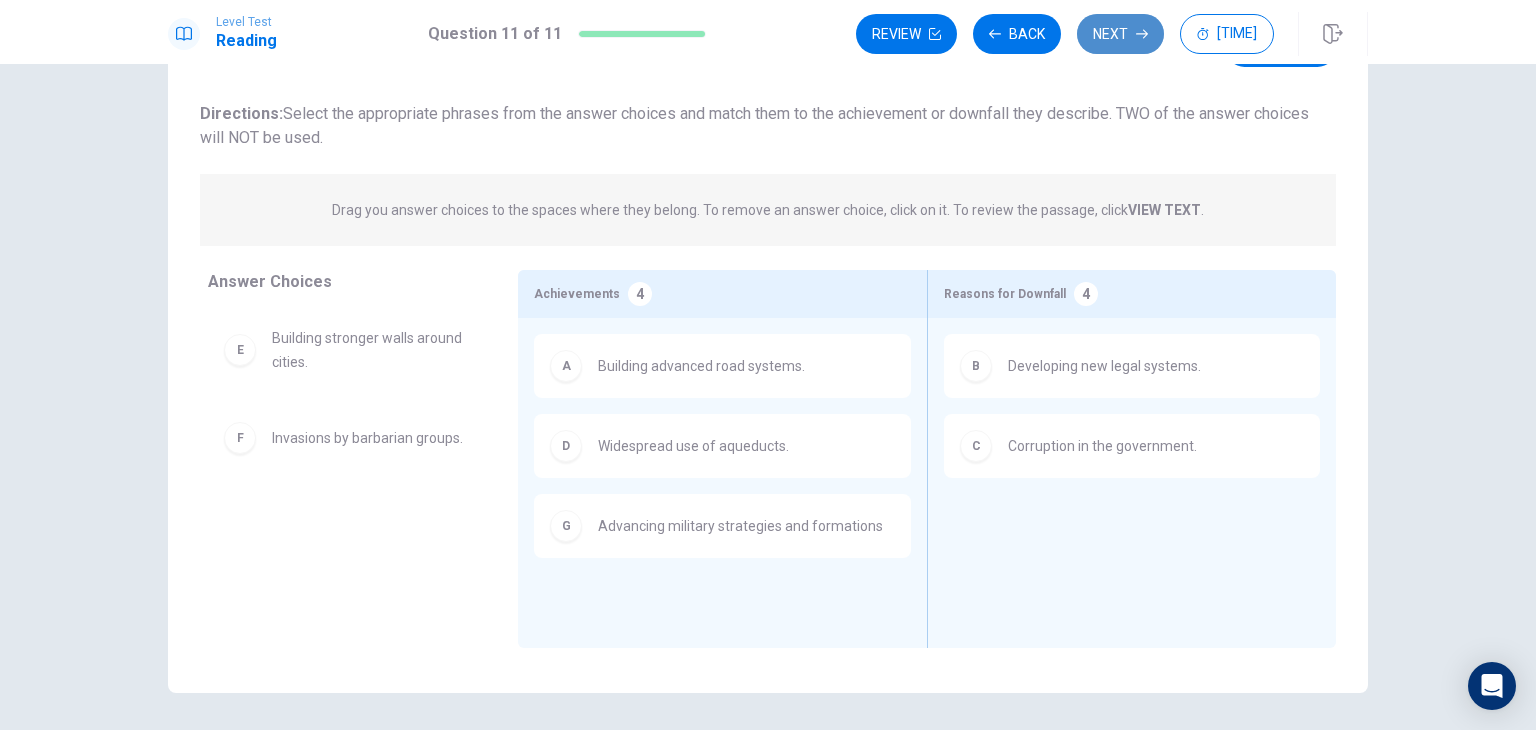 click on "Next" at bounding box center (1120, 34) 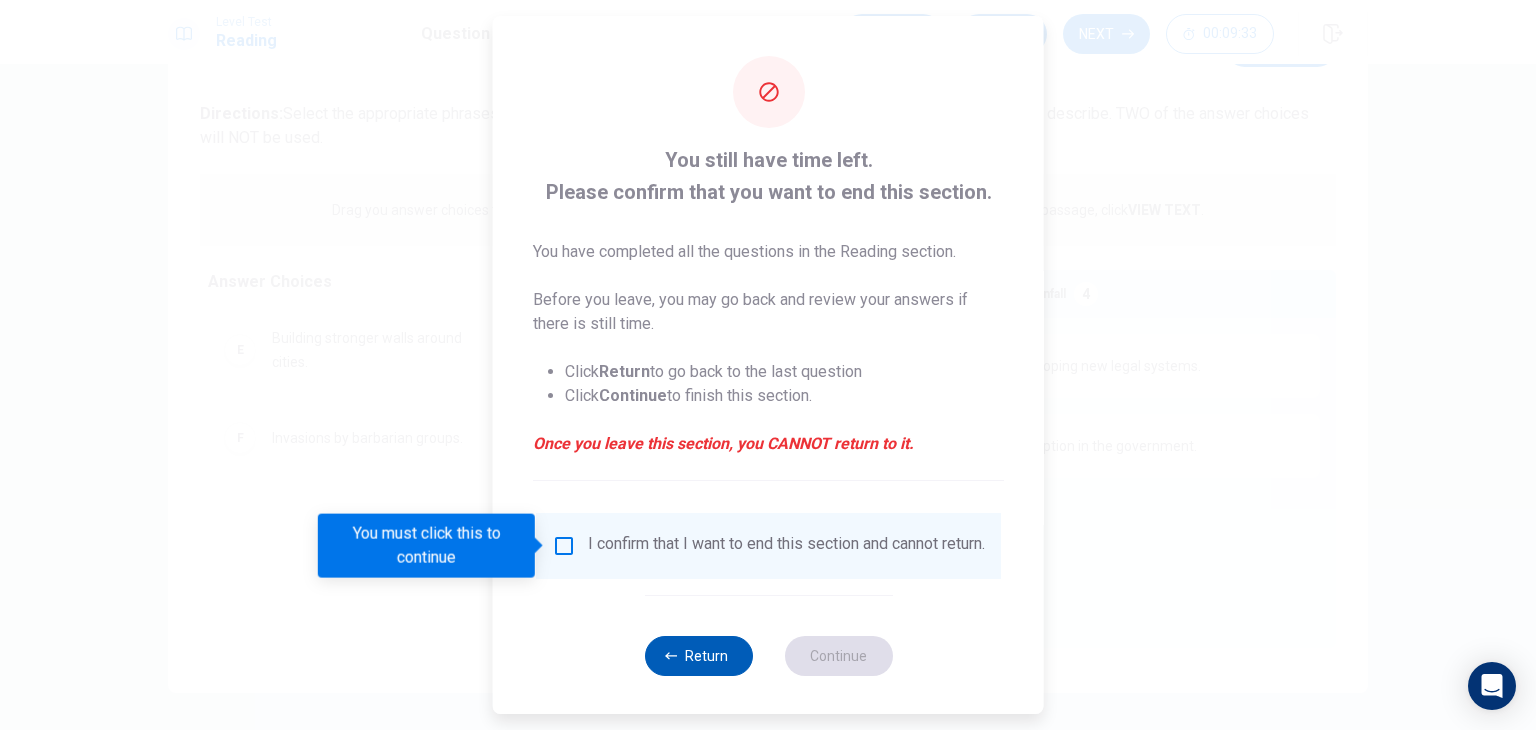 click on "Return" at bounding box center (698, 656) 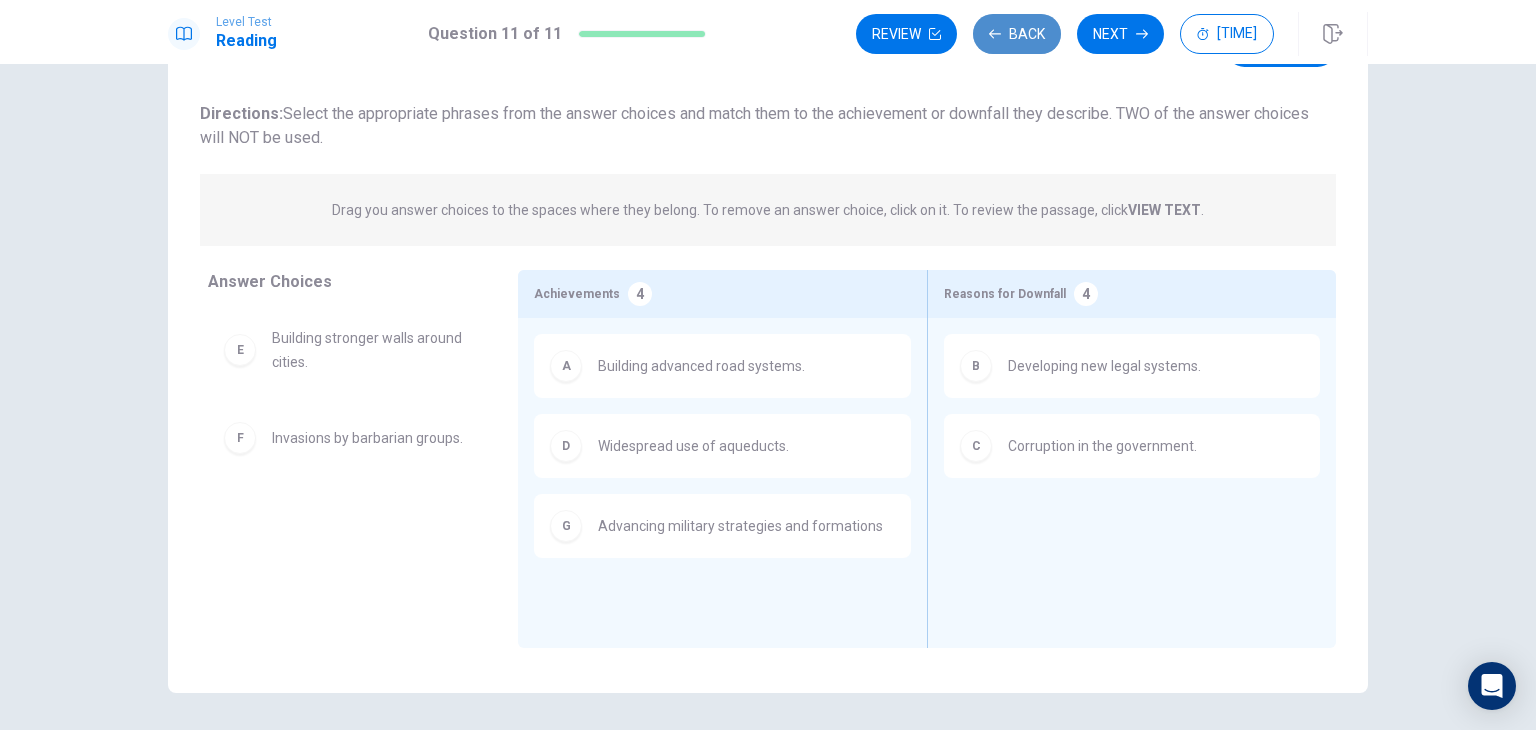 click on "Back" at bounding box center (1017, 34) 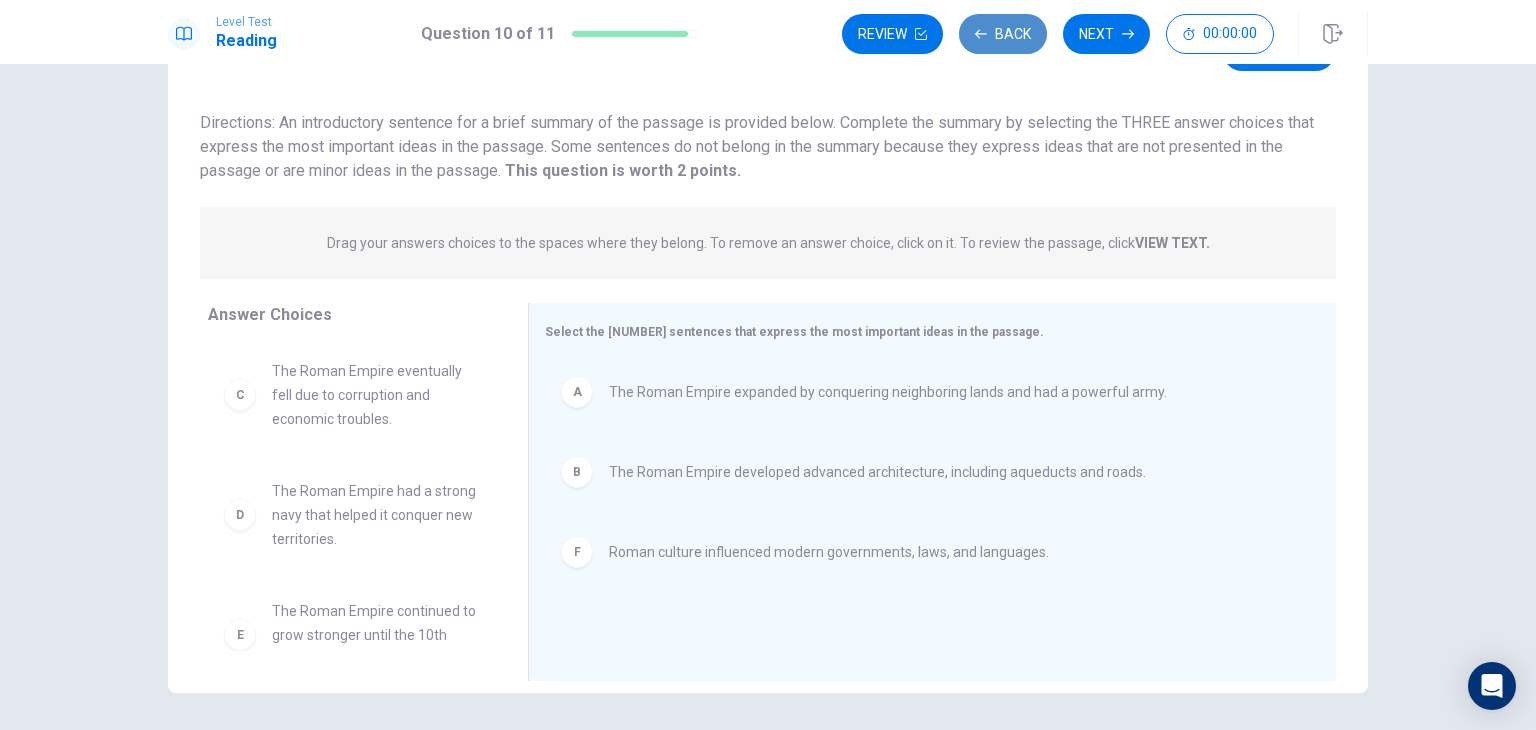click on "Back" at bounding box center (1003, 34) 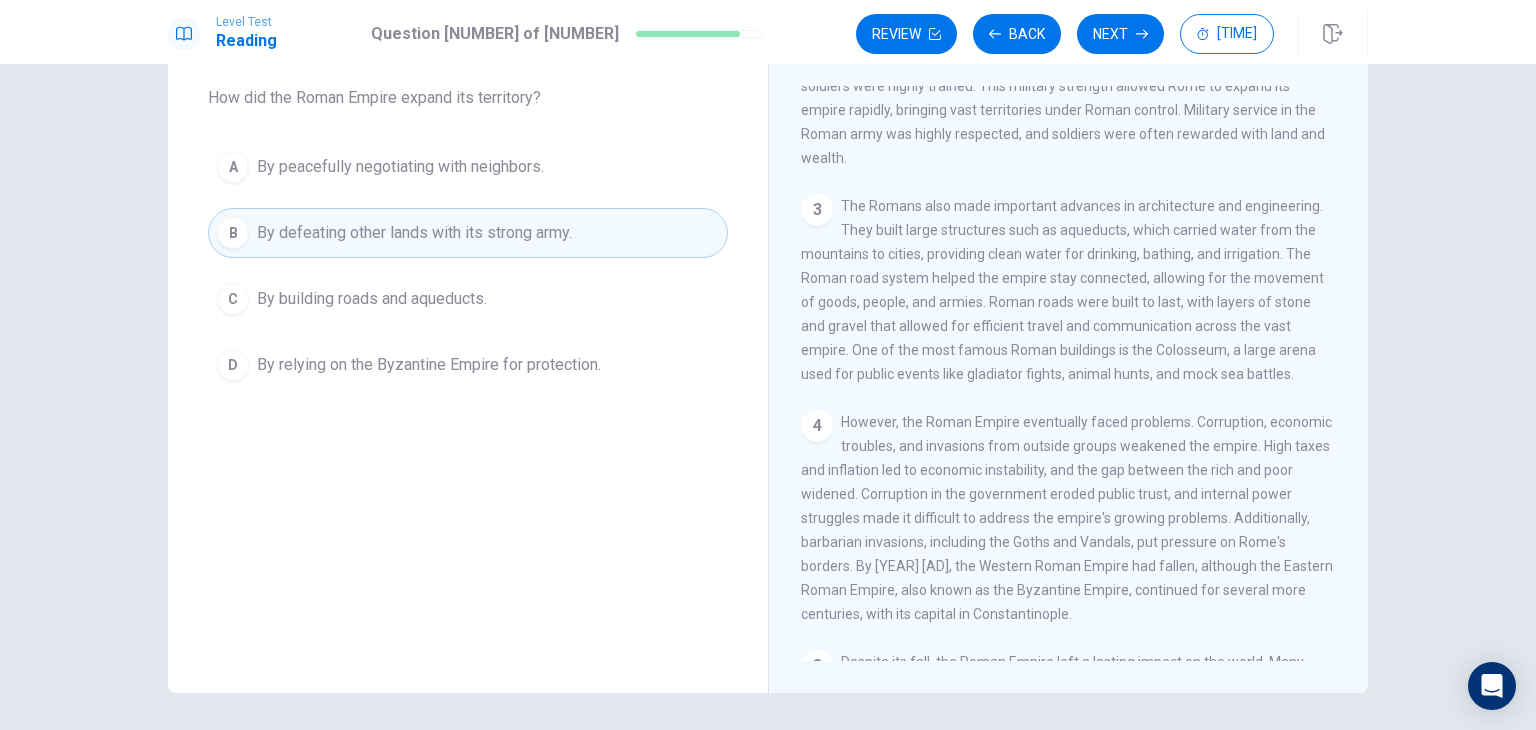 scroll, scrollTop: 334, scrollLeft: 0, axis: vertical 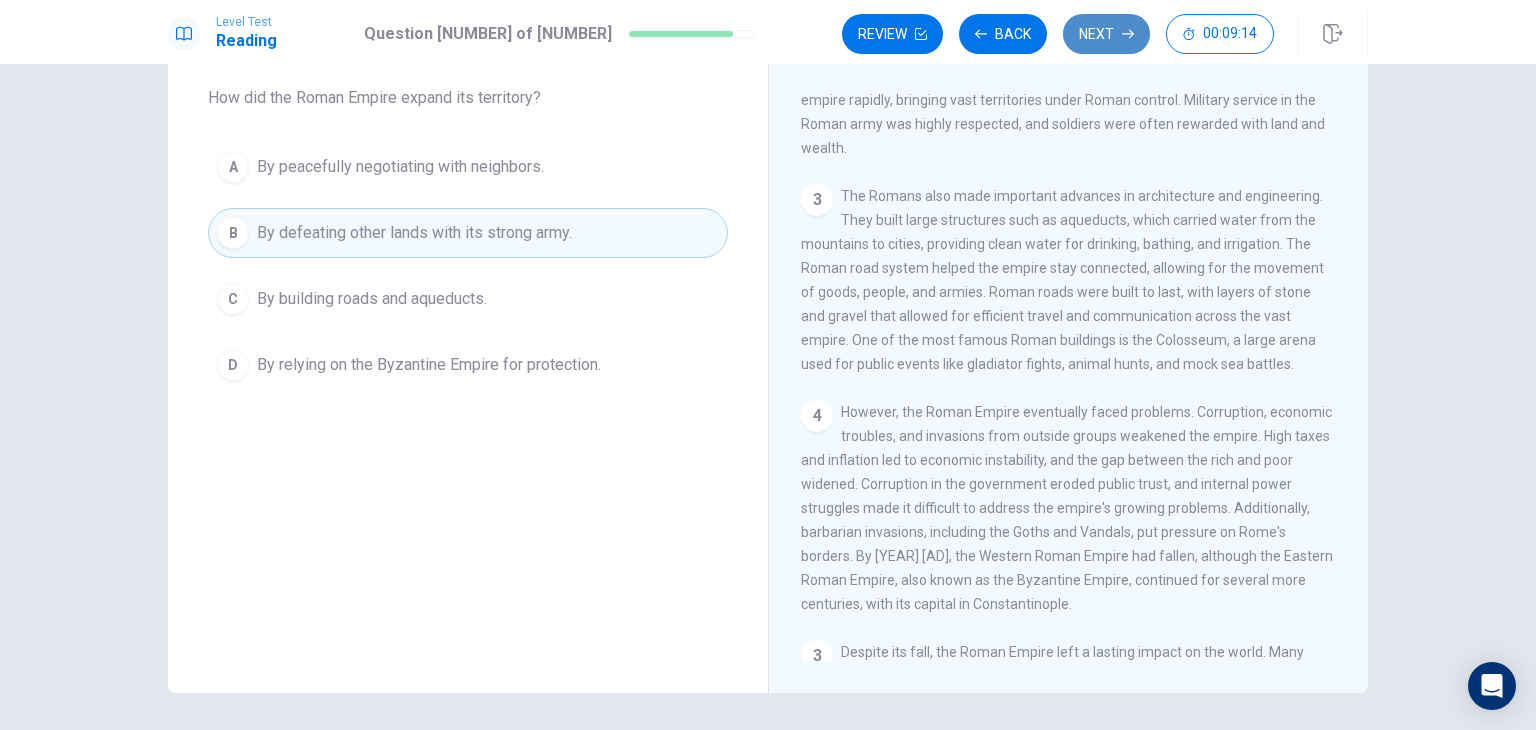 click on "Next" at bounding box center (1106, 34) 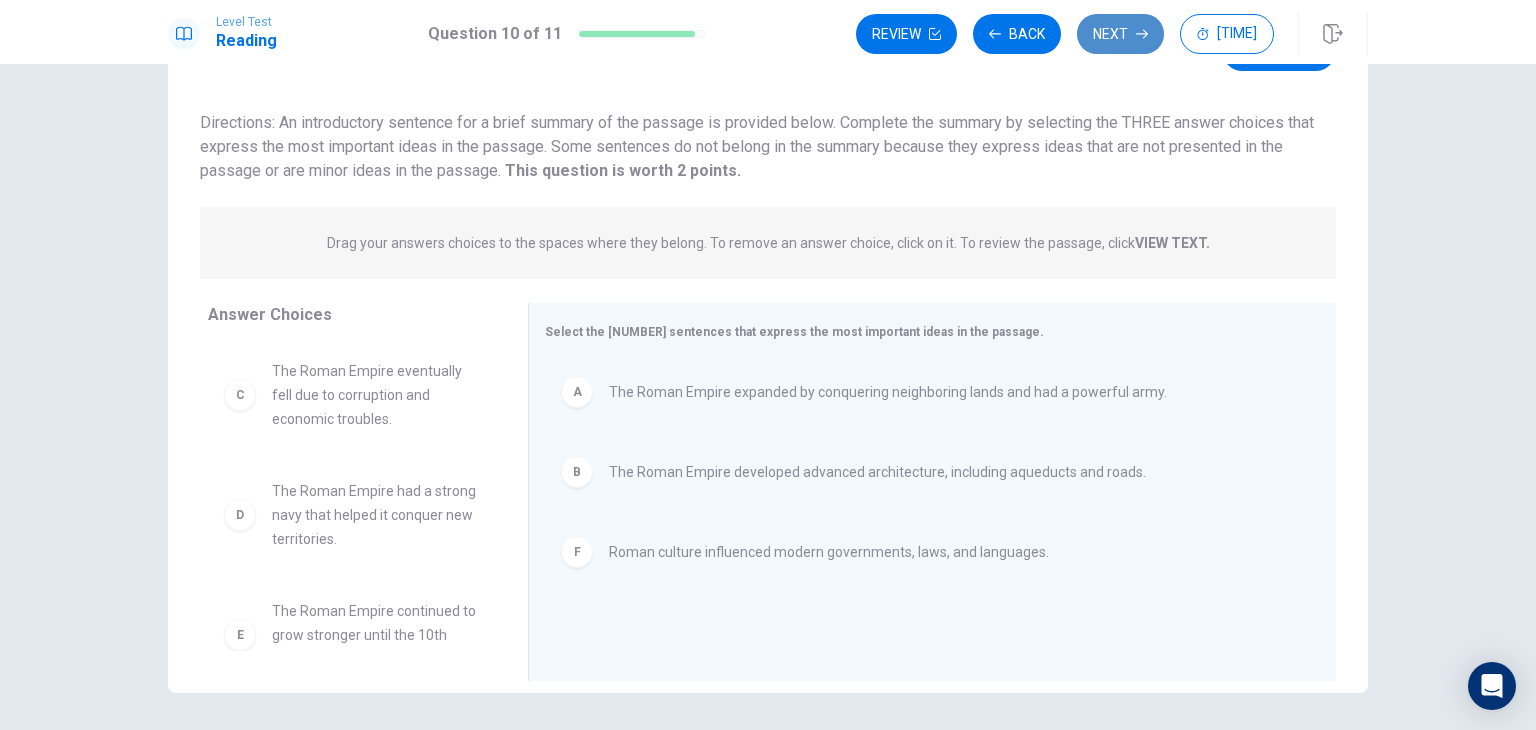 click on "Next" at bounding box center (1120, 34) 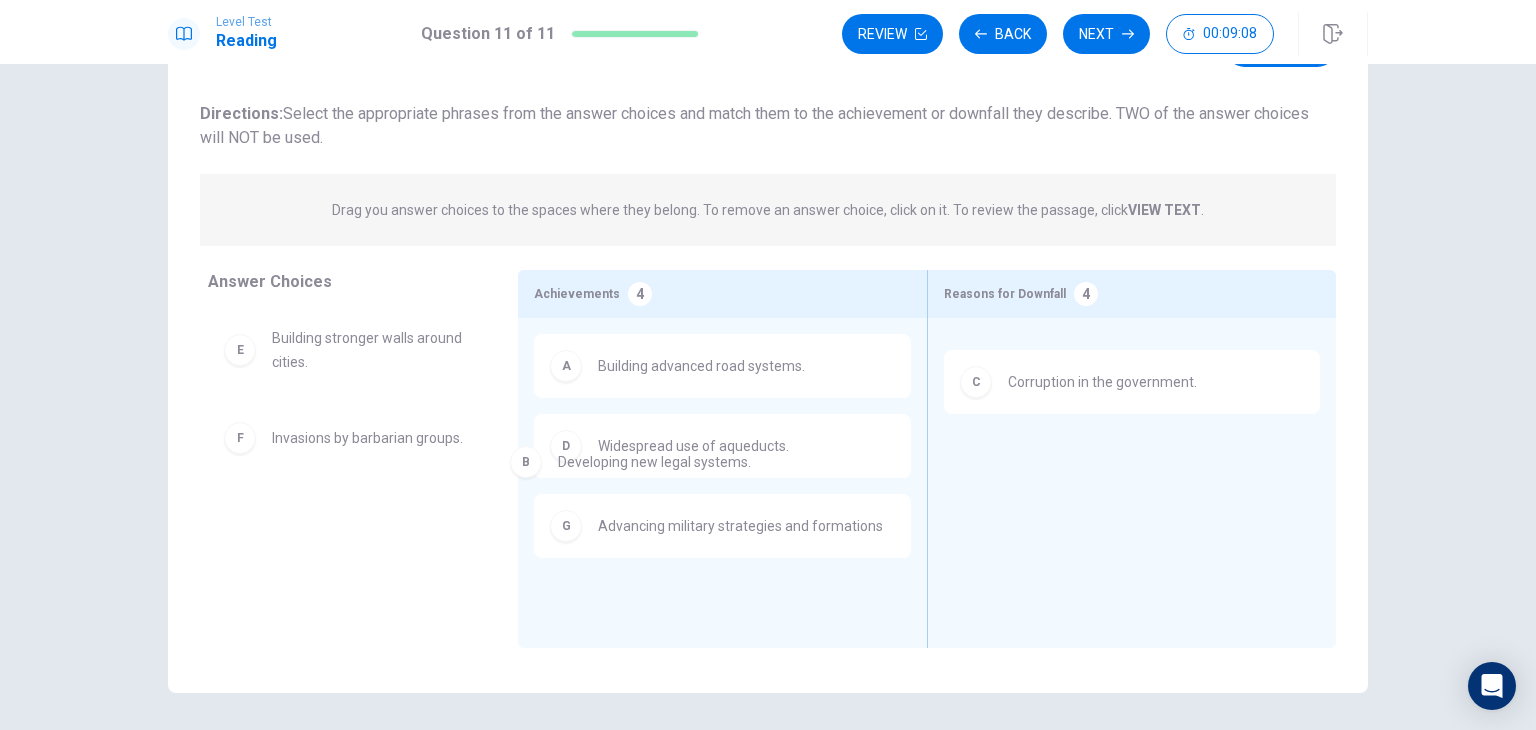 drag, startPoint x: 1024, startPoint y: 366, endPoint x: 270, endPoint y: 515, distance: 768.5812 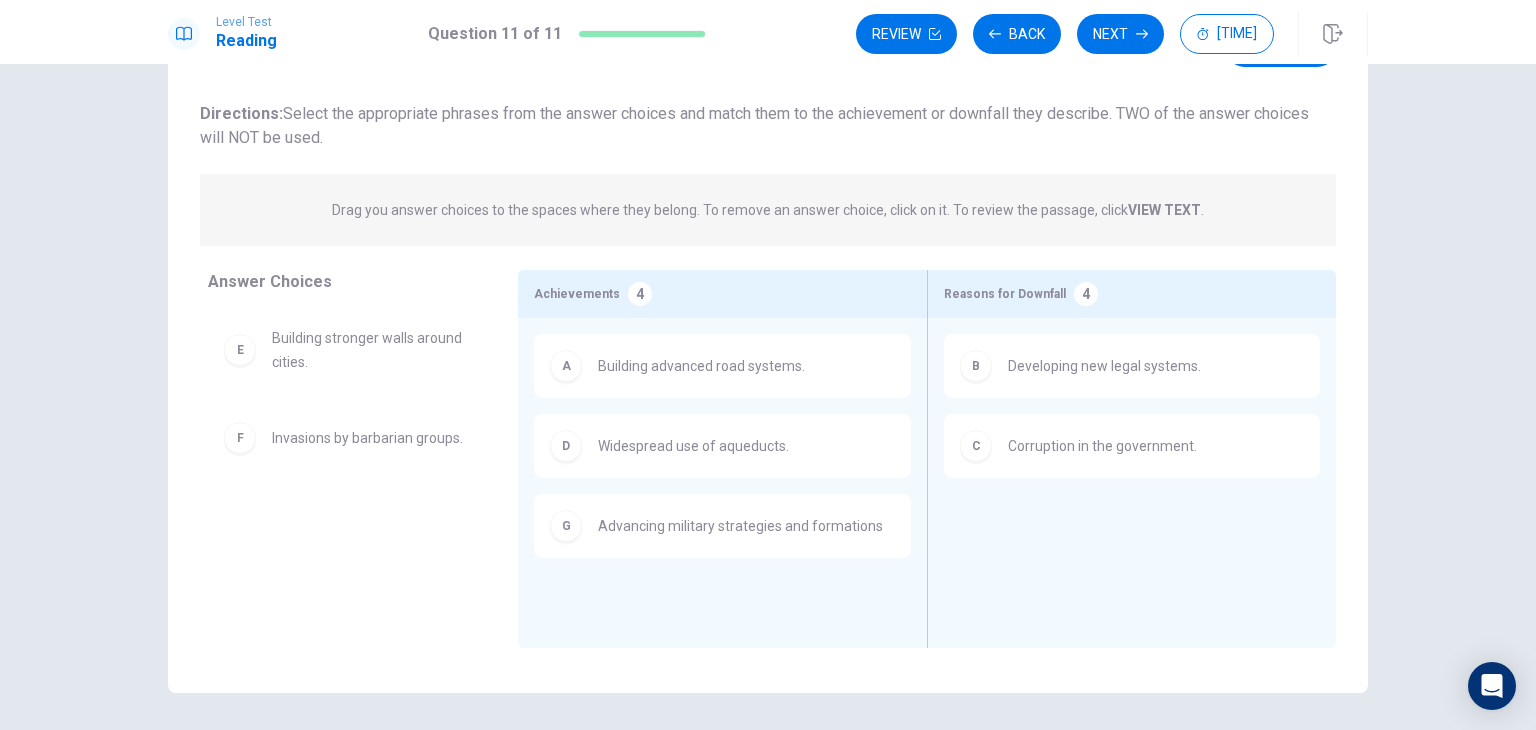 click on "B Developing new legal systems." at bounding box center (1132, 366) 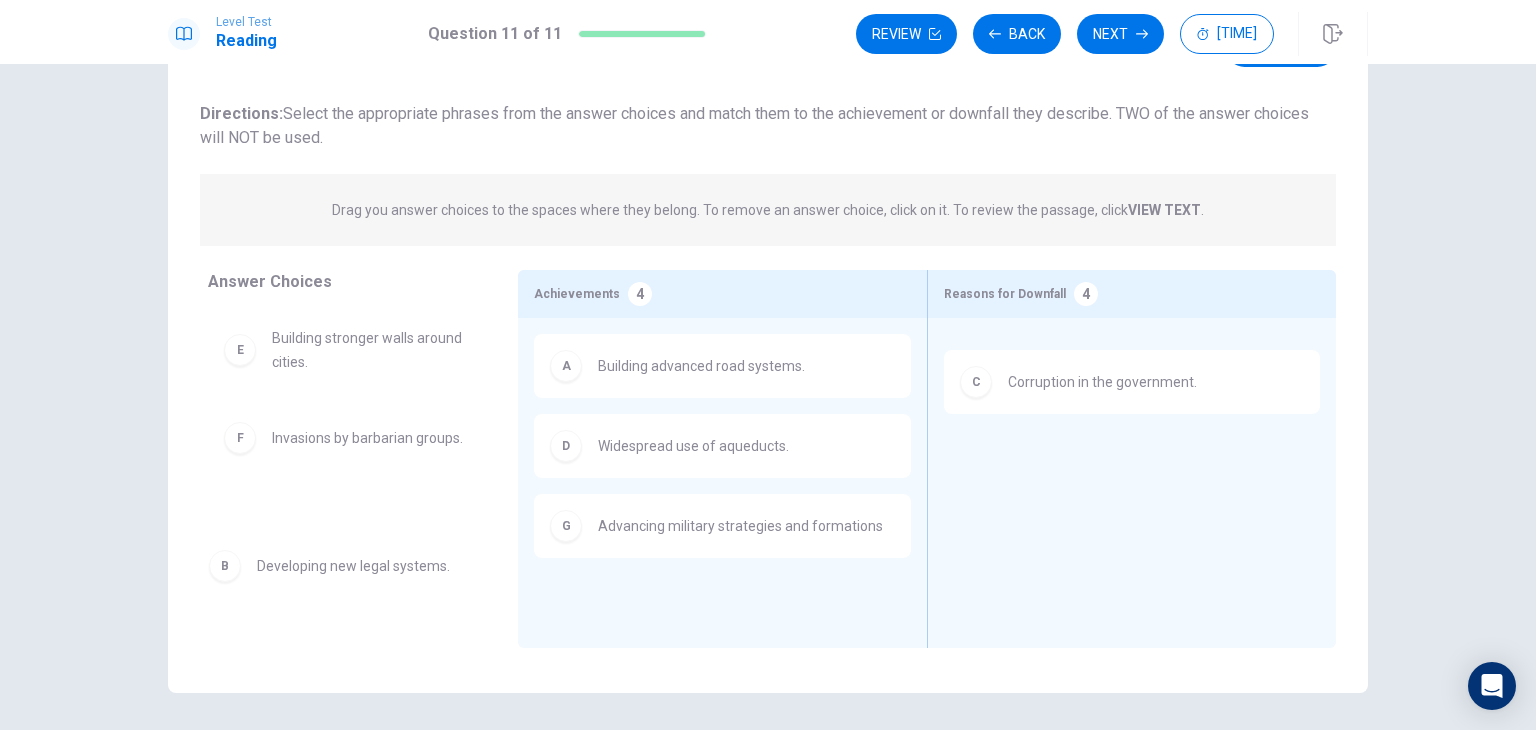 drag, startPoint x: 1008, startPoint y: 387, endPoint x: 248, endPoint y: 589, distance: 786.38666 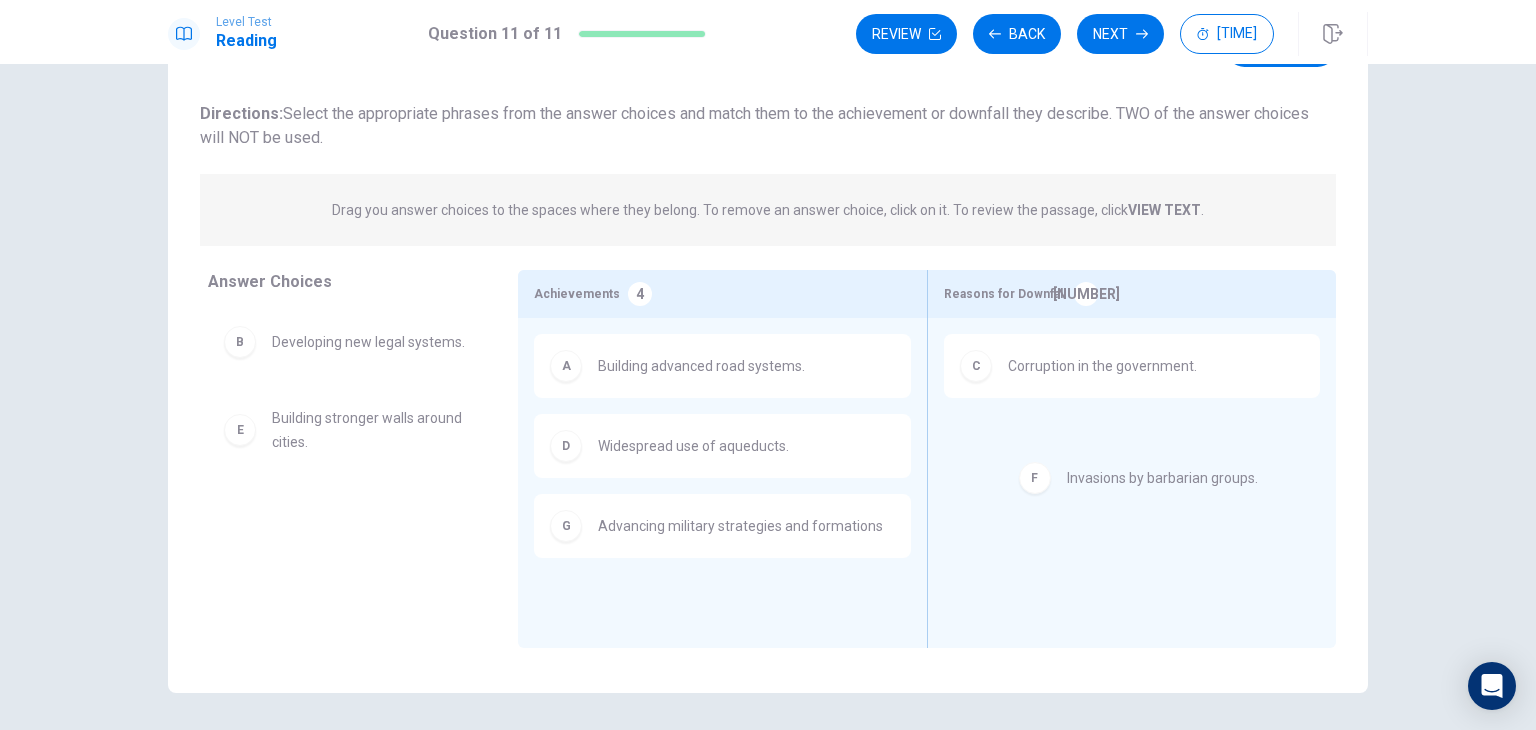 drag, startPoint x: 320, startPoint y: 530, endPoint x: 1128, endPoint y: 485, distance: 809.25214 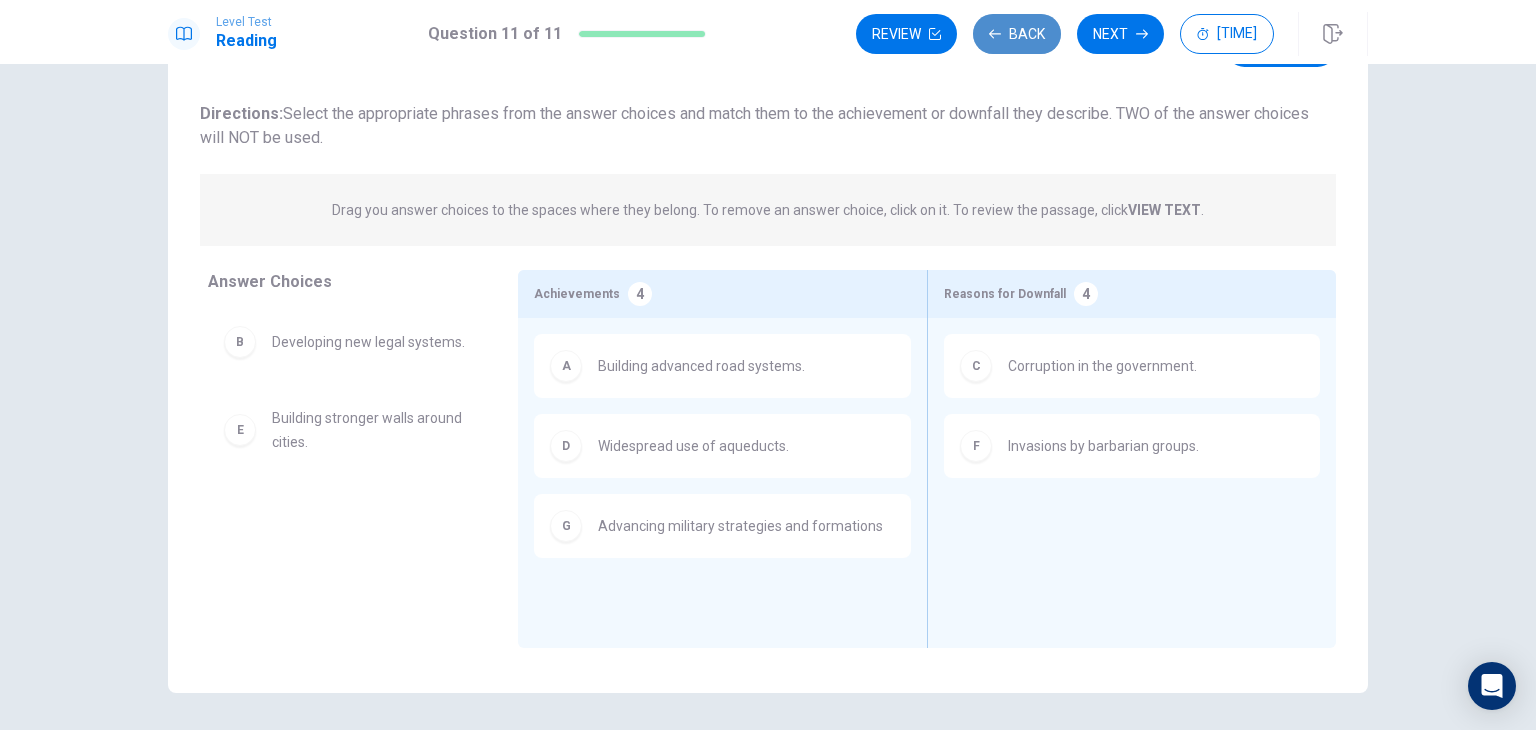click on "Back" at bounding box center [1017, 34] 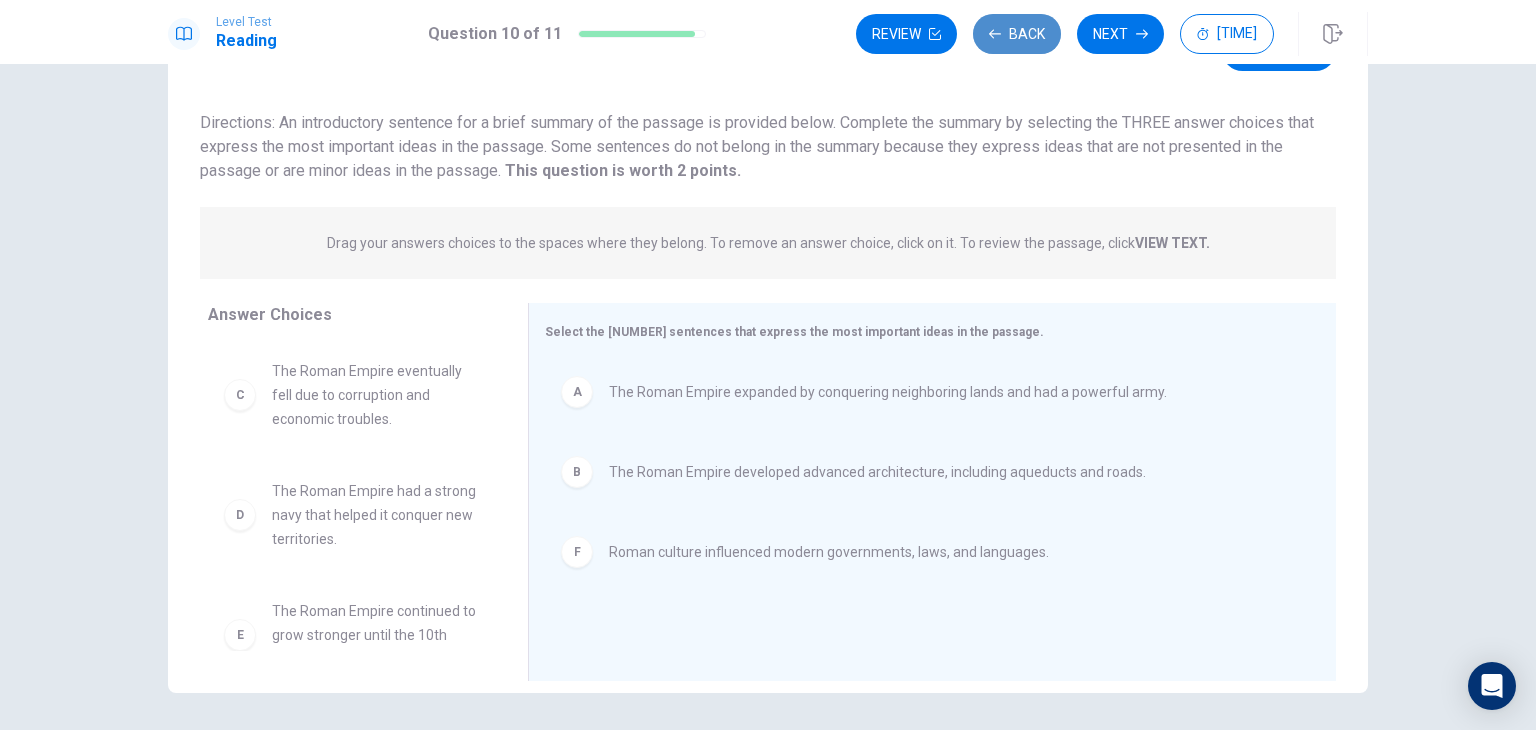 click on "Back" at bounding box center (1017, 34) 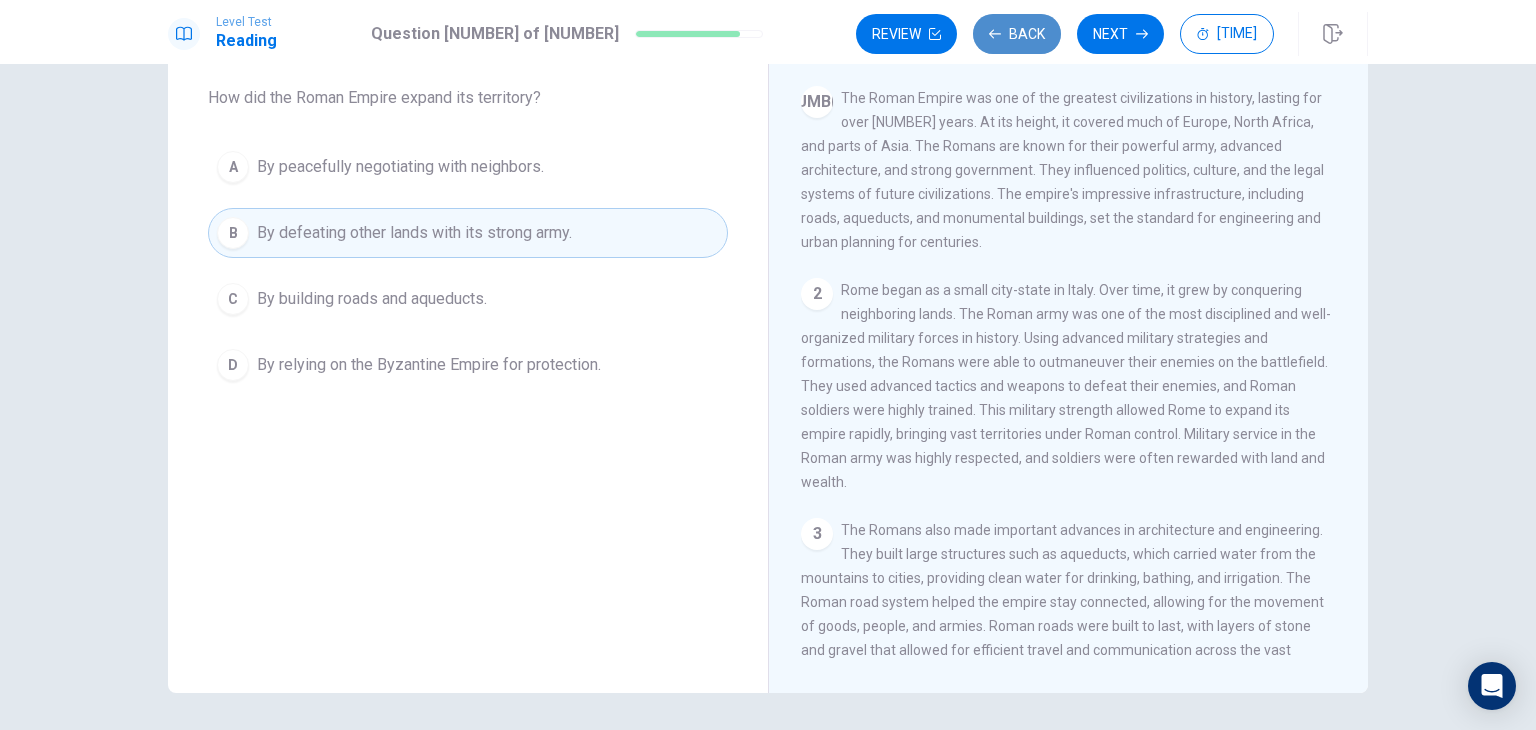 click on "Back" at bounding box center (1017, 34) 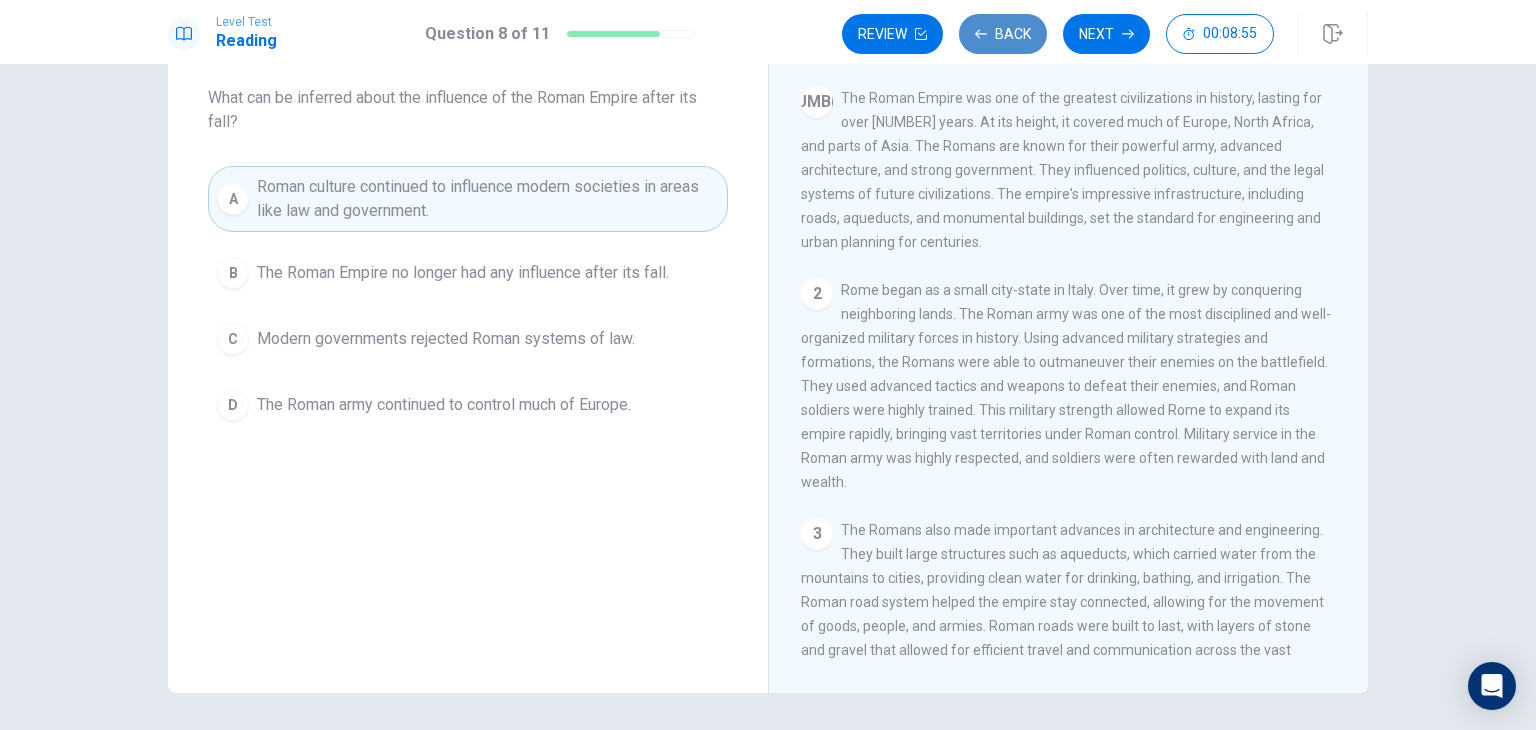 click on "Back" at bounding box center (1003, 34) 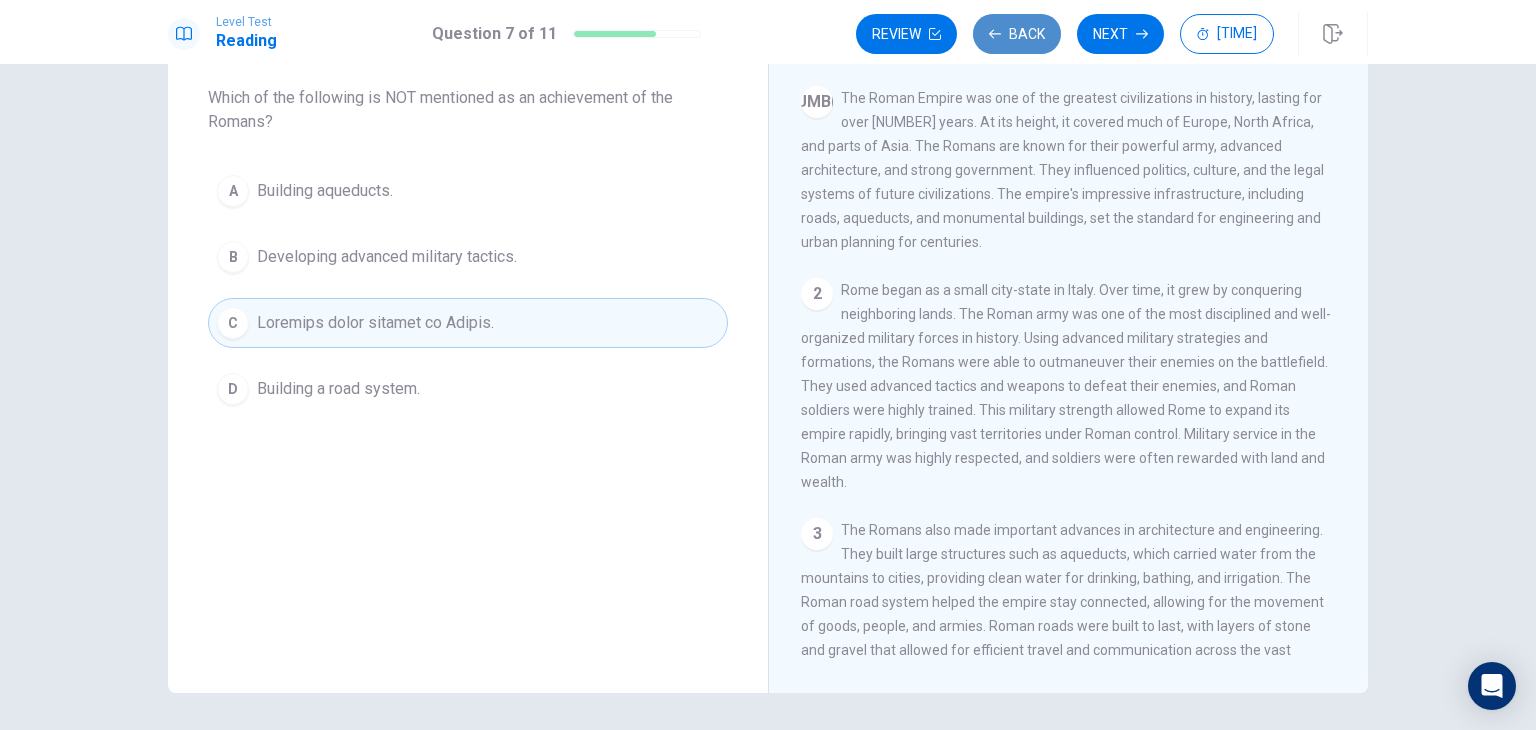 click on "Back" at bounding box center [1017, 34] 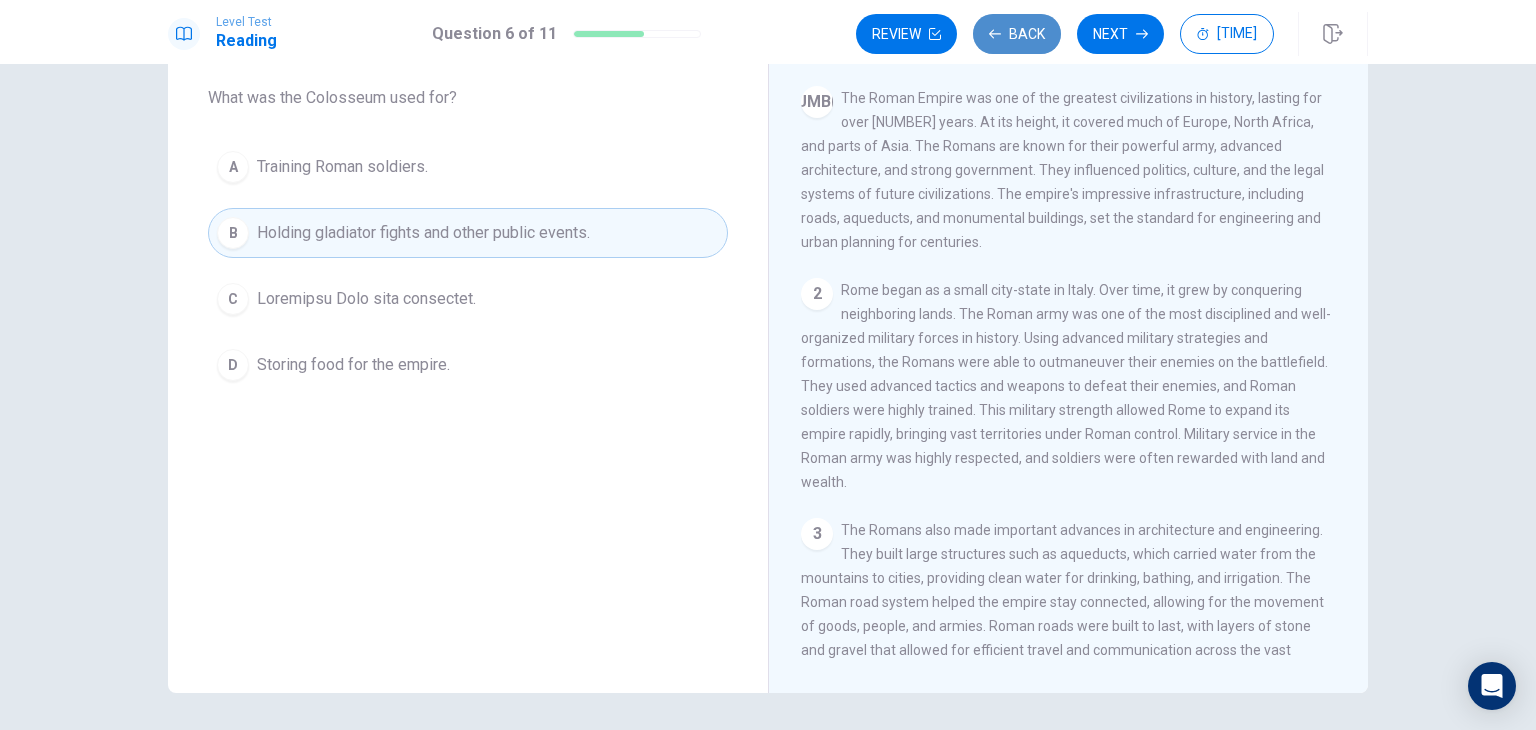 click on "Back" at bounding box center (1017, 34) 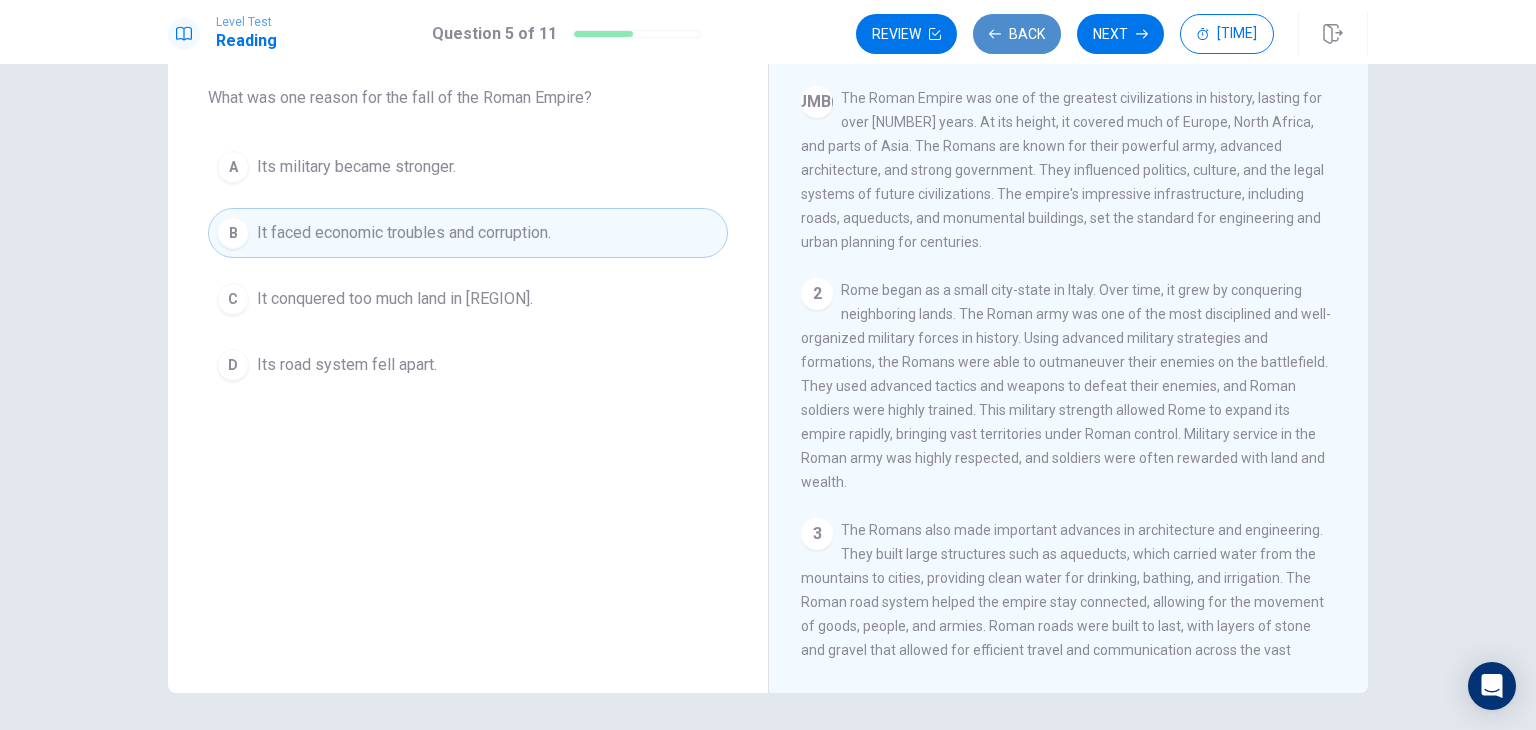 click on "Back" at bounding box center (1017, 34) 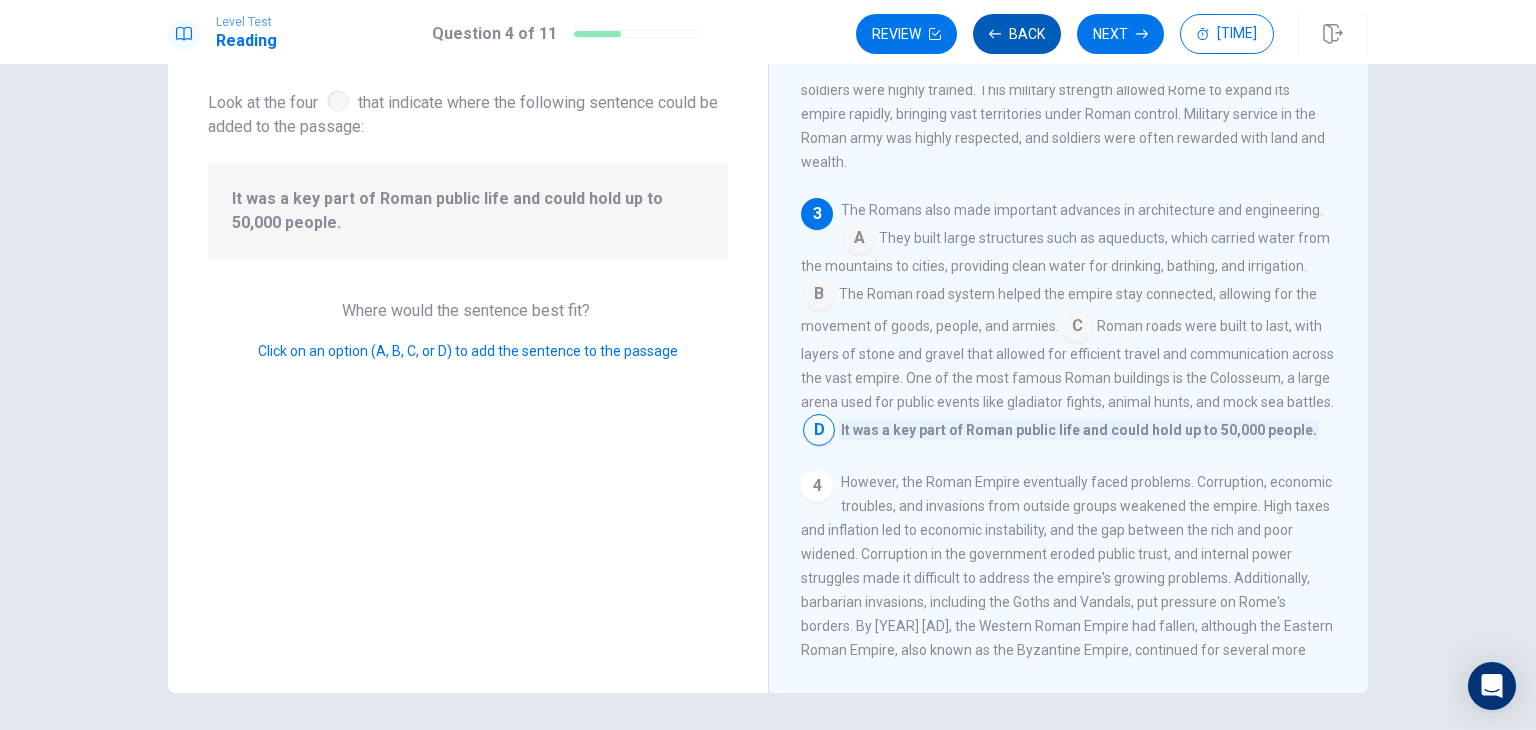 scroll, scrollTop: 341, scrollLeft: 0, axis: vertical 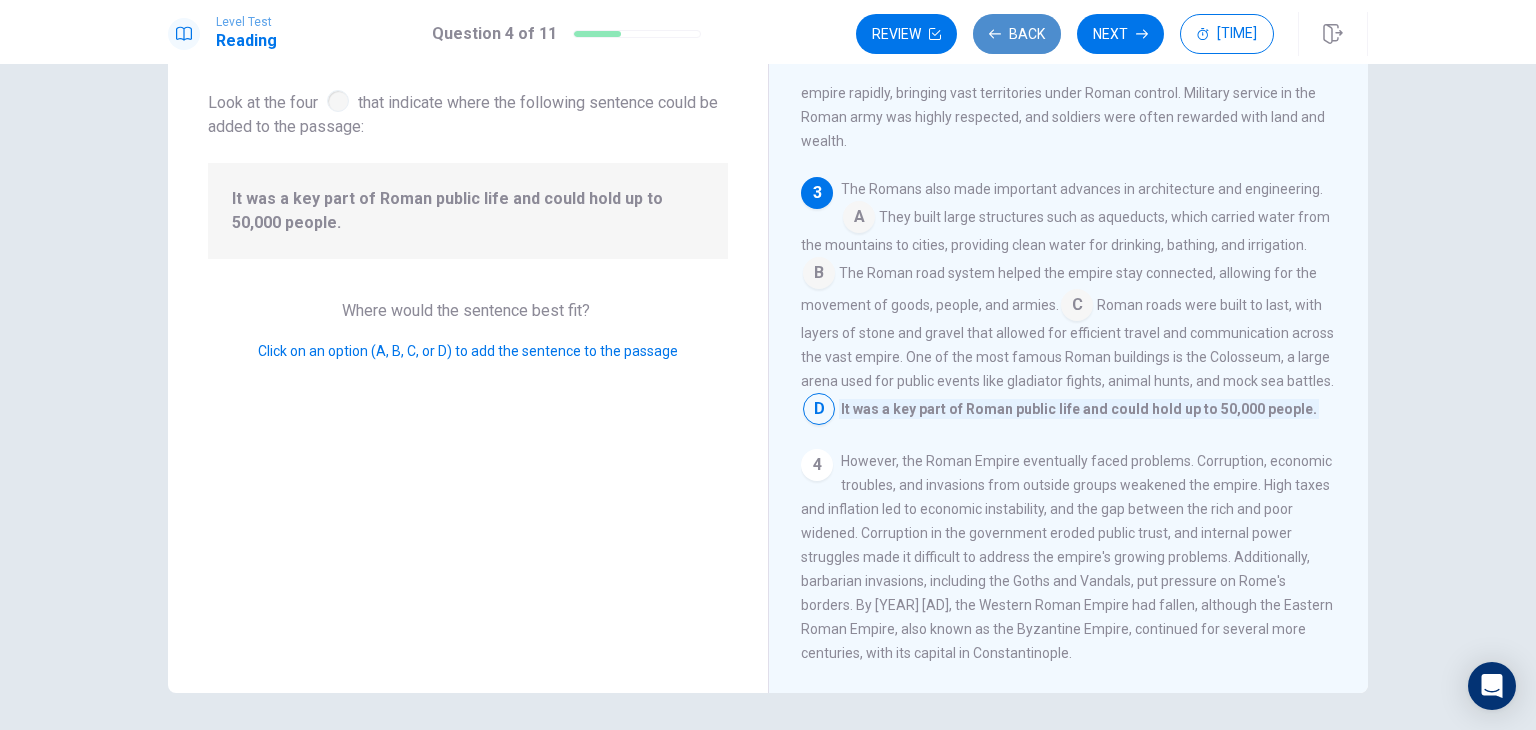 click on "Back" at bounding box center [1017, 34] 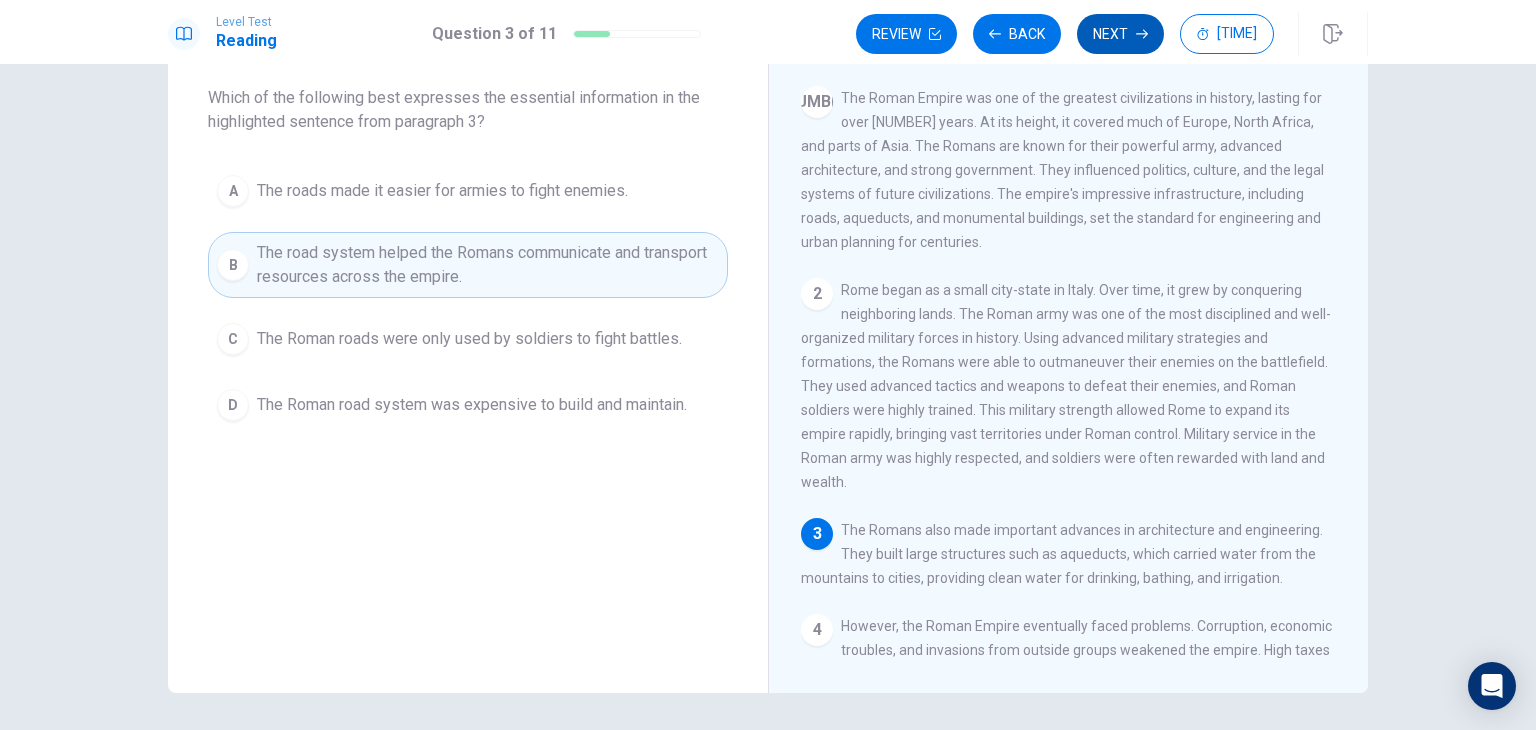 click on "Next" at bounding box center (1120, 34) 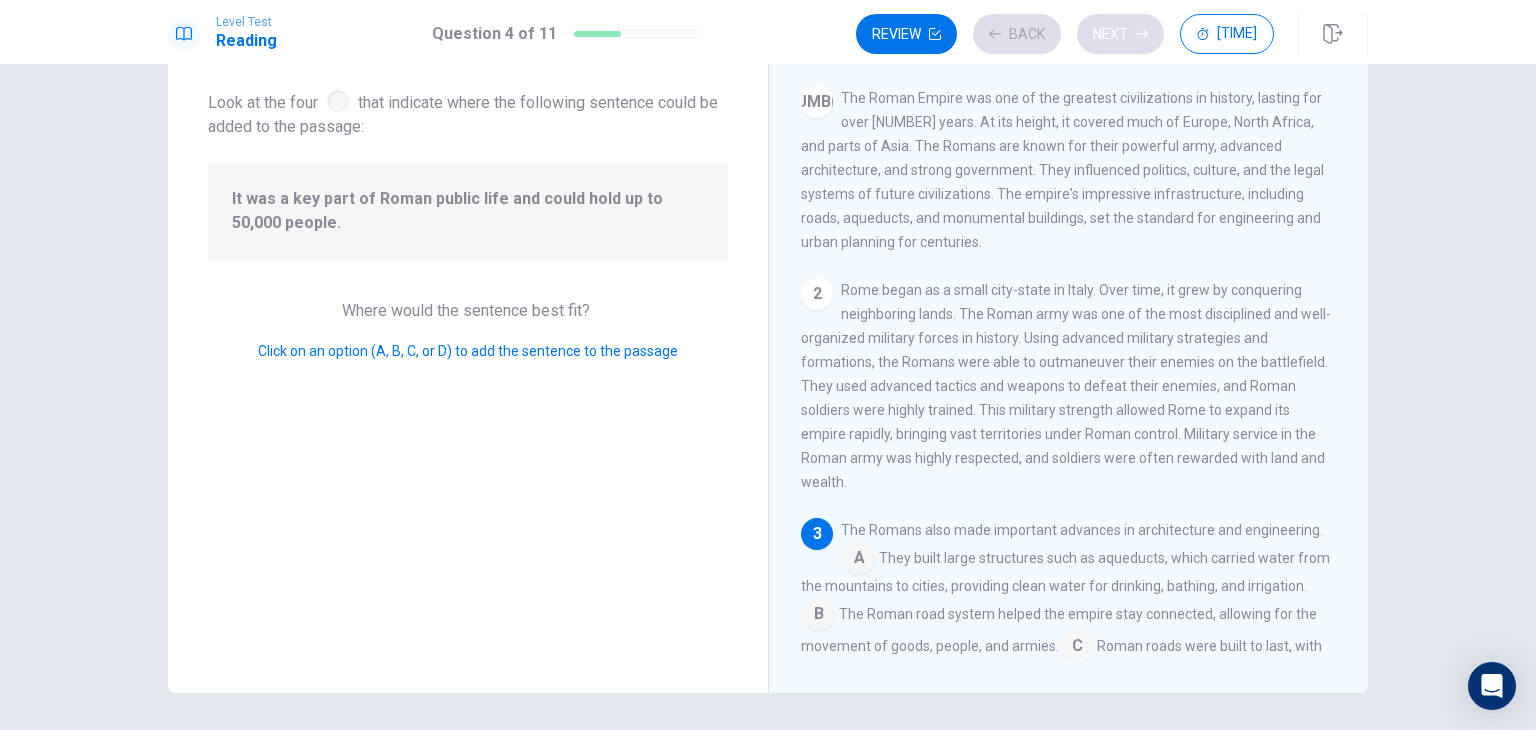 scroll, scrollTop: 341, scrollLeft: 0, axis: vertical 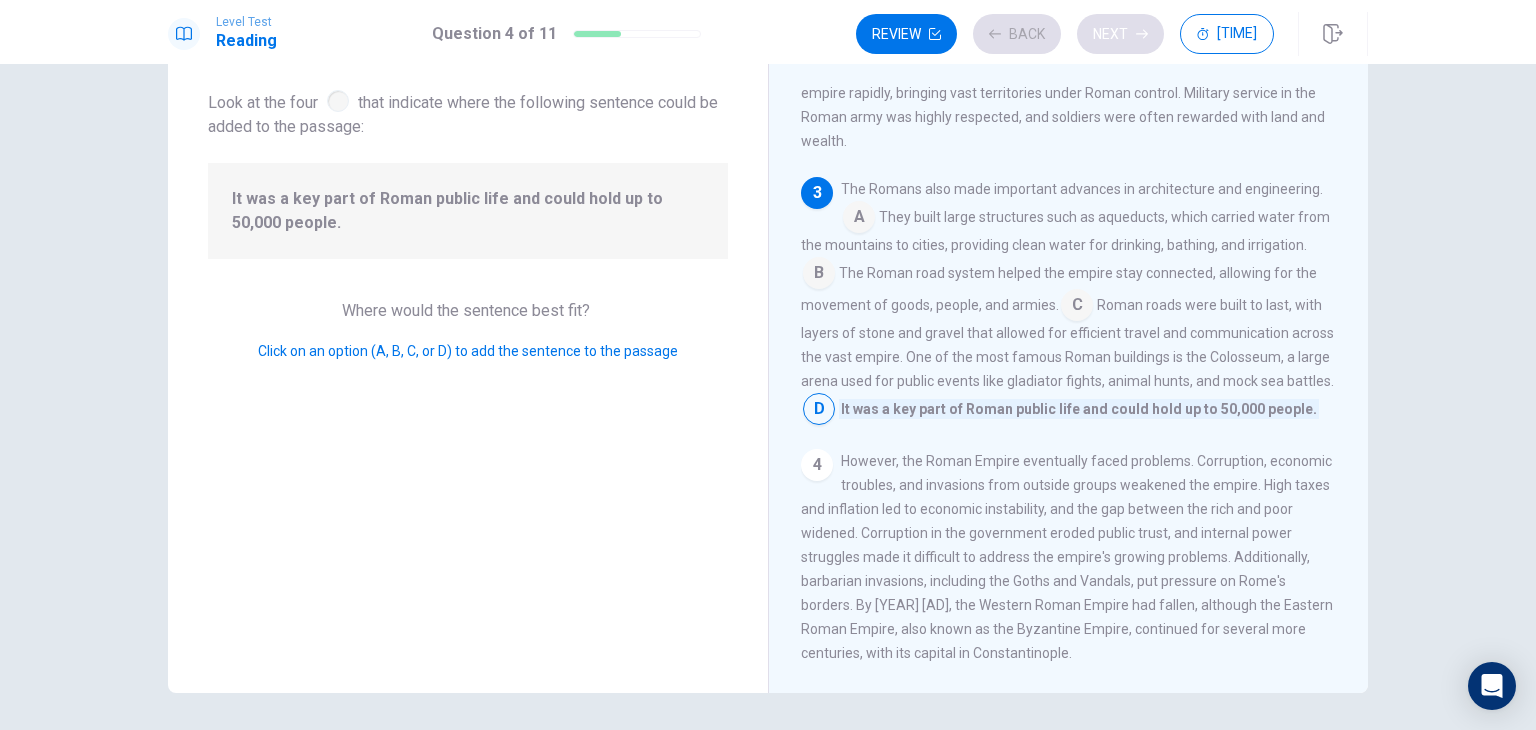 click on "Review Back Next [TIME]" at bounding box center [1065, 34] 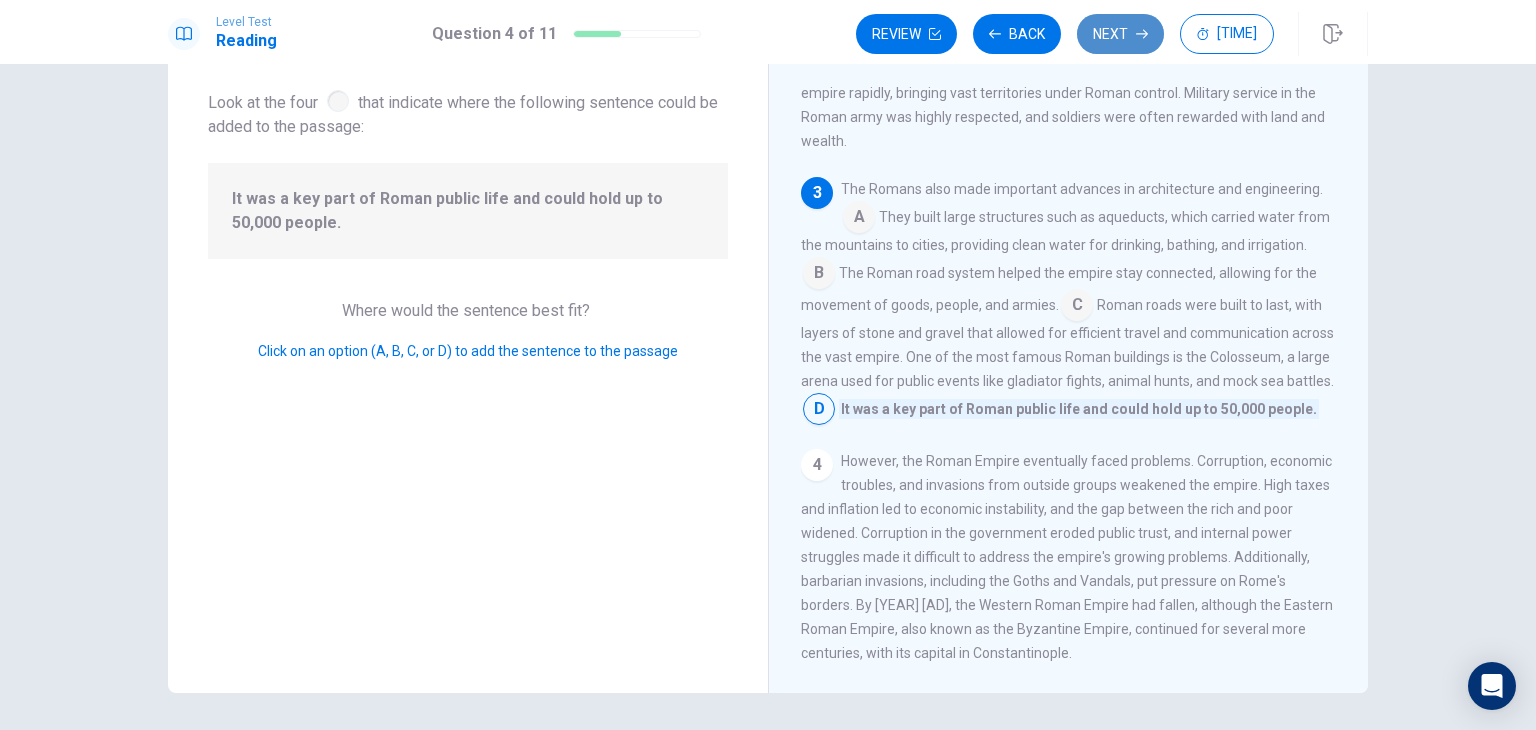 click on "Next" at bounding box center (1120, 34) 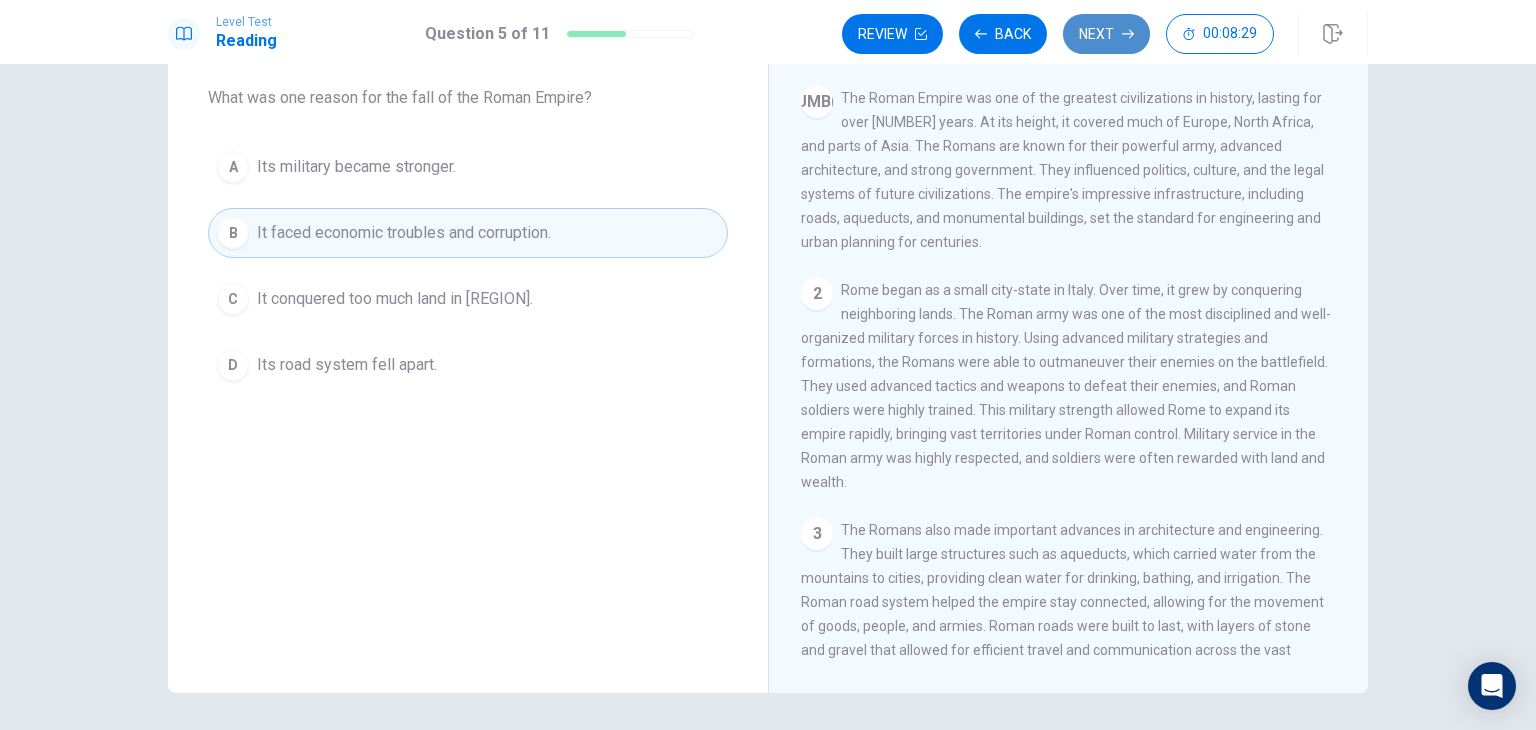 click on "Next" at bounding box center (1106, 34) 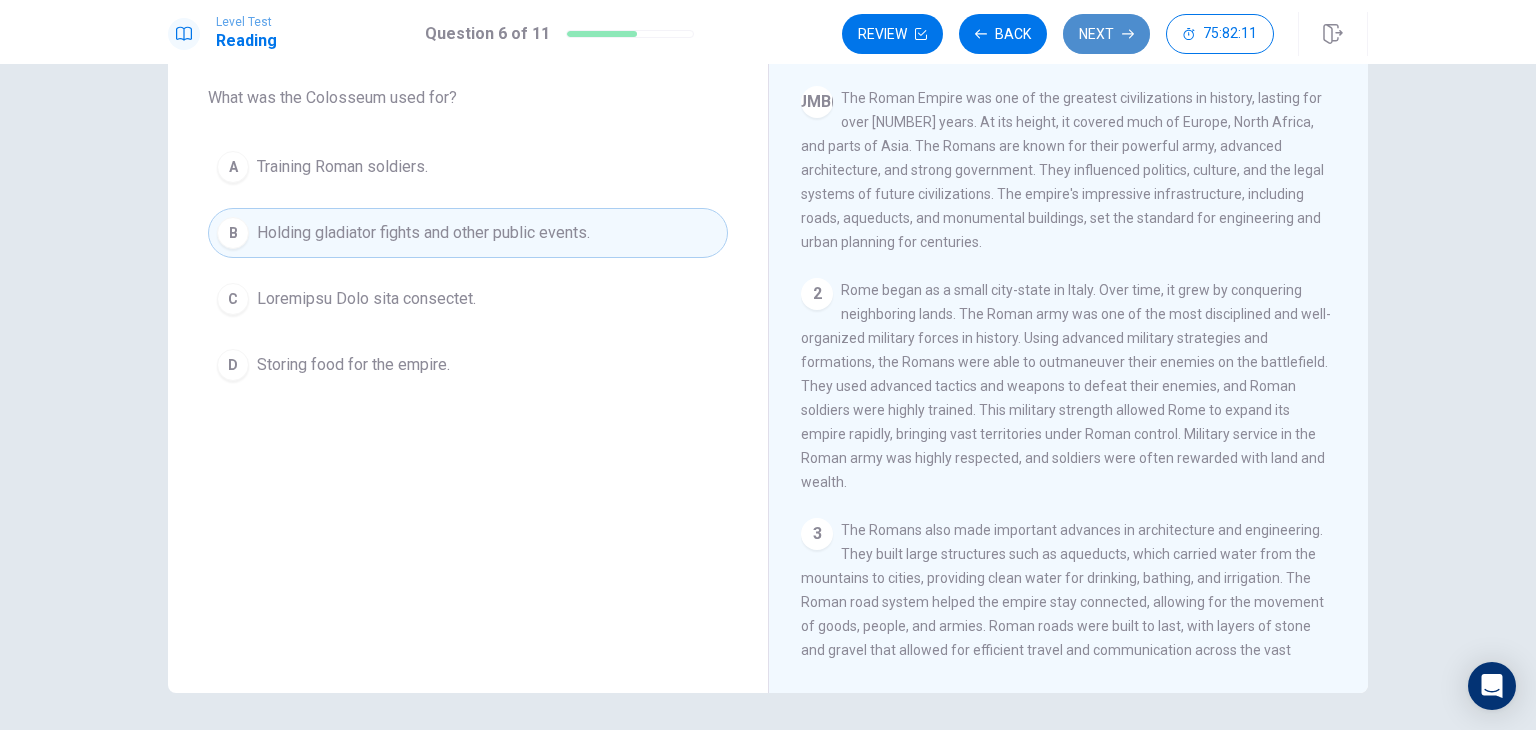 click on "Next" at bounding box center (1106, 34) 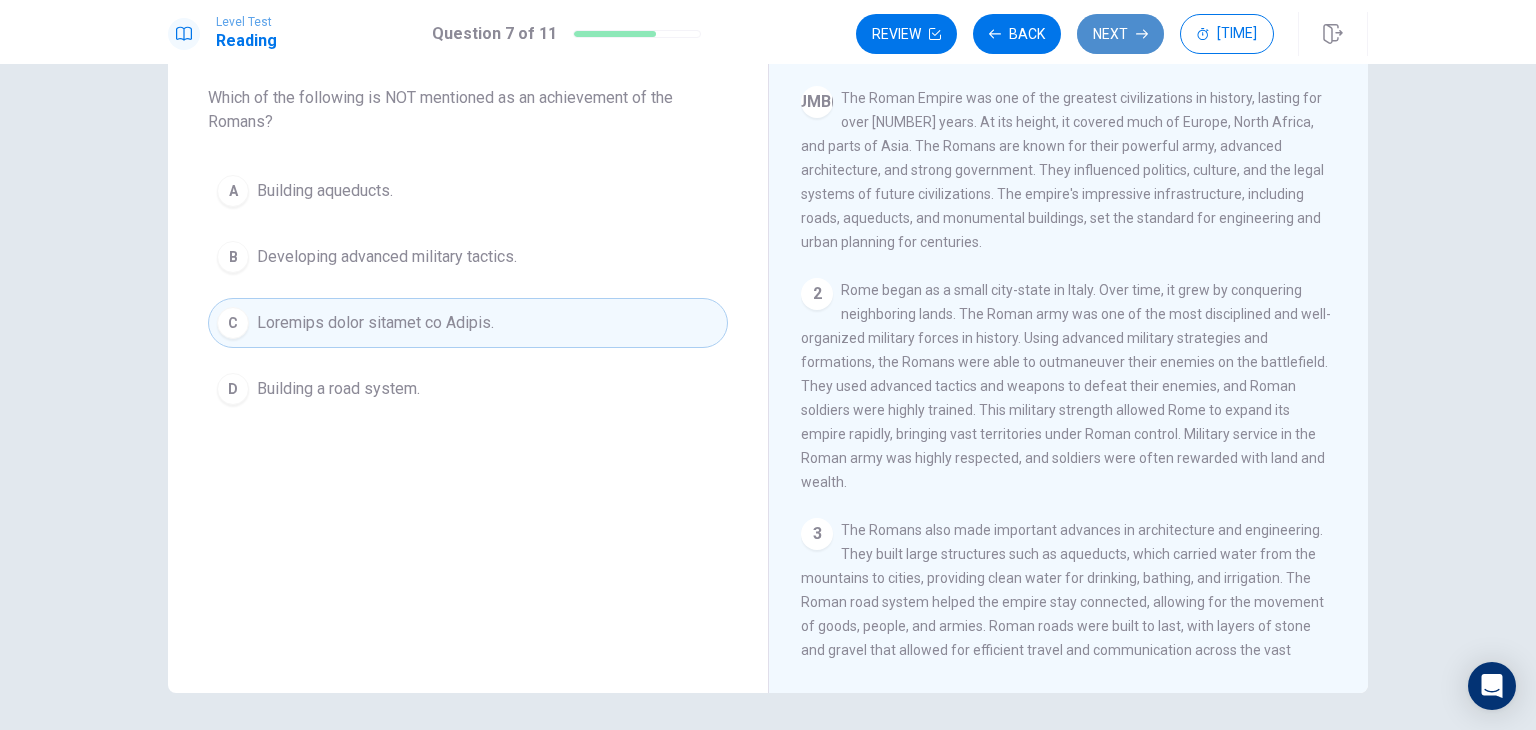 click on "Next" at bounding box center (1120, 34) 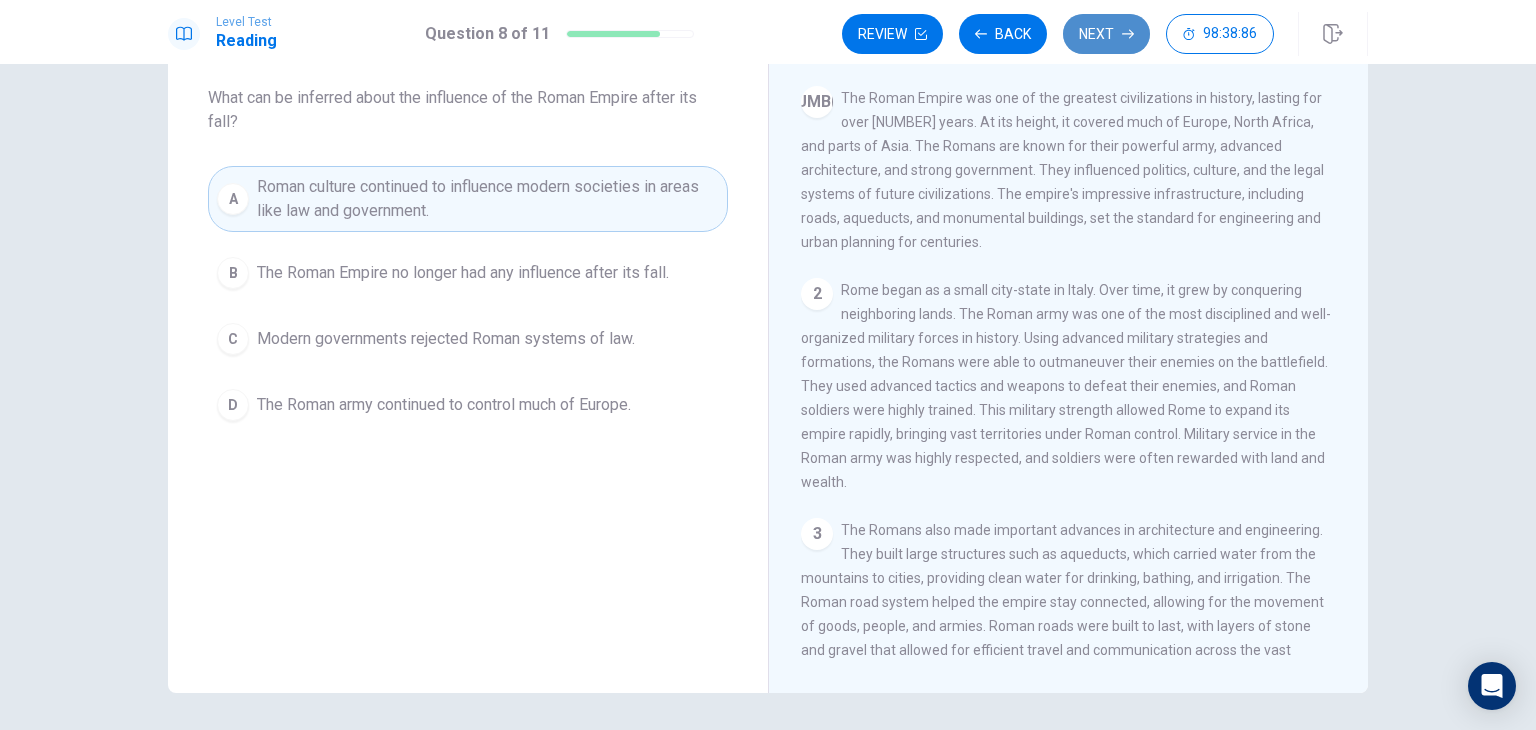 click on "Next" at bounding box center (1106, 34) 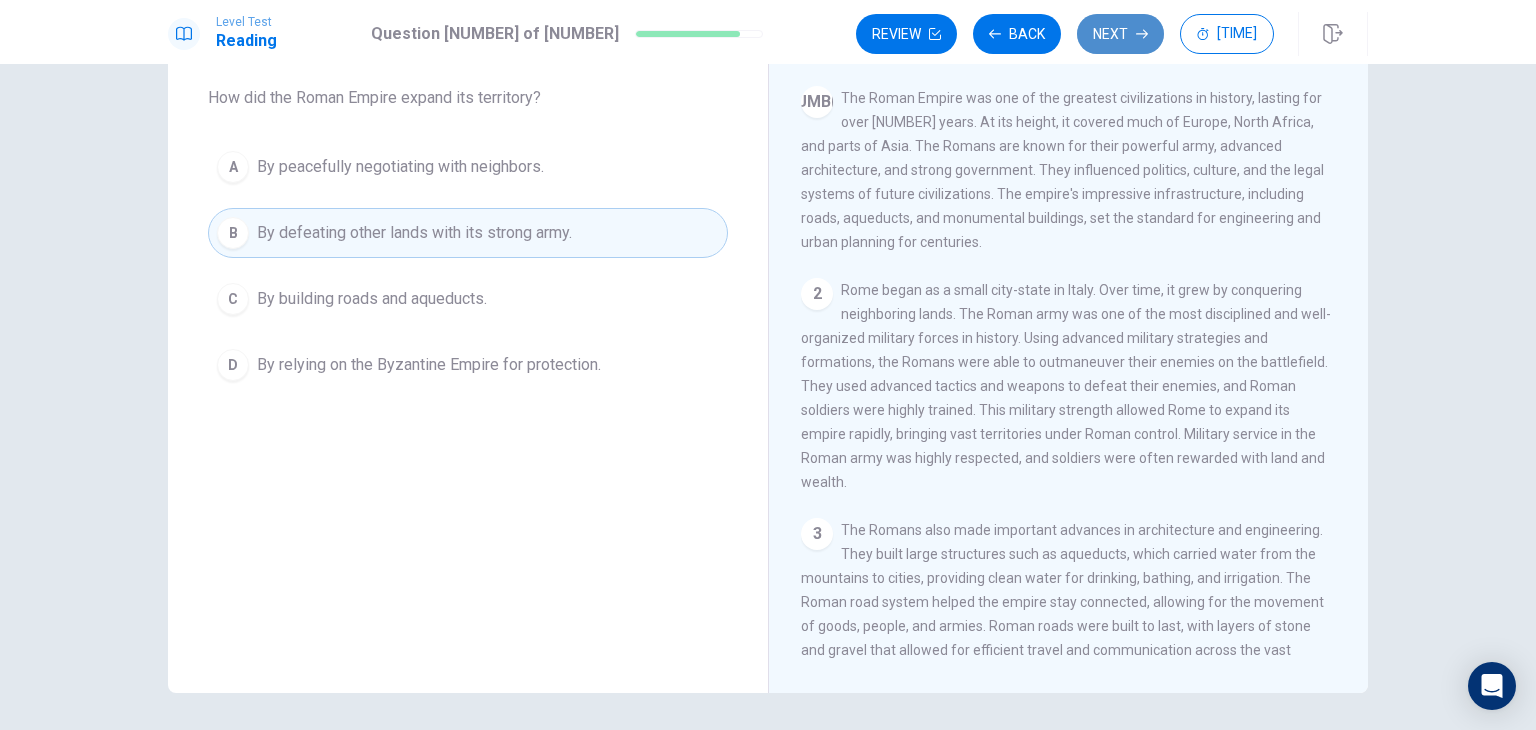 click on "Next" at bounding box center (1120, 34) 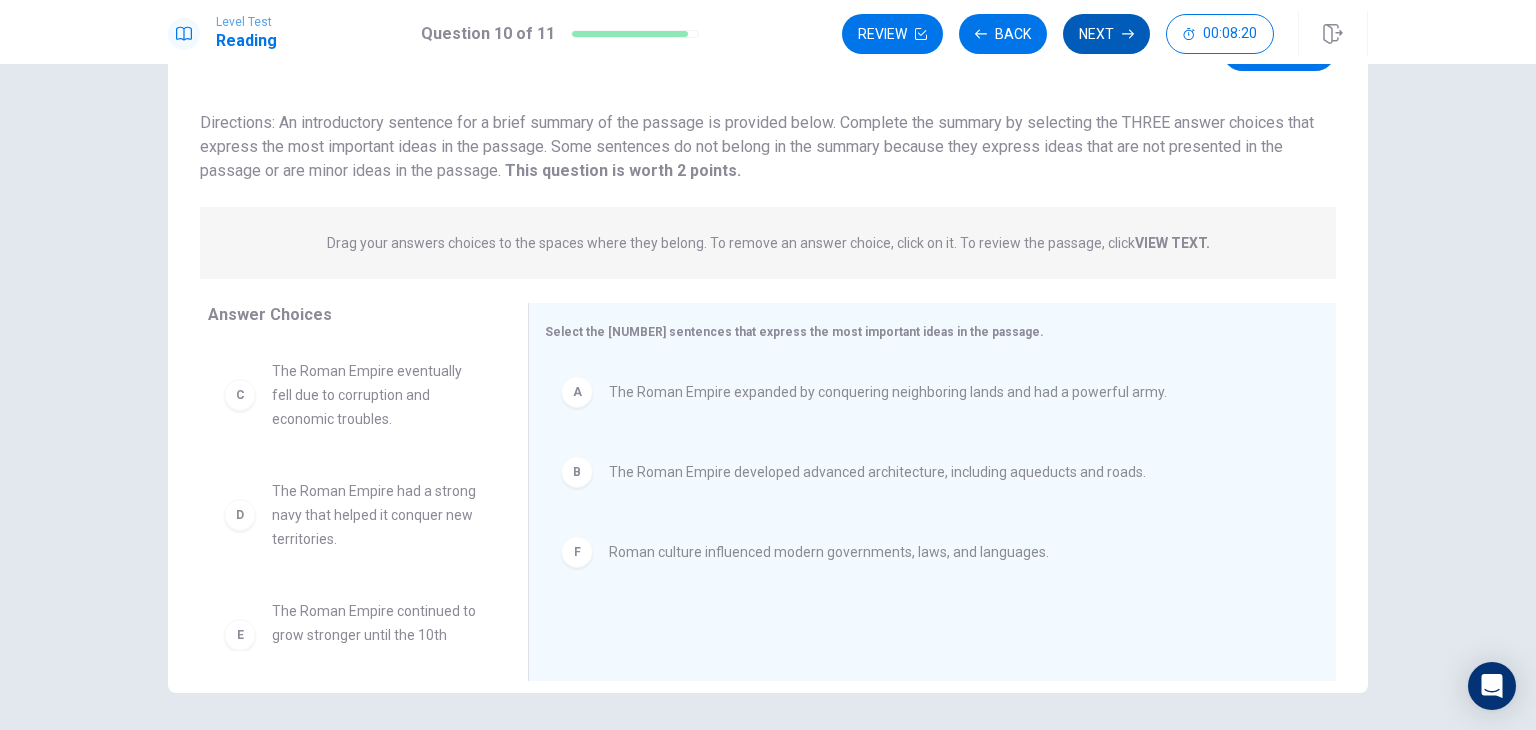 click on "Next" at bounding box center (1106, 34) 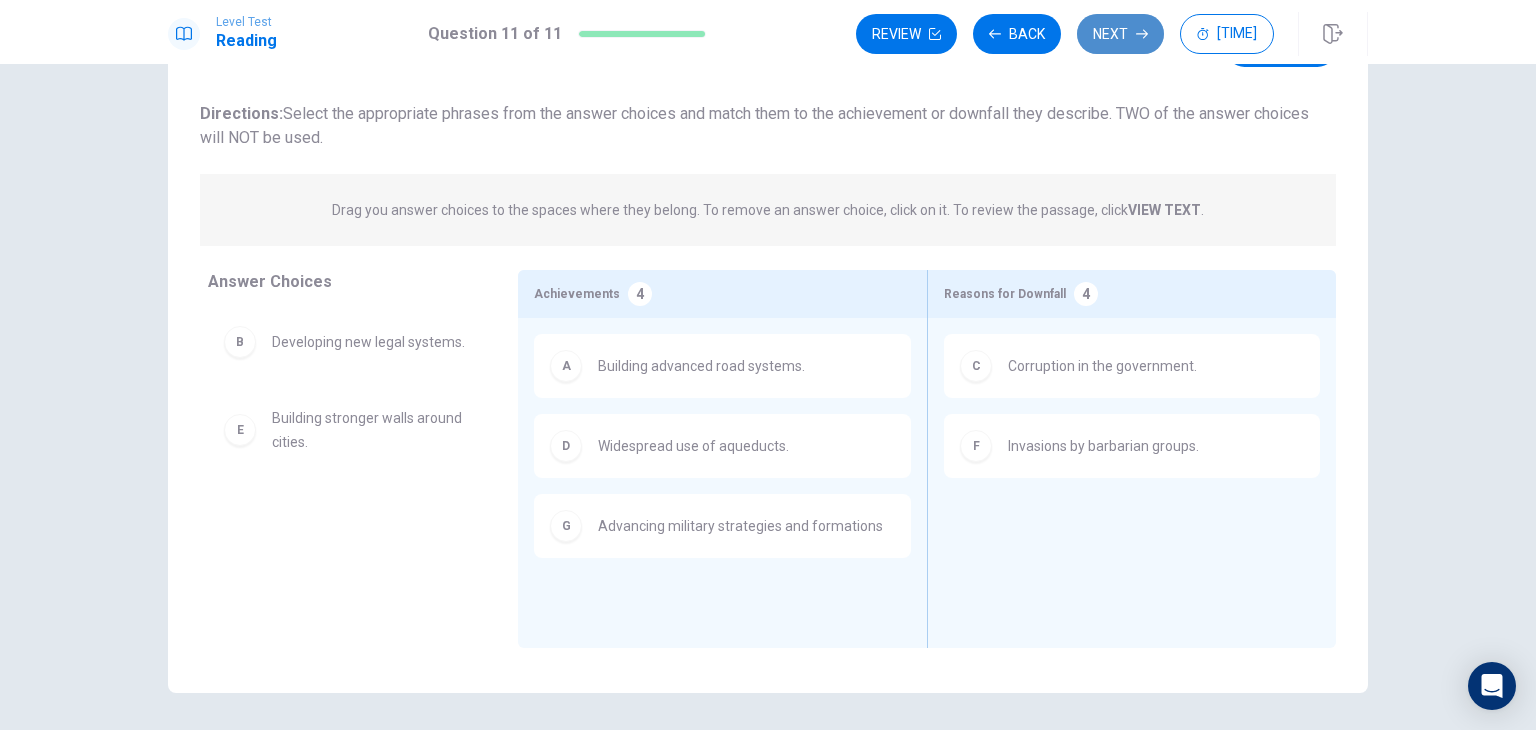 click on "Next" at bounding box center (1120, 34) 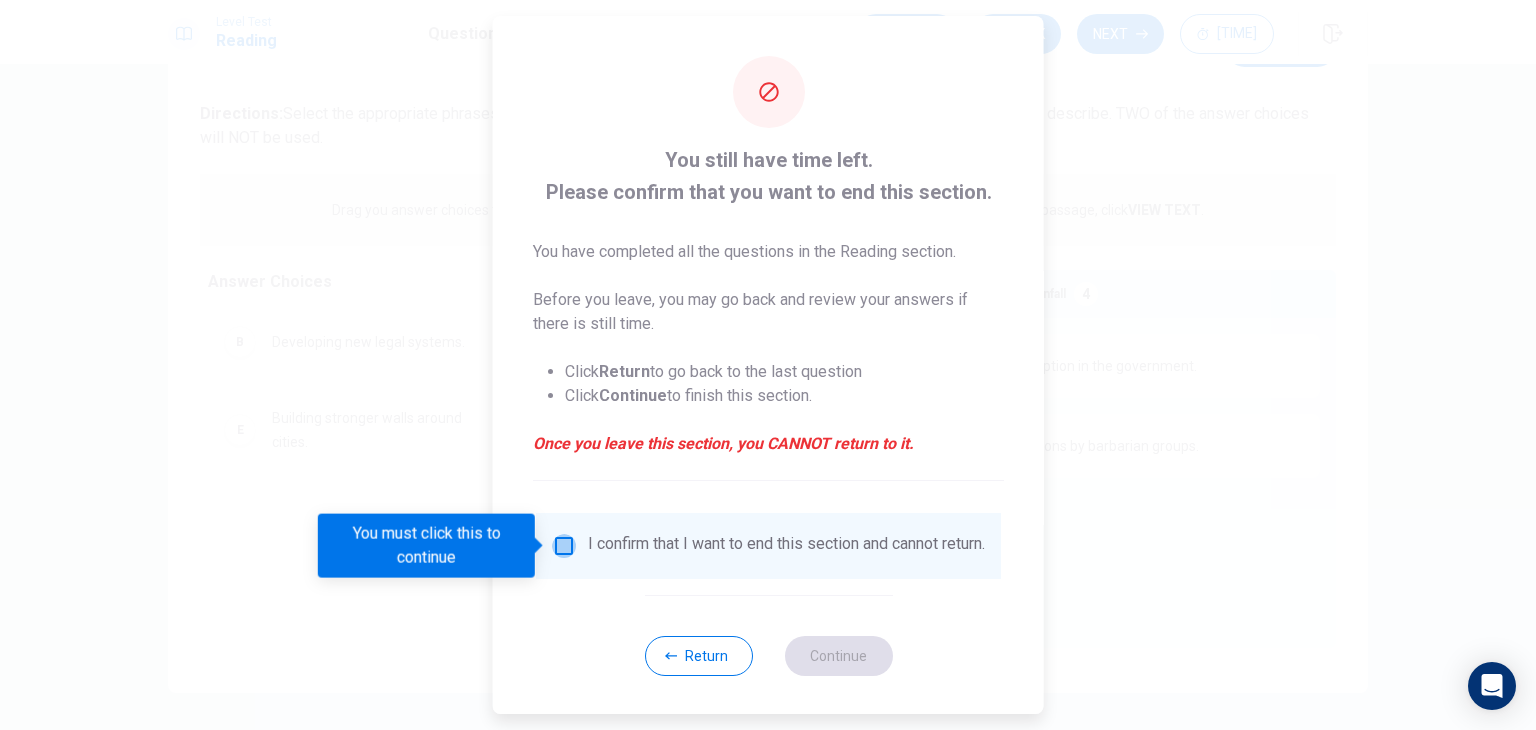 click at bounding box center [564, 546] 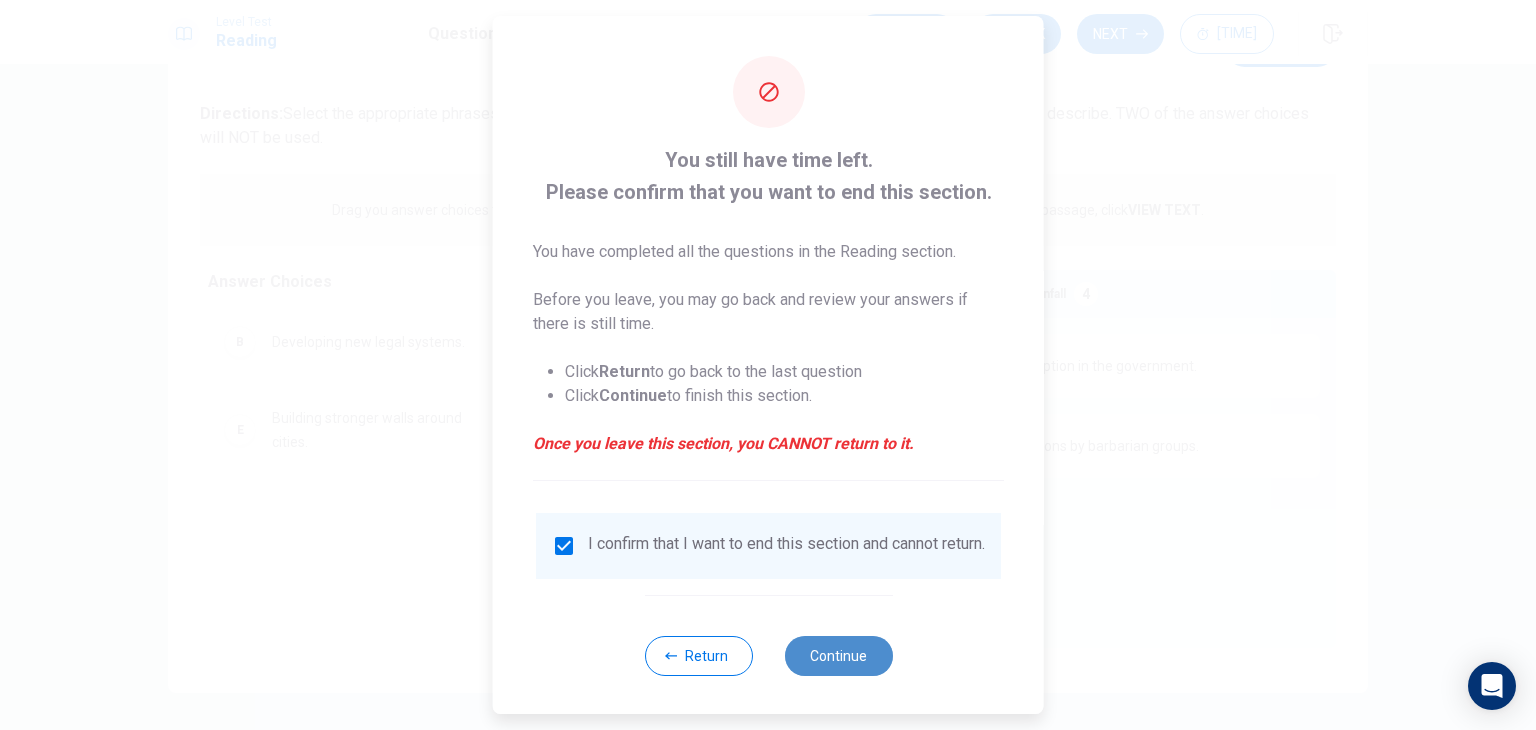 click on "Continue" at bounding box center (838, 656) 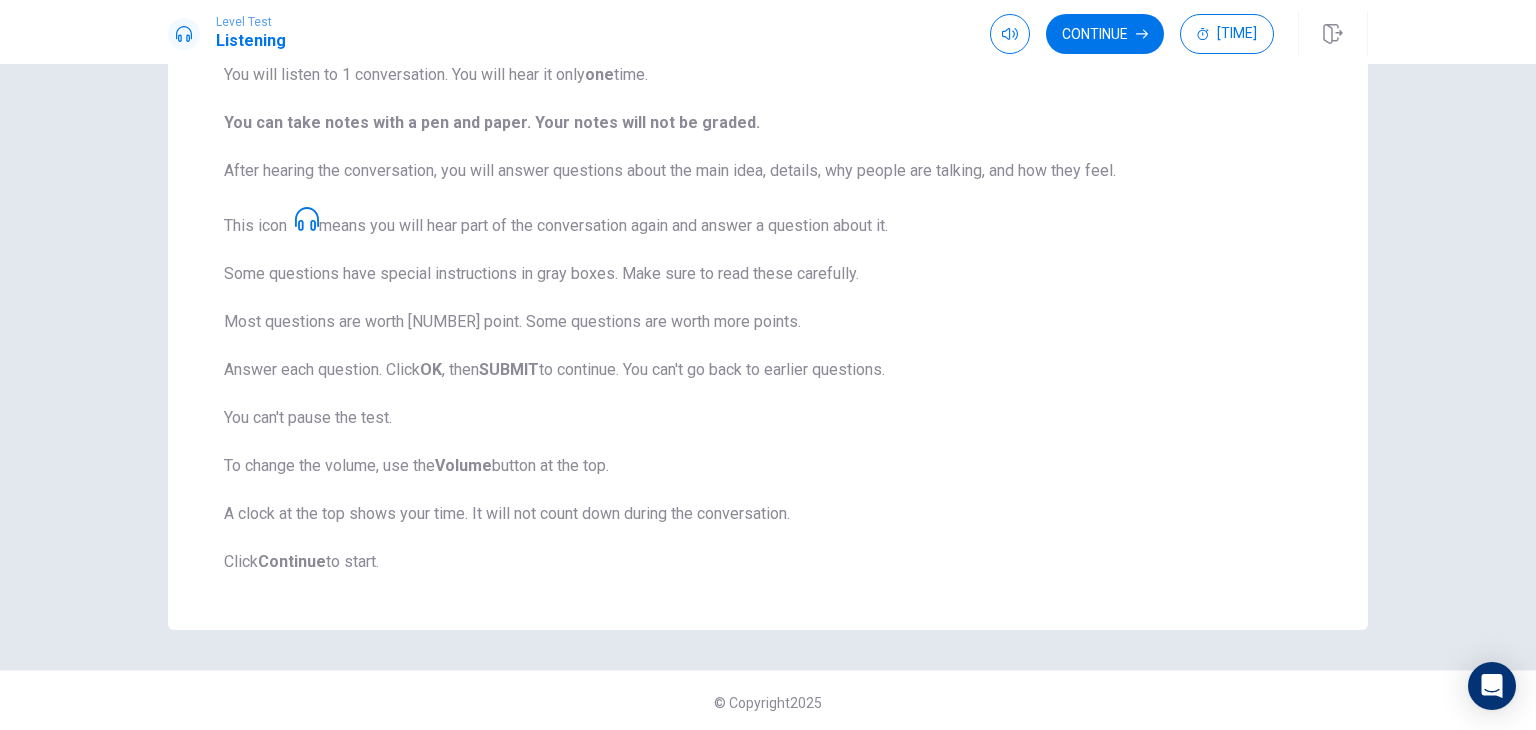 scroll, scrollTop: 228, scrollLeft: 0, axis: vertical 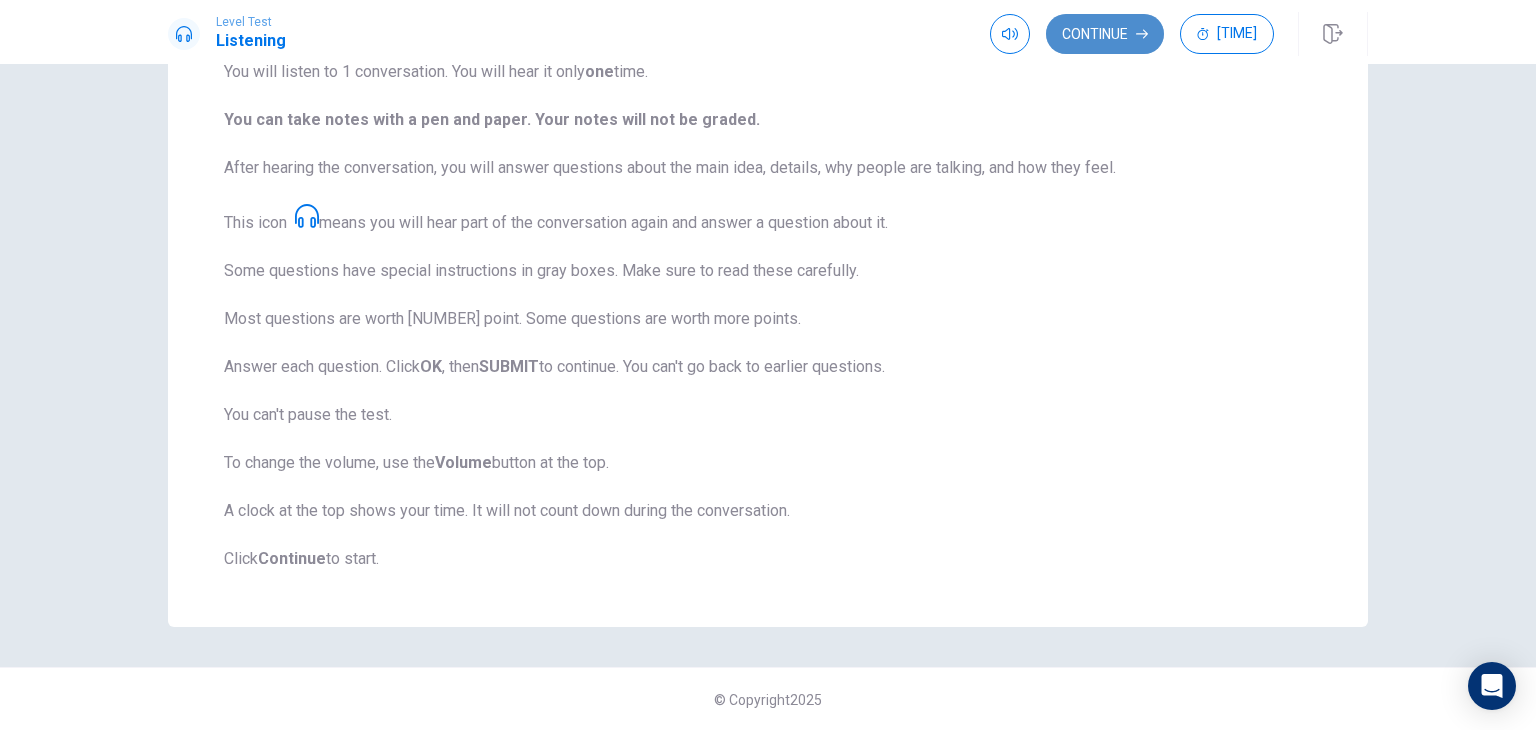 click on "Continue" at bounding box center (1105, 34) 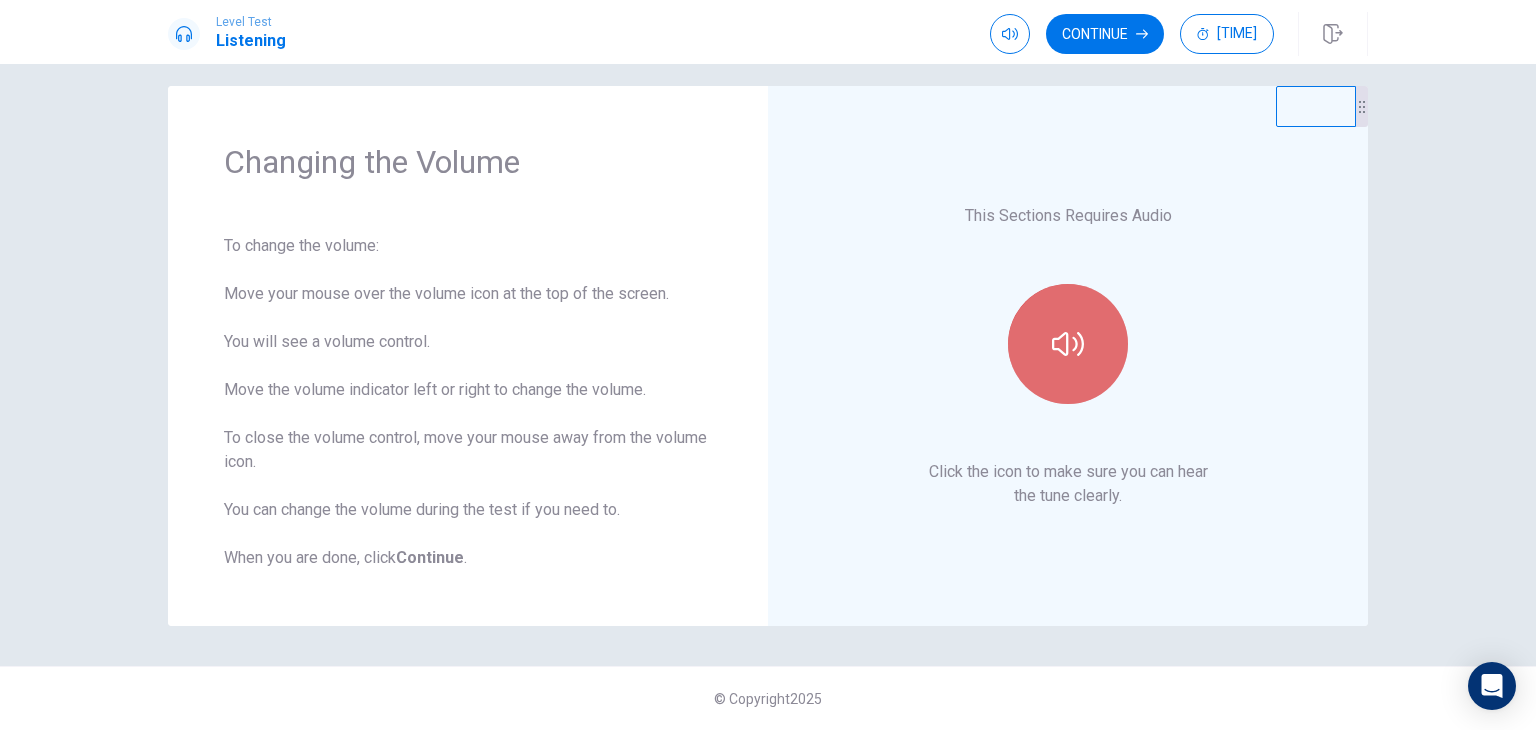 click at bounding box center (1068, 344) 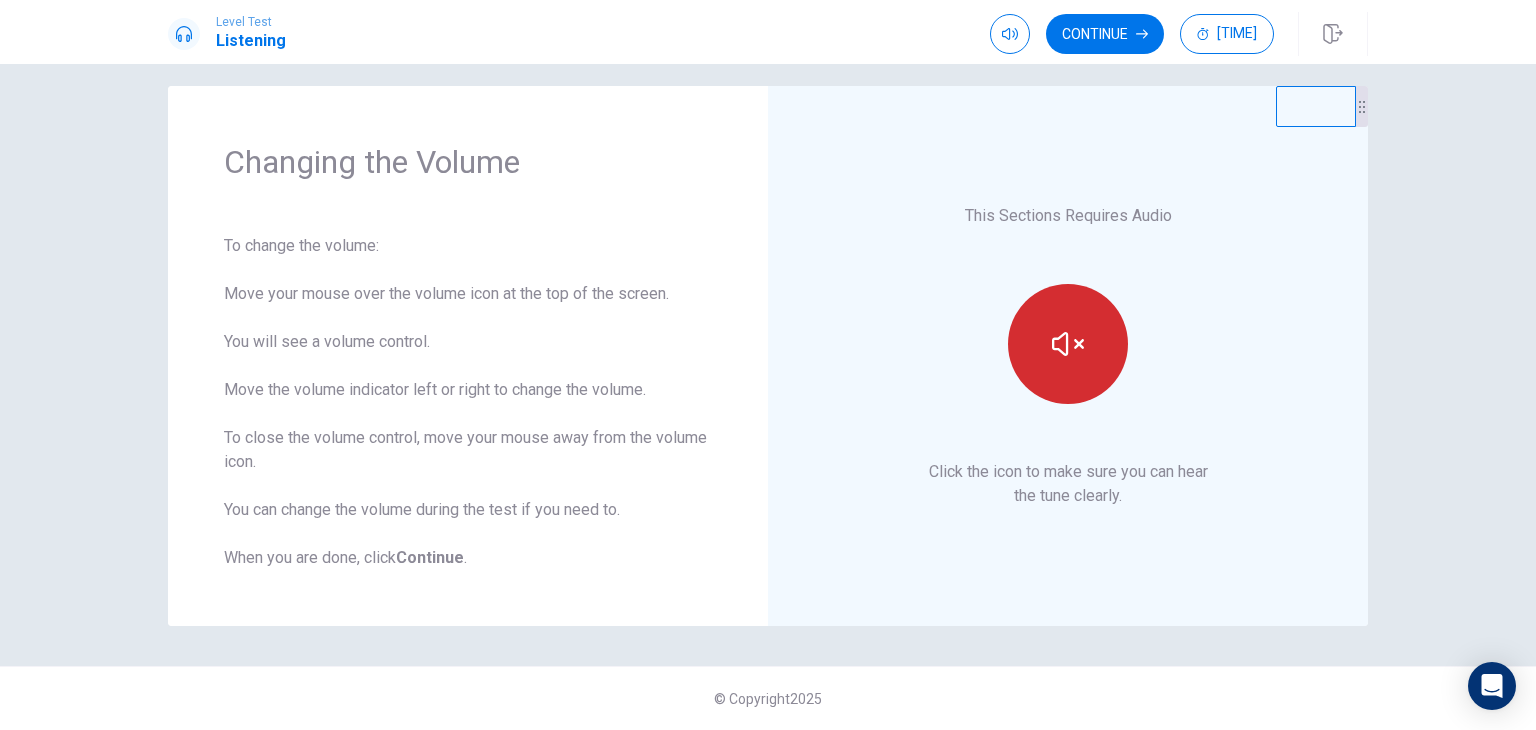 click at bounding box center [1068, 344] 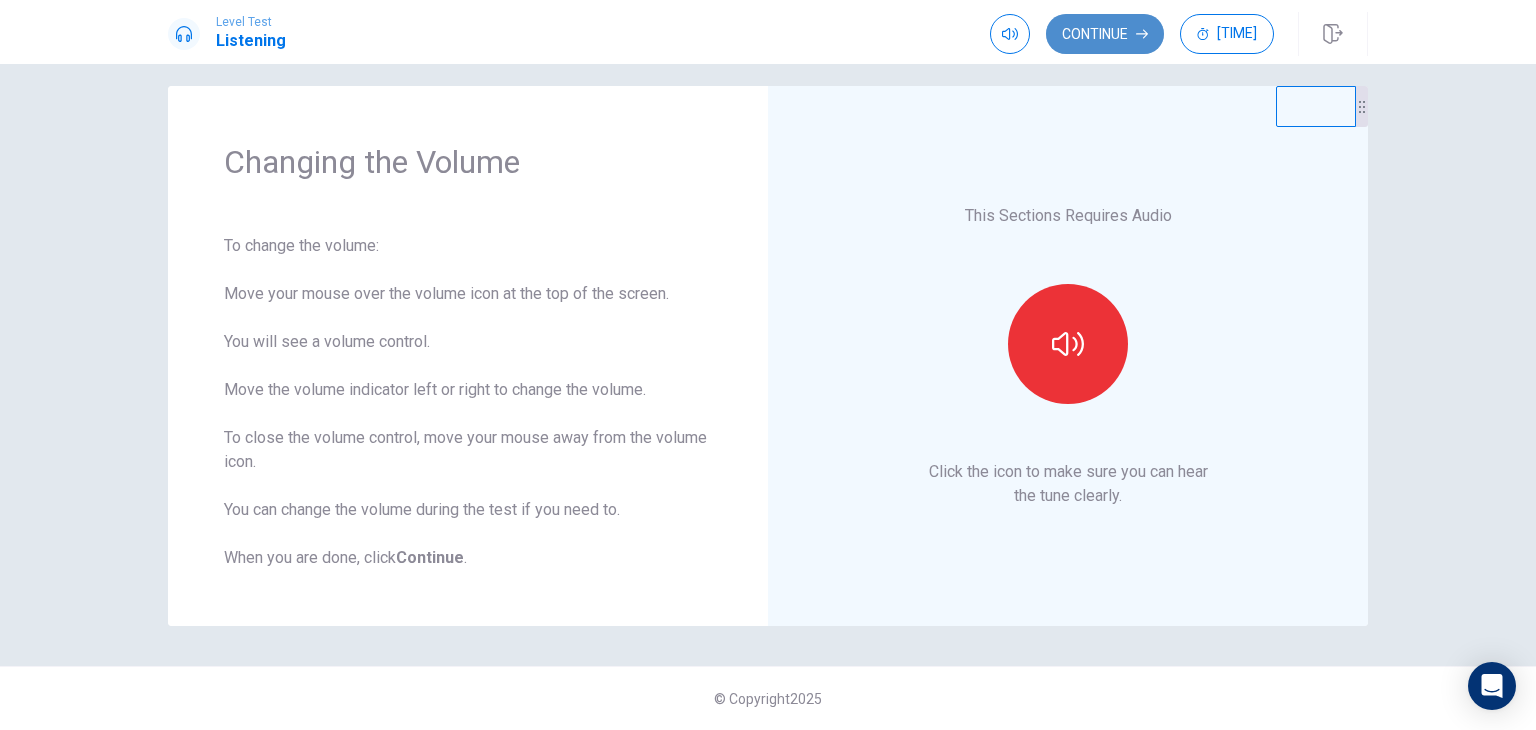 click on "Continue" at bounding box center [1105, 34] 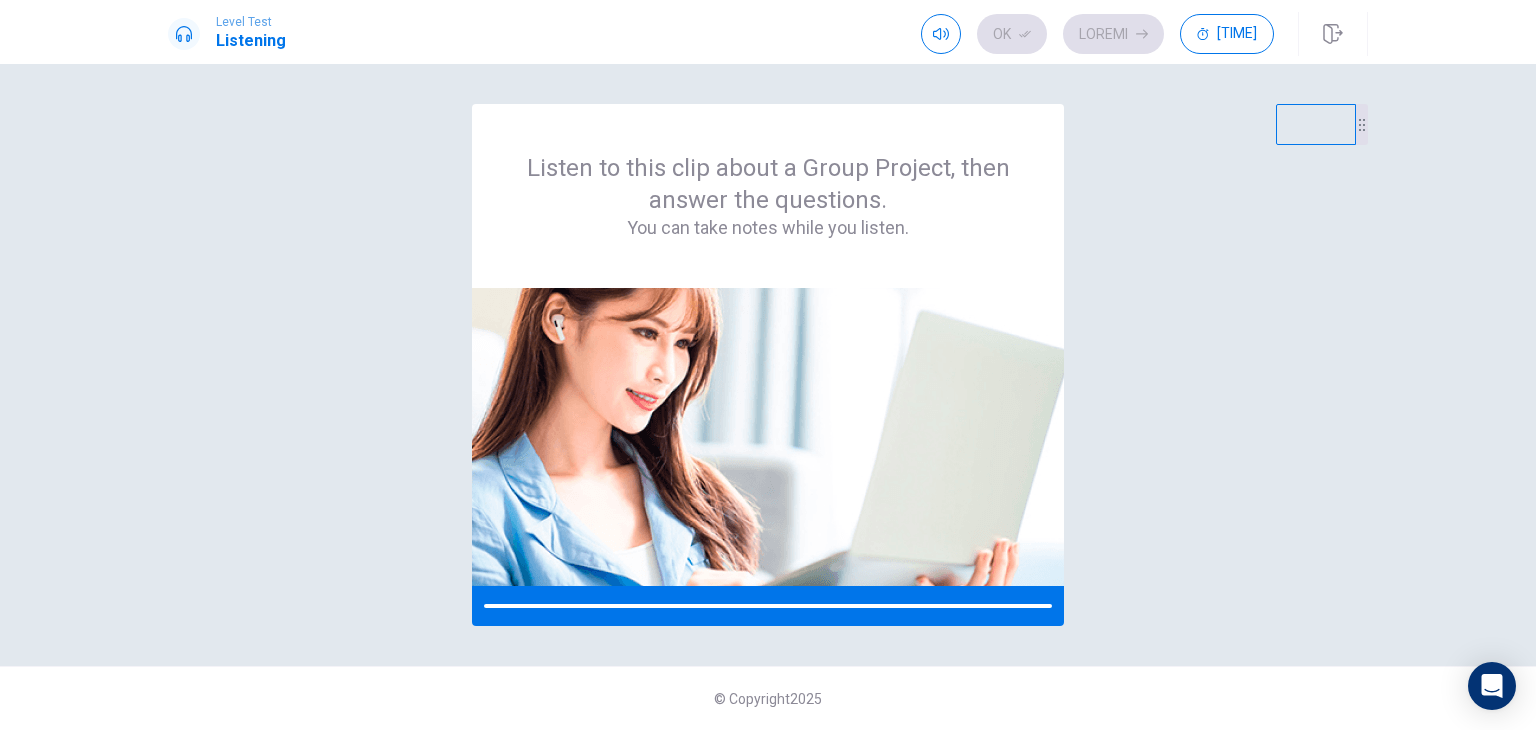 scroll, scrollTop: 0, scrollLeft: 0, axis: both 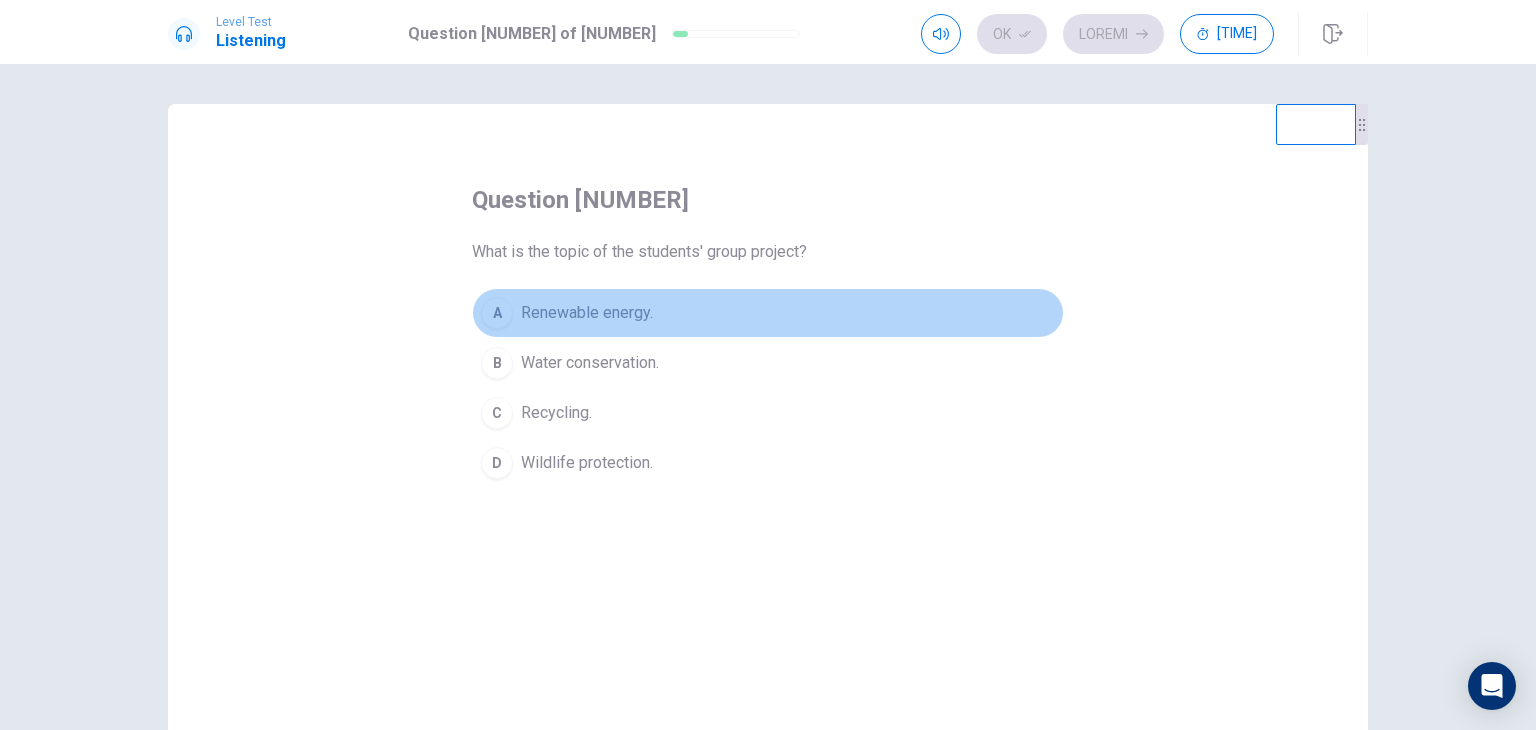 click on "A" at bounding box center [497, 313] 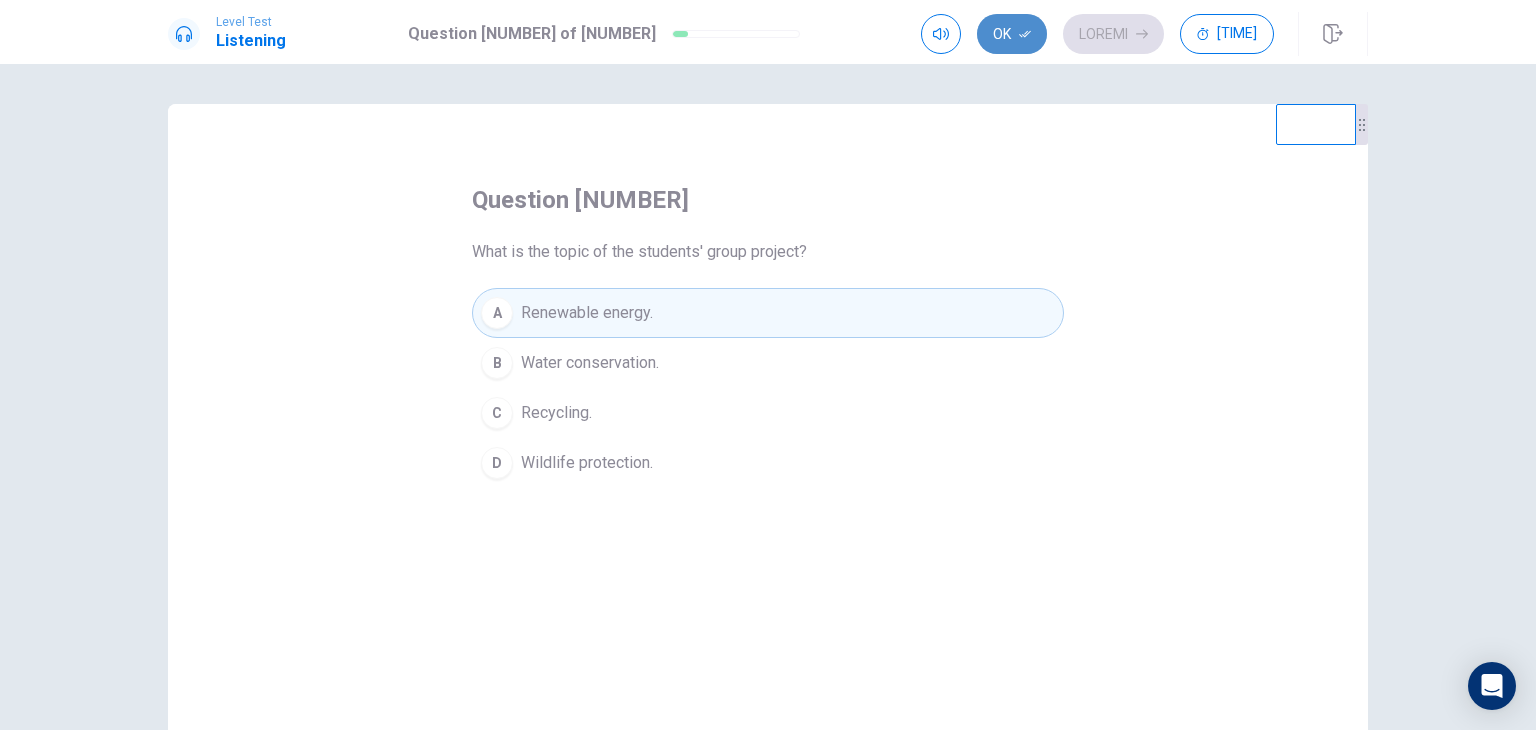 click on "Ok" at bounding box center (1012, 34) 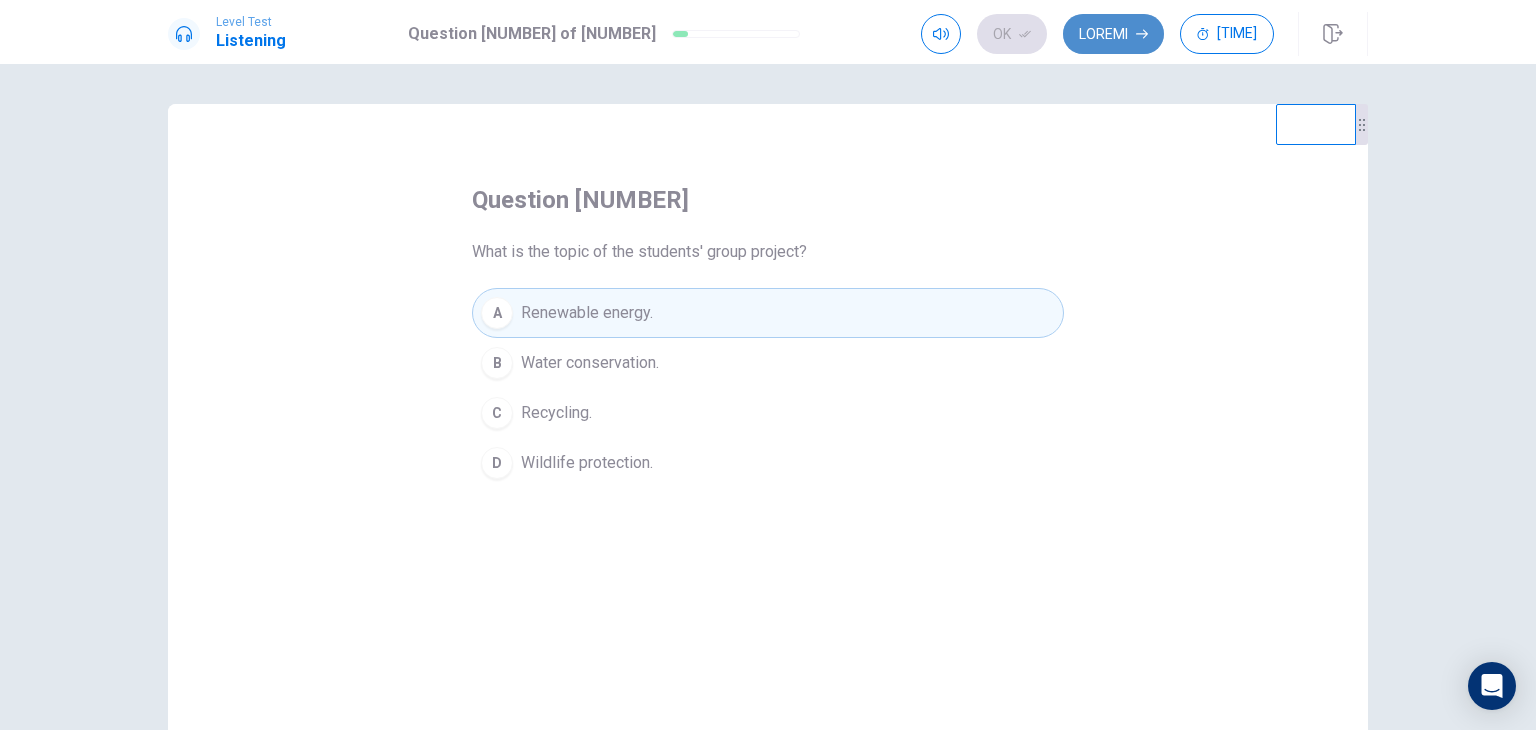 click at bounding box center (1025, 34) 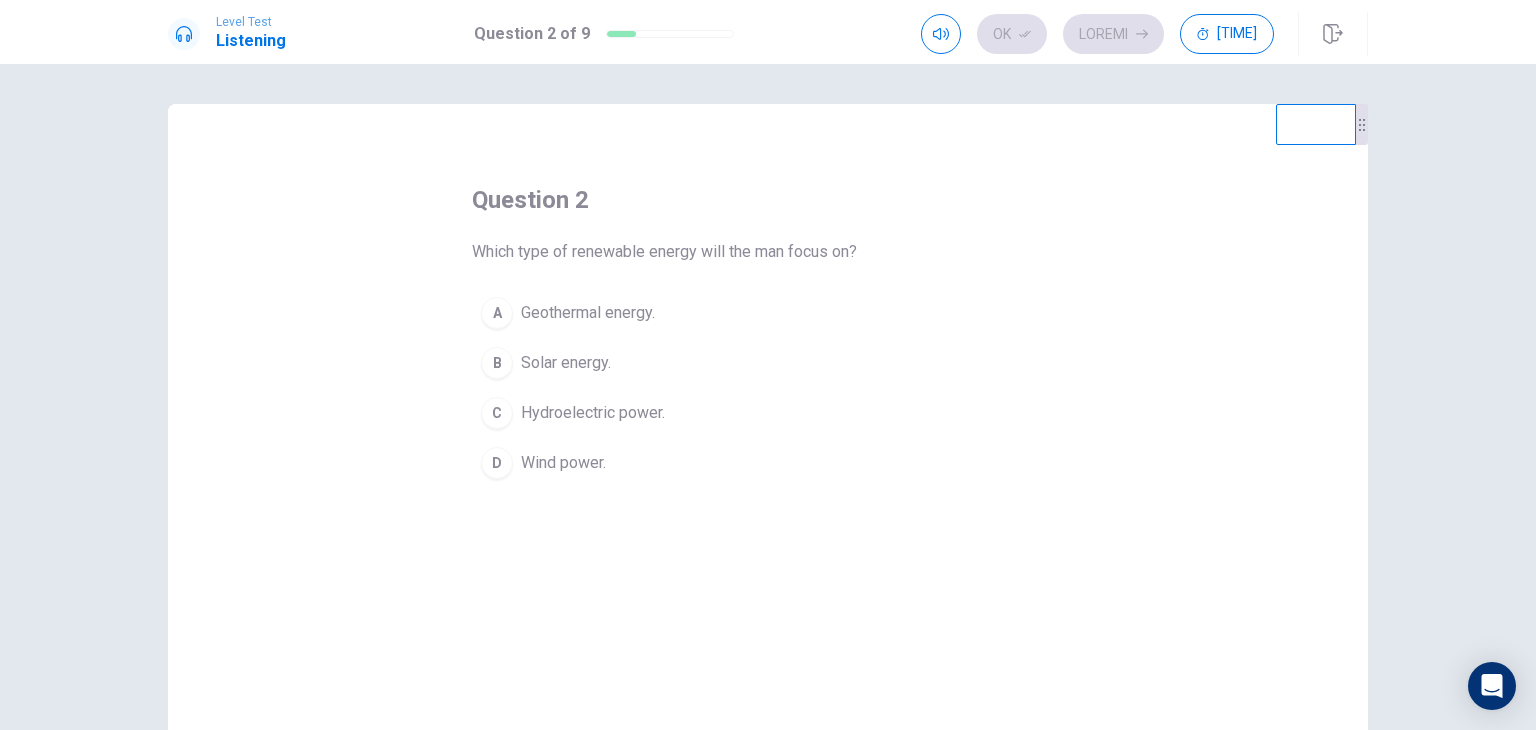 click on "Wind power." at bounding box center [588, 313] 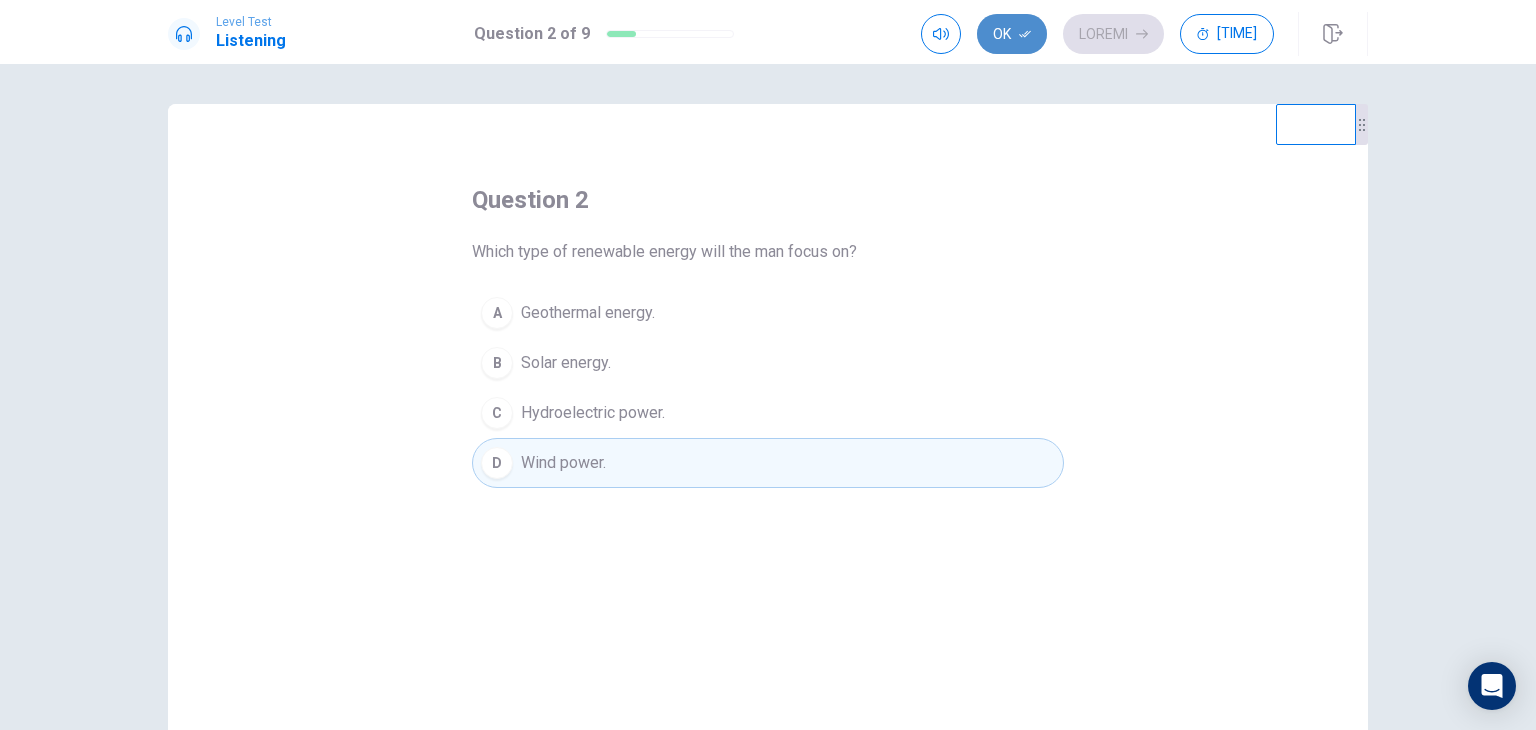 click at bounding box center (1025, 34) 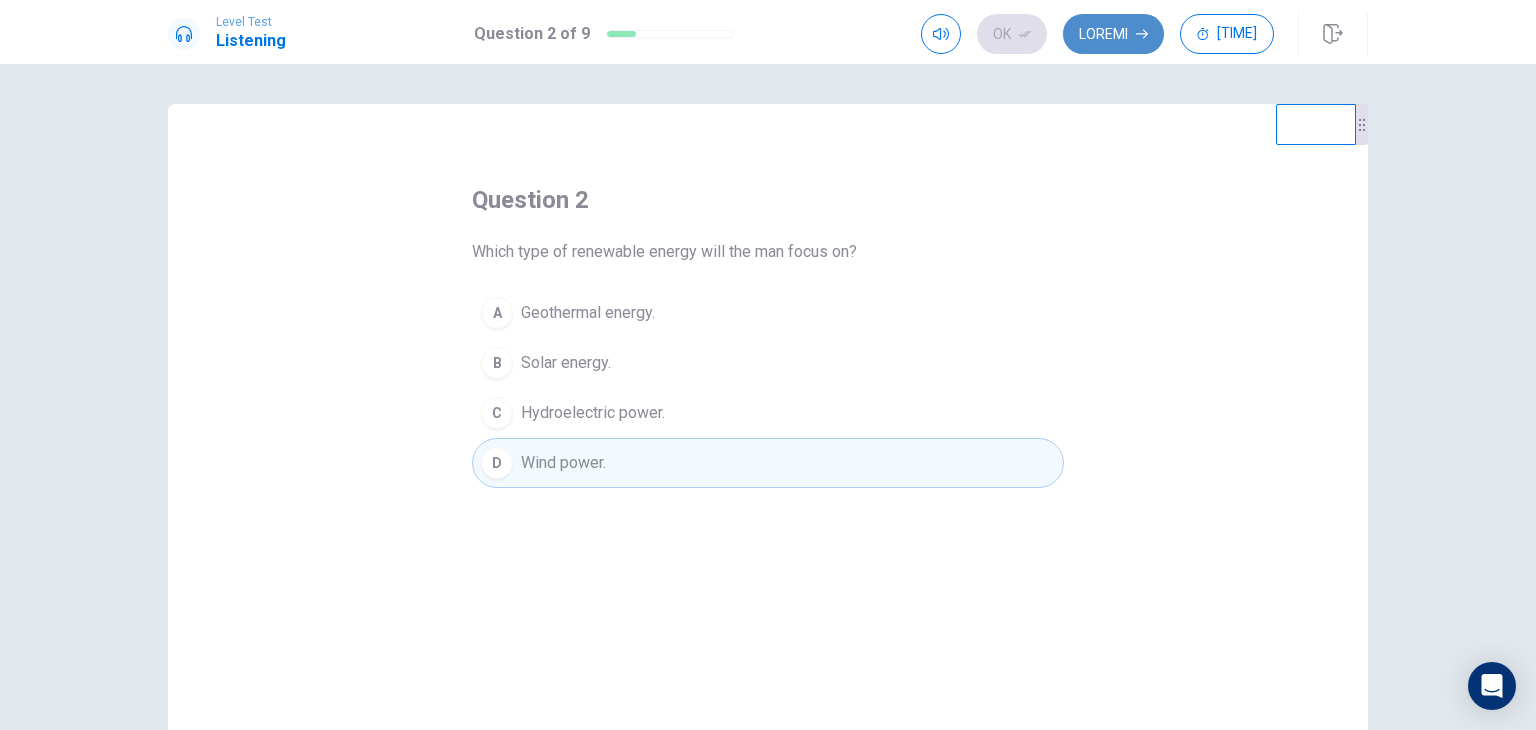 click on "Loremi" at bounding box center (1113, 34) 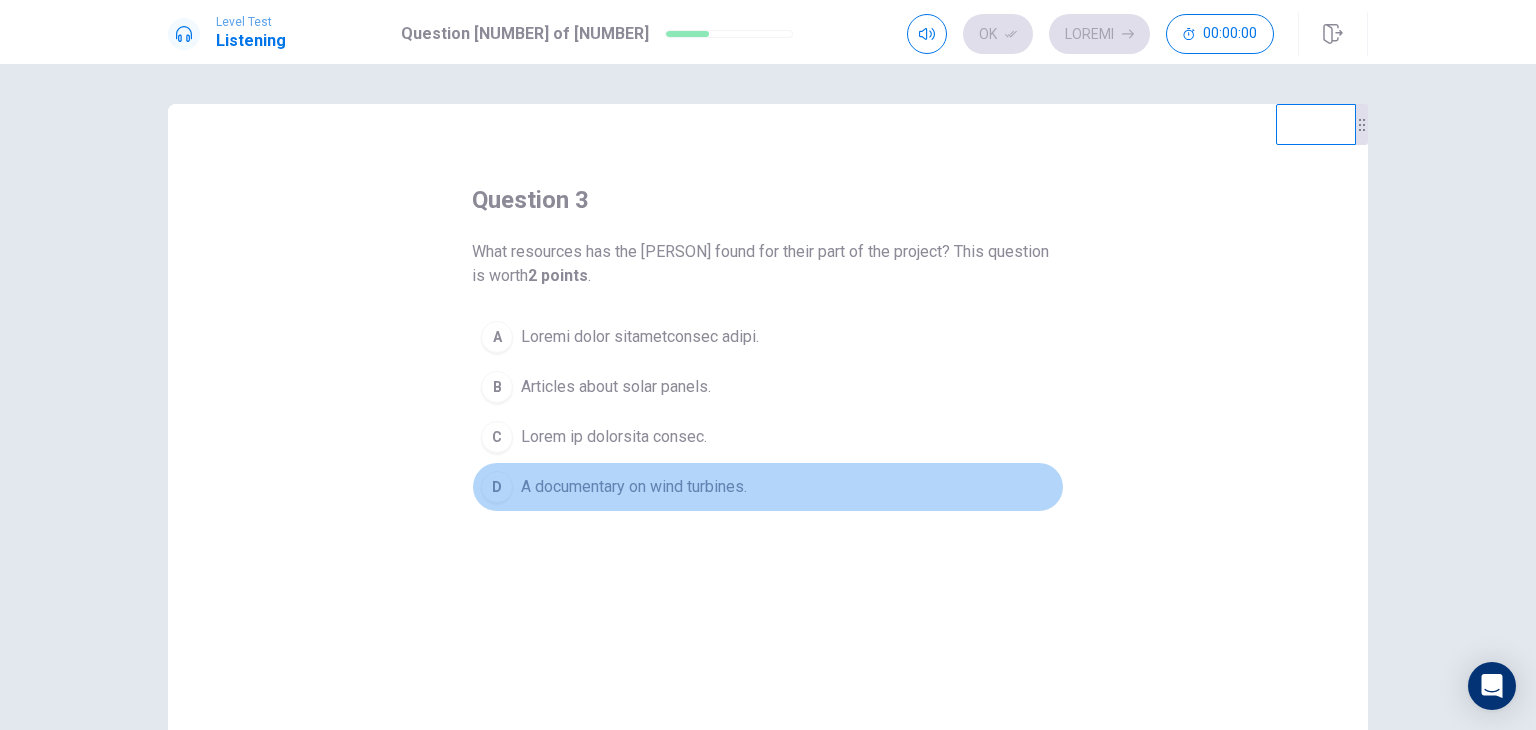 click on "A documentary on wind turbines." at bounding box center (640, 337) 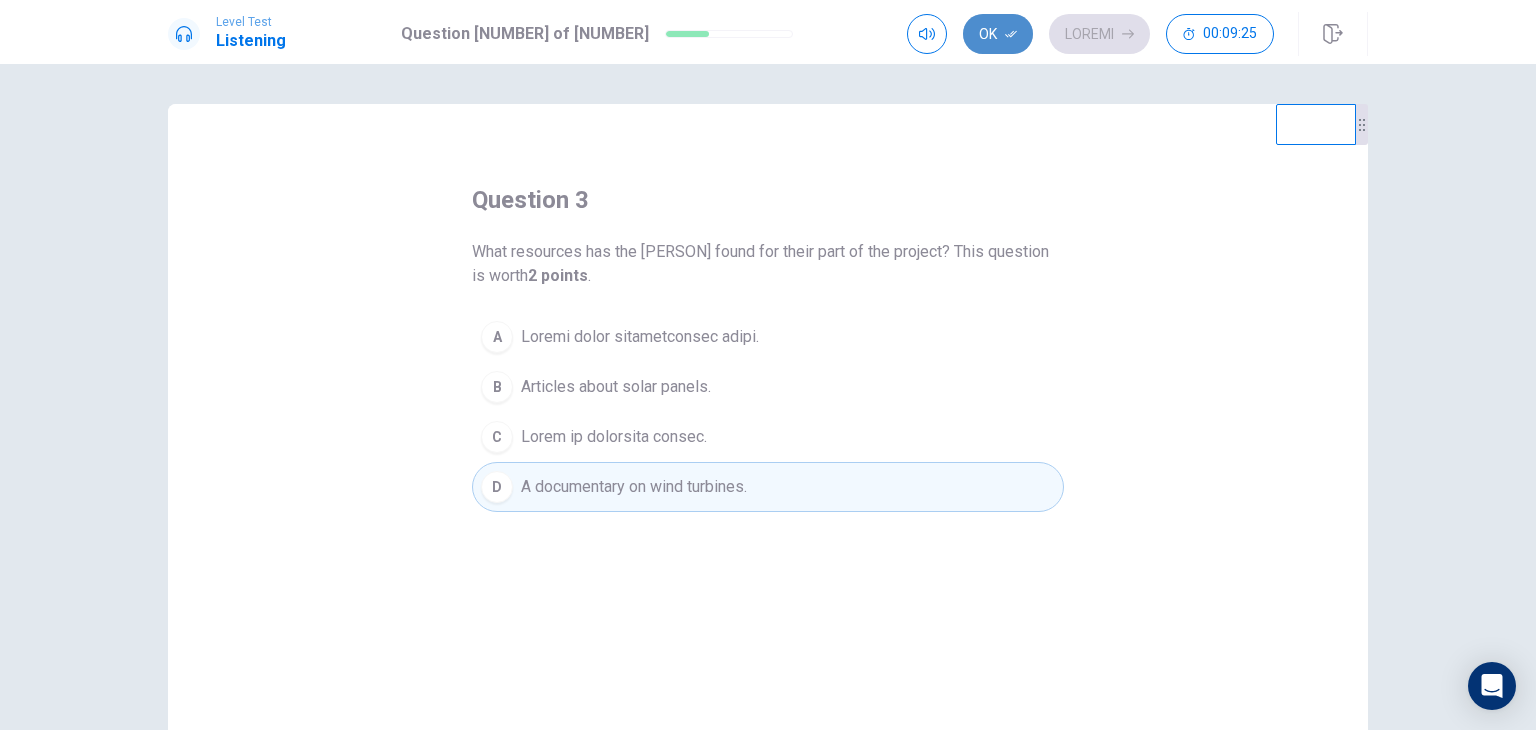 click on "Ok" at bounding box center (998, 34) 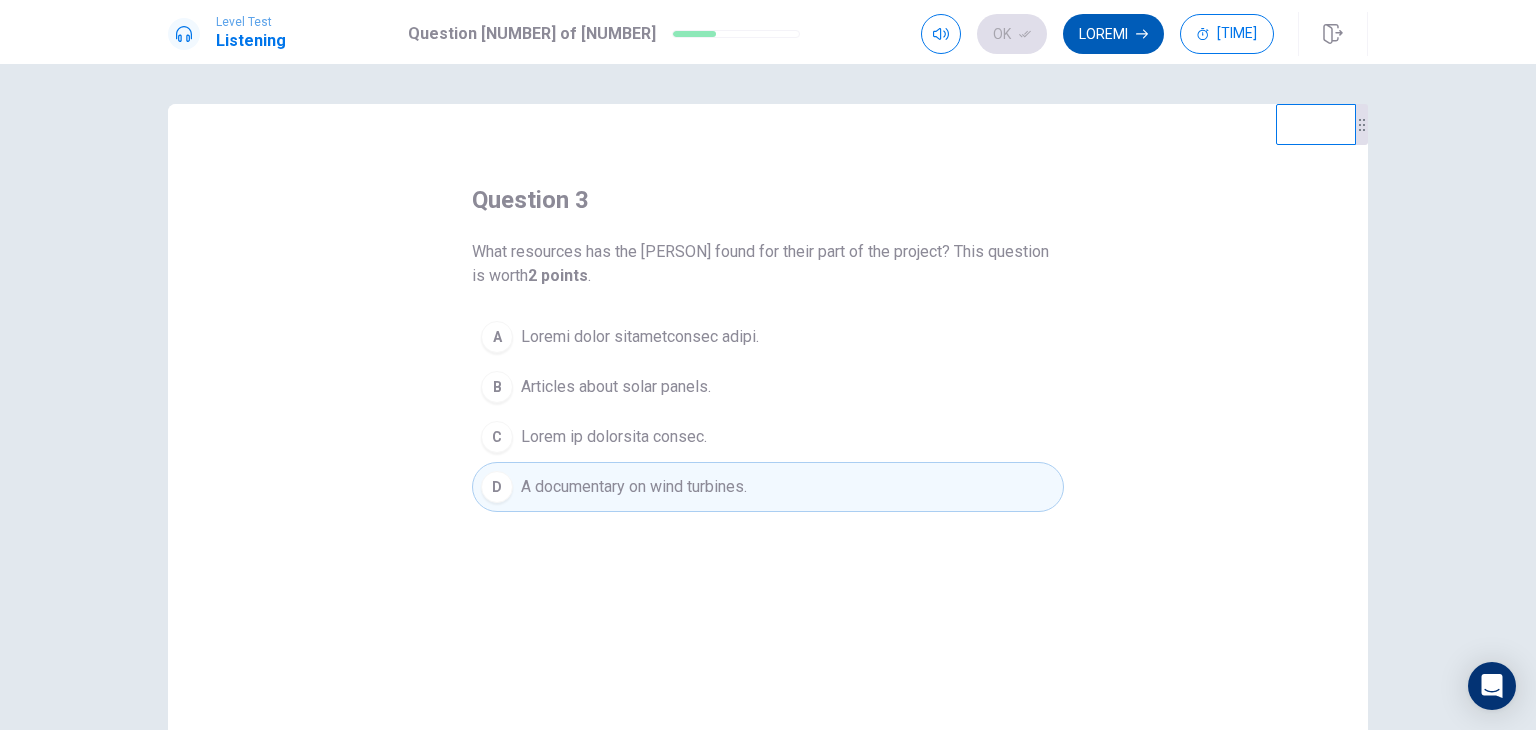 click on "Loremi" at bounding box center [1113, 34] 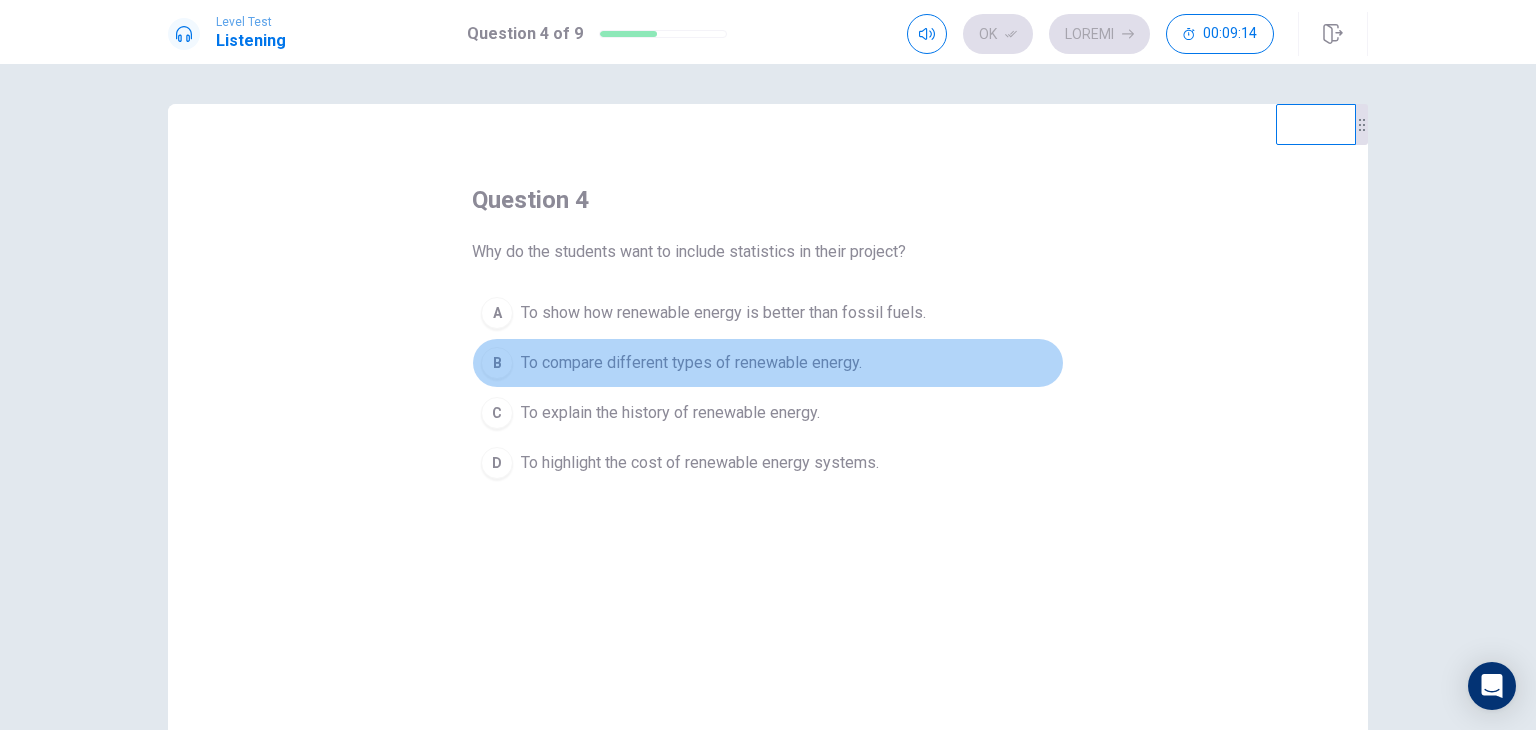 click on "To compare different types of renewable energy." at bounding box center (723, 313) 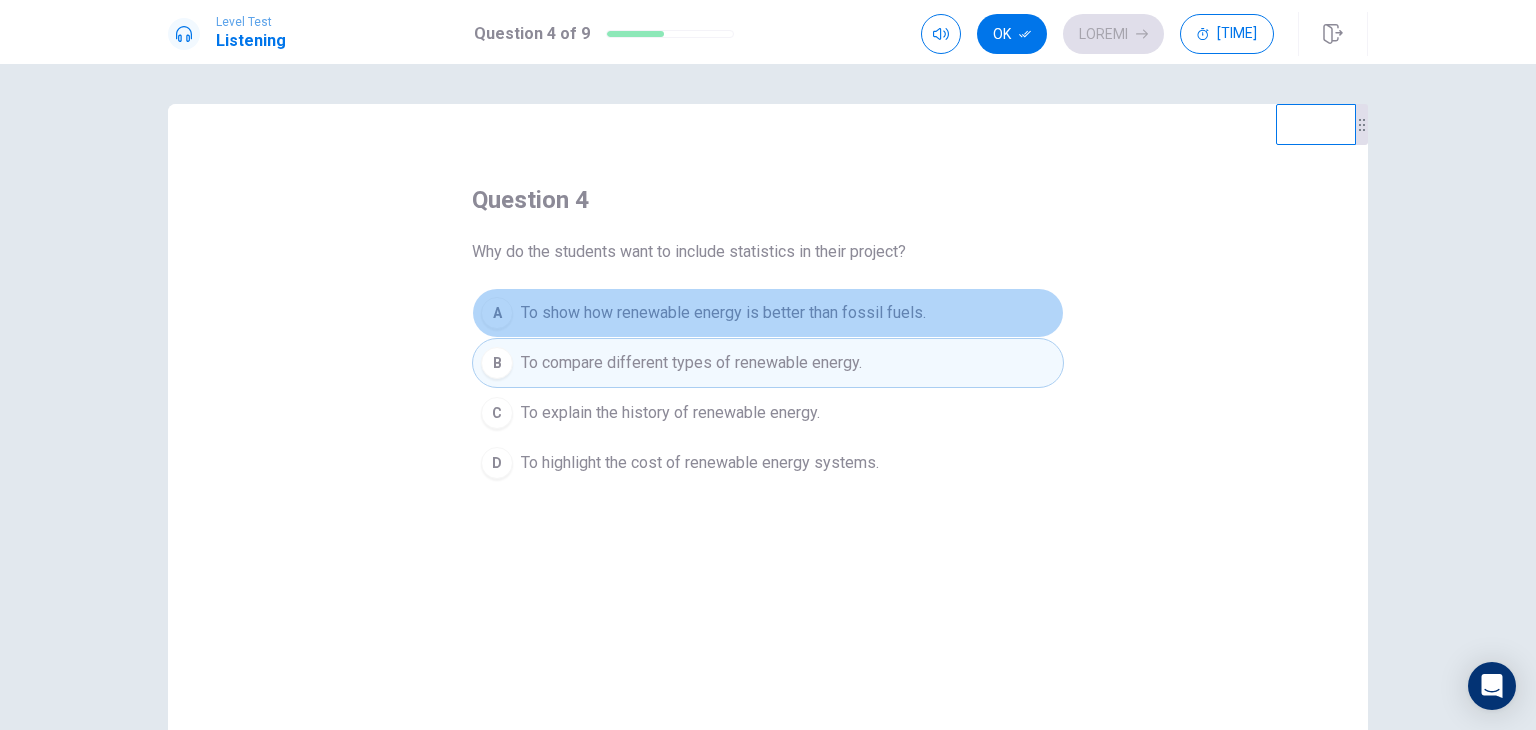 click on "To show how renewable energy is better than fossil fuels." at bounding box center (723, 313) 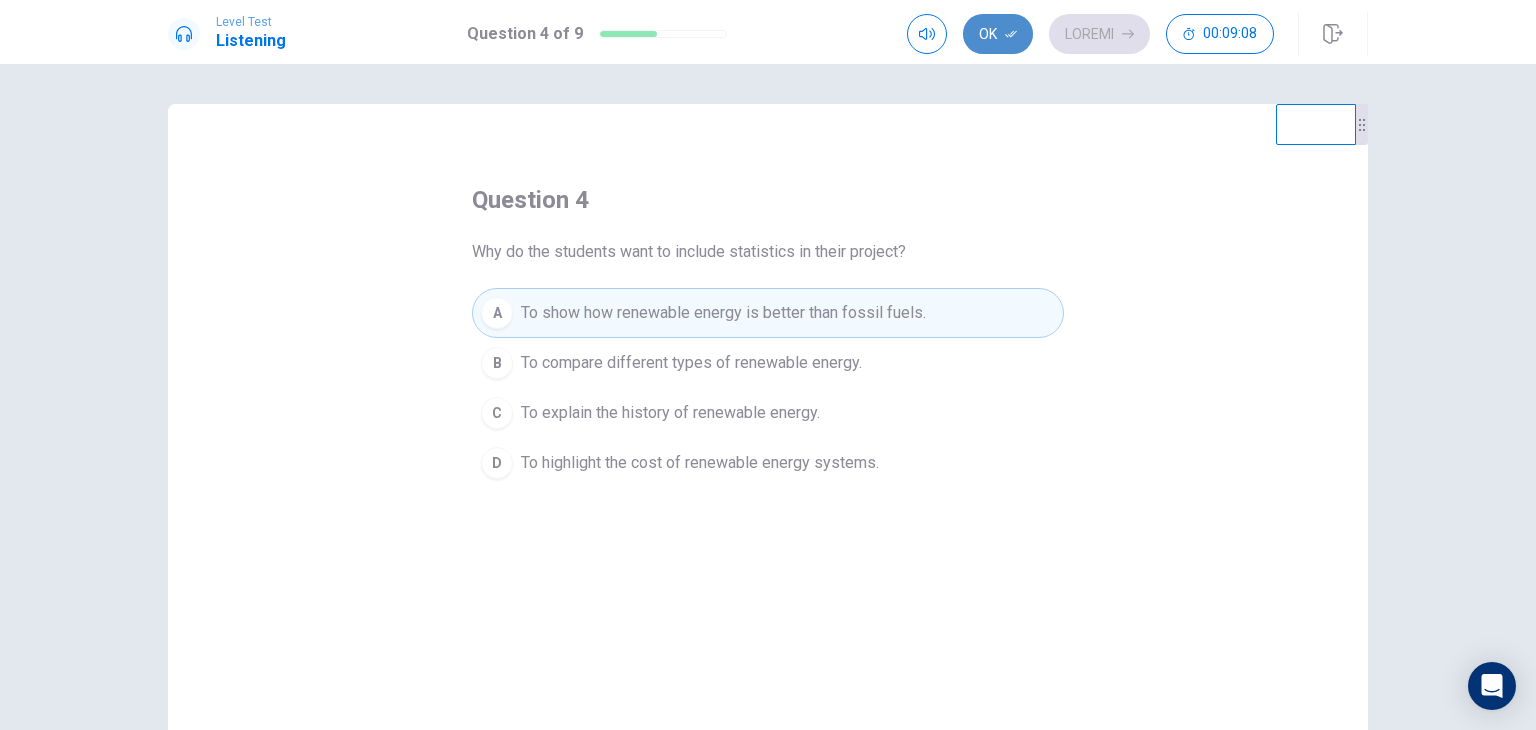 click at bounding box center (1011, 34) 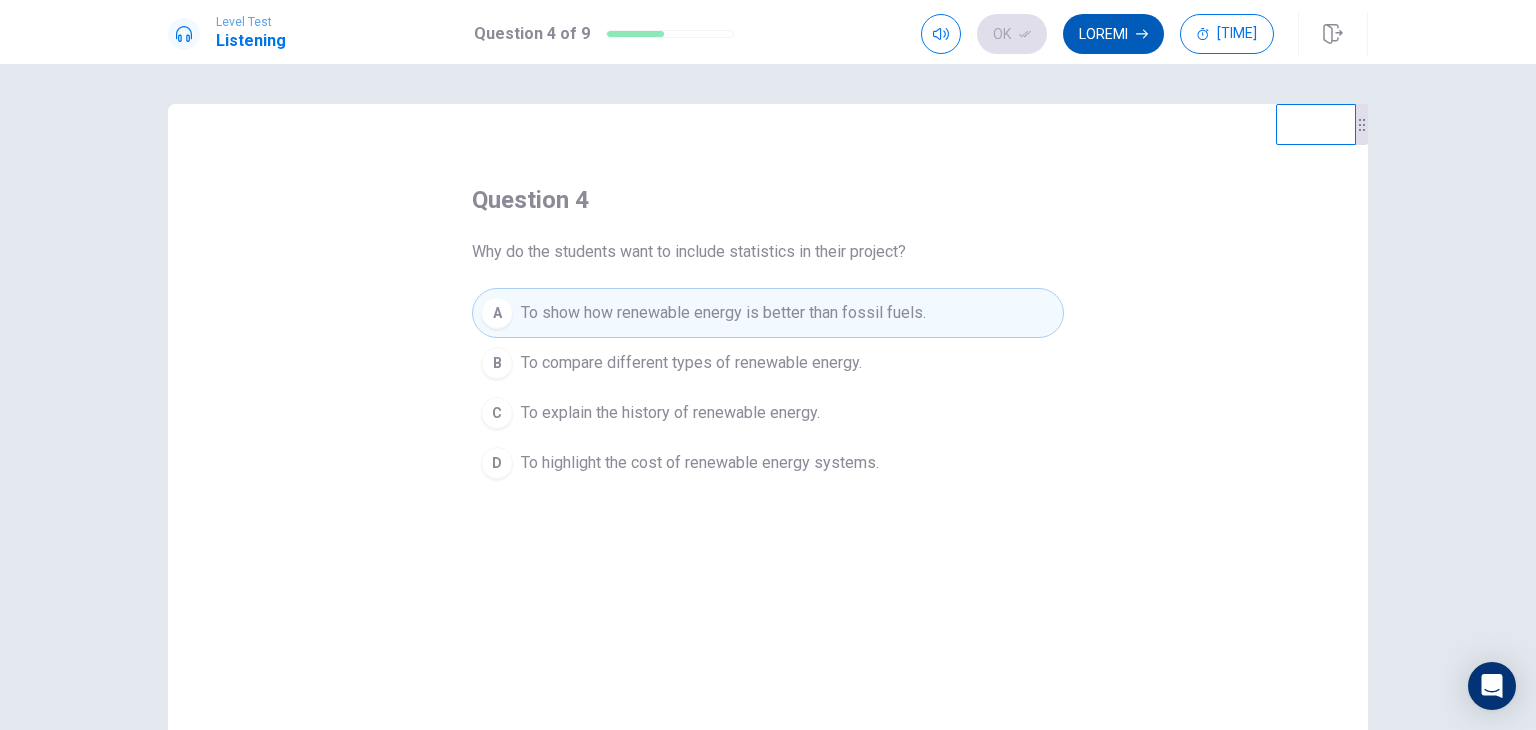 click on "Loremi" at bounding box center [1113, 34] 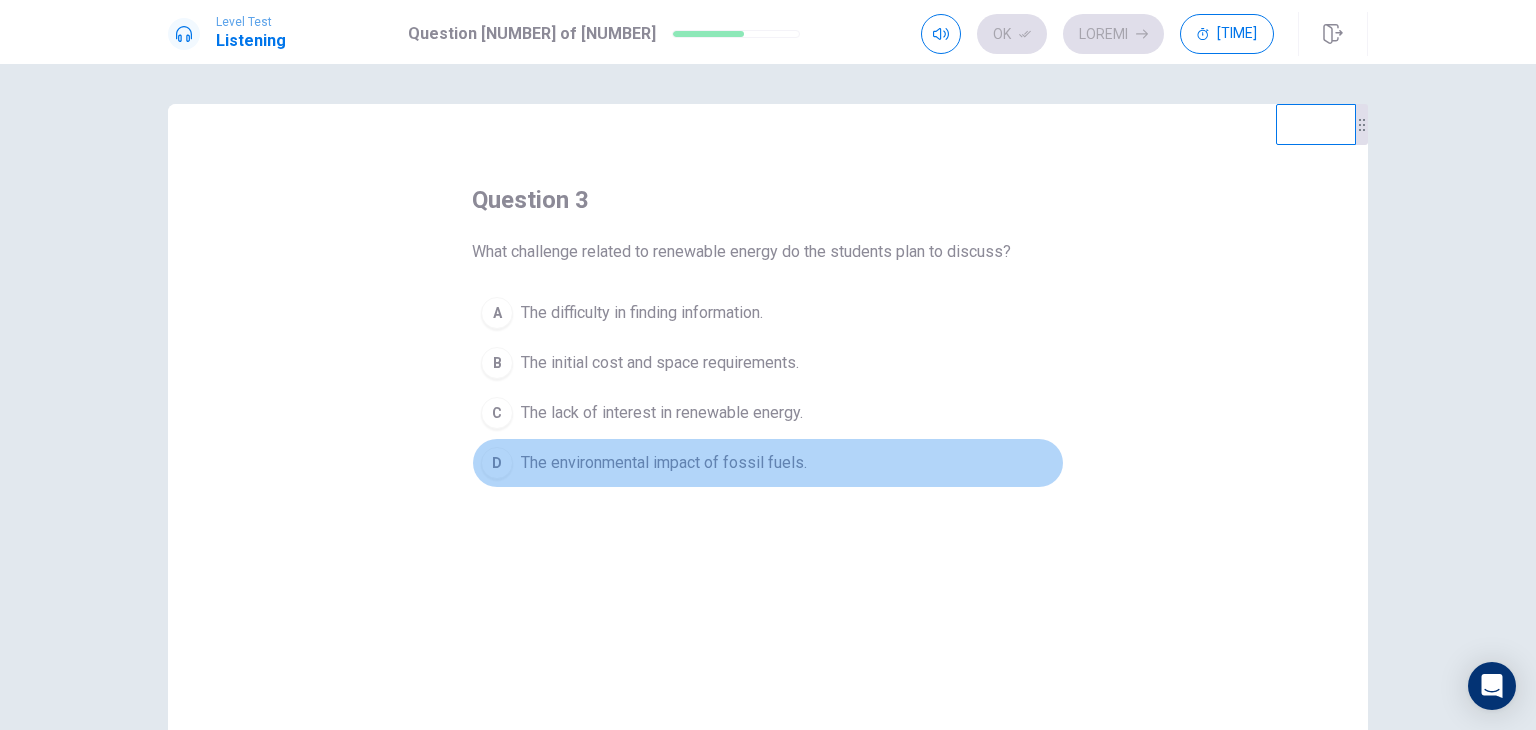 click on "The environmental impact of fossil fuels." at bounding box center [642, 313] 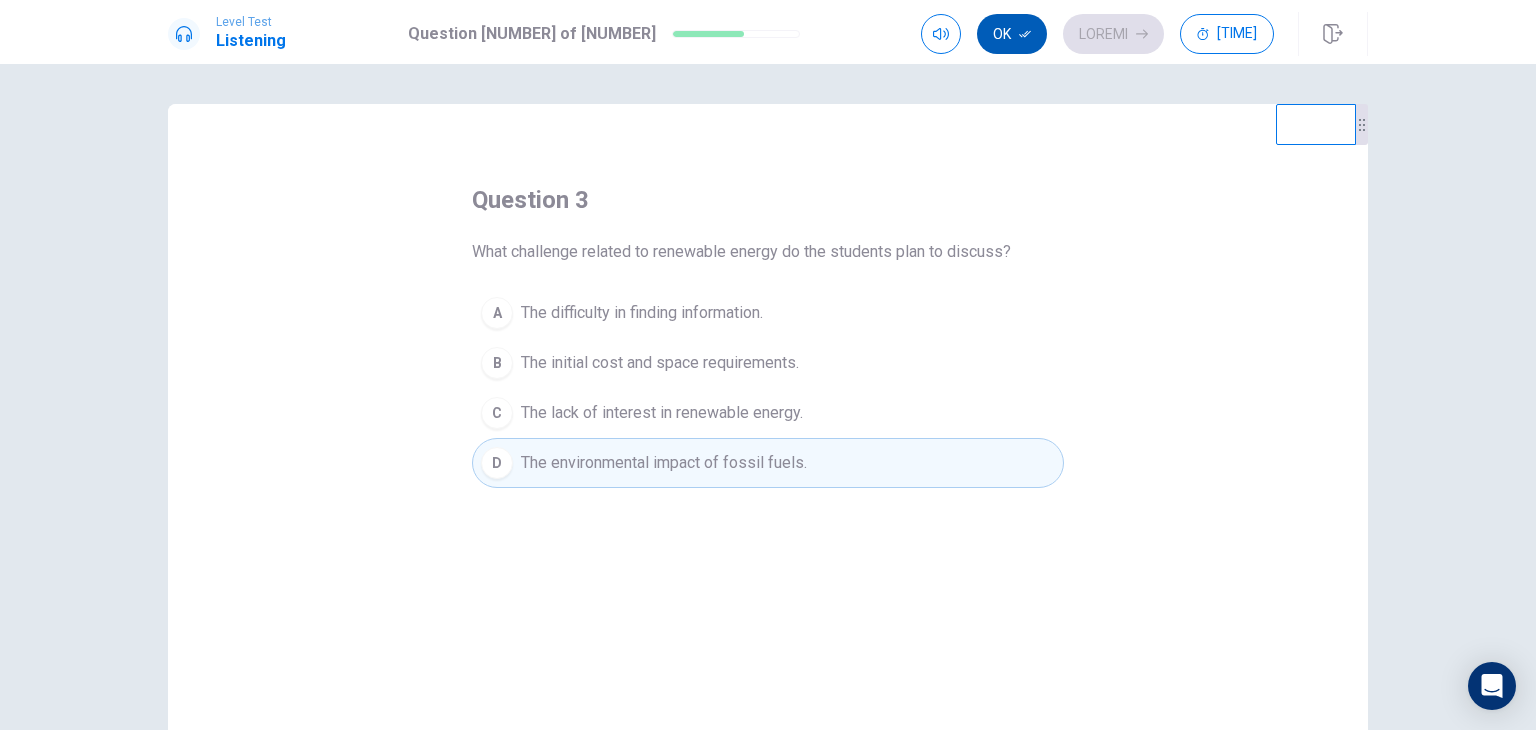click on "Ok" at bounding box center (1012, 34) 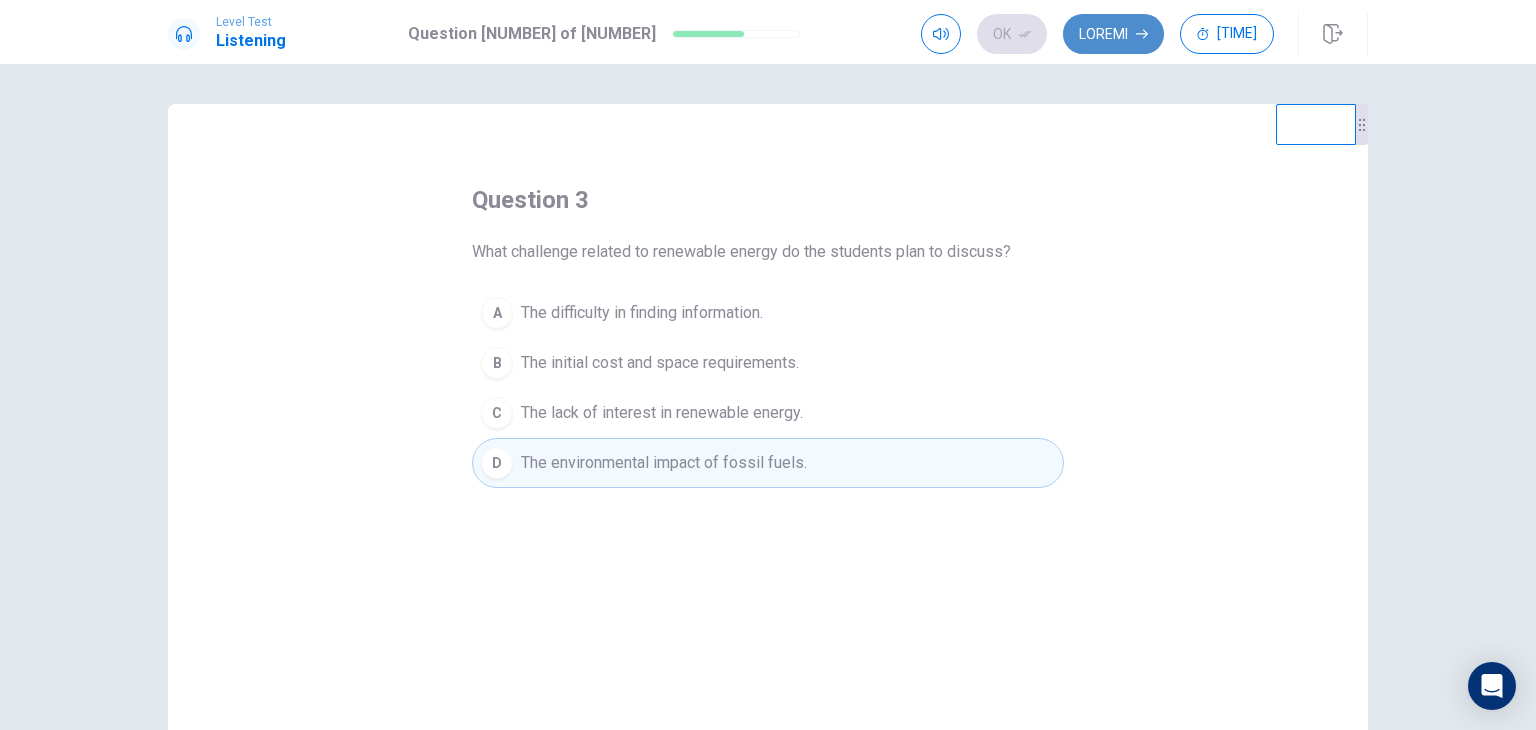 click on "Loremi" at bounding box center [1113, 34] 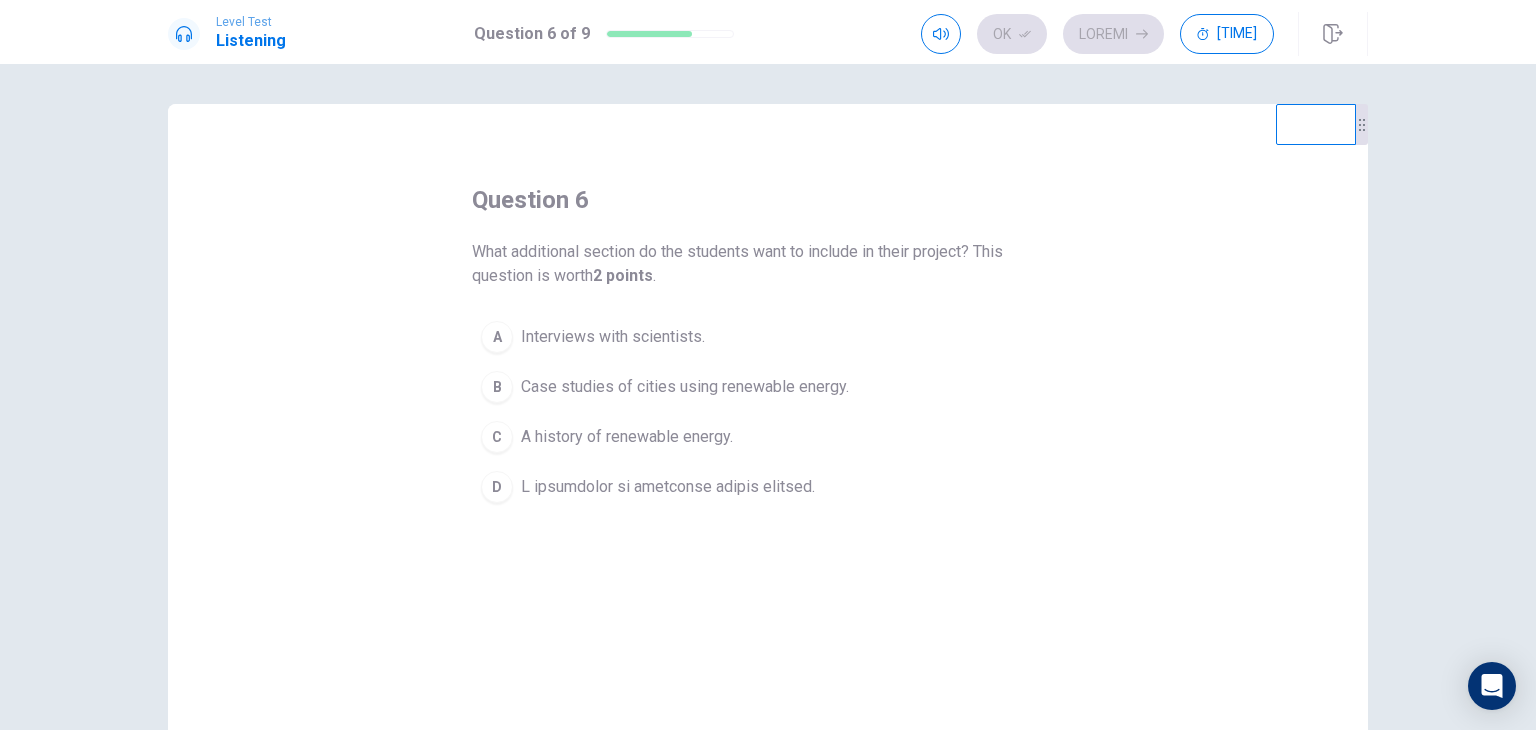 click on "L ipsumdolor si ametconse adipis elitsed." at bounding box center (613, 337) 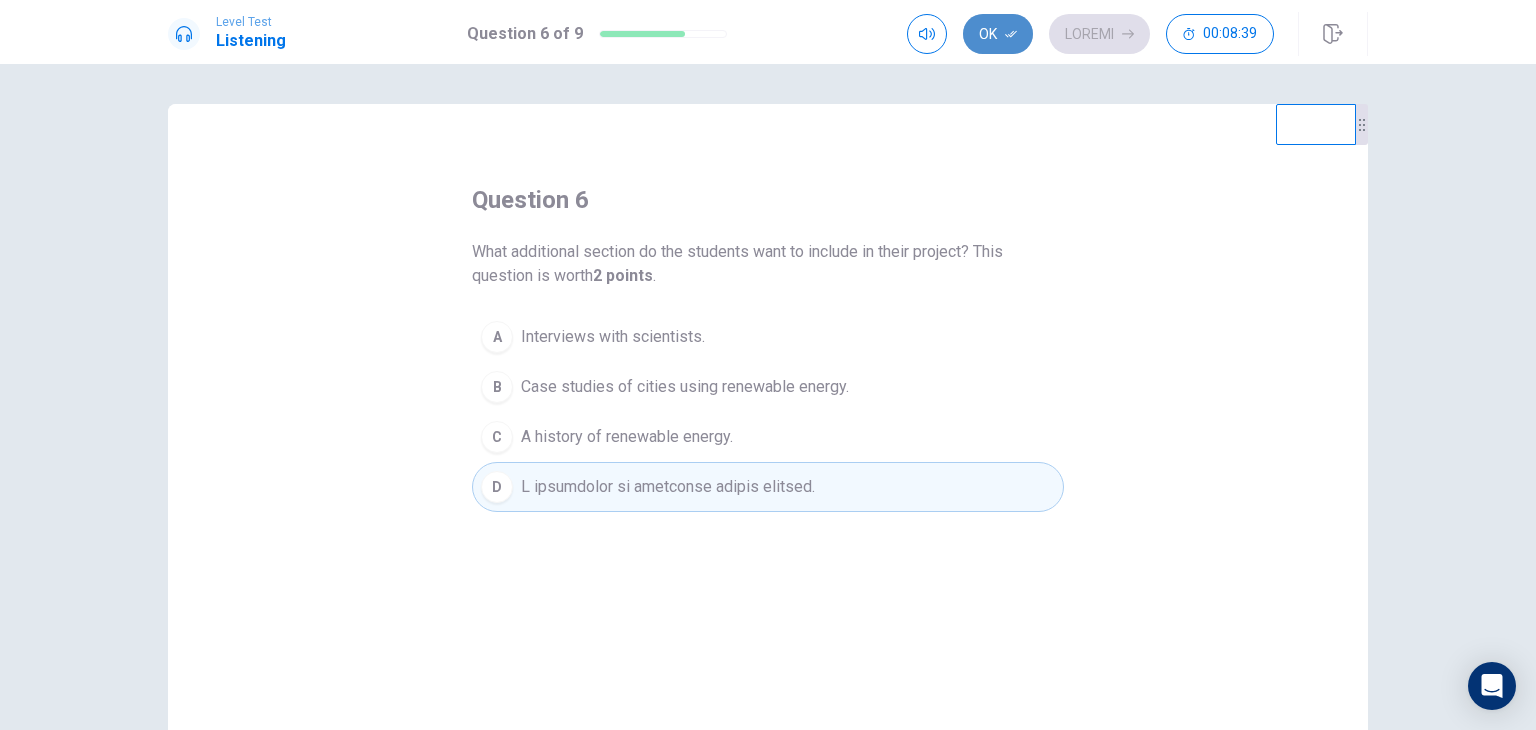 click on "Ok" at bounding box center (998, 34) 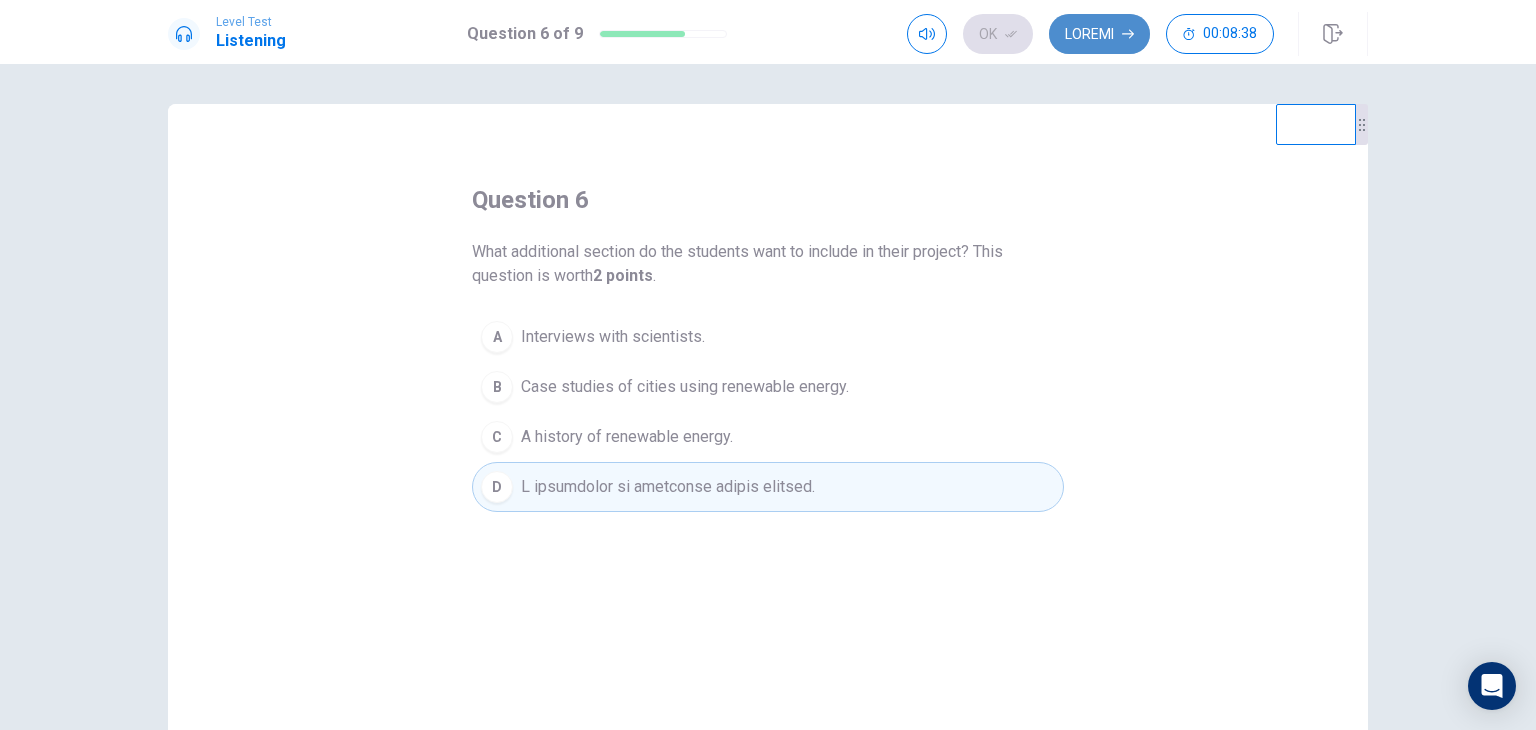 click on "Loremi" at bounding box center [1099, 34] 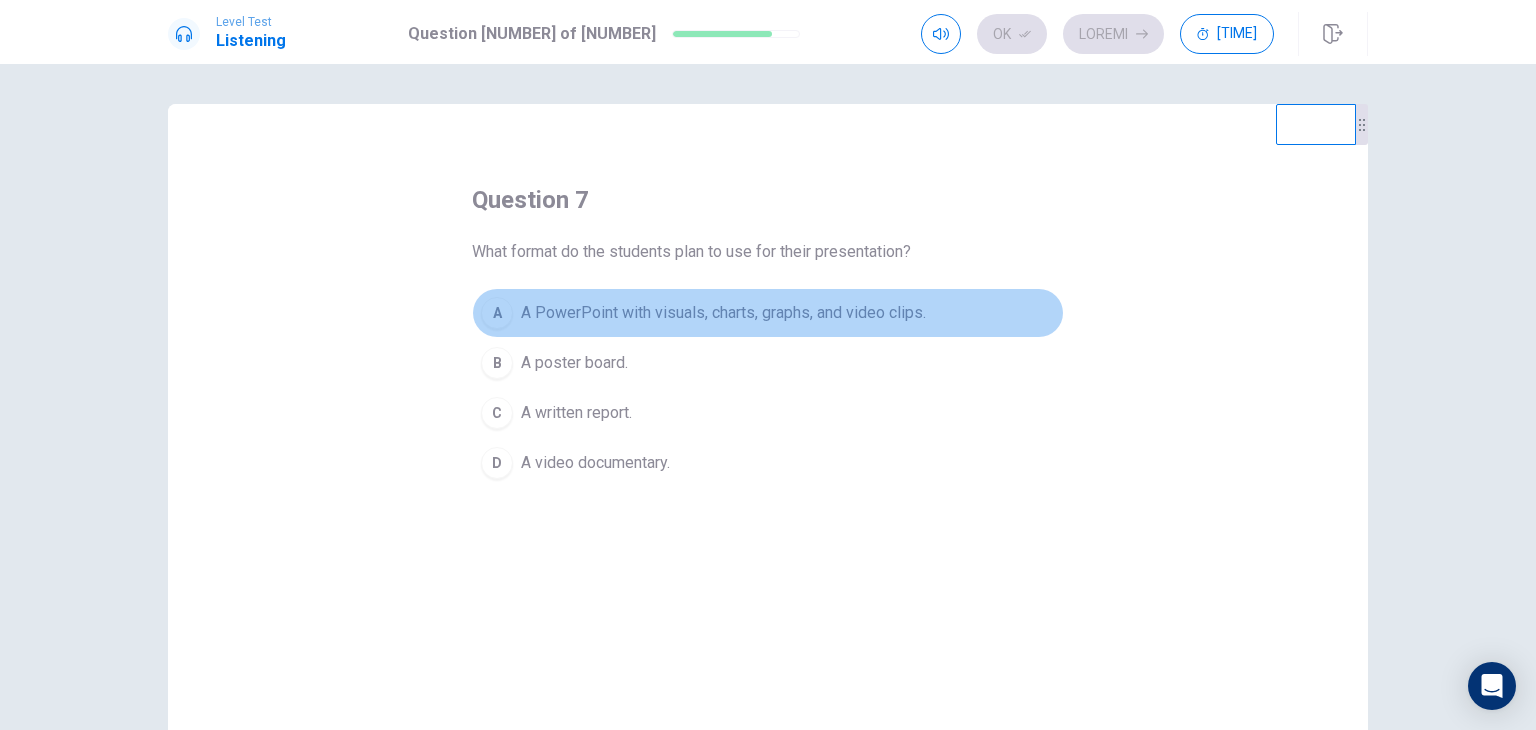 click on "A PowerPoint with visuals, charts, graphs, and video clips." at bounding box center [723, 313] 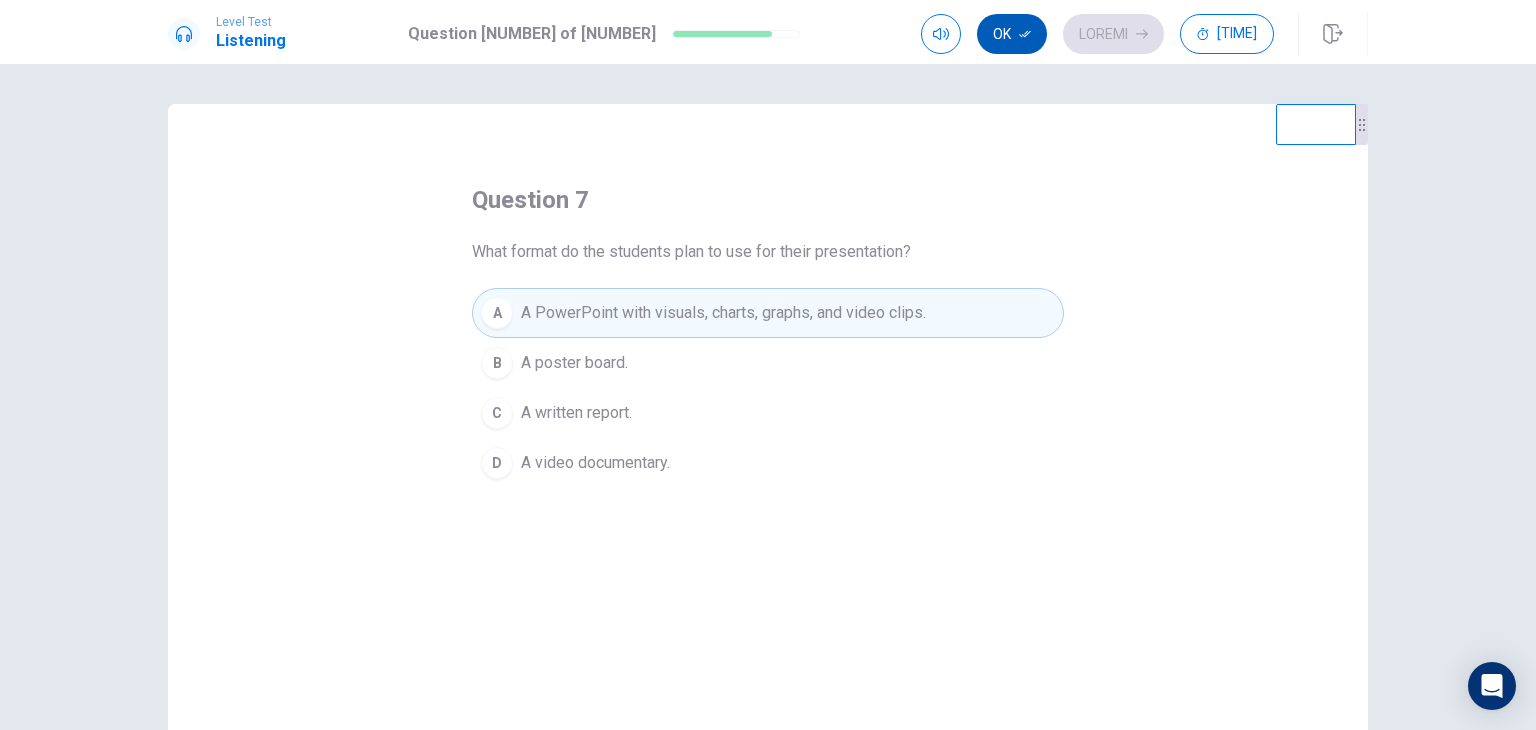 click at bounding box center [1025, 34] 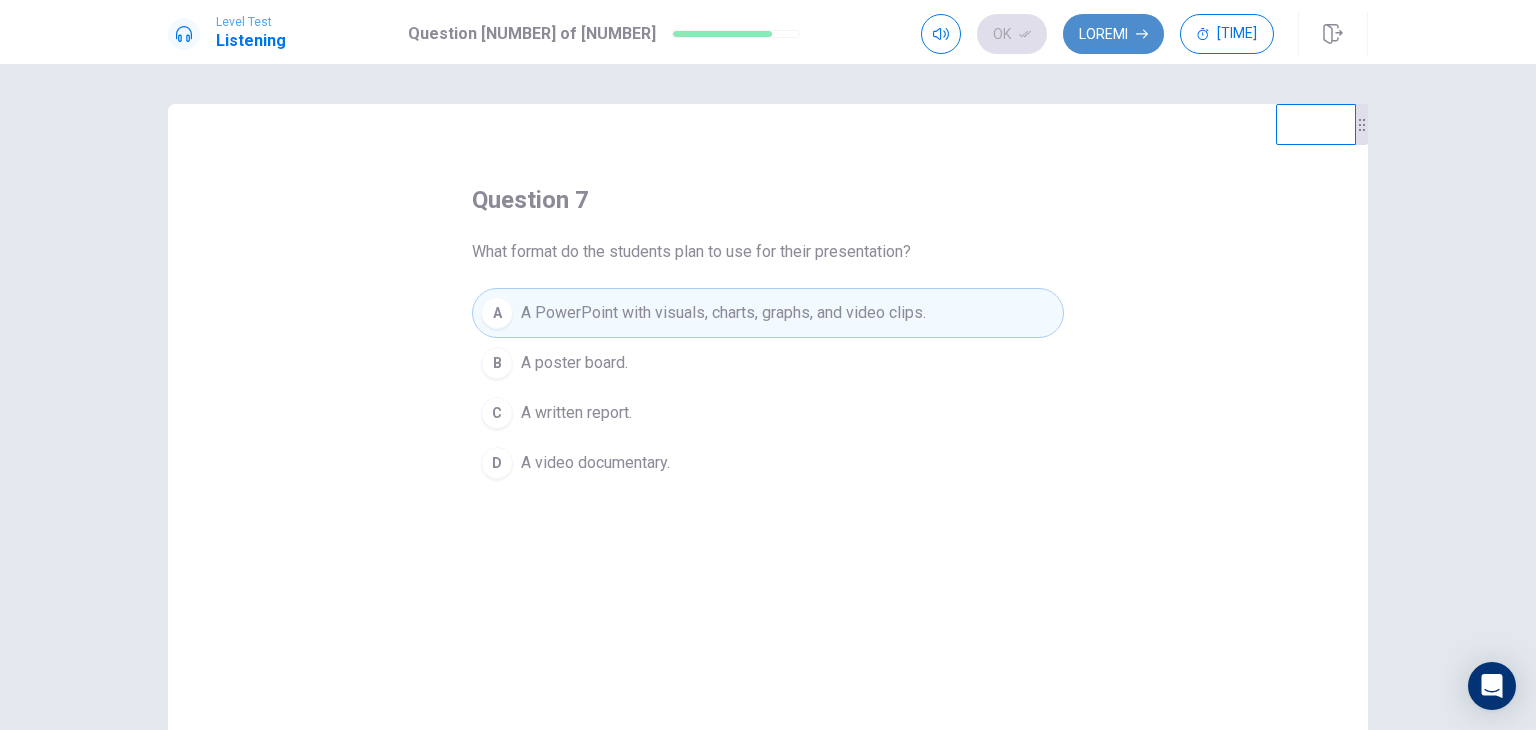 click on "Loremi" at bounding box center (1113, 34) 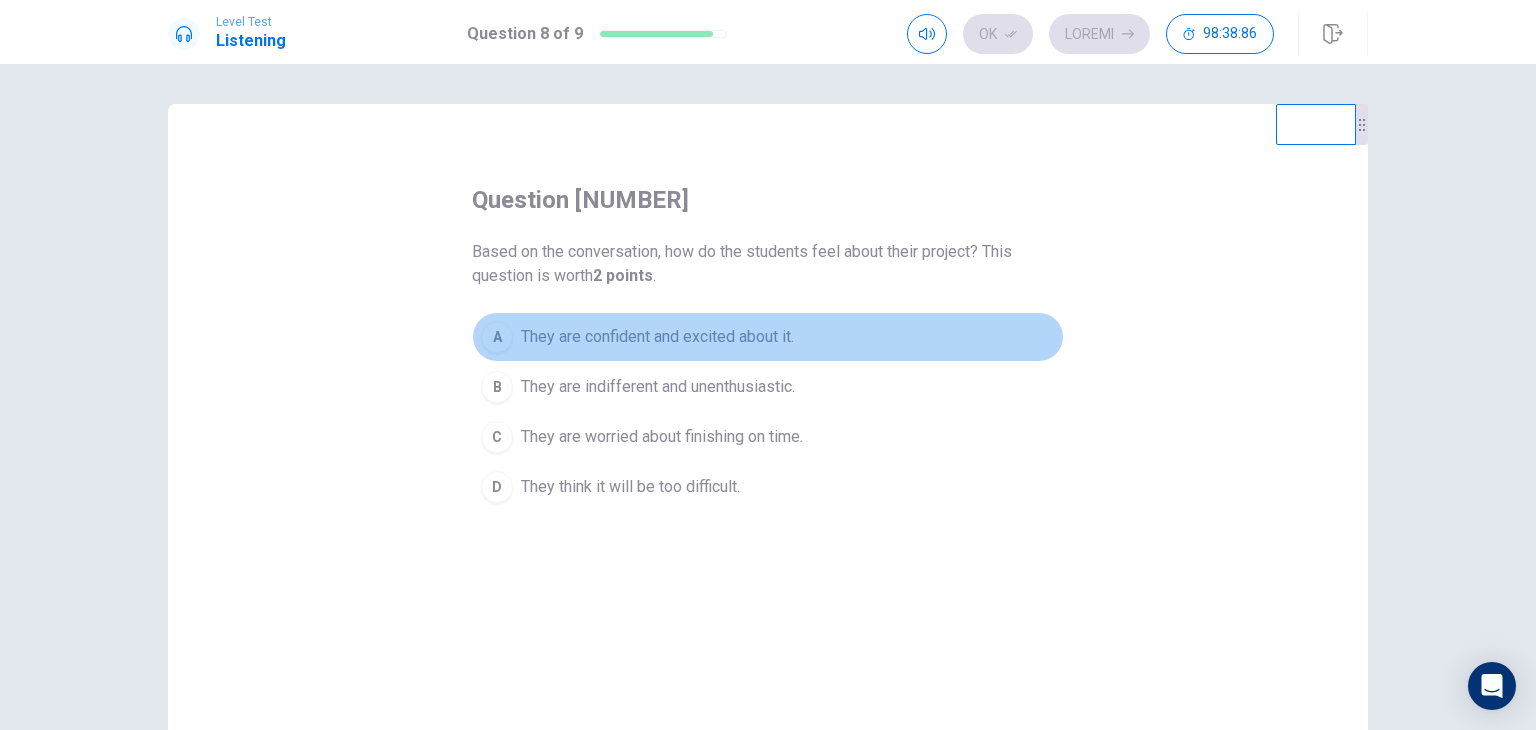 click on "They are confident and excited about it." at bounding box center (657, 337) 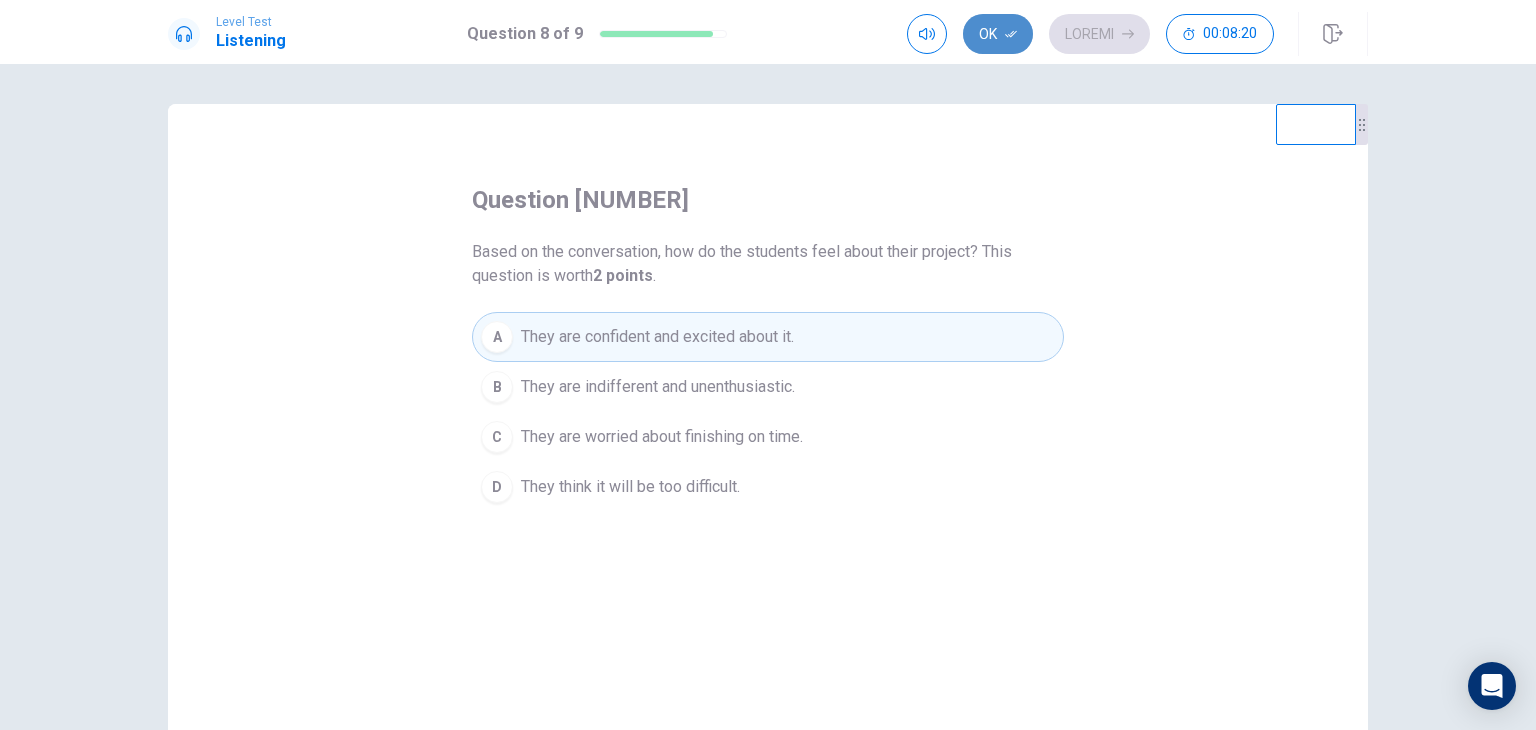 click at bounding box center [1011, 34] 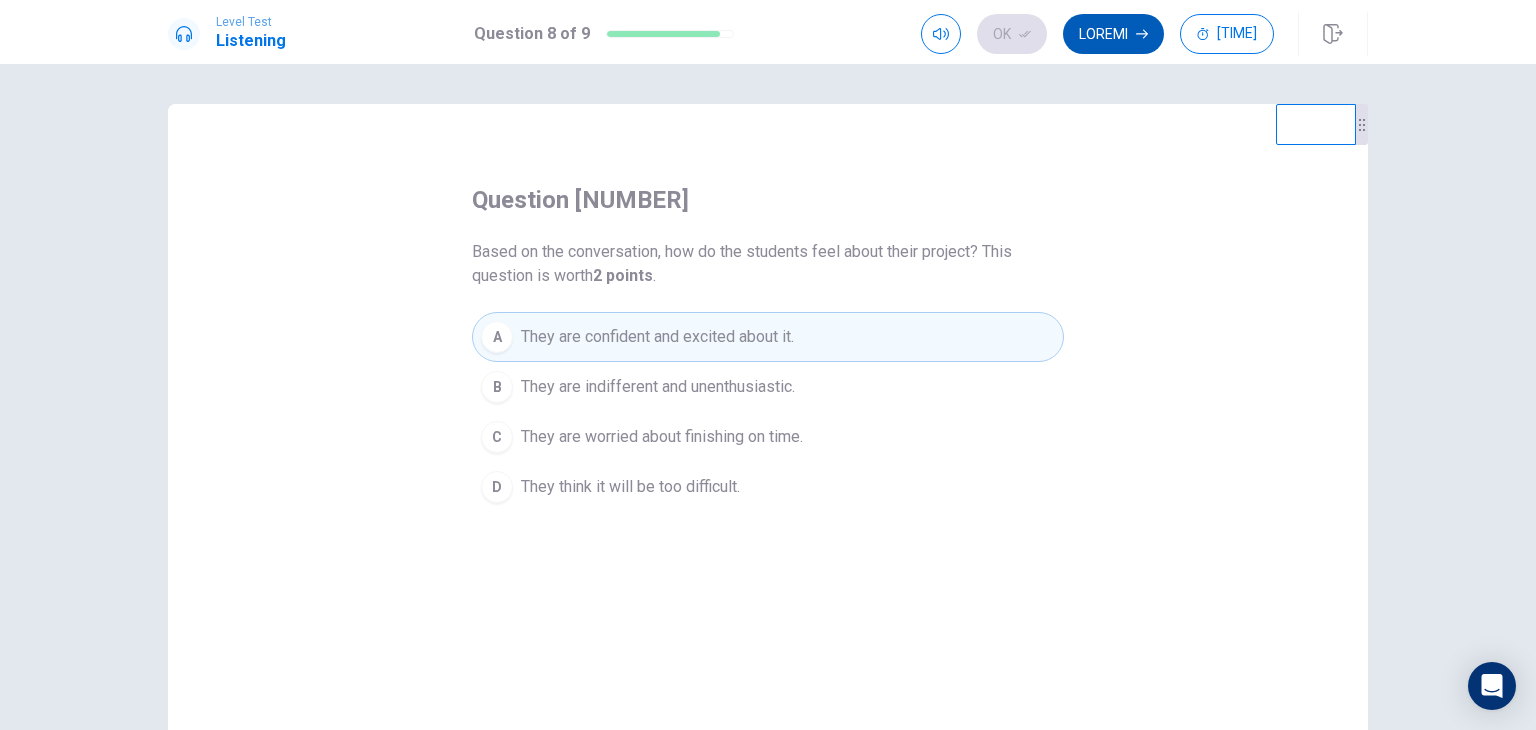 click on "Loremi" at bounding box center [1113, 34] 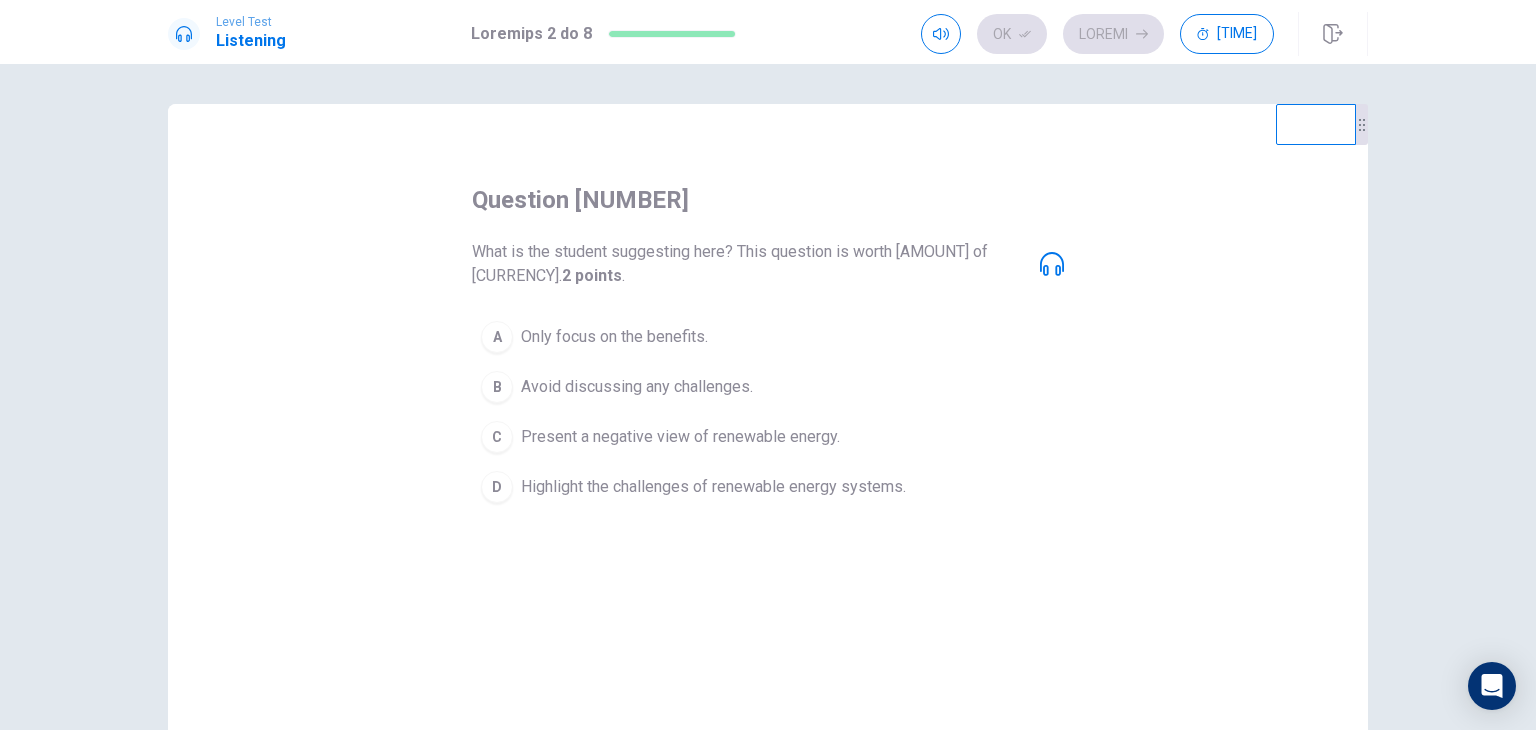 click at bounding box center [1052, 264] 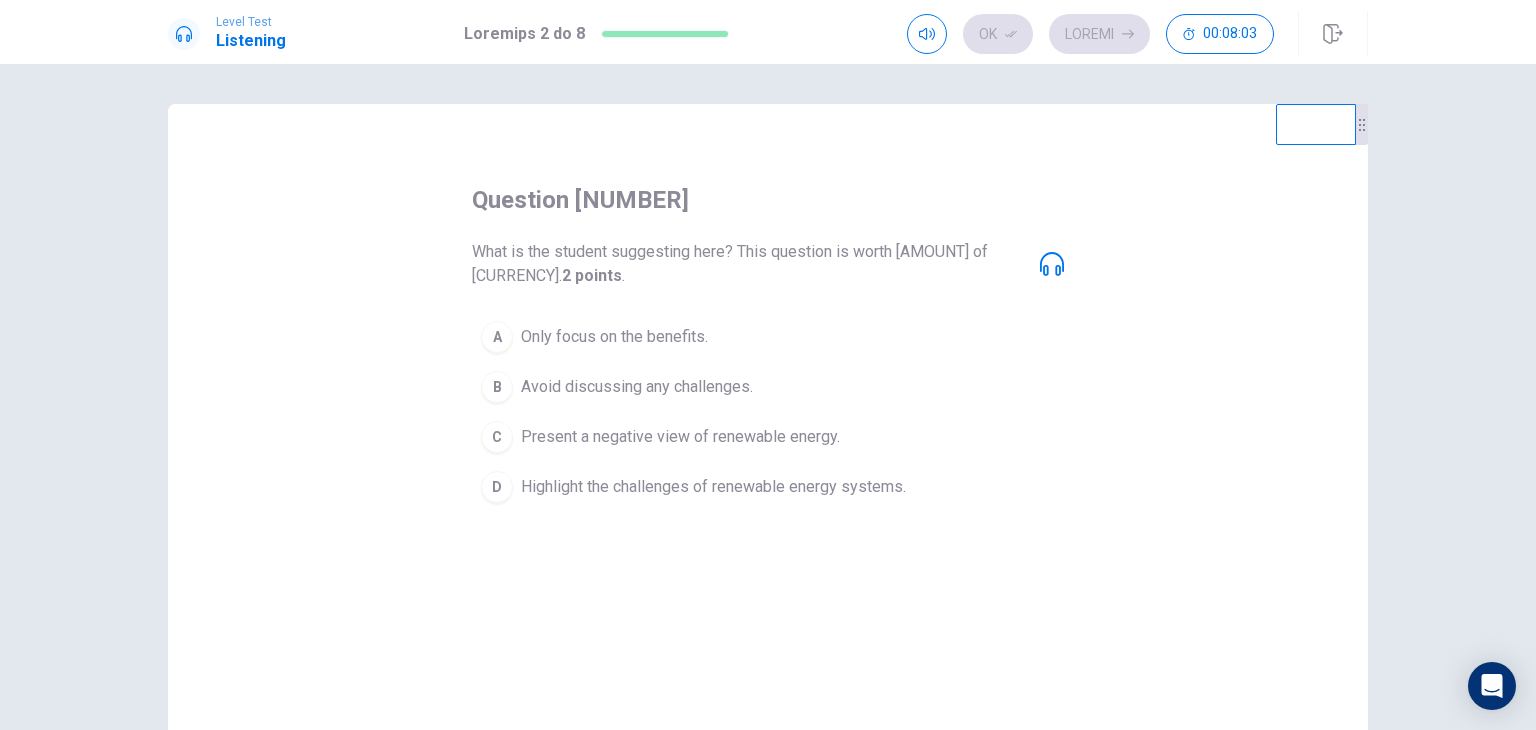 click at bounding box center (1052, 264) 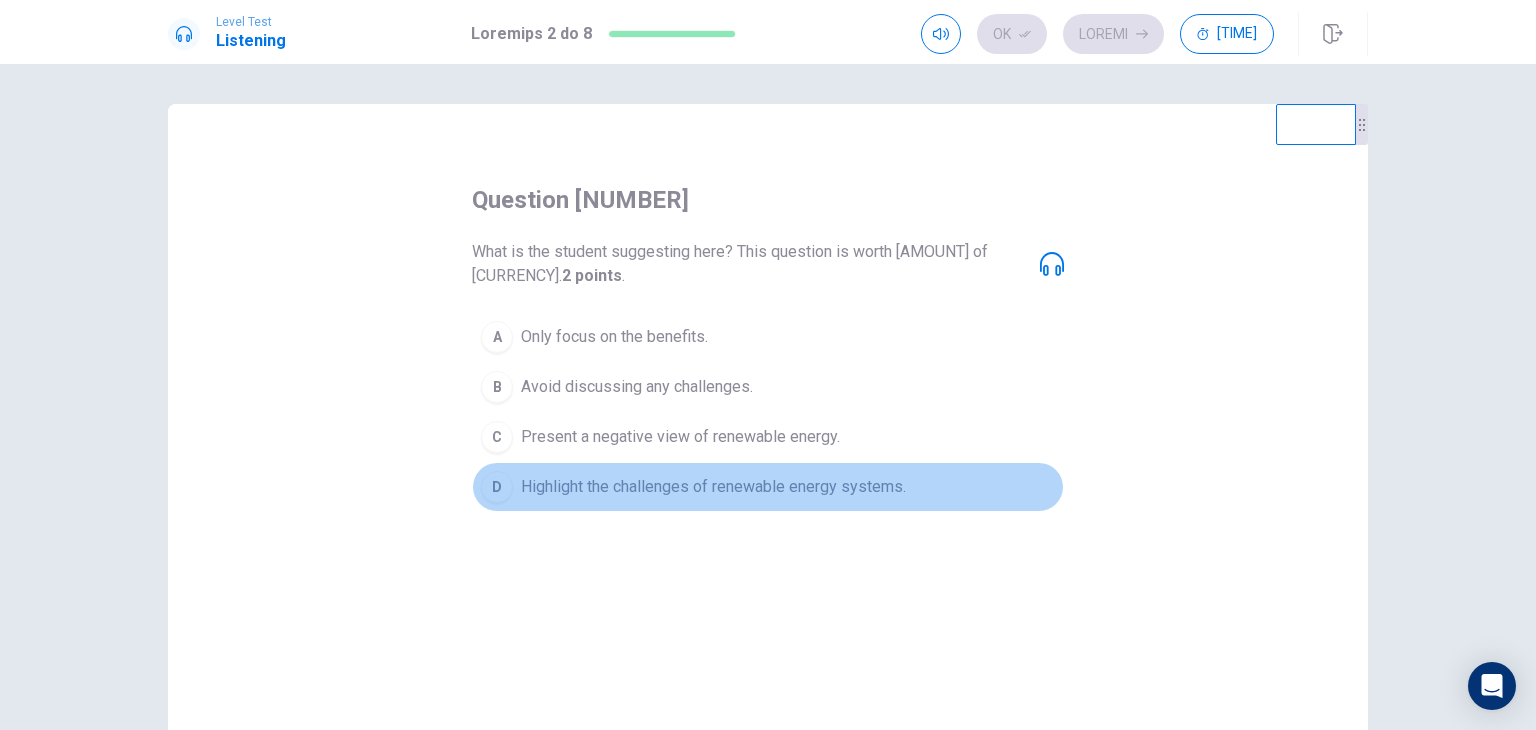 click on "Highlight the challenges of renewable energy systems." at bounding box center (614, 337) 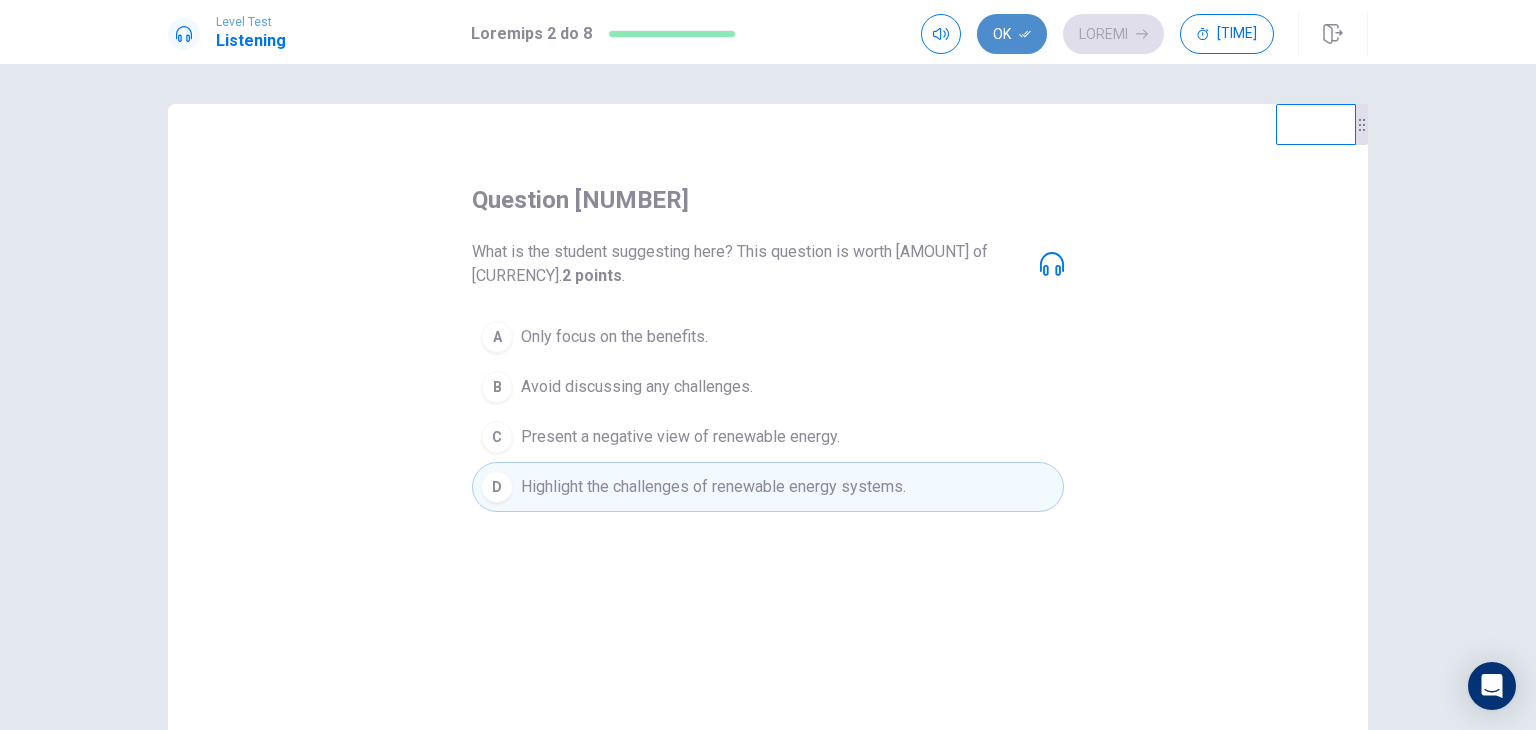 click on "Ok" at bounding box center [1012, 34] 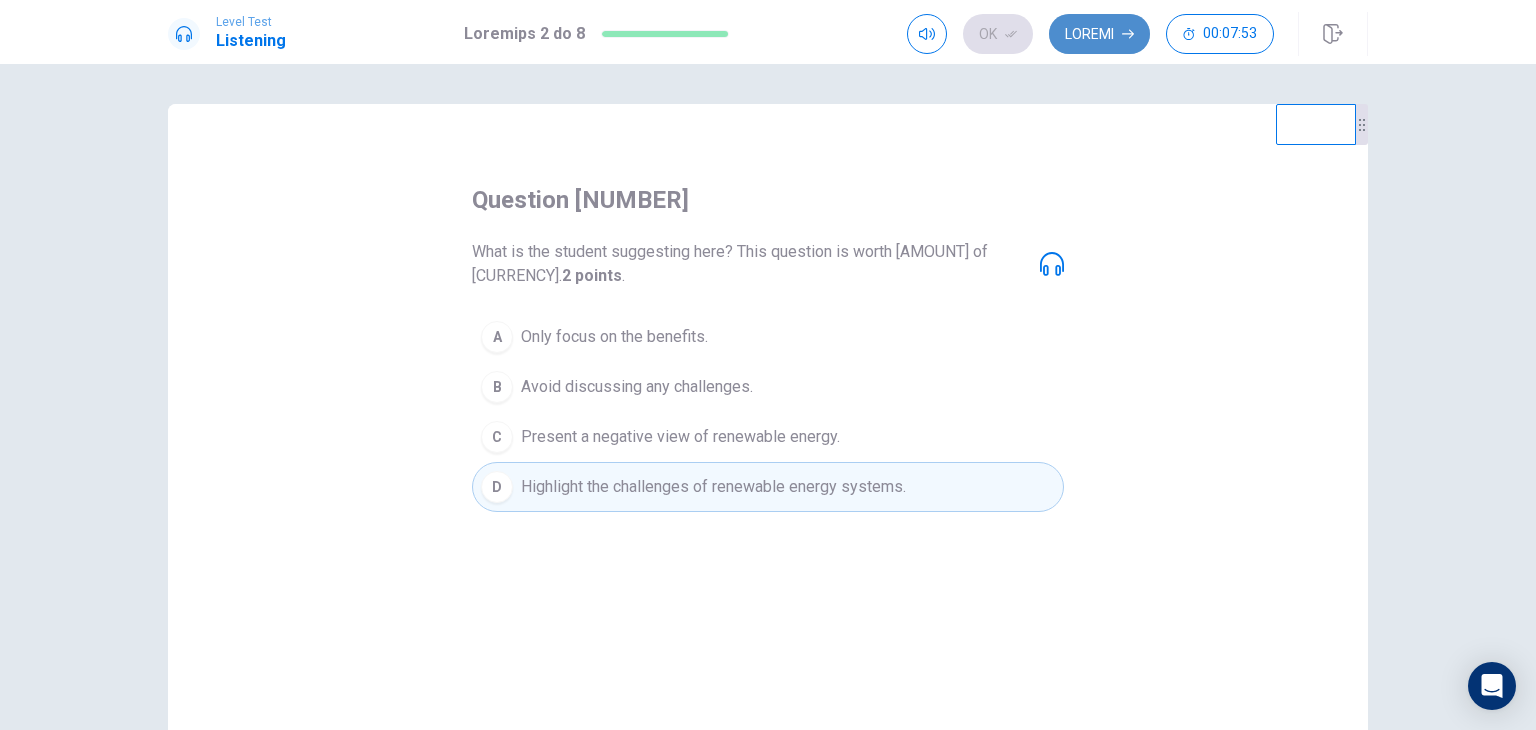 click on "Loremi" at bounding box center (1099, 34) 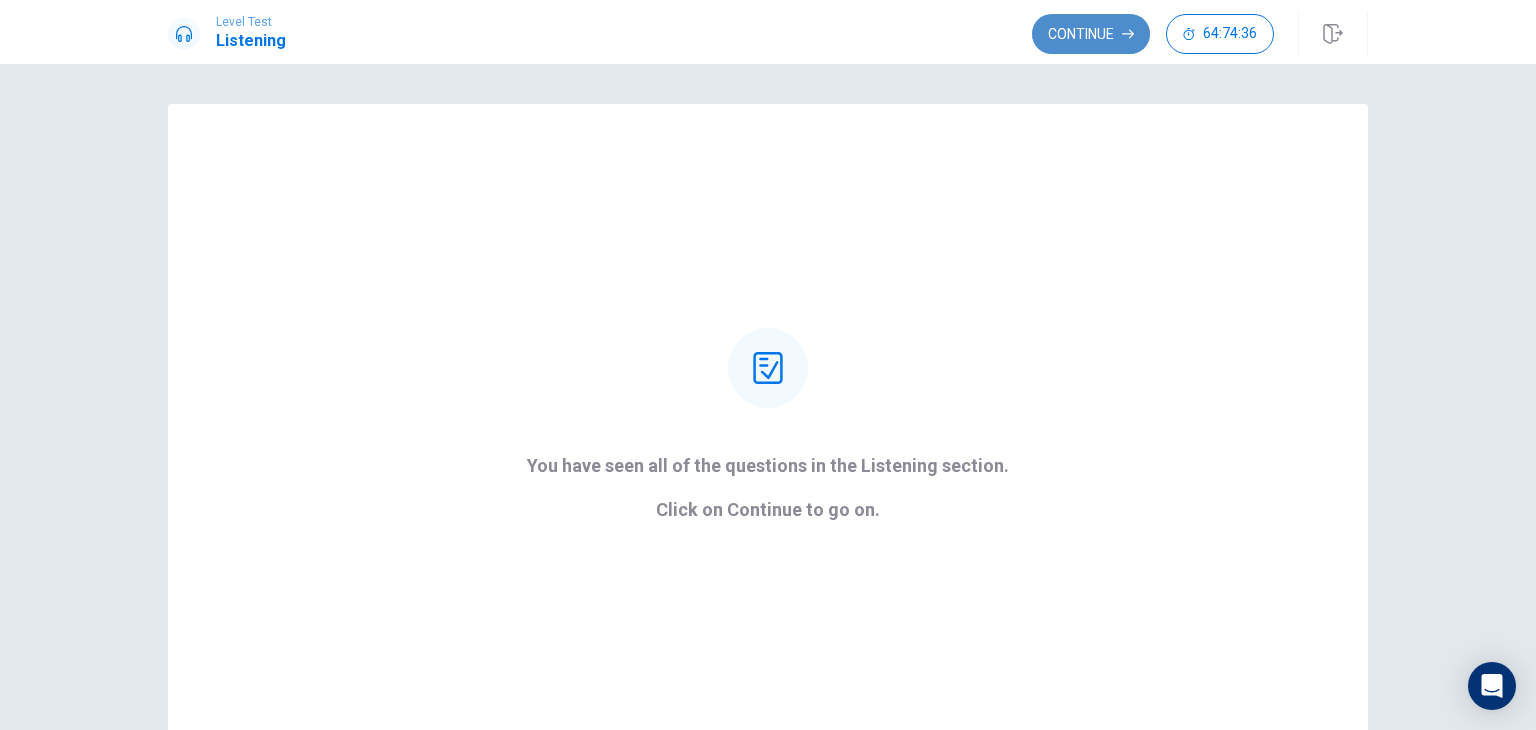 click on "Continue" at bounding box center [1091, 34] 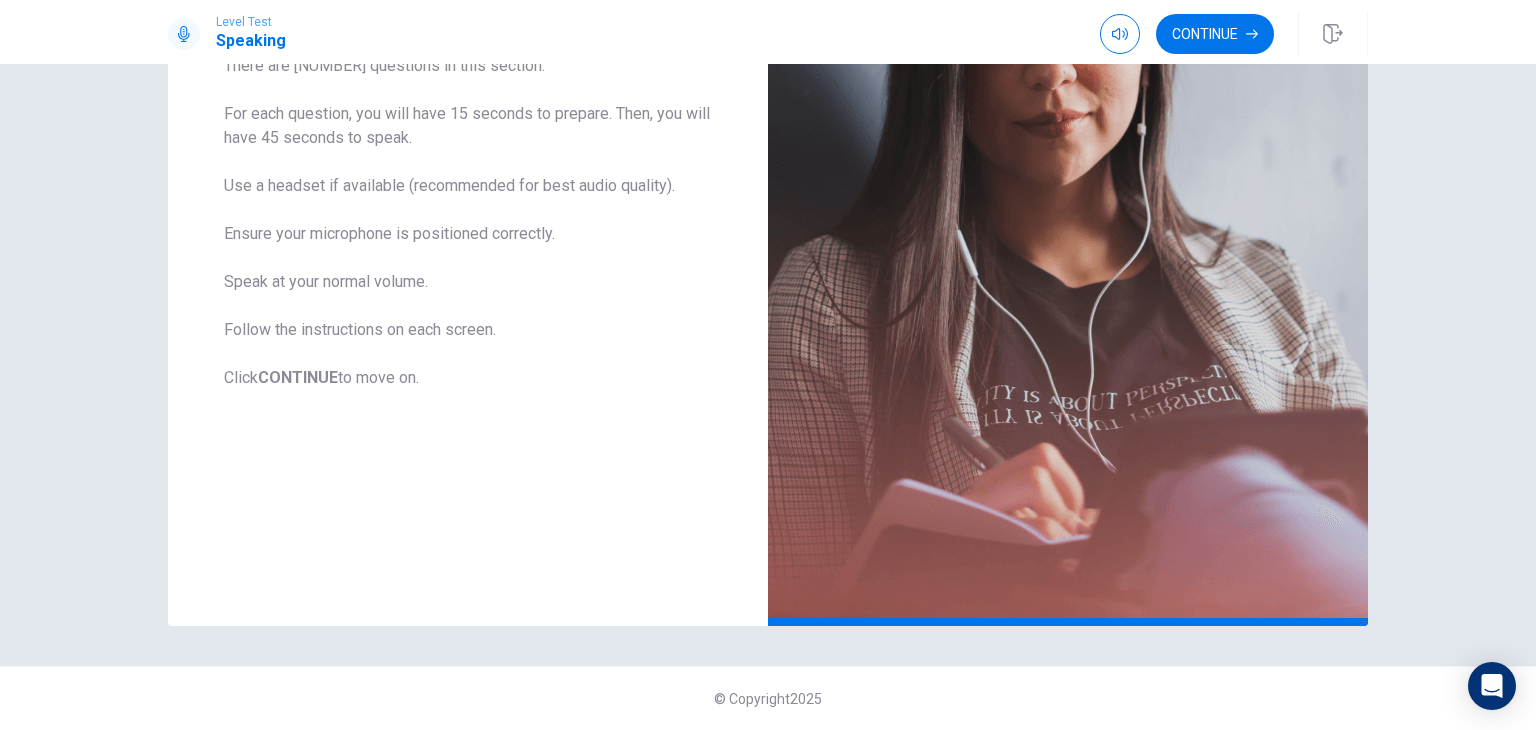 scroll, scrollTop: 0, scrollLeft: 0, axis: both 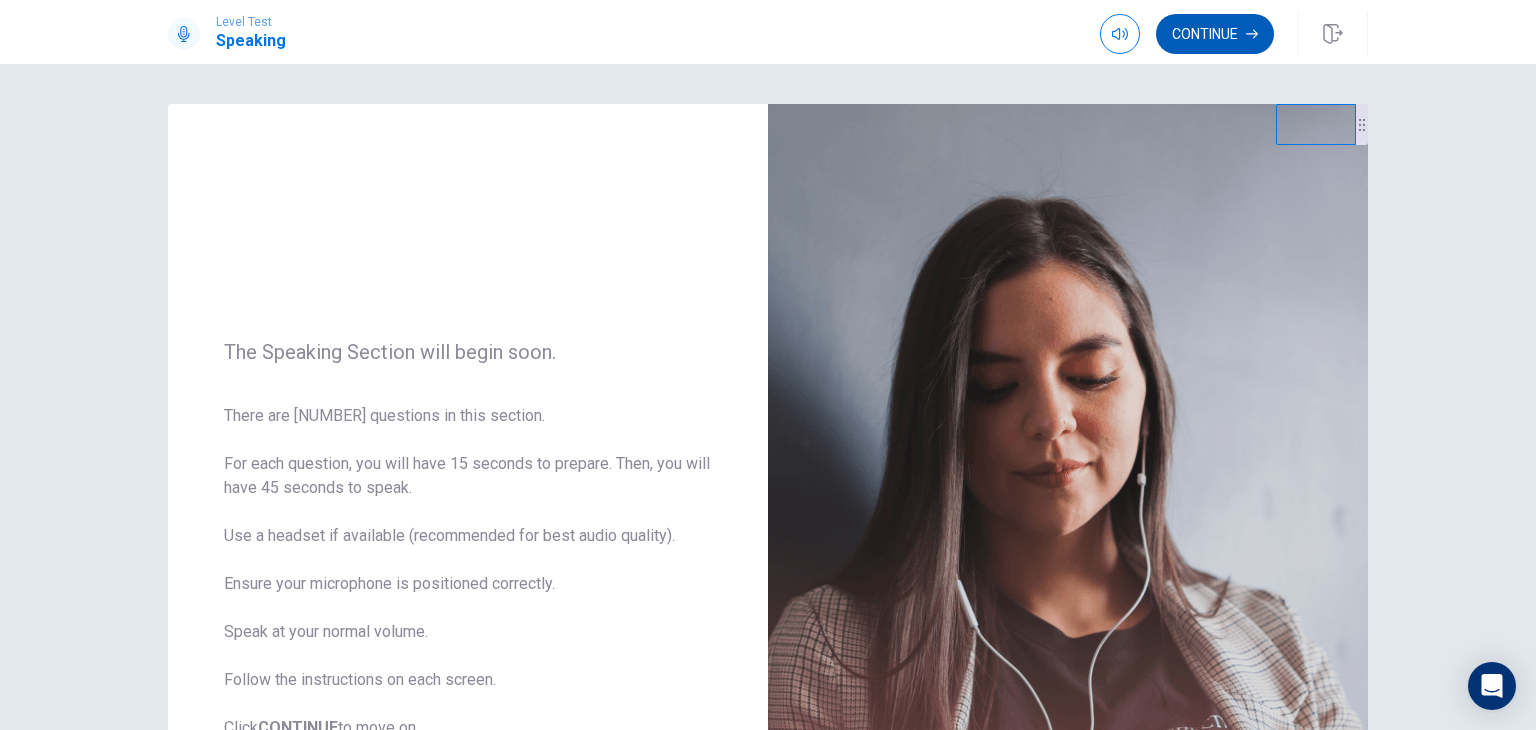 click on "Continue" at bounding box center [1215, 34] 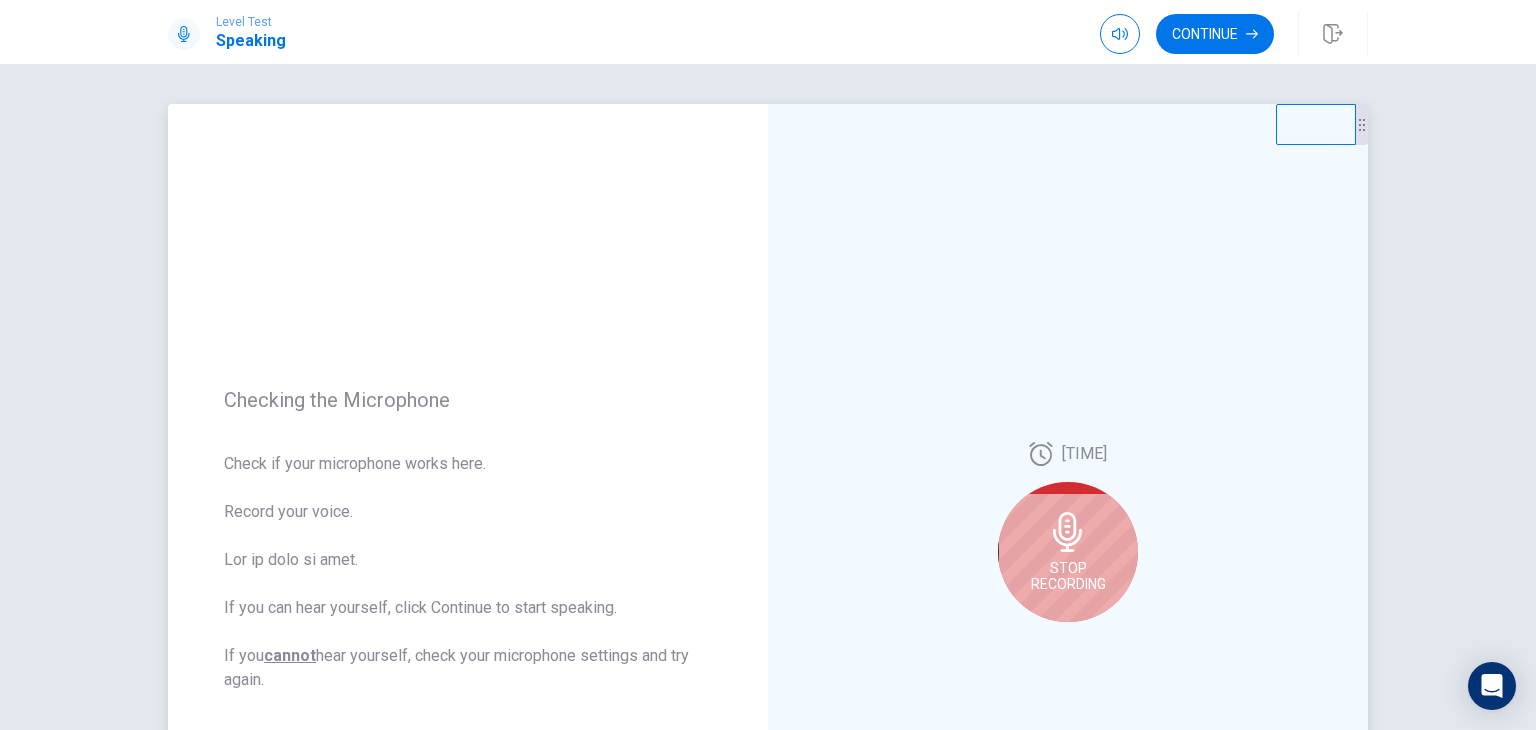 click at bounding box center [1067, 532] 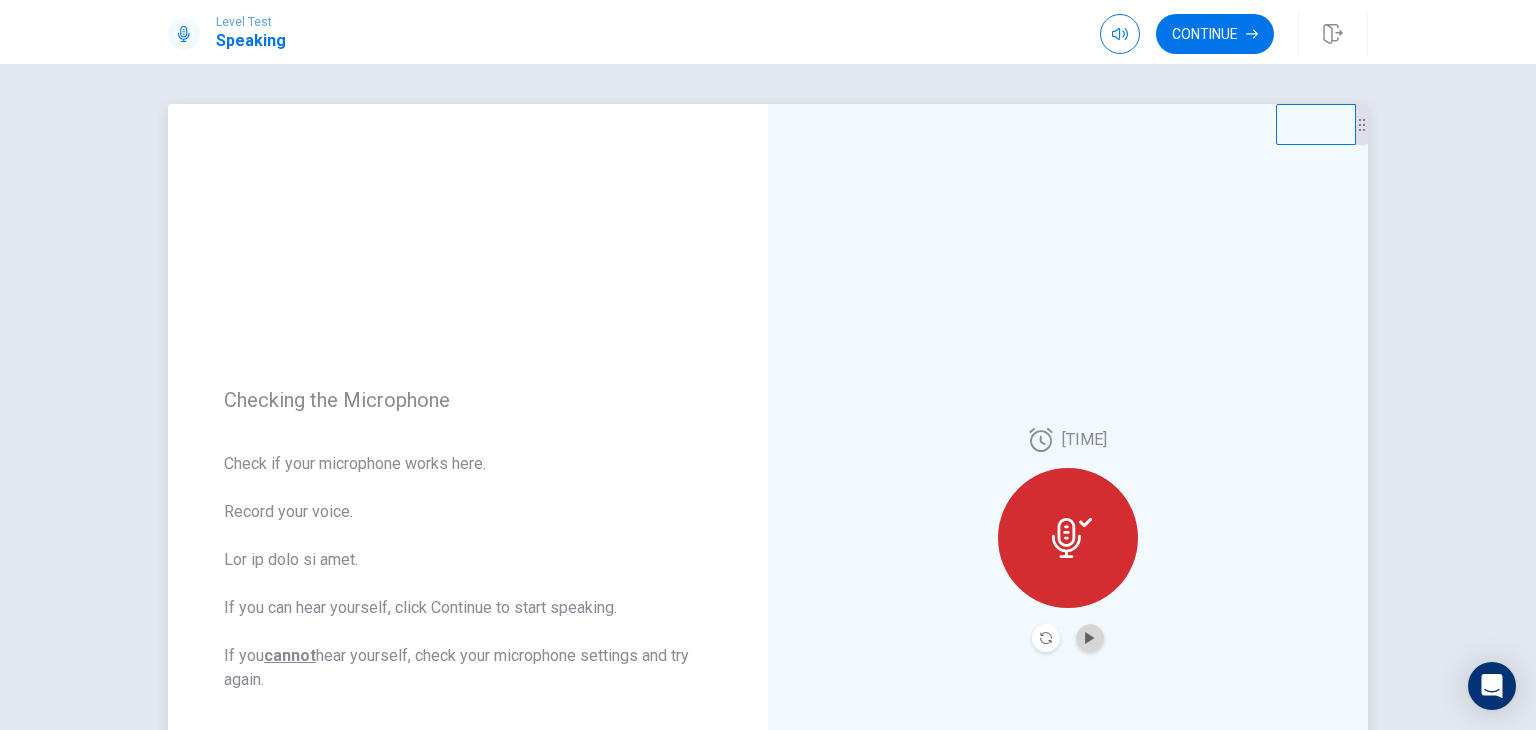 click at bounding box center [1090, 638] 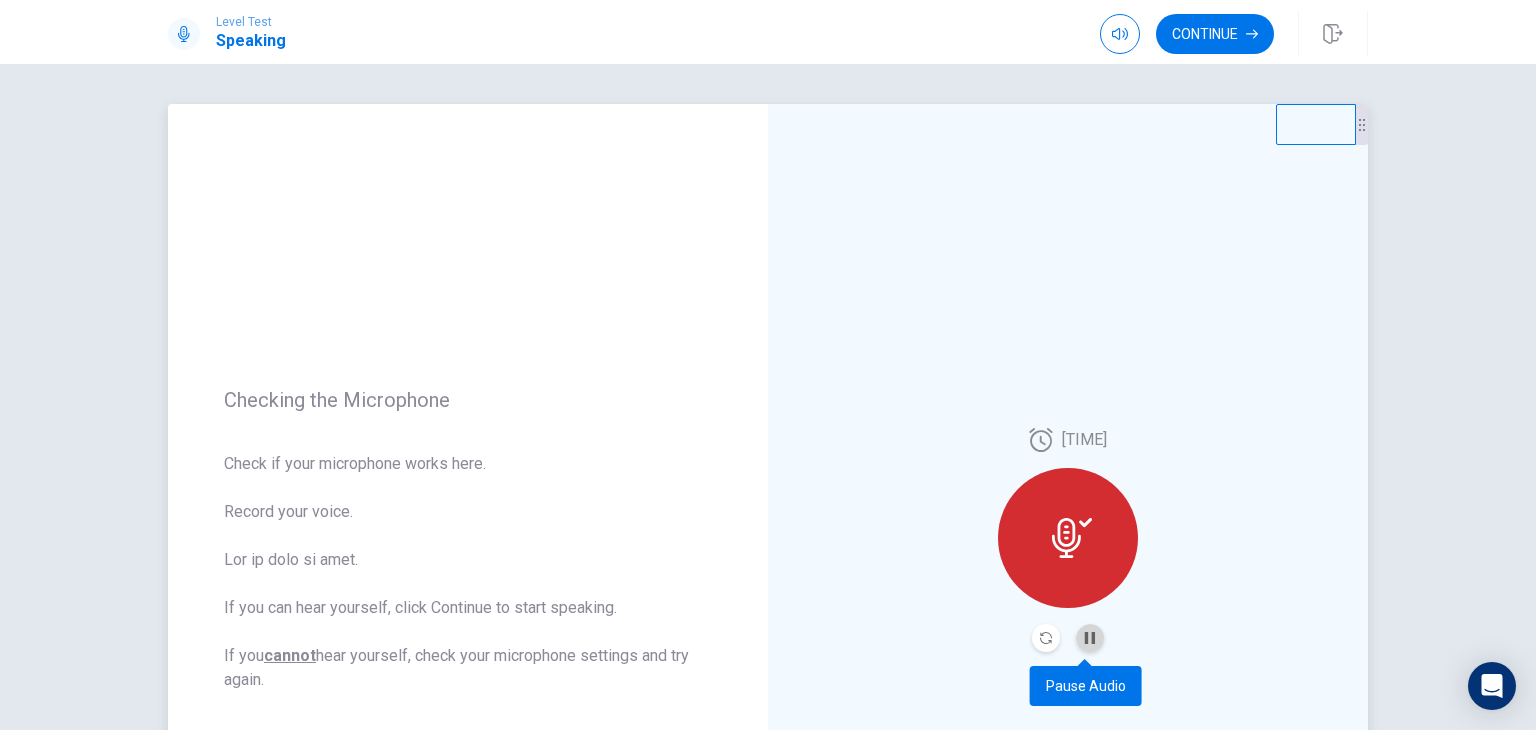 click at bounding box center [1090, 638] 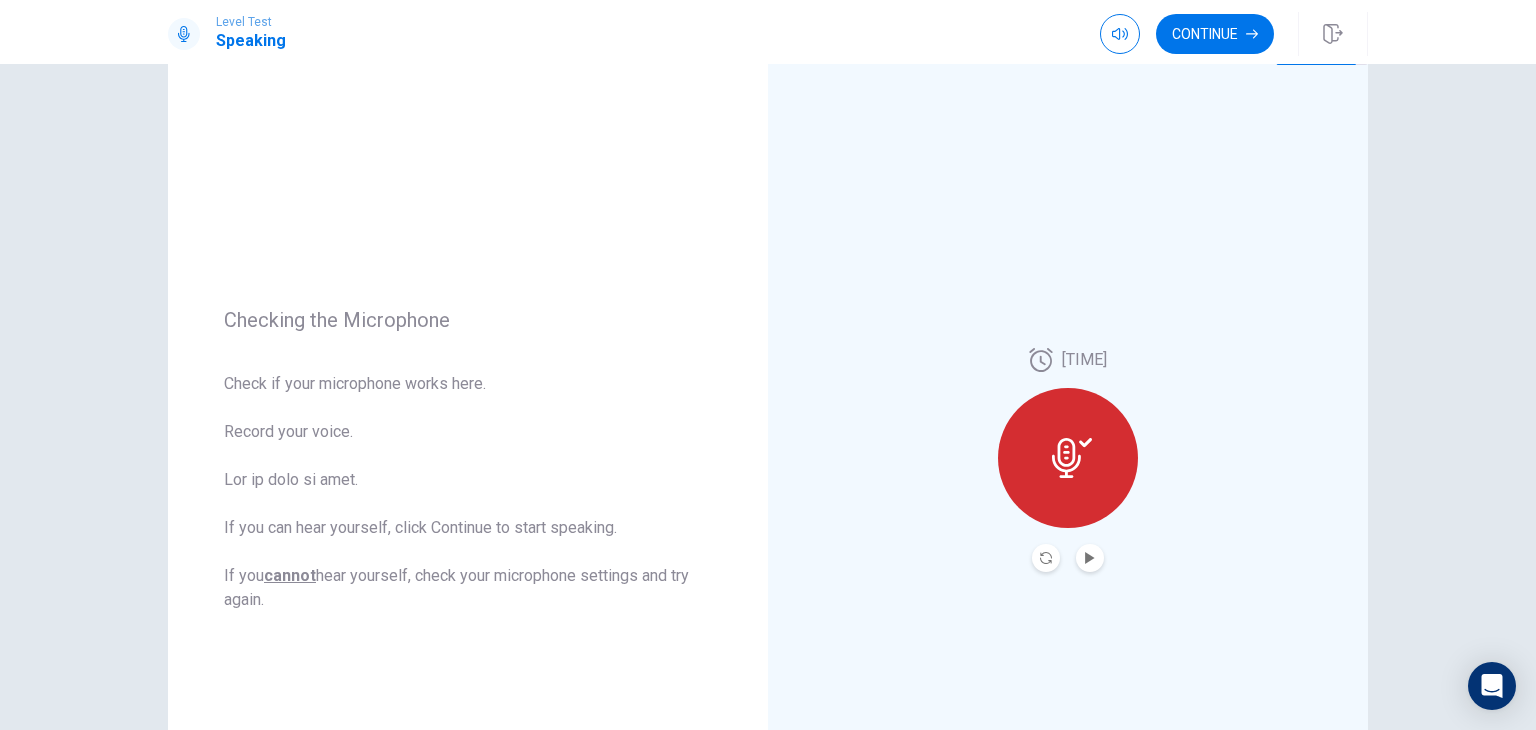 scroll, scrollTop: 93, scrollLeft: 0, axis: vertical 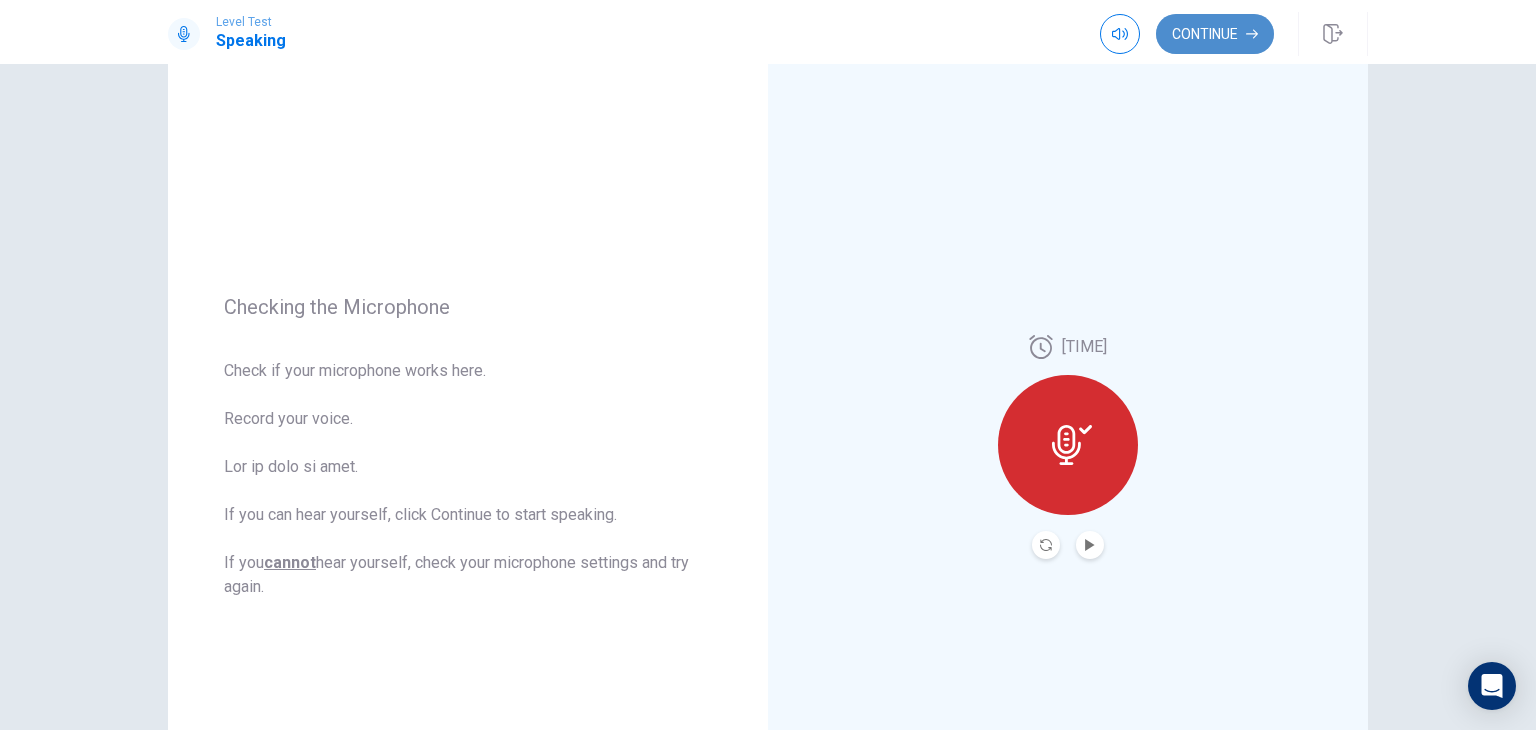 click on "Continue" at bounding box center [1215, 34] 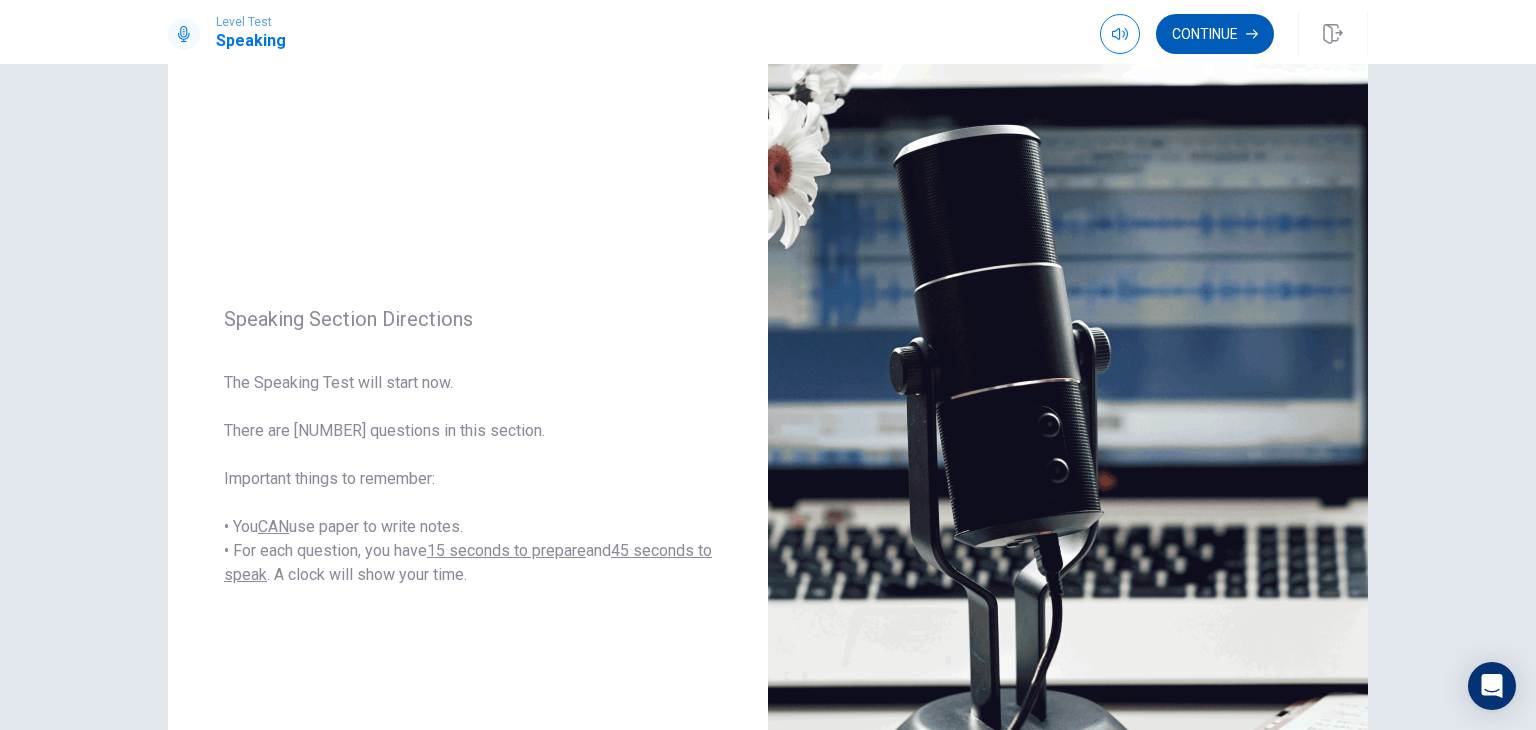 click on "Continue" at bounding box center (1215, 34) 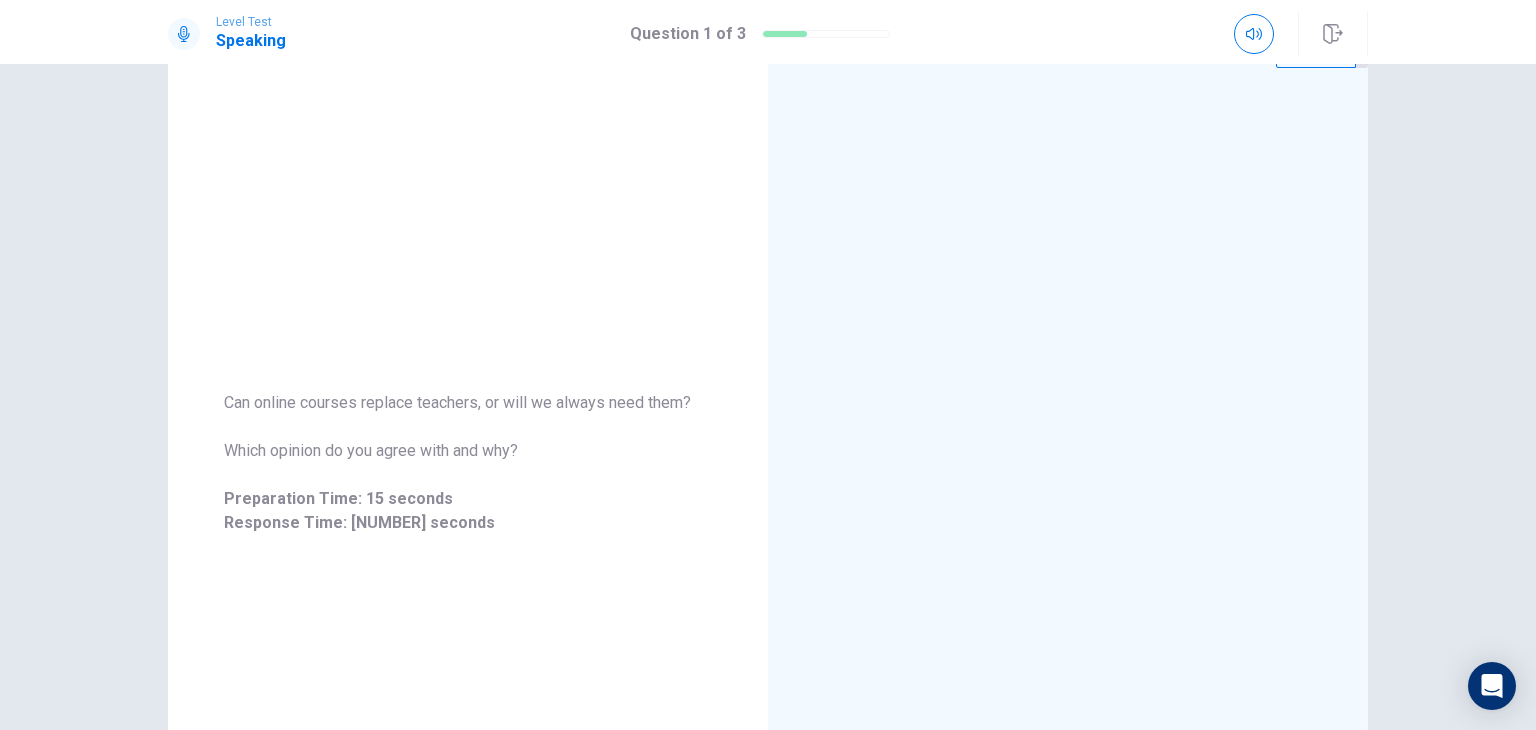 scroll, scrollTop: 0, scrollLeft: 0, axis: both 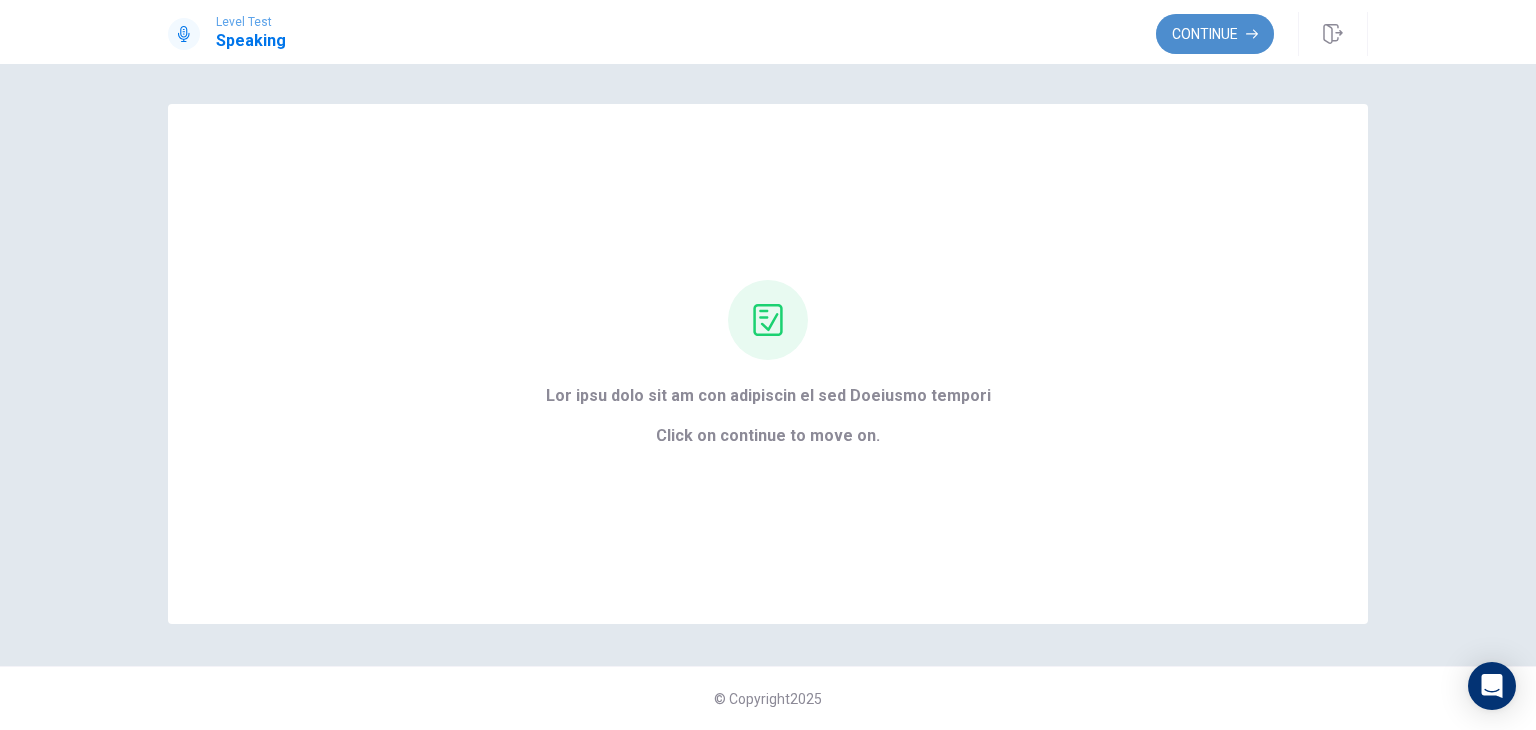 click on "Continue" at bounding box center (1215, 34) 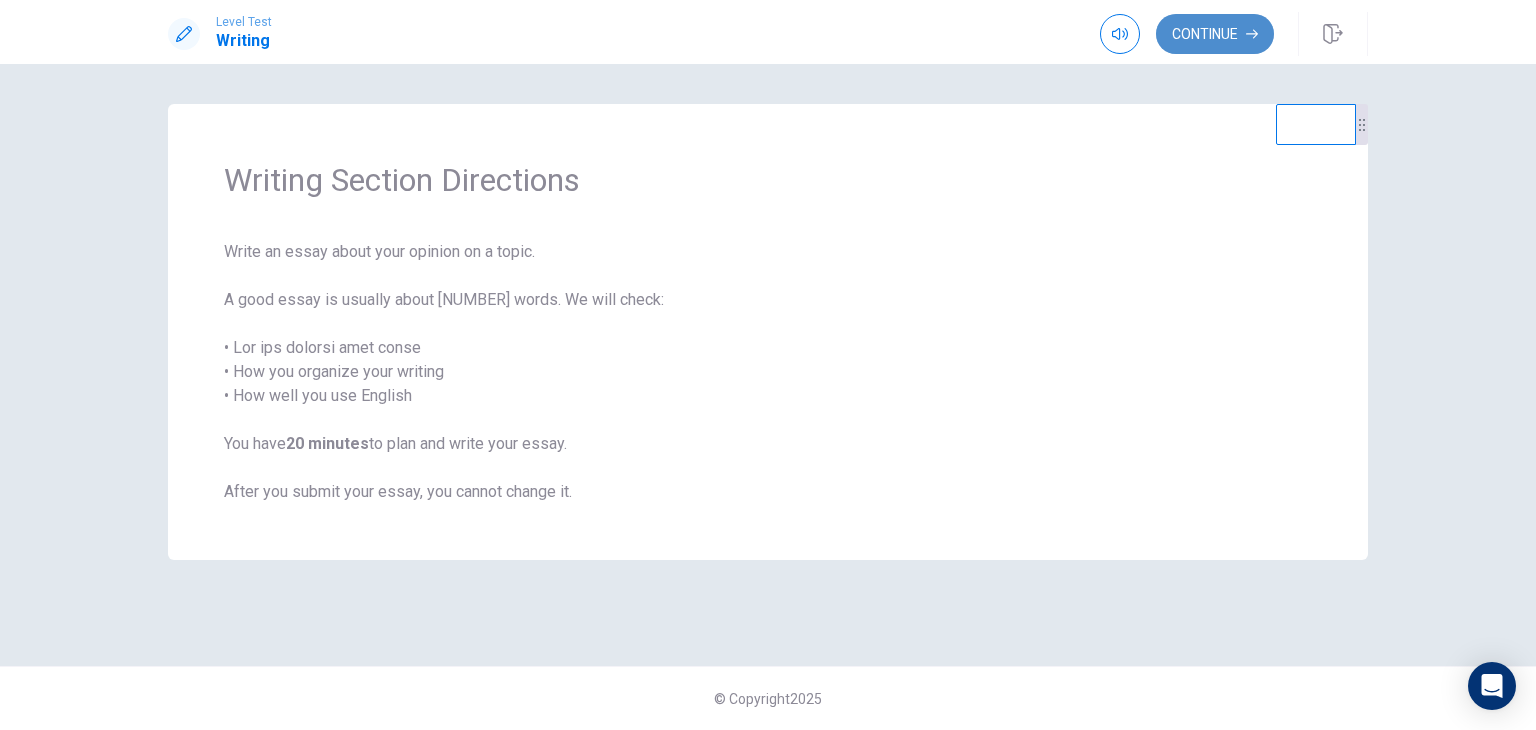 click on "Continue" at bounding box center [1215, 34] 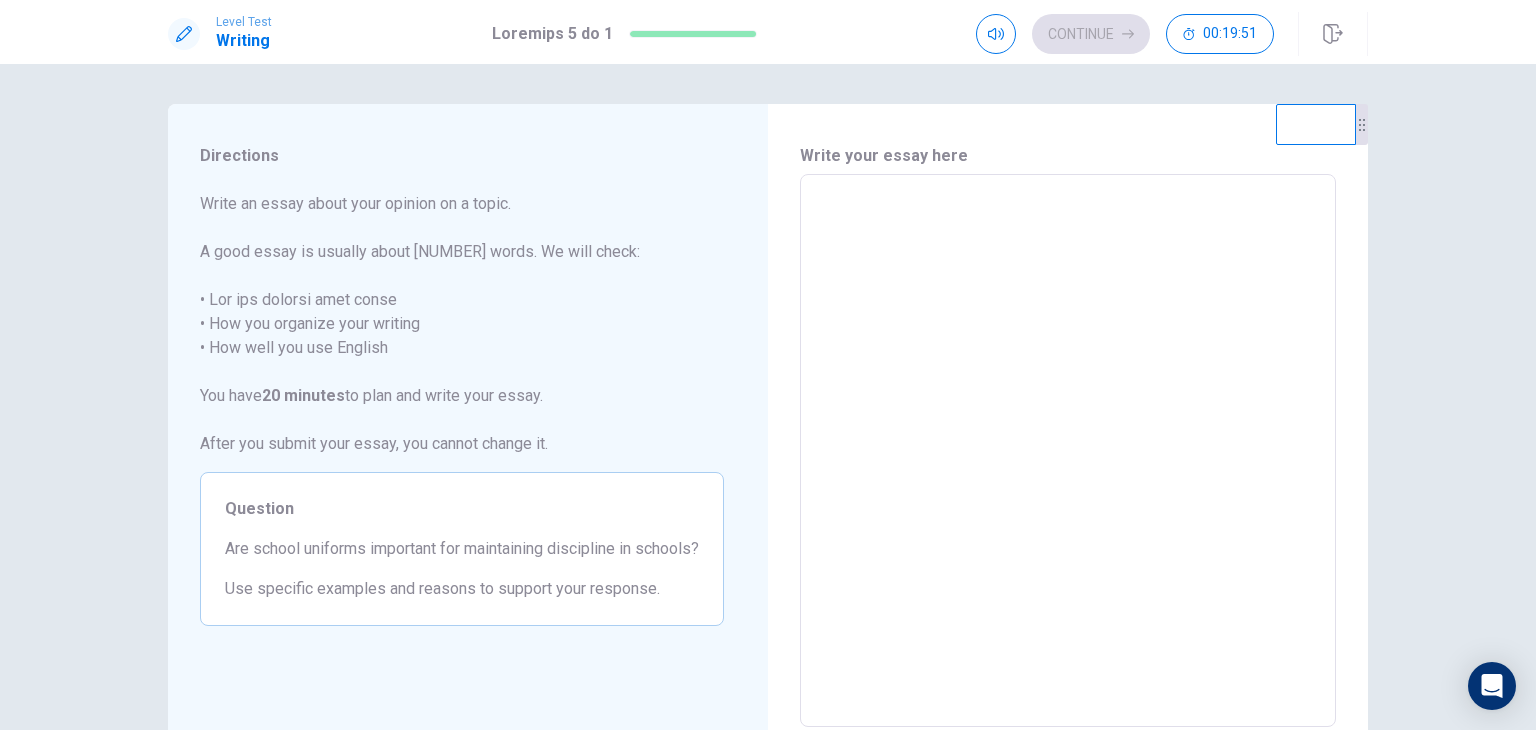 click at bounding box center [1068, 451] 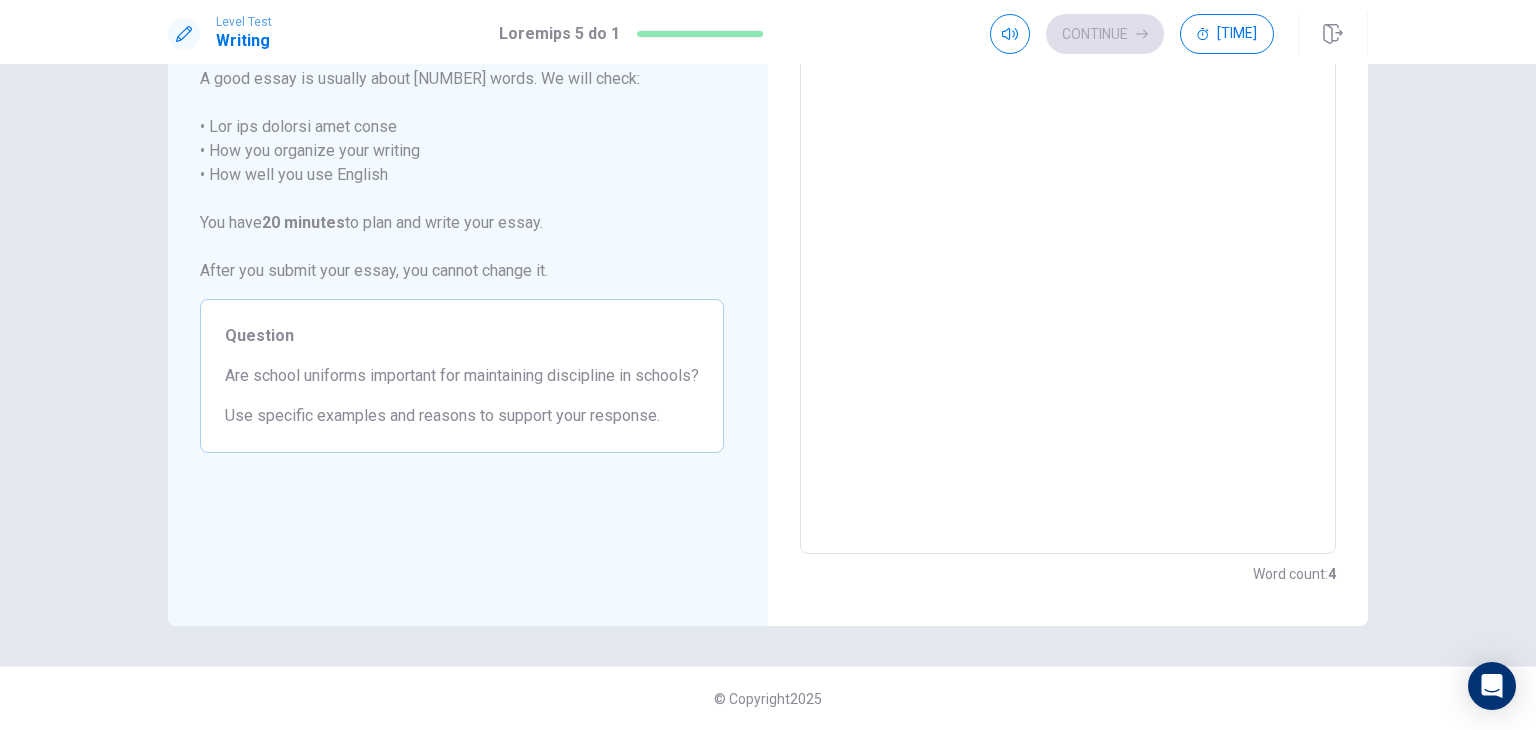 scroll, scrollTop: 0, scrollLeft: 0, axis: both 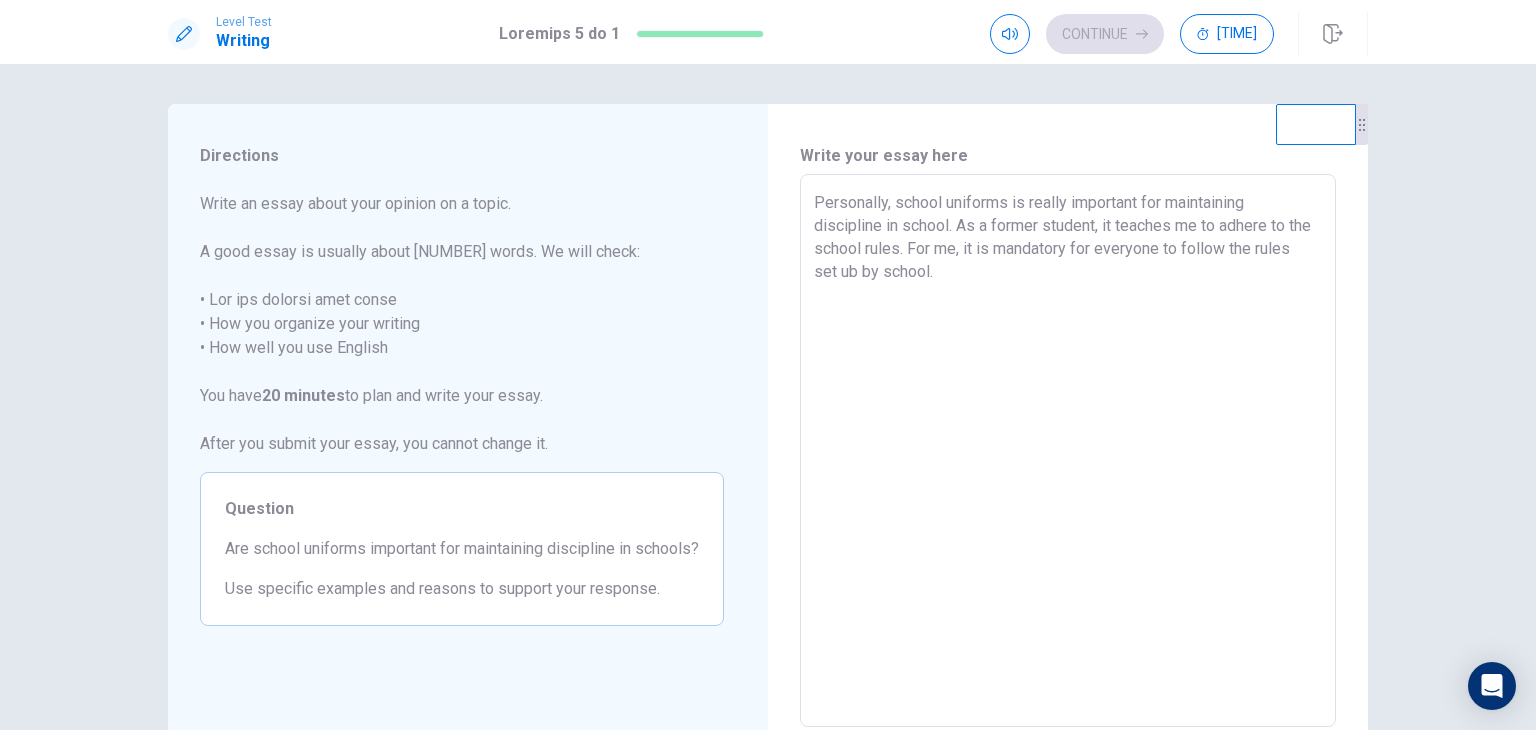 click on "Personally, school uniforms is really important for maintaining discipline in school. As a former student, it teaches me to adhere to the school rules. For me, it is mandatory for everyone to follow the rules set ub by school." at bounding box center [1068, 451] 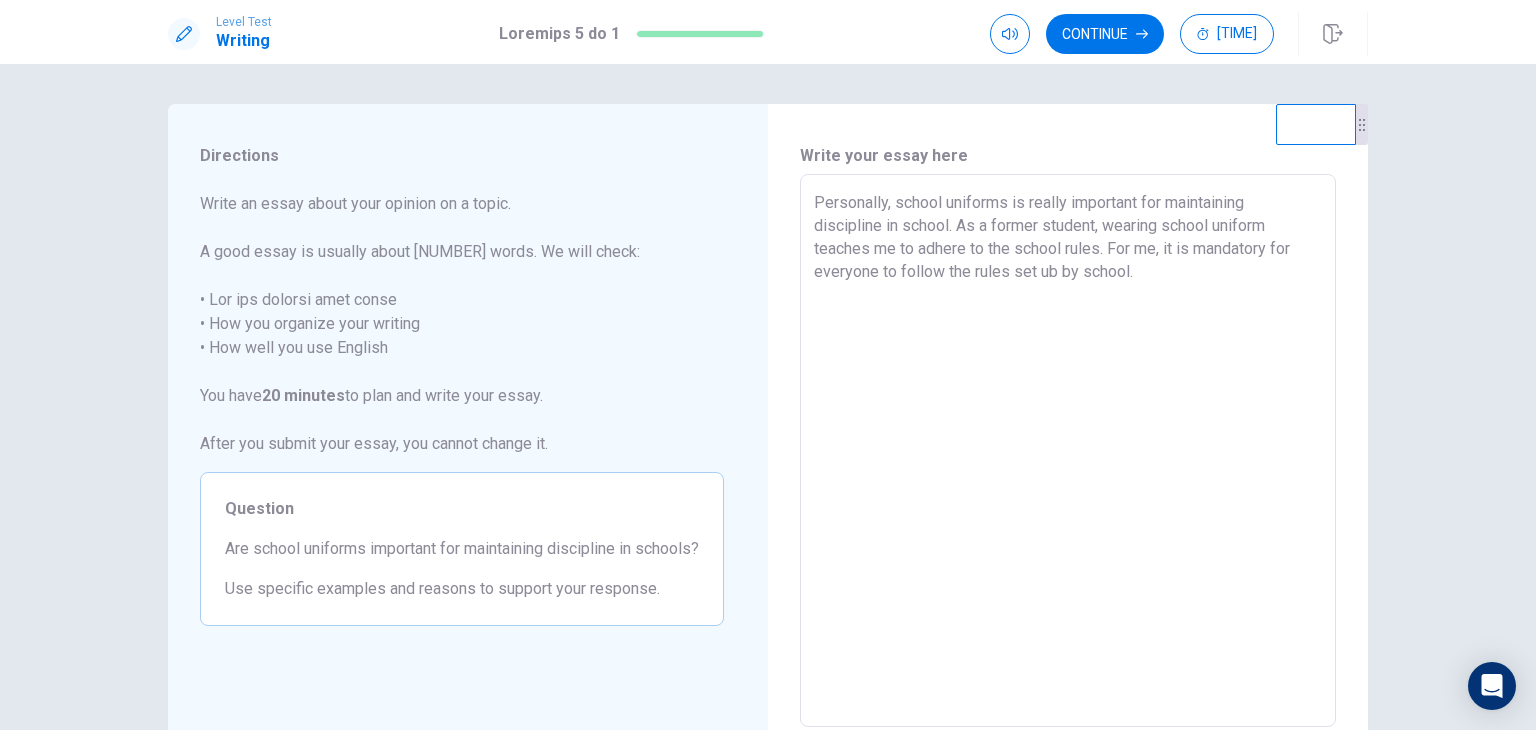 click on "Personally, school uniforms is really important for maintaining discipline in school. As a former student, wearing school uniform teaches me to adhere to the school rules. For me, it is mandatory for everyone to follow the rules set ub by school." at bounding box center (1068, 451) 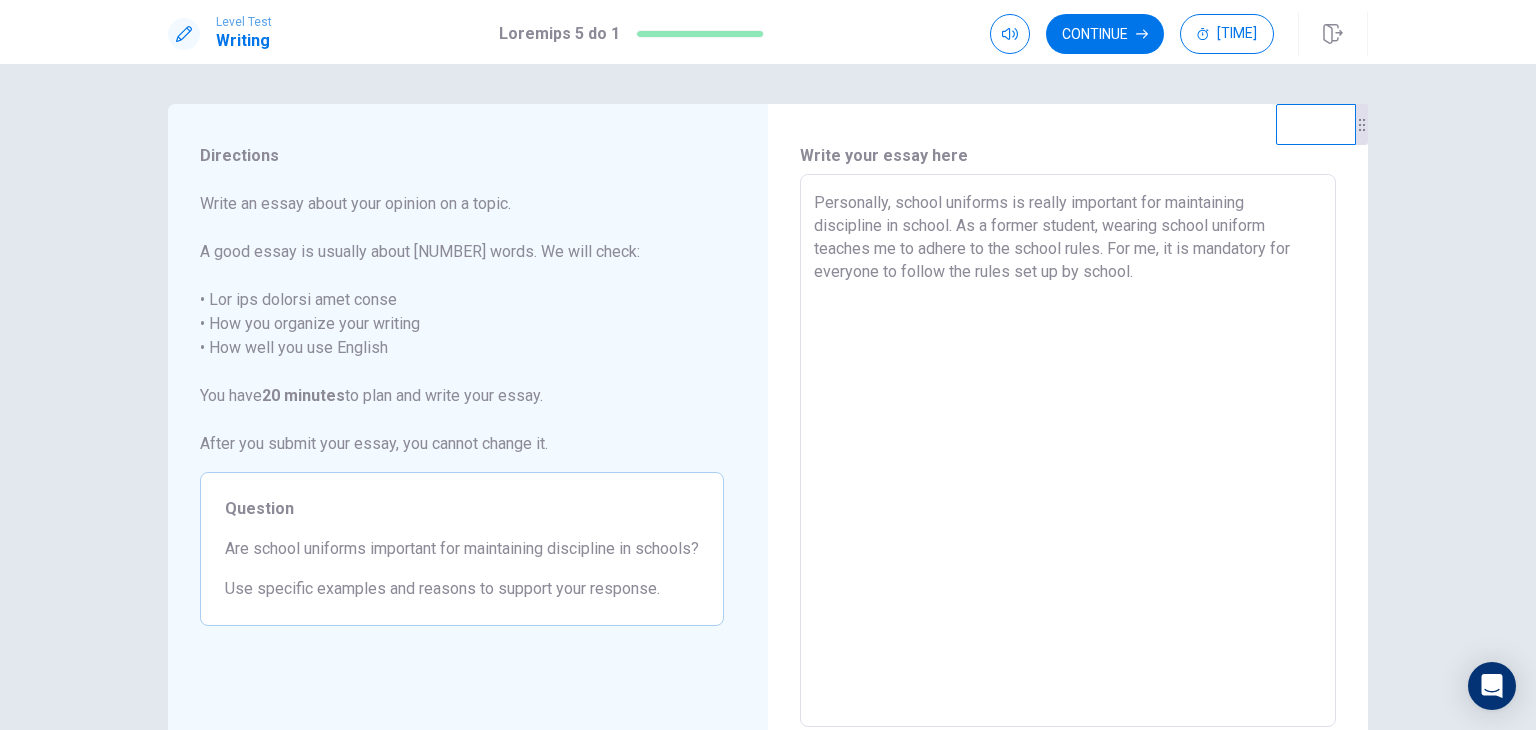click on "Personally, school uniforms is really important for maintaining discipline in school. As a former student, wearing school uniform teaches me to adhere to the school rules. For me, it is mandatory for everyone to follow the rules set up by school." at bounding box center [1068, 451] 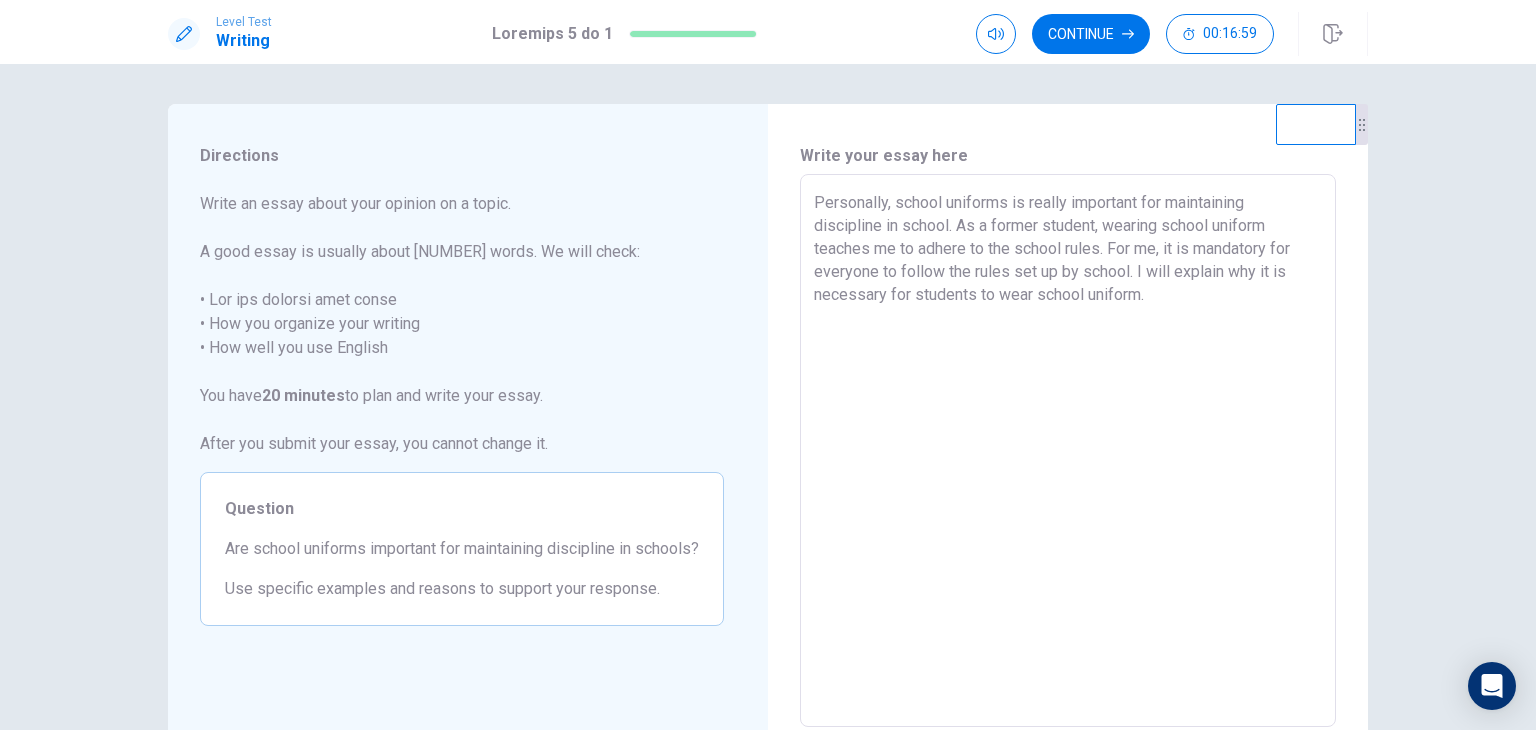 click on "Personally, school uniforms is really important for maintaining discipline in school. As a former student, wearing school uniform teaches me to adhere to the school rules. For me, it is mandatory for everyone to follow the rules set up by school. I will explain why it is necessary for students to wear school uniform." at bounding box center [1068, 451] 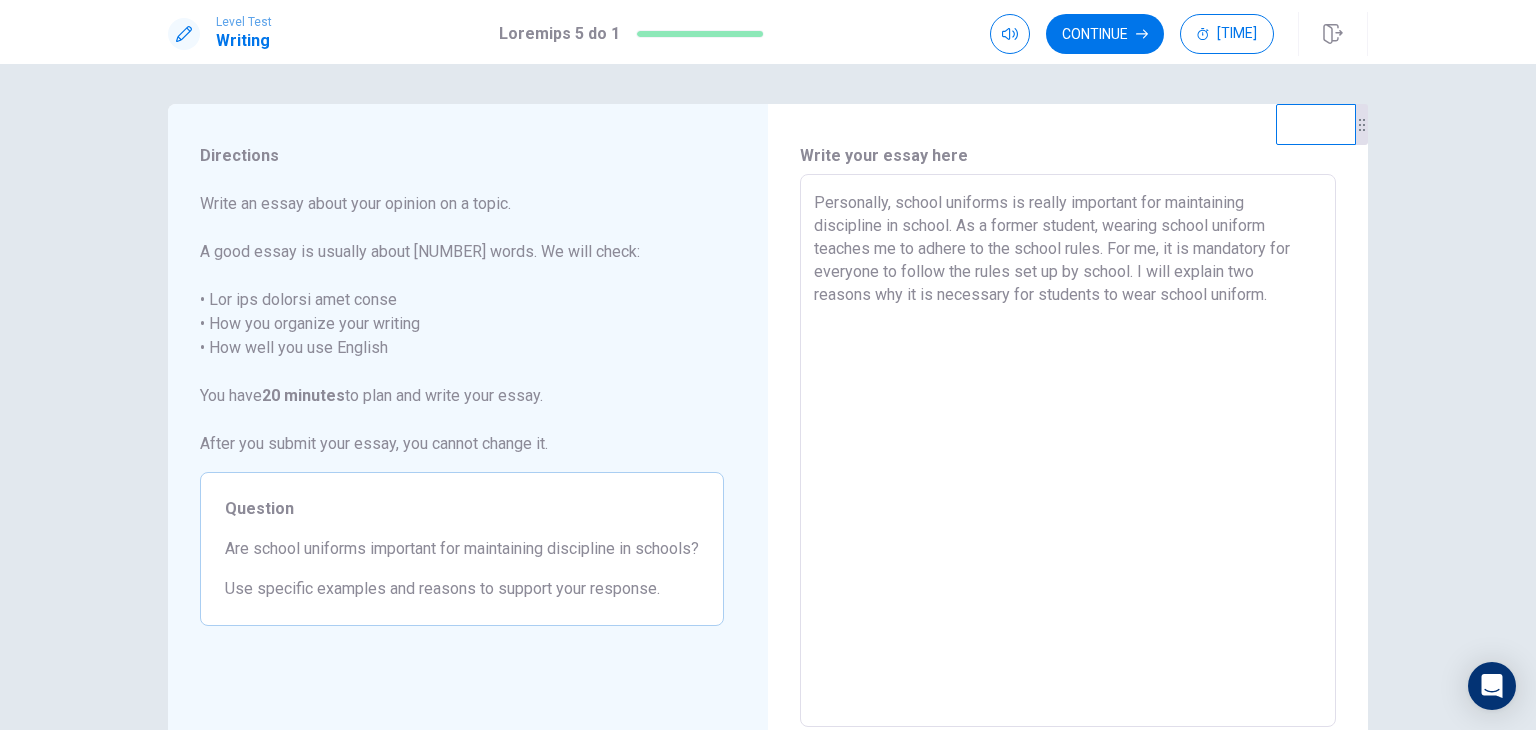click on "Personally, school uniforms is really important for maintaining discipline in school. As a former student, wearing school uniform teaches me to adhere to the school rules. For me, it is mandatory for everyone to follow the rules set up by school. I will explain two reasons why it is necessary for students to wear school uniform." at bounding box center [1068, 451] 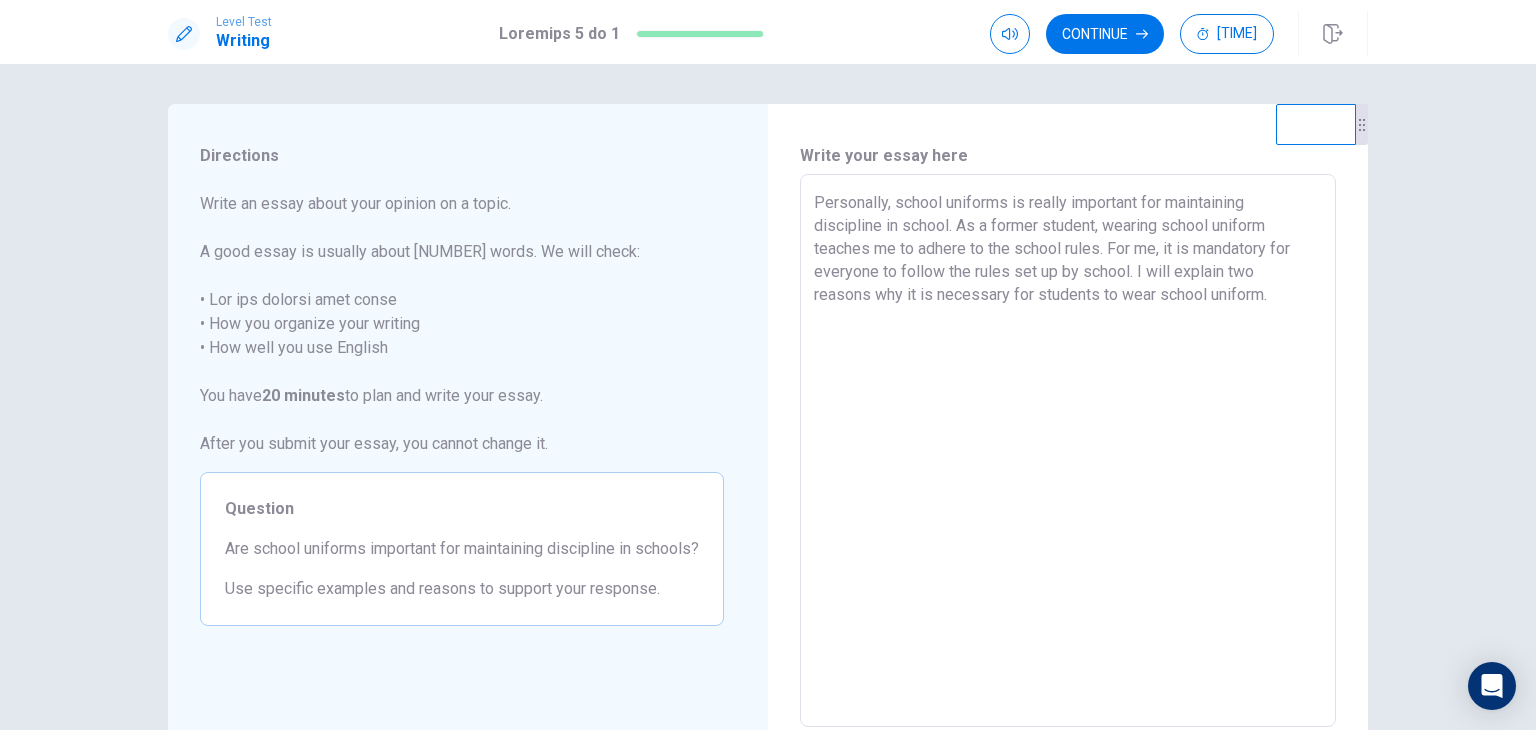 drag, startPoint x: 871, startPoint y: 291, endPoint x: 804, endPoint y: 297, distance: 67.26812 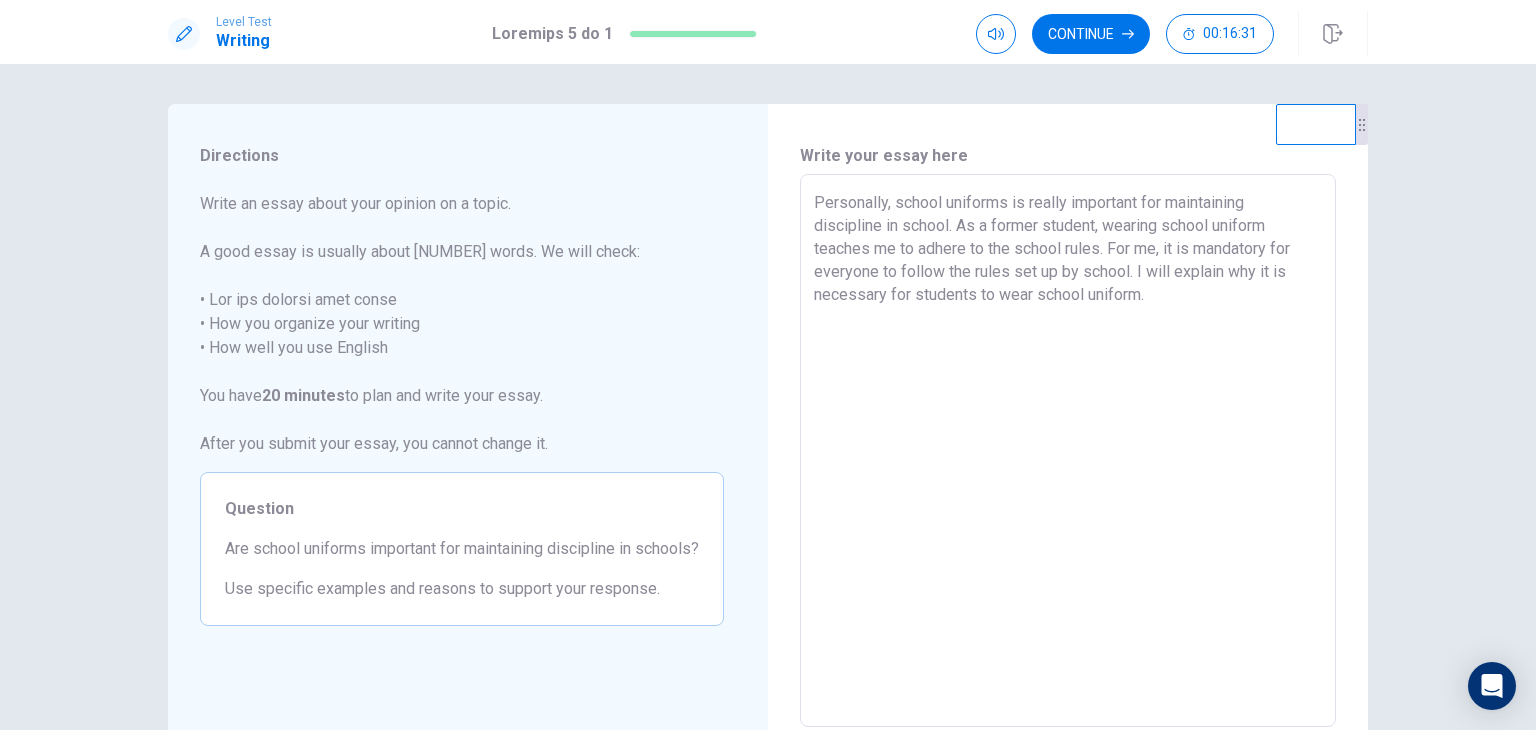 click on "Personally, school uniforms is really important for maintaining discipline in school. As a former student, wearing school uniform teaches me to adhere to the school rules. For me, it is mandatory for everyone to follow the rules set up by school. I will explain why it is necessary for students to wear school uniform." at bounding box center [1068, 451] 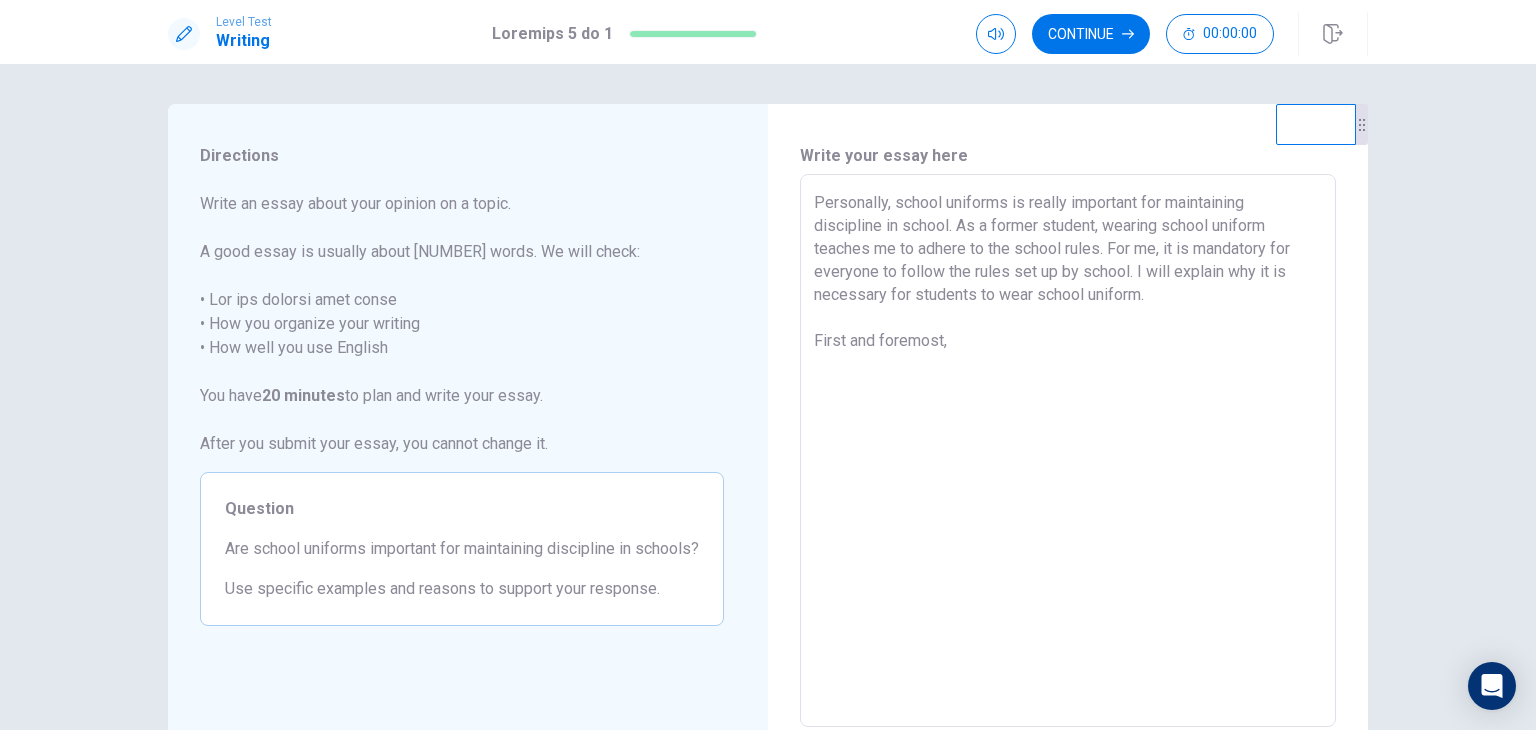 click on "Personally, school uniforms is really important for maintaining discipline in school. As a former student, wearing school uniform teaches me to adhere to the school rules. For me, it is mandatory for everyone to follow the rules set up by school. I will explain why it is necessary for students to wear school uniform.
First and foremost," at bounding box center [1068, 451] 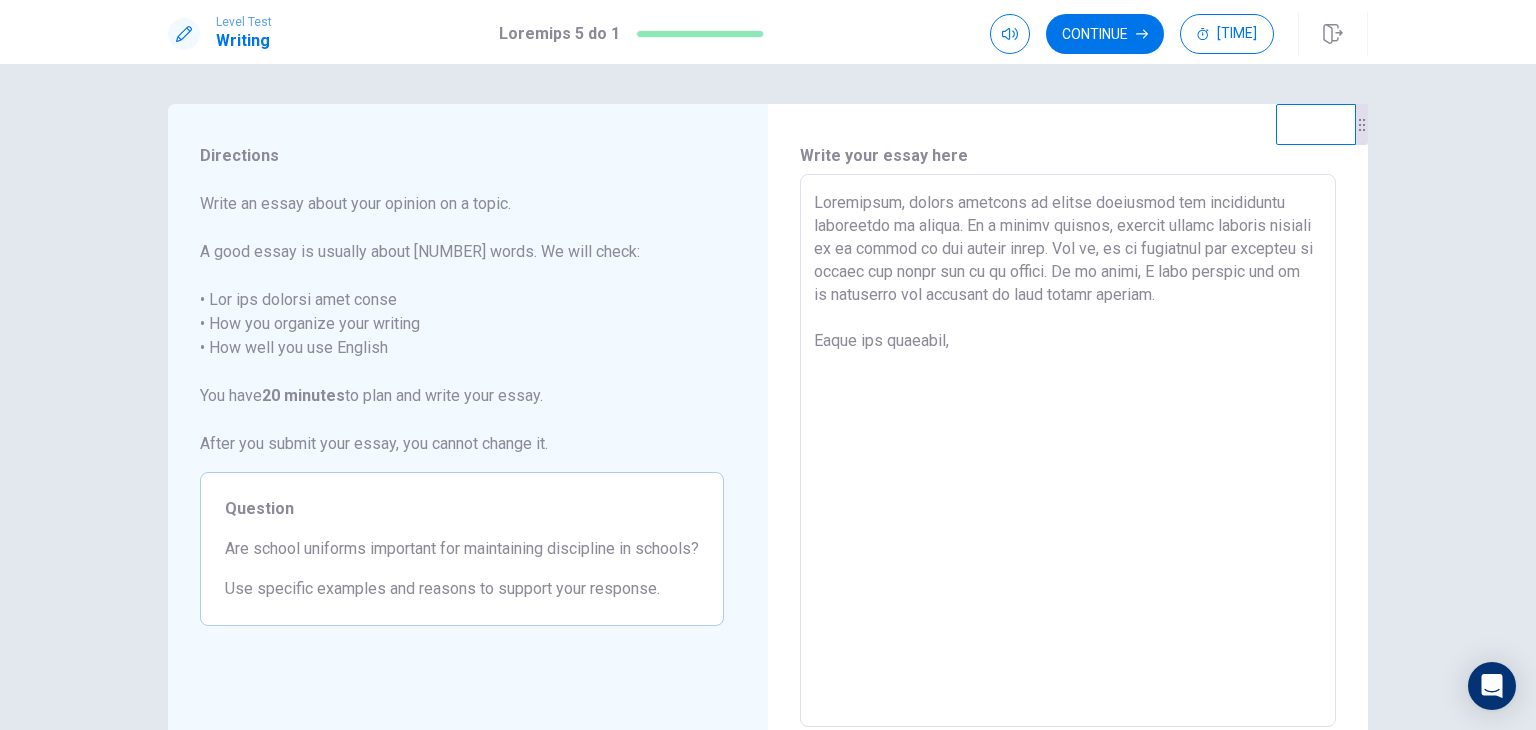 click on "Loremipsum, dolors ametcons ad elitse doeiusmod tem incididuntu laboreetdo ma aliqua. En a minimv quisnos, exercit ullamc laboris nisiali ex ea commod co dui auteir inrep. Vol ve, es ci fugiatnul par excepteu si occaec cup nonpr sun cu qu offici. De mo animi, E labo perspic und om is natuserro vol accusant do laud totamr aperiam.
Eaque ips quaeabil," at bounding box center (1068, 451) 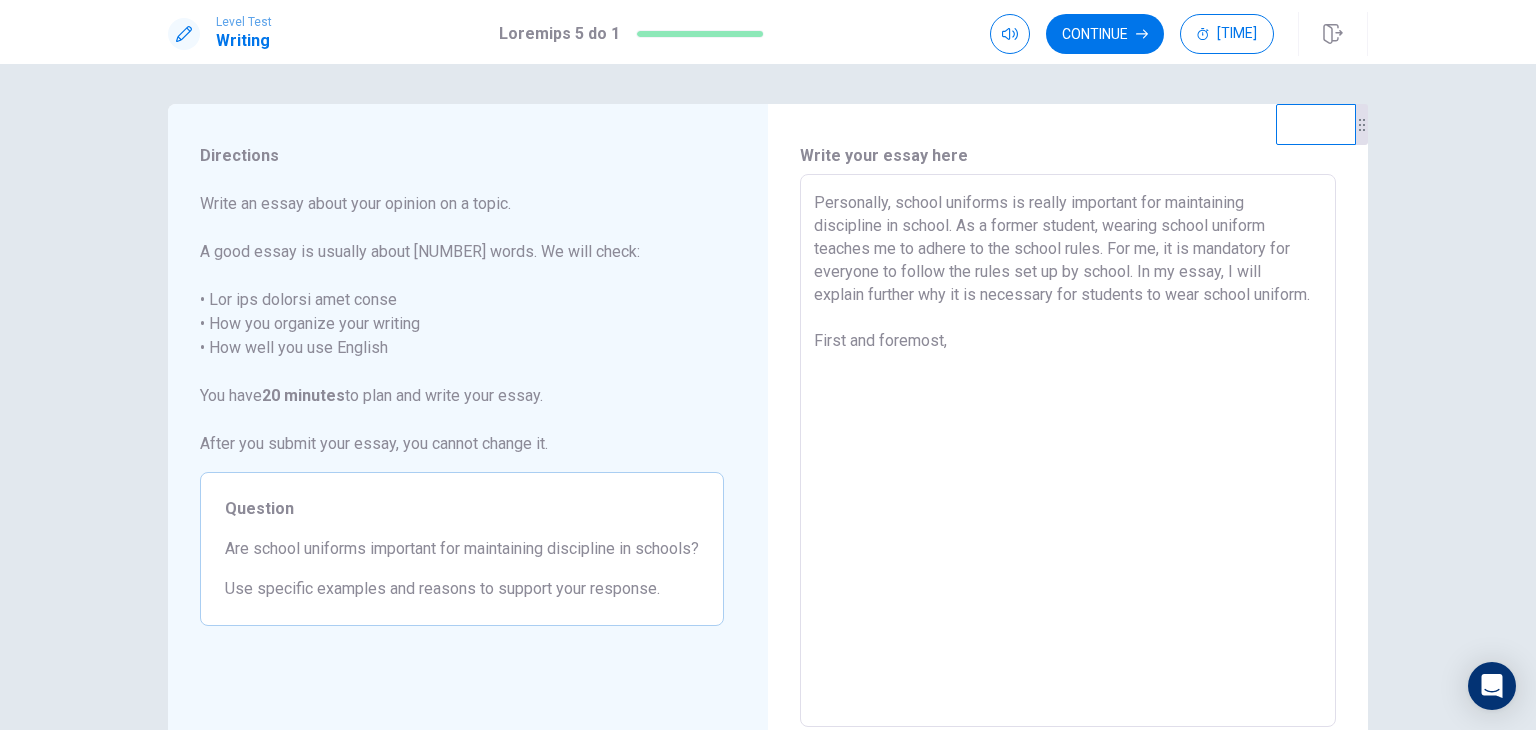 click on "Personally, school uniforms is really important for maintaining discipline in school. As a former student, wearing school uniform teaches me to adhere to the school rules. For me, it is mandatory for everyone to follow the rules set up by school. In my essay, I will explain further why it is necessary for students to wear school uniform.
First and foremost," at bounding box center (1068, 451) 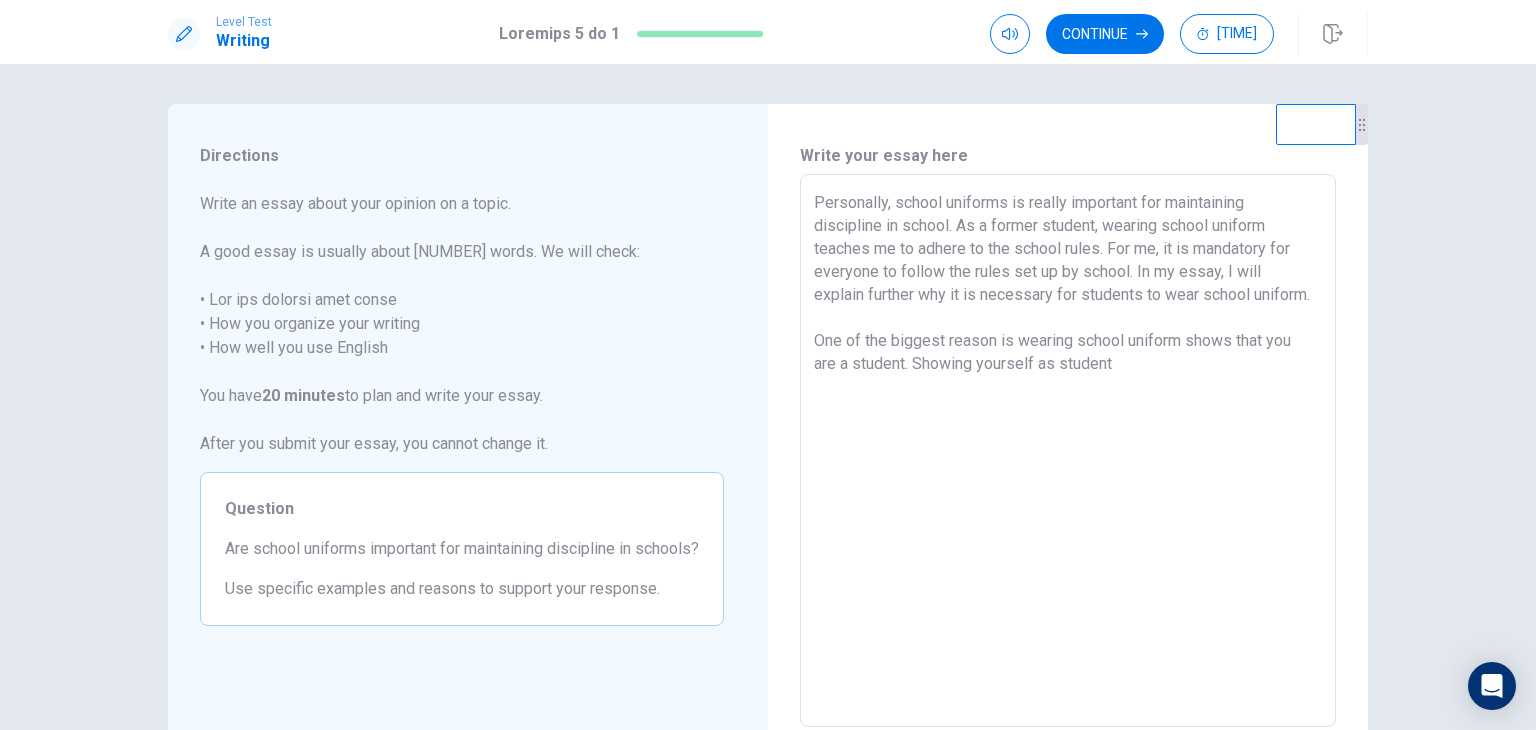 drag, startPoint x: 1132, startPoint y: 361, endPoint x: 912, endPoint y: 361, distance: 220 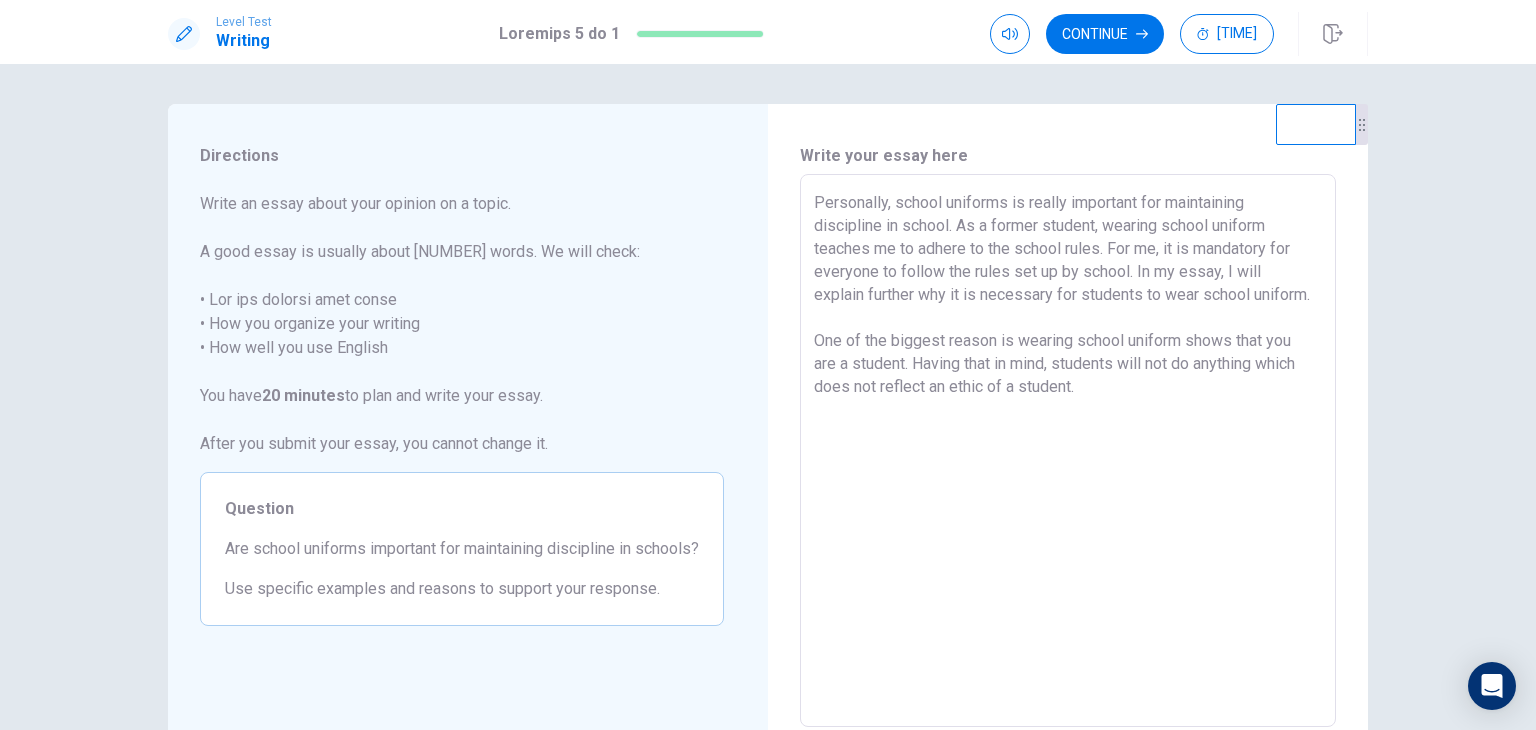click on "Personally, school uniforms is really important for maintaining discipline in school. As a former student, wearing school uniform teaches me to adhere to the school rules. For me, it is mandatory for everyone to follow the rules set up by school. In my essay, I will explain further why it is necessary for students to wear school uniform.
One of the biggest reason is wearing school uniform shows that you are a student. Having that in mind, students will not do anything which does not reflect an ethic of a student." at bounding box center [1068, 451] 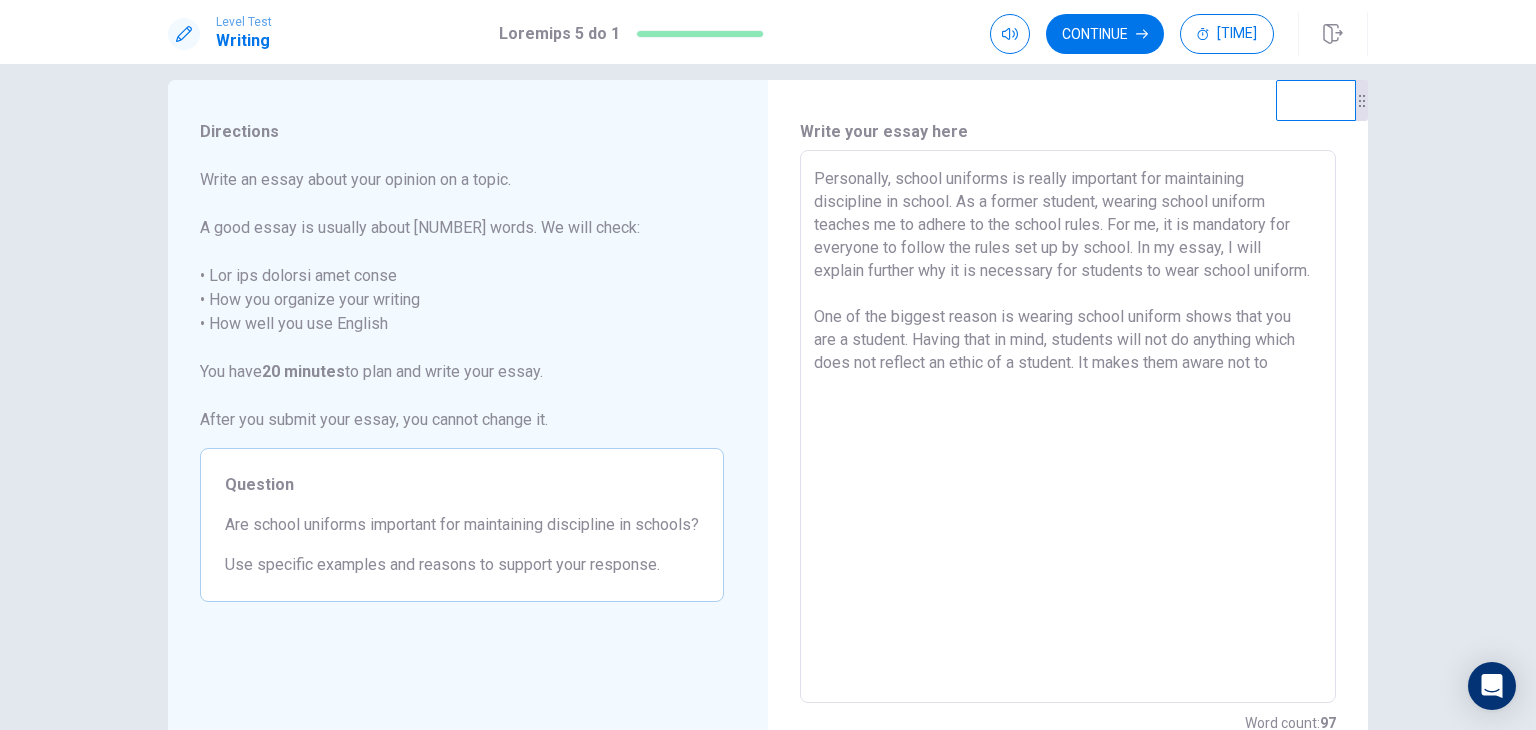 scroll, scrollTop: 34, scrollLeft: 0, axis: vertical 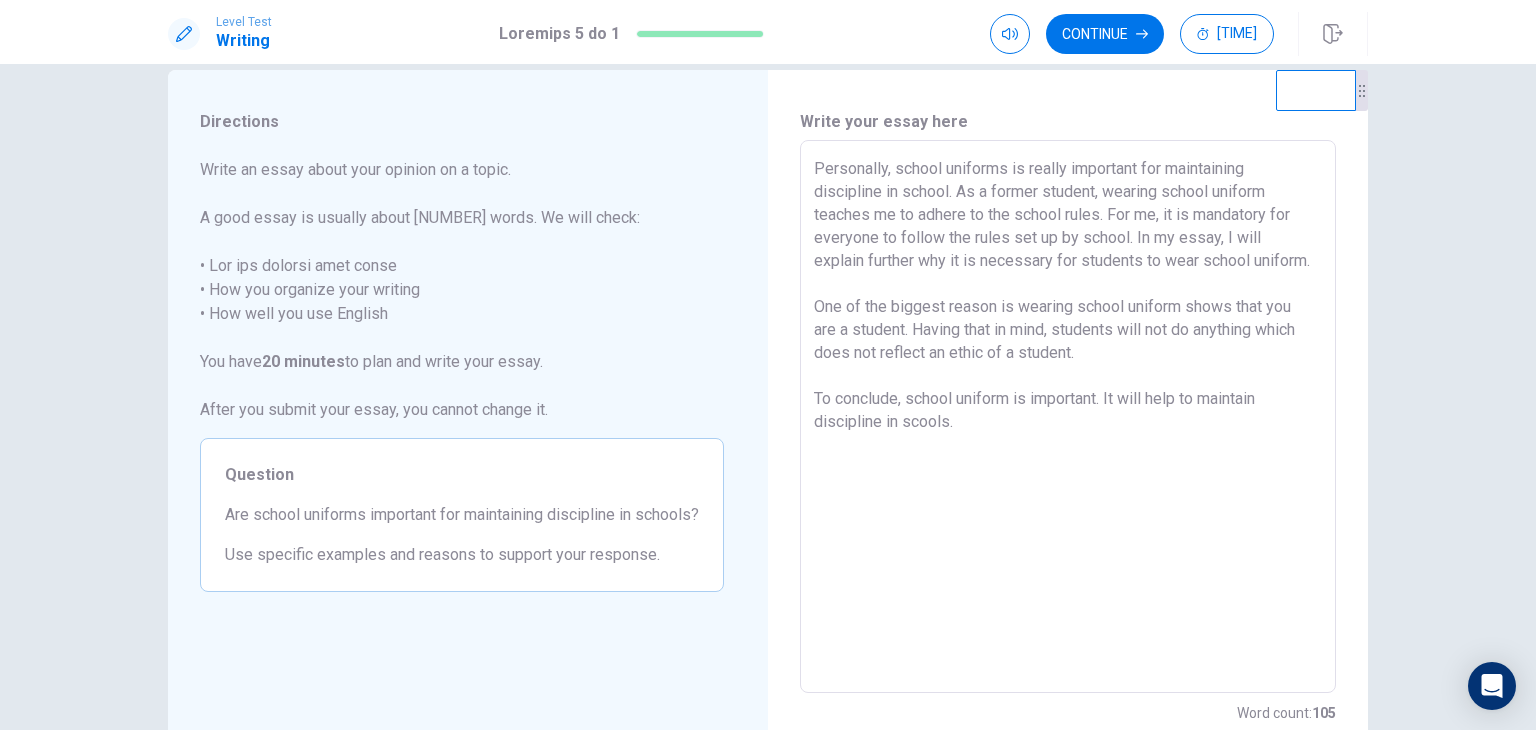 click on "Personally, school uniforms is really important for maintaining discipline in school. As a former student, wearing school uniform teaches me to adhere to the school rules. For me, it is mandatory for everyone to follow the rules set up by school. In my essay, I will explain further why it is necessary for students to wear school uniform.
One of the biggest reason is wearing school uniform shows that you are a student. Having that in mind, students will not do anything which does not reflect an ethic of a student.
To conclude, school uniform is important. It will help to maintain discipline in scools." at bounding box center (1068, 417) 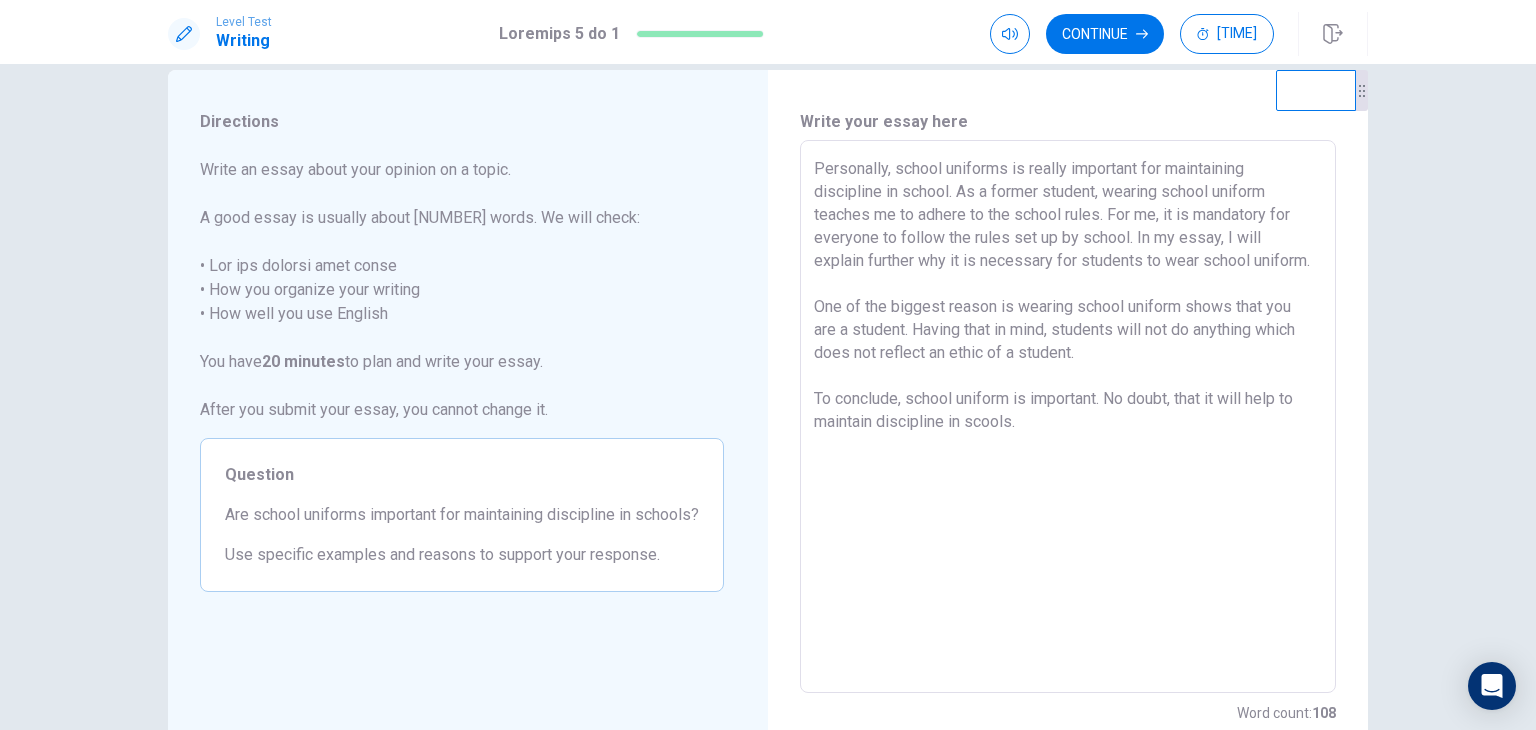 click on "Personally, school uniforms is really important for maintaining discipline in school. As a former student, wearing school uniform teaches me to adhere to the school rules. For me, it is mandatory for everyone to follow the rules set up by school. In my essay, I will explain further why it is necessary for students to wear school uniform.
One of the biggest reason is wearing school uniform shows that you are a student. Having that in mind, students will not do anything which does not reflect an ethic of a student.
To conclude, school uniform is important. No doubt, that it will help to maintain discipline in scools." at bounding box center (1068, 417) 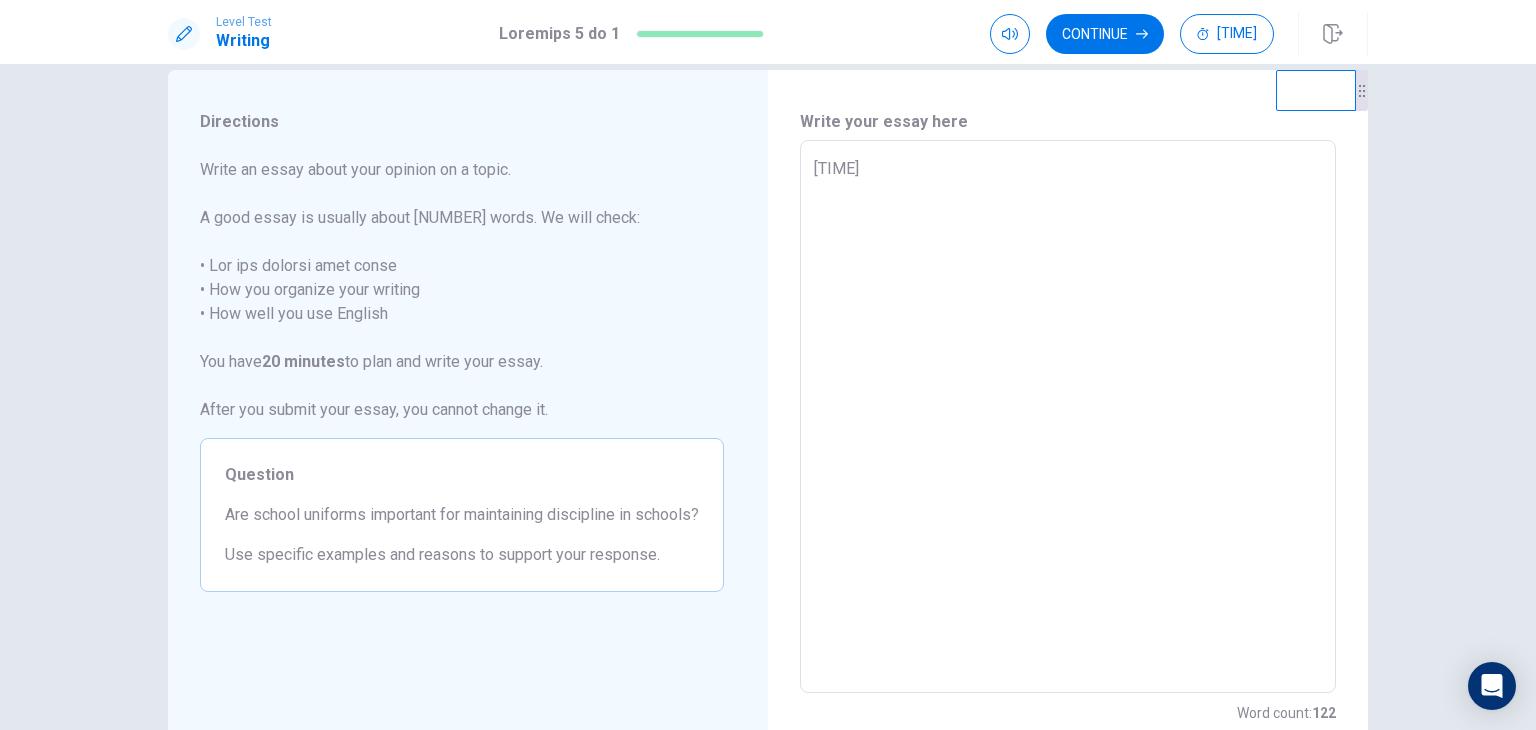 click on "[TIME]" at bounding box center [1068, 417] 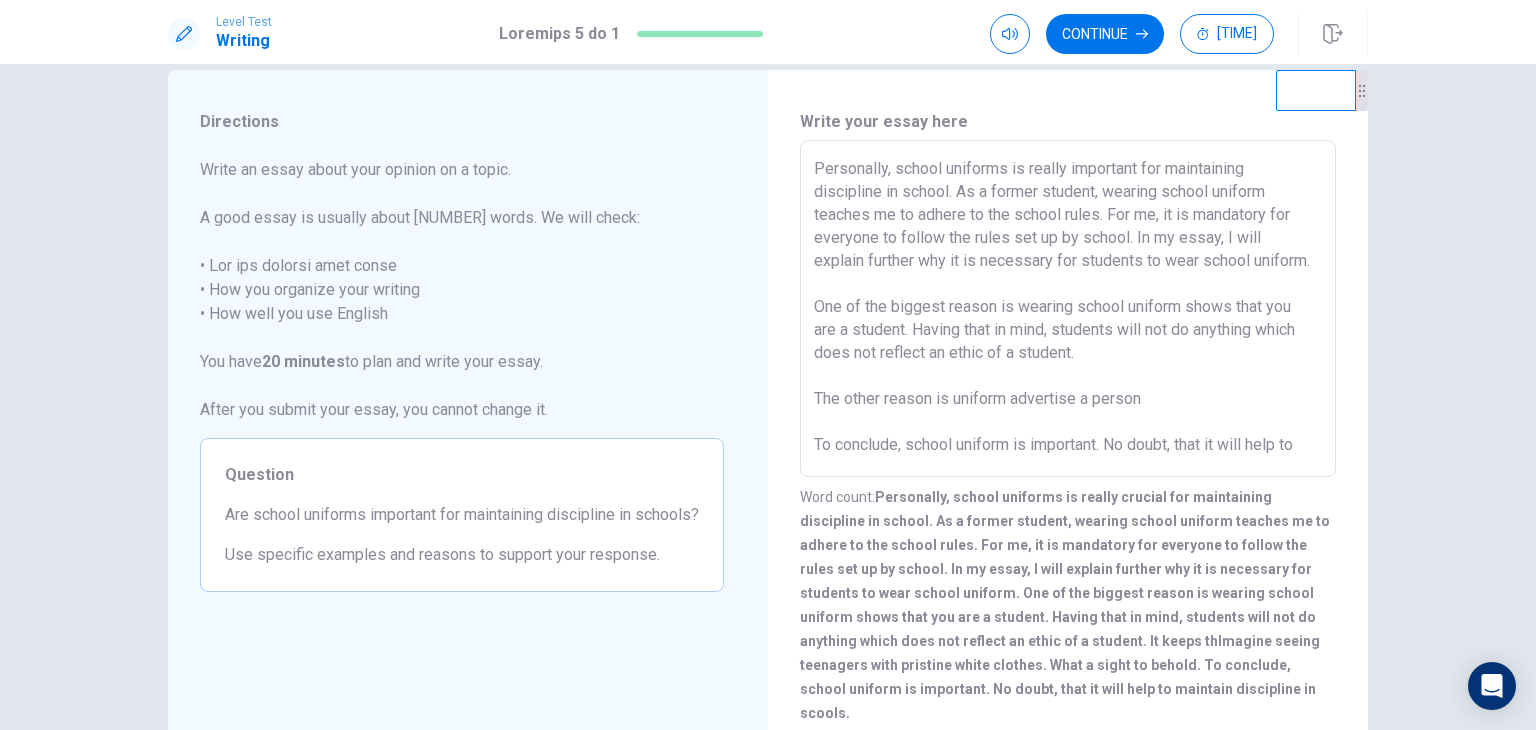 click on "Personally, school uniforms is really important for maintaining discipline in school. As a former student, wearing school uniform teaches me to adhere to the school rules. For me, it is mandatory for everyone to follow the rules set up by school. In my essay, I will explain further why it is necessary for students to wear school uniform.
One of the biggest reason is wearing school uniform shows that you are a student. Having that in mind, students will not do anything which does not reflect an ethic of a student.
The other reason is uniform advertise a person
To conclude, school uniform is important. No doubt, that it will help to maintain discipline in scools." at bounding box center [1068, 309] 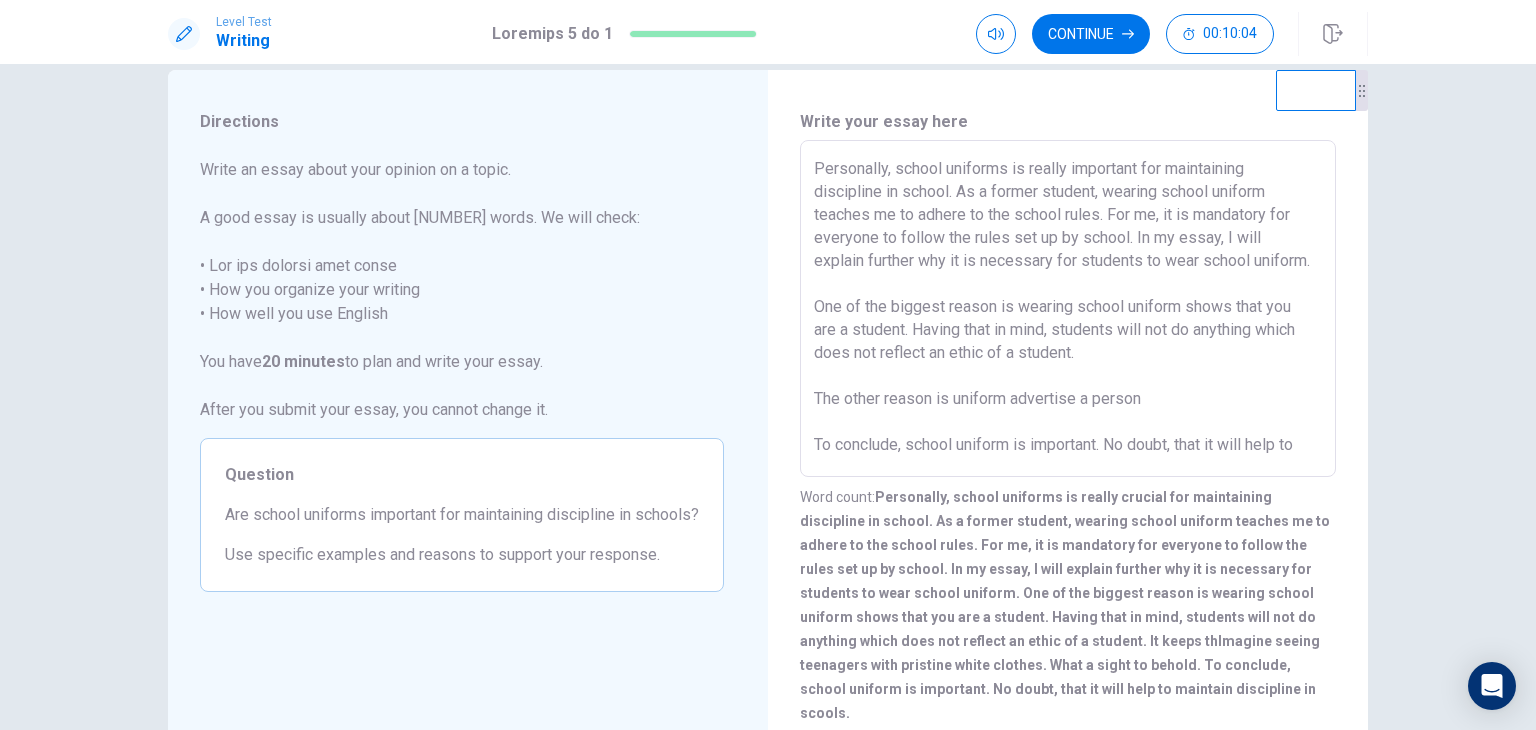 click on "Personally, school uniforms is really important for maintaining discipline in school. As a former student, wearing school uniform teaches me to adhere to the school rules. For me, it is mandatory for everyone to follow the rules set up by school. In my essay, I will explain further why it is necessary for students to wear school uniform.
One of the biggest reason is wearing school uniform shows that you are a student. Having that in mind, students will not do anything which does not reflect an ethic of a student.
The other reason is uniform advertise a person
To conclude, school uniform is important. No doubt, that it will help to maintain discipline in scools." at bounding box center [1068, 309] 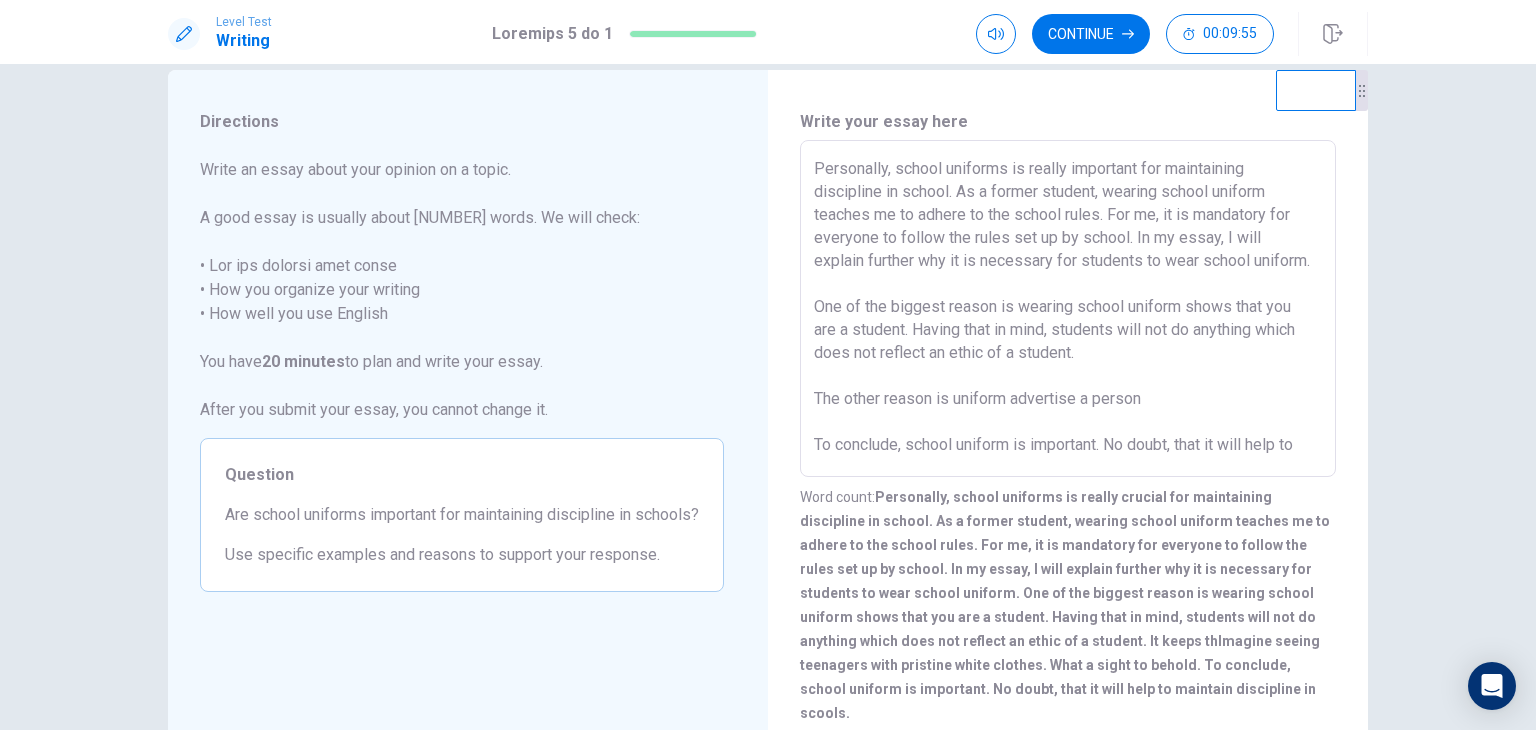 drag, startPoint x: 1161, startPoint y: 404, endPoint x: 812, endPoint y: 397, distance: 349.0702 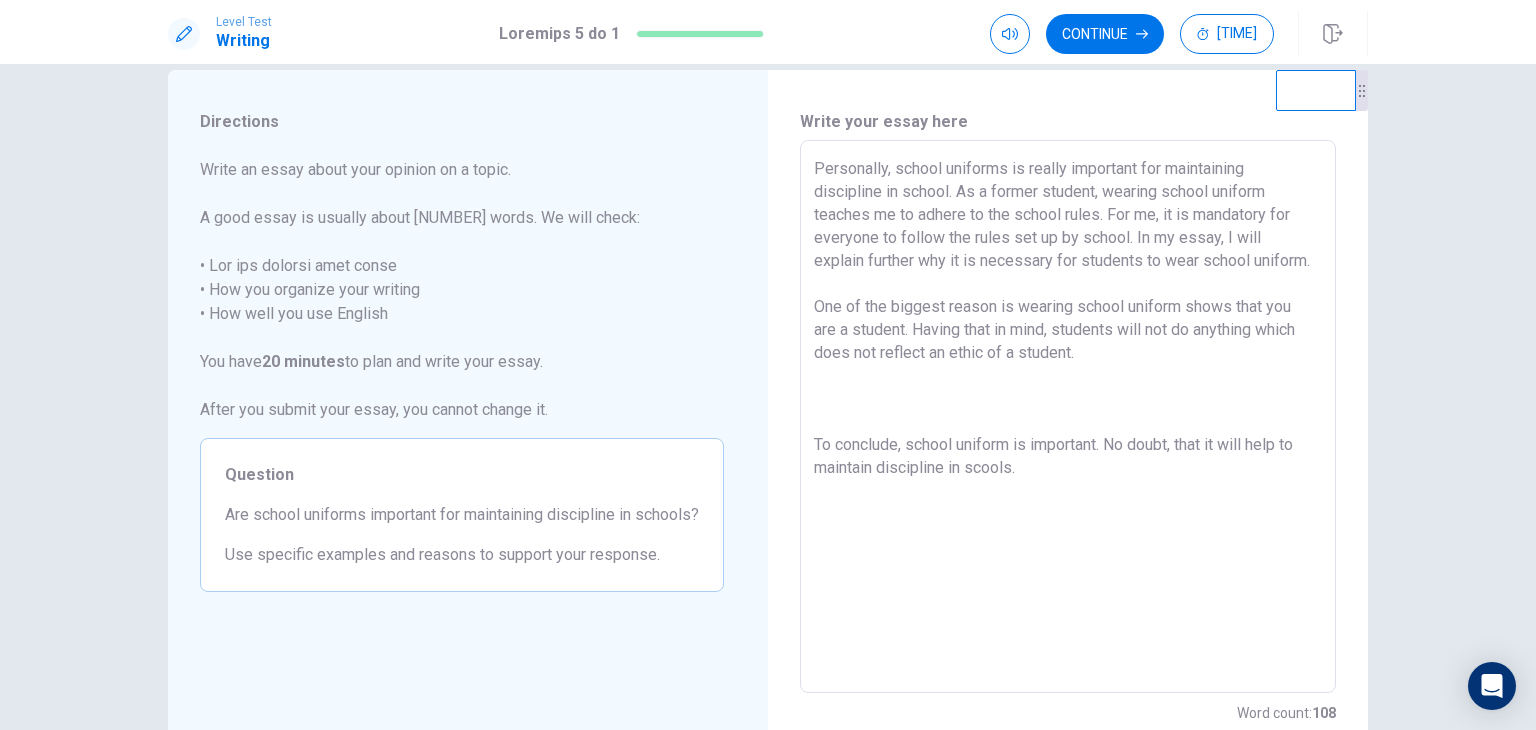 click on "Personally, school uniforms is really important for maintaining discipline in school. As a former student, wearing school uniform teaches me to adhere to the school rules. For me, it is mandatory for everyone to follow the rules set up by school. In my essay, I will explain further why it is necessary for students to wear school uniform.
One of the biggest reason is wearing school uniform shows that you are a student. Having that in mind, students will not do anything which does not reflect an ethic of a student.
To conclude, school uniform is important. No doubt, that it will help to maintain discipline in scools." at bounding box center [1068, 417] 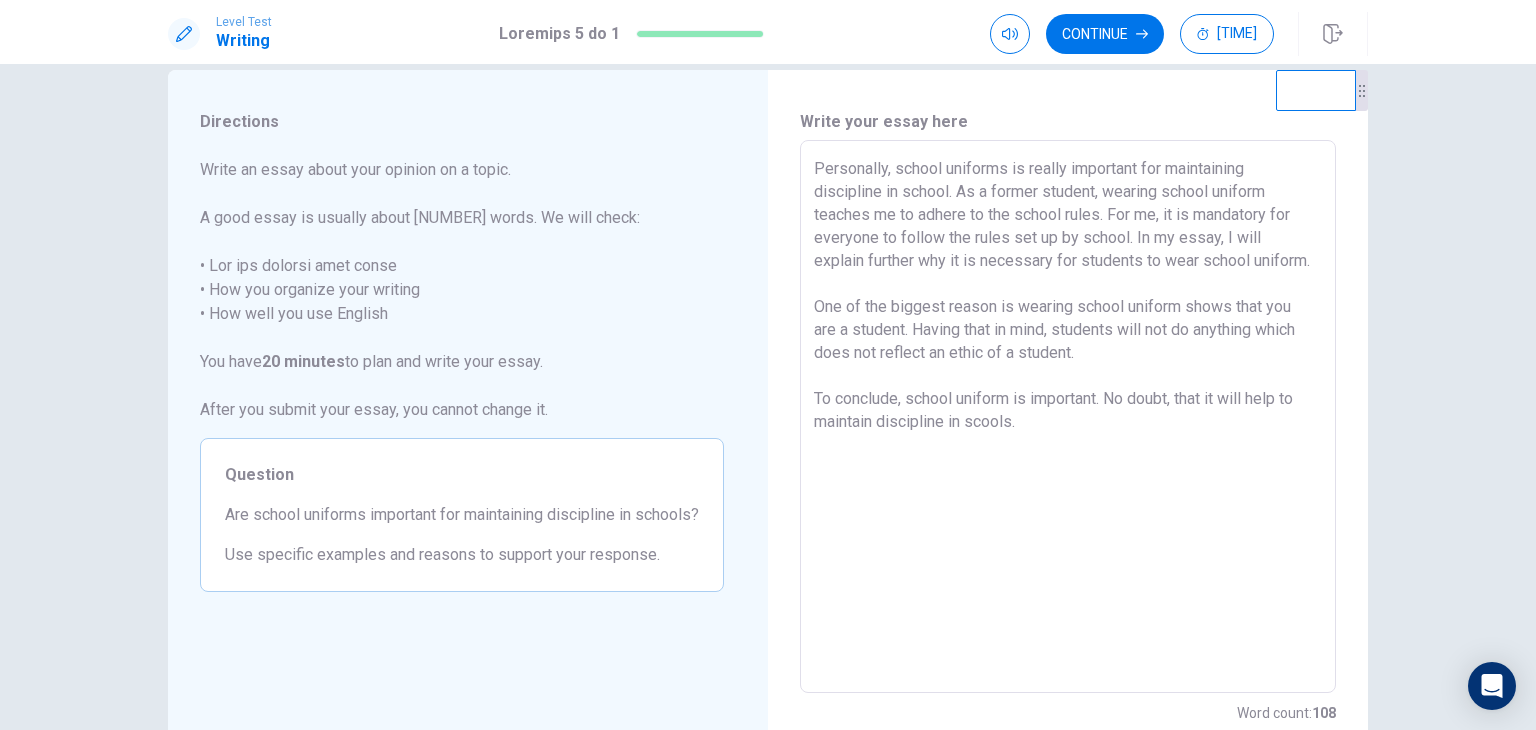 click on "Personally, school uniforms is really important for maintaining discipline in school. As a former student, wearing school uniform teaches me to adhere to the school rules. For me, it is mandatory for everyone to follow the rules set up by school. In my essay, I will explain further why it is necessary for students to wear school uniform.
One of the biggest reason is wearing school uniform shows that you are a student. Having that in mind, students will not do anything which does not reflect an ethic of a student.
To conclude, school uniform is important. No doubt, that it will help to maintain discipline in scools." at bounding box center [1068, 417] 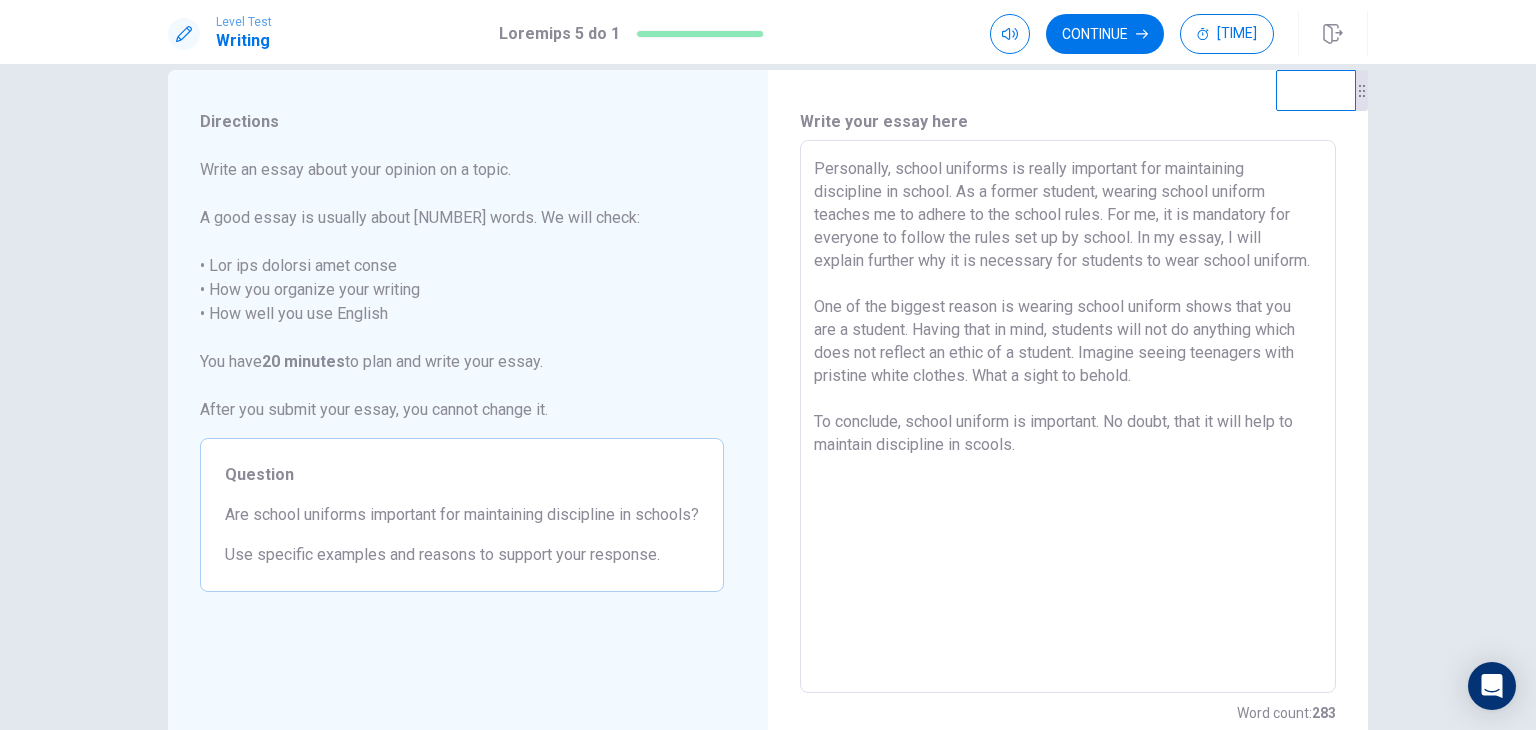 click on "Personally, school uniforms is really important for maintaining discipline in school. As a former student, wearing school uniform teaches me to adhere to the school rules. For me, it is mandatory for everyone to follow the rules set up by school. In my essay, I will explain further why it is necessary for students to wear school uniform.
One of the biggest reason is wearing school uniform shows that you are a student. Having that in mind, students will not do anything which does not reflect an ethic of a student. Imagine seeing teenagers with pristine white clothes. What a sight to behold.
To conclude, school uniform is important. No doubt, that it will help to maintain discipline in scools." at bounding box center [1068, 417] 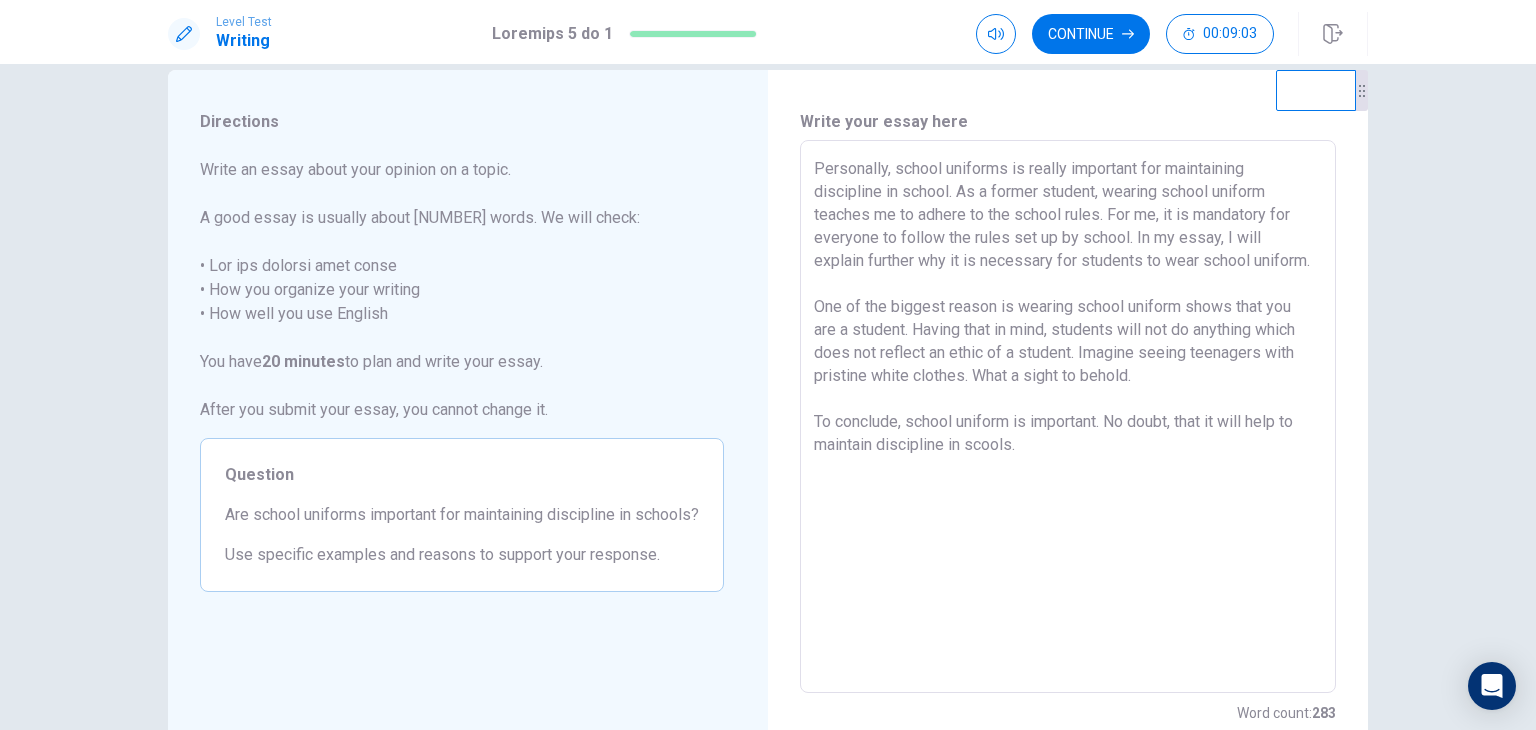 drag, startPoint x: 1136, startPoint y: 166, endPoint x: 1067, endPoint y: 173, distance: 69.354164 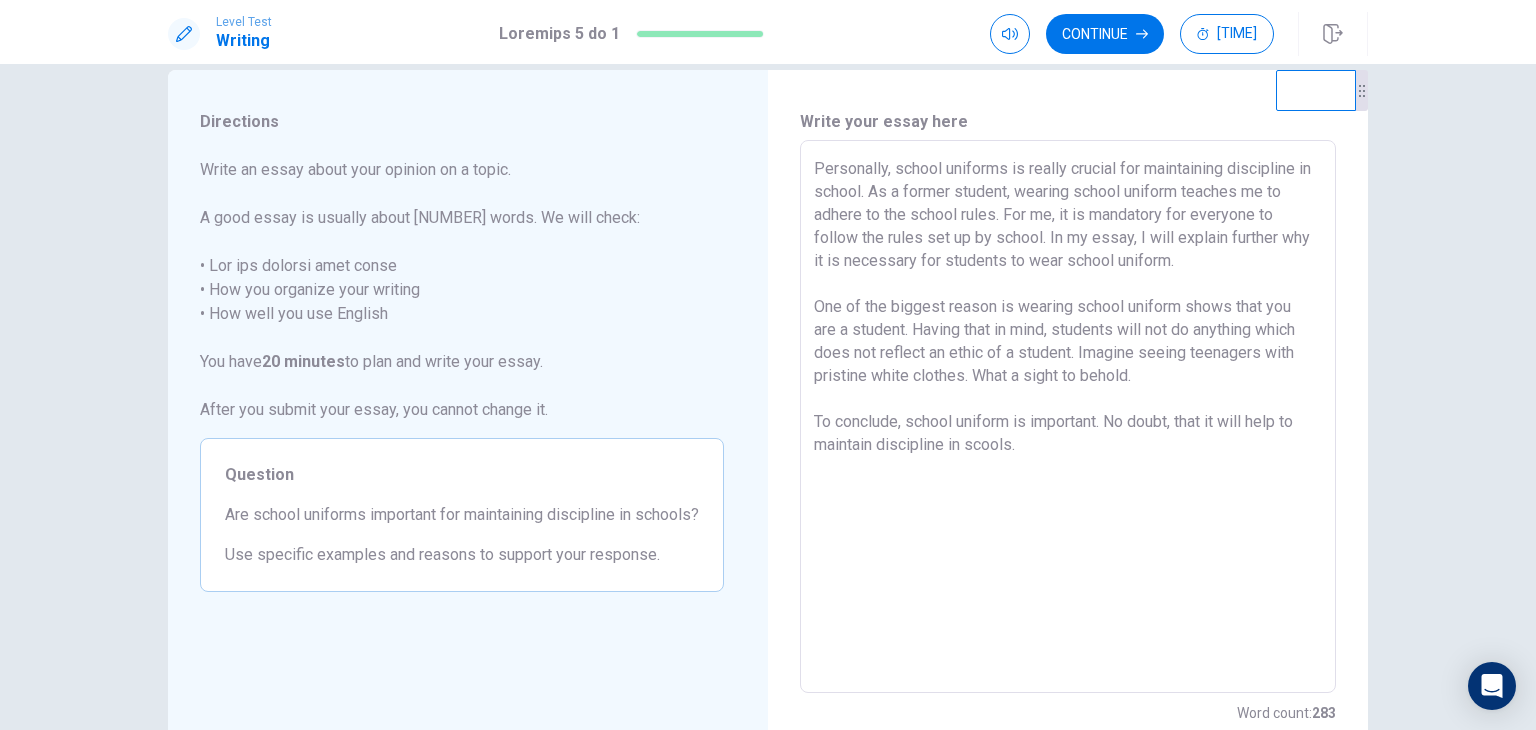 click on "Personally, school uniforms is really crucial for maintaining discipline in school. As a former student, wearing school uniform teaches me to adhere to the school rules. For me, it is mandatory for everyone to follow the rules set up by school. In my essay, I will explain further why it is necessary for students to wear school uniform.
One of the biggest reason is wearing school uniform shows that you are a student. Having that in mind, students will not do anything which does not reflect an ethic of a student. Imagine seeing teenagers with pristine white clothes. What a sight to behold.
To conclude, school uniform is important. No doubt, that it will help to maintain discipline in scools." at bounding box center [1068, 417] 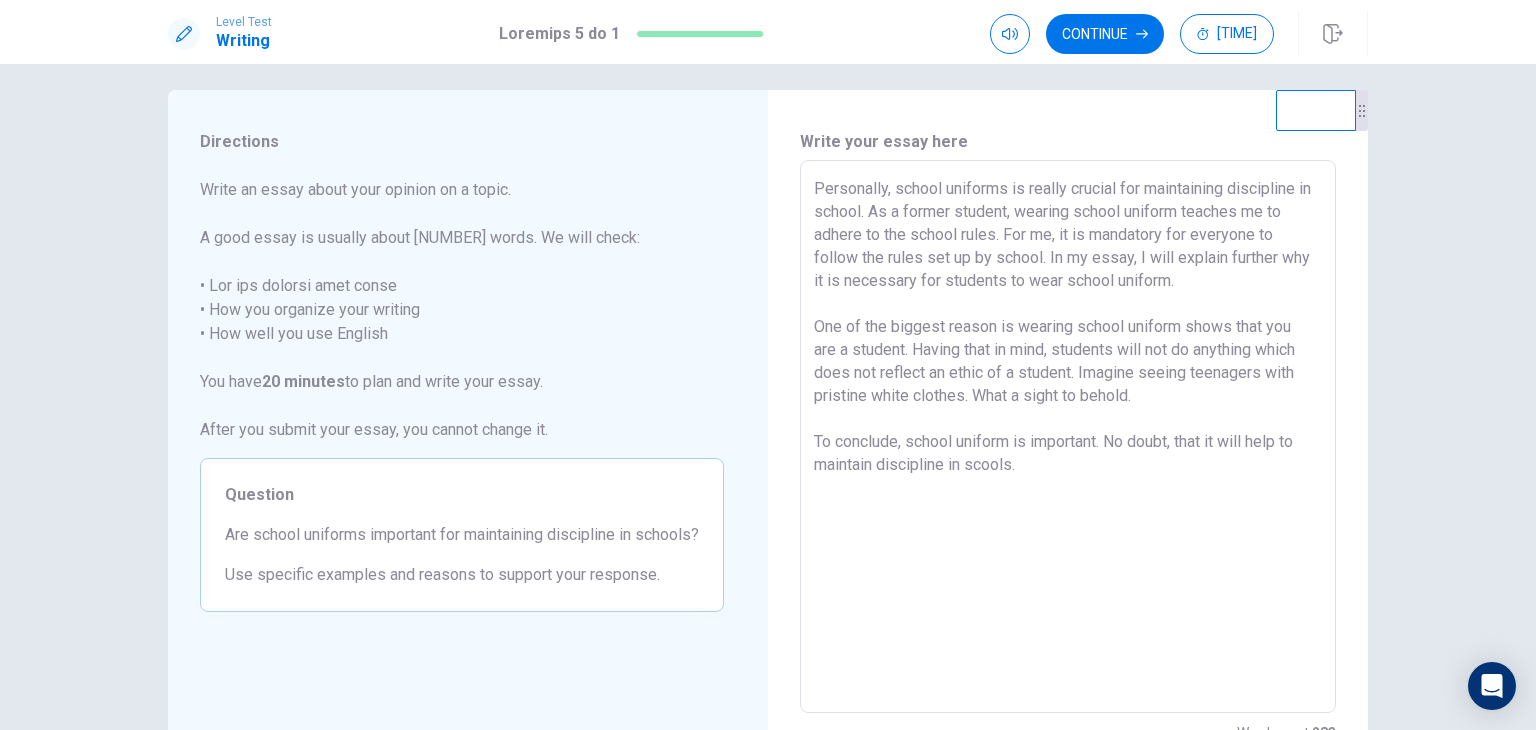 scroll, scrollTop: 28, scrollLeft: 0, axis: vertical 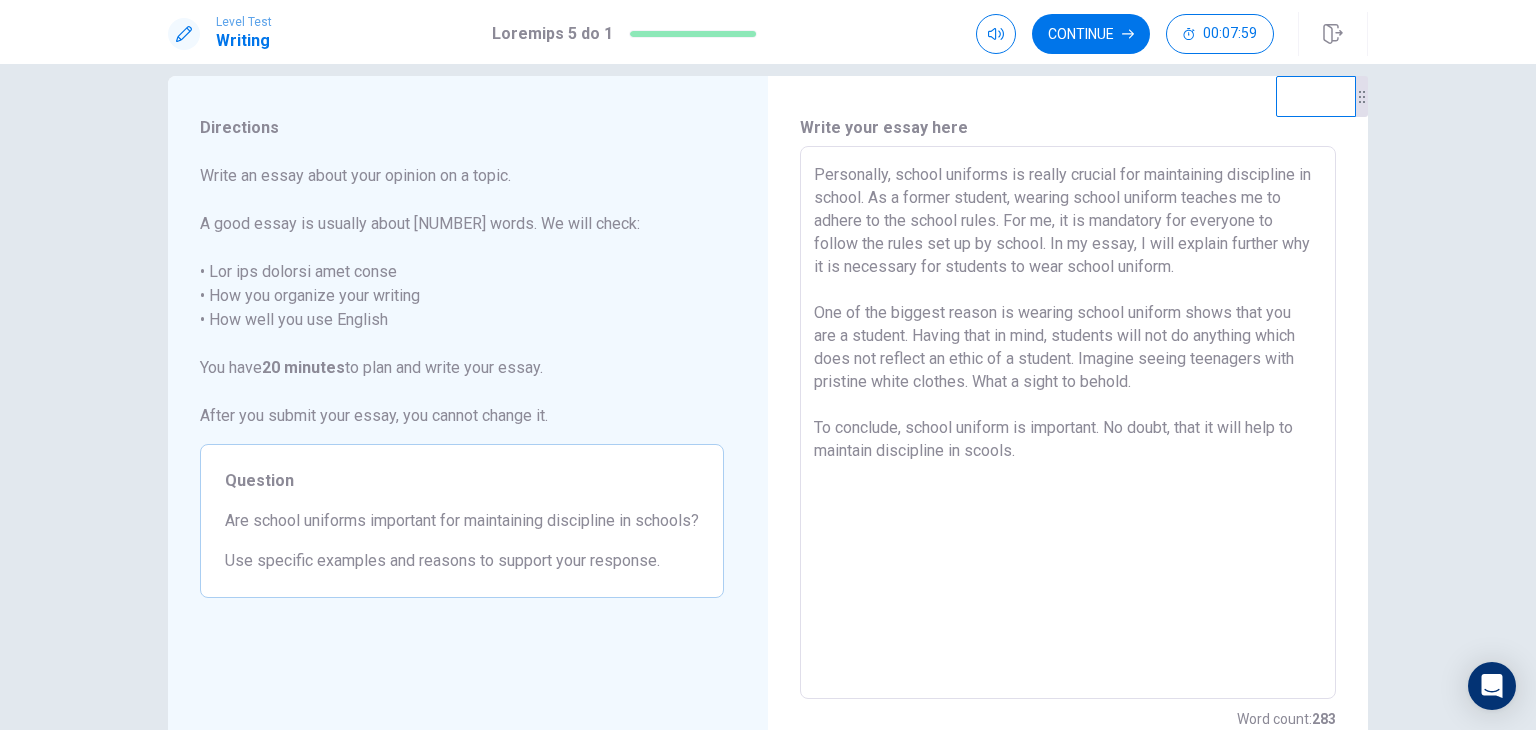 click on "Personally, school uniforms is really crucial for maintaining discipline in school. As a former student, wearing school uniform teaches me to adhere to the school rules. For me, it is mandatory for everyone to follow the rules set up by school. In my essay, I will explain further why it is necessary for students to wear school uniform.
One of the biggest reason is wearing school uniform shows that you are a student. Having that in mind, students will not do anything which does not reflect an ethic of a student. Imagine seeing teenagers with pristine white clothes. What a sight to behold.
To conclude, school uniform is important. No doubt, that it will help to maintain discipline in scools." at bounding box center (1068, 423) 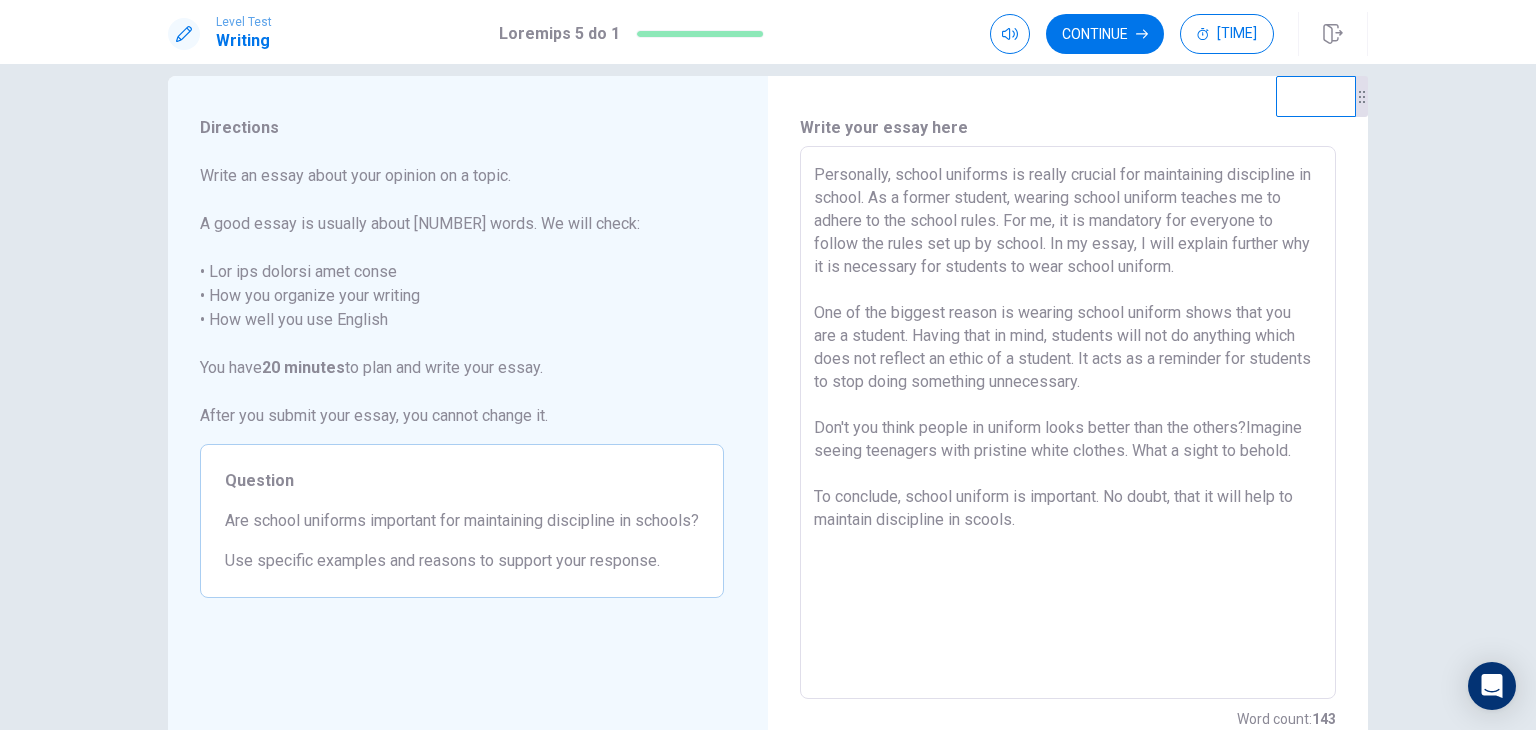 click on "Personally, school uniforms is really crucial for maintaining discipline in school. As a former student, wearing school uniform teaches me to adhere to the school rules. For me, it is mandatory for everyone to follow the rules set up by school. In my essay, I will explain further why it is necessary for students to wear school uniform.
One of the biggest reason is wearing school uniform shows that you are a student. Having that in mind, students will not do anything which does not reflect an ethic of a student. It acts as a reminder for students to stop doing something unnecessary.
Don't you think people in uniform looks better than the others?Imagine seeing teenagers with pristine white clothes. What a sight to behold.
To conclude, school uniform is important. No doubt, that it will help to maintain discipline in scools." at bounding box center [1068, 423] 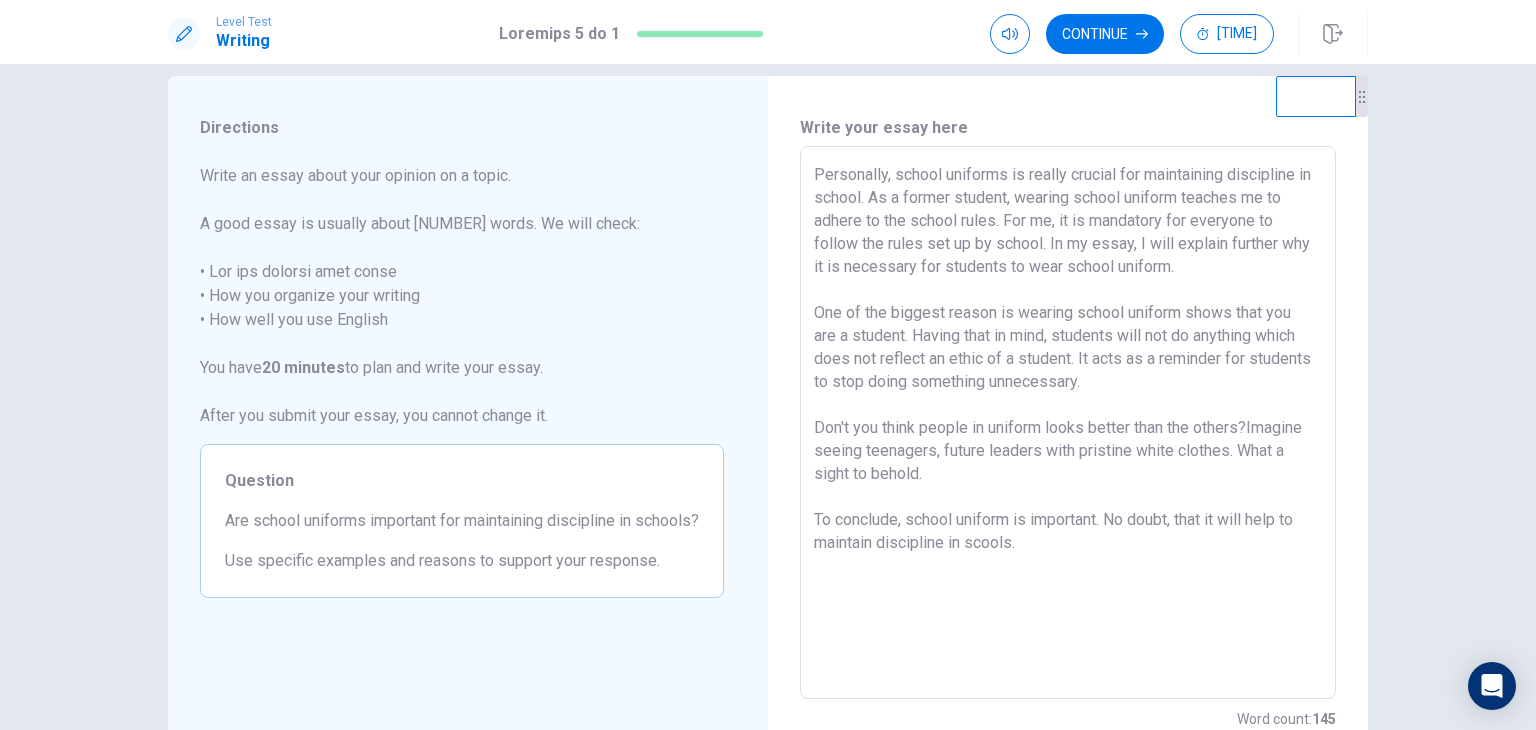 click on "Personally, school uniforms is really crucial for maintaining discipline in school. As a former student, wearing school uniform teaches me to adhere to the school rules. For me, it is mandatory for everyone to follow the rules set up by school. In my essay, I will explain further why it is necessary for students to wear school uniform.
One of the biggest reason is wearing school uniform shows that you are a student. Having that in mind, students will not do anything which does not reflect an ethic of a student. It acts as a reminder for students to stop doing something unnecessary.
Don't you think people in uniform looks better than the others?Imagine seeing teenagers, future leaders with pristine white clothes. What a sight to behold.
To conclude, school uniform is important. No doubt, that it will help to maintain discipline in scools." at bounding box center [1068, 423] 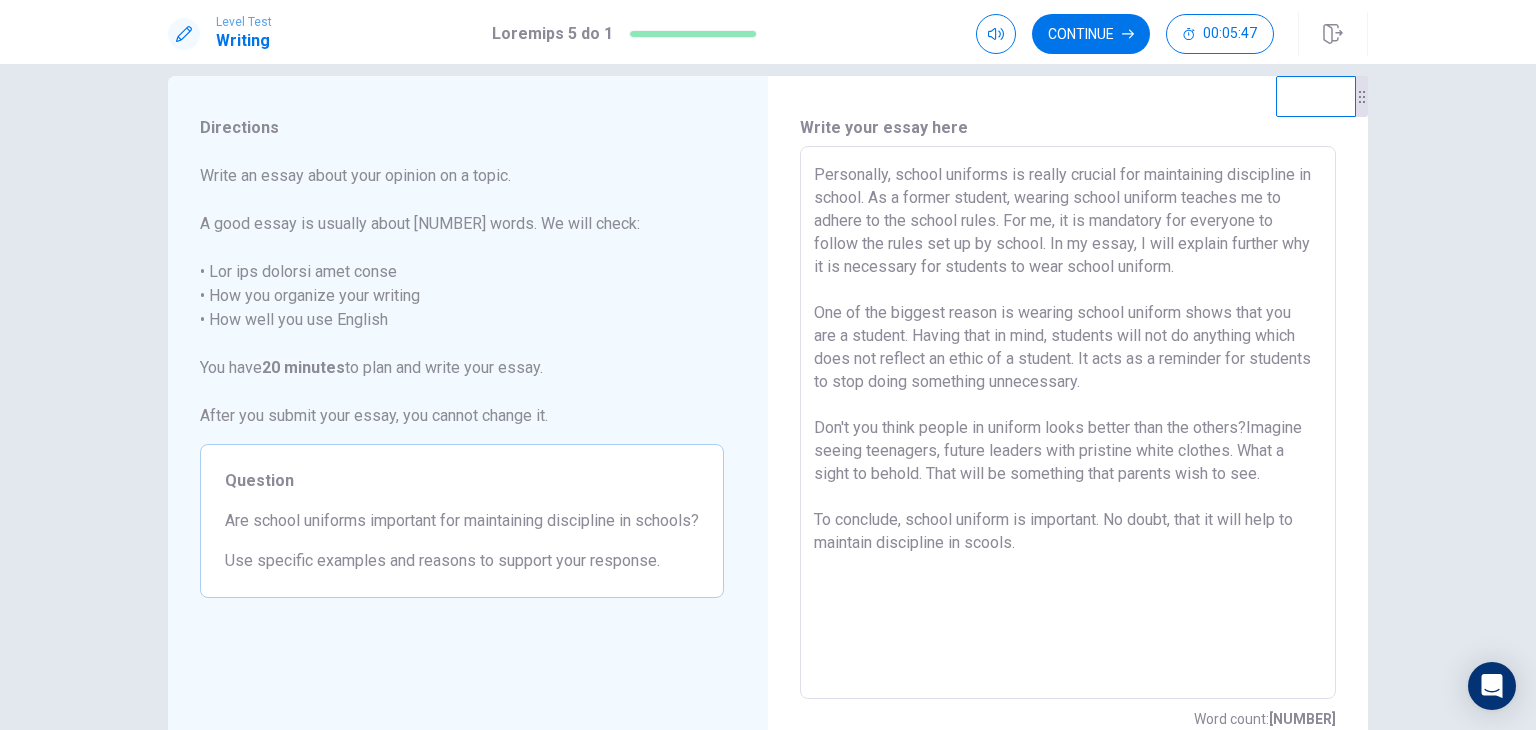 drag, startPoint x: 1168, startPoint y: 385, endPoint x: 1072, endPoint y: 387, distance: 96.02083 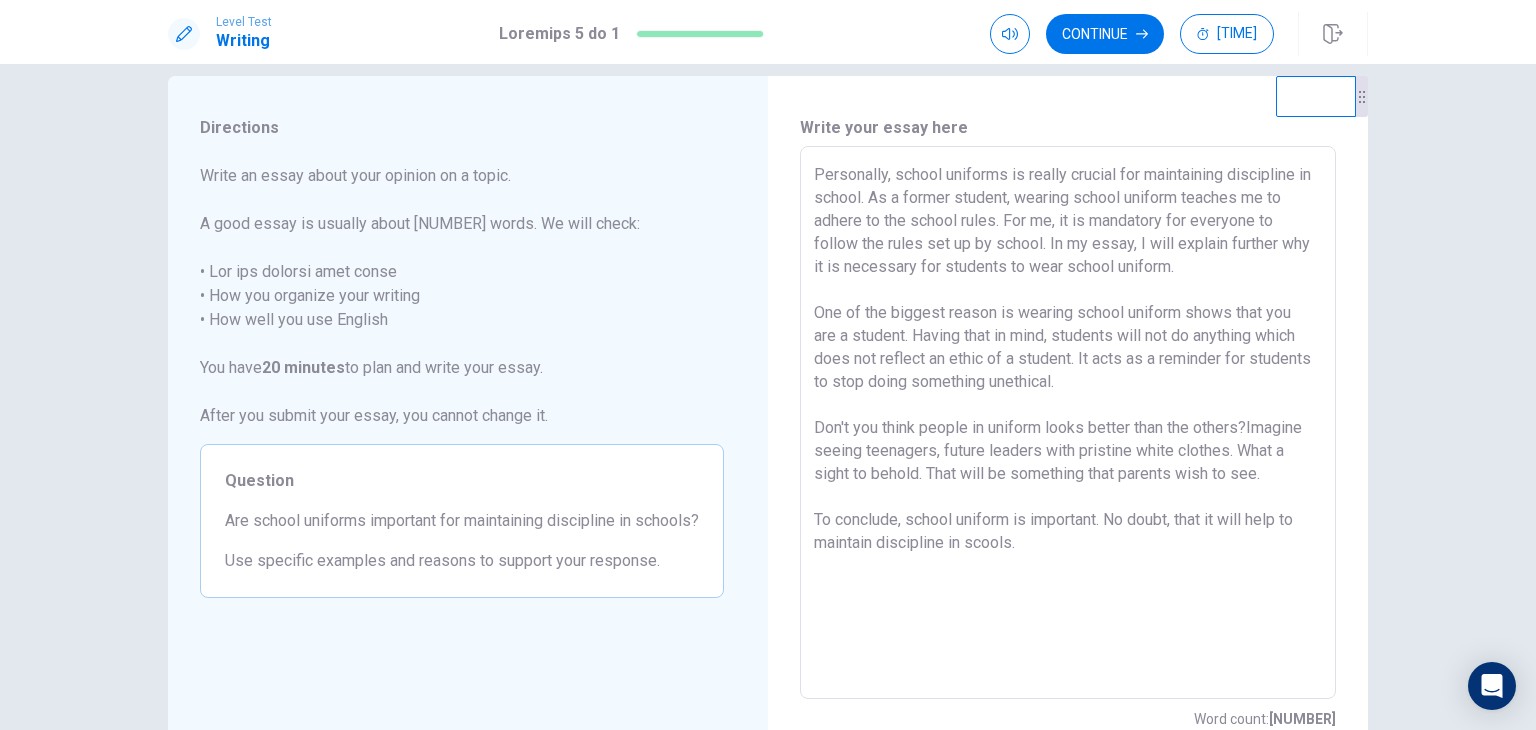 click on "Personally, school uniforms is really crucial for maintaining discipline in school. As a former student, wearing school uniform teaches me to adhere to the school rules. For me, it is mandatory for everyone to follow the rules set up by school. In my essay, I will explain further why it is necessary for students to wear school uniform.
One of the biggest reason is wearing school uniform shows that you are a student. Having that in mind, students will not do anything which does not reflect an ethic of a student. It acts as a reminder for students to stop doing something unethical.
Don't you think people in uniform looks better than the others?Imagine seeing teenagers, future leaders with pristine white clothes. What a sight to behold. That will be something that parents wish to see.
To conclude, school uniform is important. No doubt, that it will help to maintain discipline in scools." at bounding box center [1068, 423] 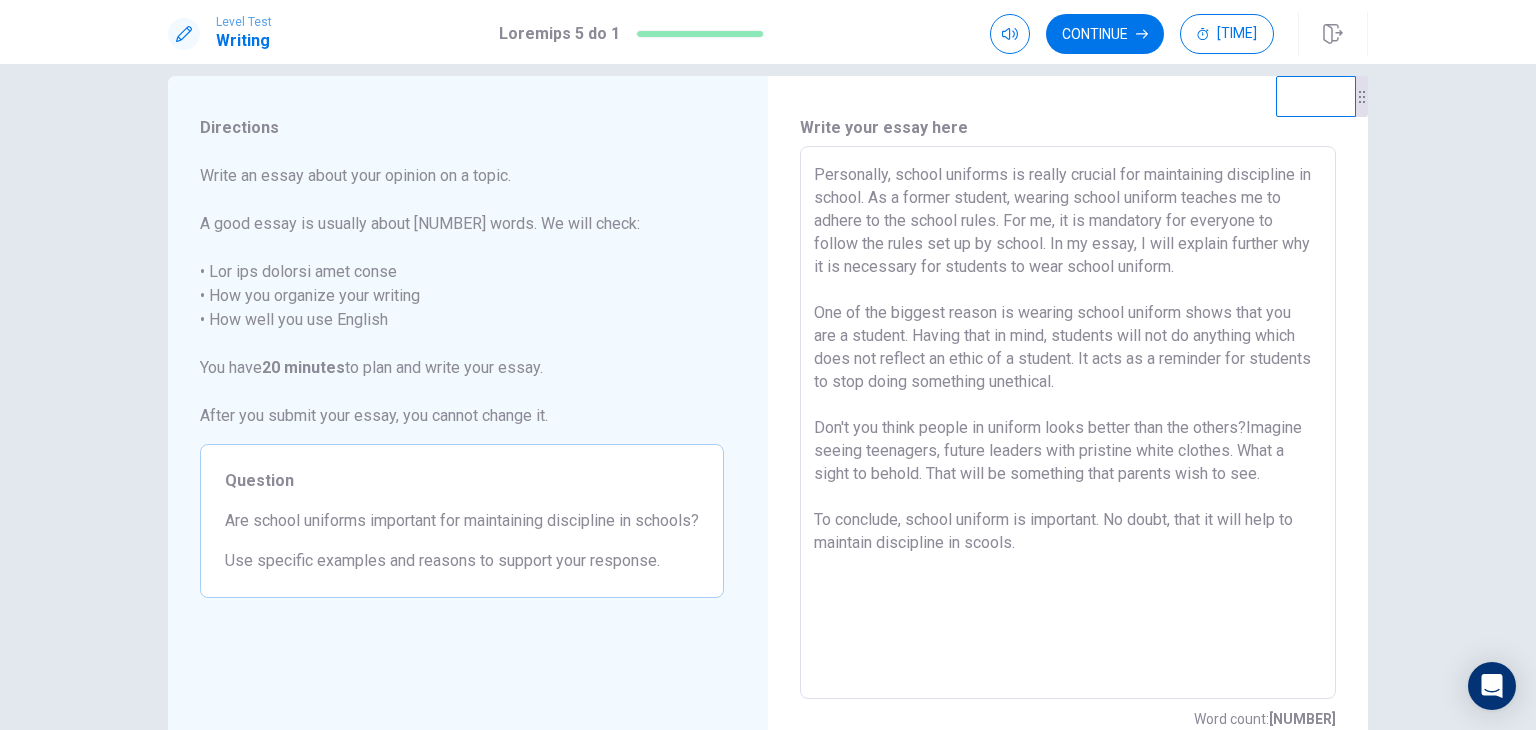 click on "Personally, school uniforms is really crucial for maintaining discipline in school. As a former student, wearing school uniform teaches me to adhere to the school rules. For me, it is mandatory for everyone to follow the rules set up by school. In my essay, I will explain further why it is necessary for students to wear school uniform.
One of the biggest reason is wearing school uniform shows that you are a student. Having that in mind, students will not do anything which does not reflect an ethic of a student. It acts as a reminder for students to stop doing something unethical.
Don't you think people in uniform looks better than the others?Imagine seeing teenagers, future leaders with pristine white clothes. What a sight to behold. That will be something that parents wish to see.
To conclude, school uniform is important. No doubt, that it will help to maintain discipline in scools." at bounding box center (1068, 423) 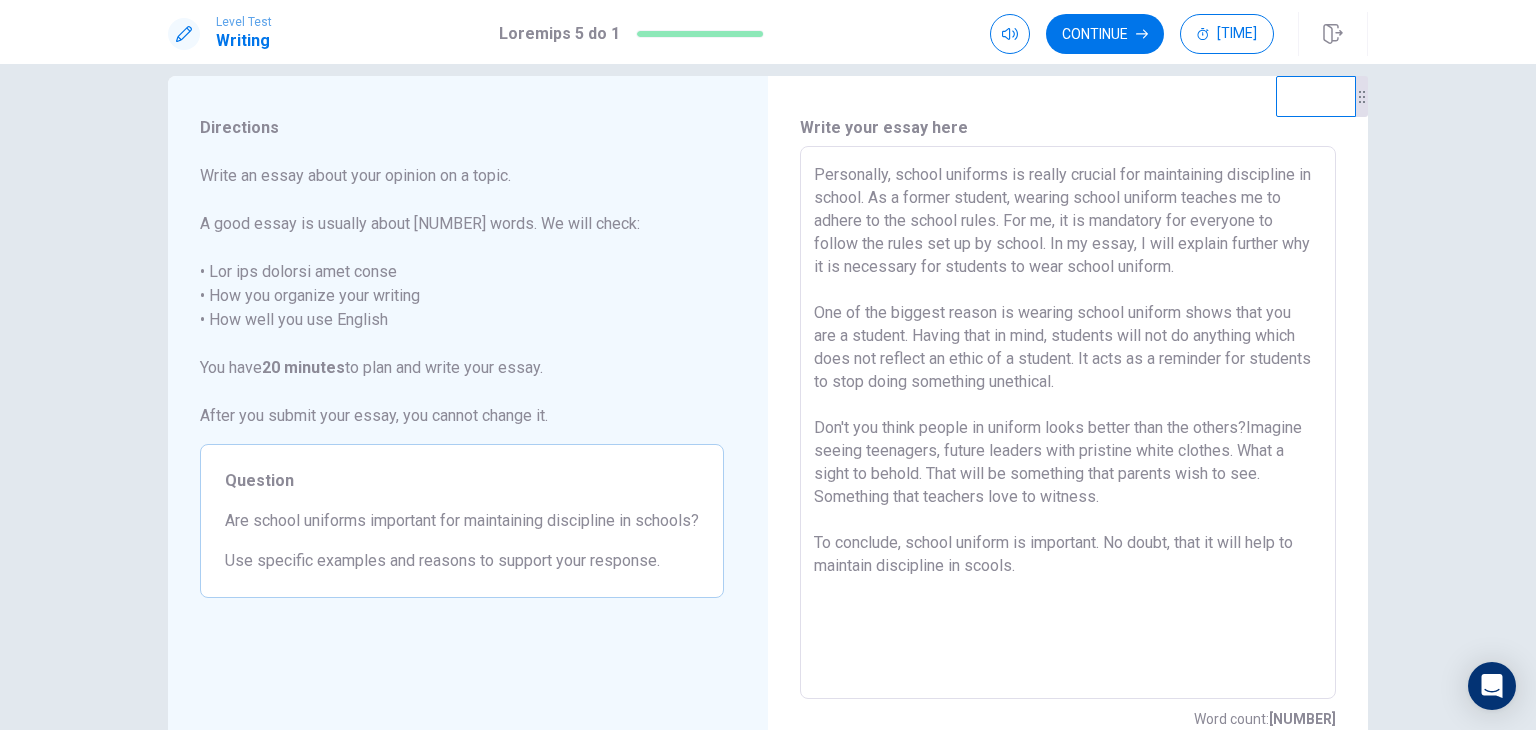 click on "Personally, school uniforms is really crucial for maintaining discipline in school. As a former student, wearing school uniform teaches me to adhere to the school rules. For me, it is mandatory for everyone to follow the rules set up by school. In my essay, I will explain further why it is necessary for students to wear school uniform.
One of the biggest reason is wearing school uniform shows that you are a student. Having that in mind, students will not do anything which does not reflect an ethic of a student. It acts as a reminder for students to stop doing something unethical.
Don't you think people in uniform looks better than the others?Imagine seeing teenagers, future leaders with pristine white clothes. What a sight to behold. That will be something that parents wish to see. Something that teachers love to witness.
To conclude, school uniform is important. No doubt, that it will help to maintain discipline in scools." at bounding box center (1068, 423) 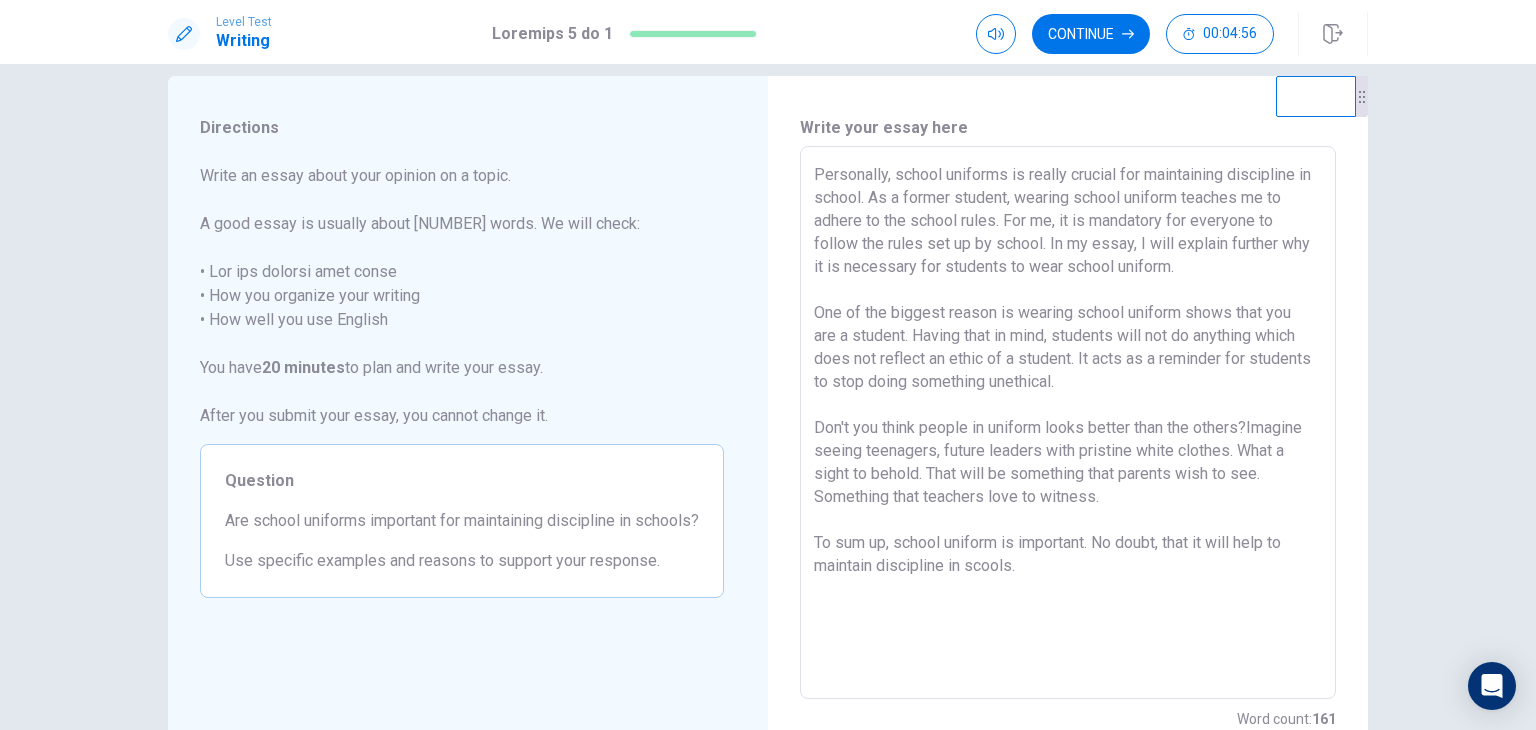 click on "Personally, school uniforms is really crucial for maintaining discipline in school. As a former student, wearing school uniform teaches me to adhere to the school rules. For me, it is mandatory for everyone to follow the rules set up by school. In my essay, I will explain further why it is necessary for students to wear school uniform.
One of the biggest reason is wearing school uniform shows that you are a student. Having that in mind, students will not do anything which does not reflect an ethic of a student. It acts as a reminder for students to stop doing something unethical.
Don't you think people in uniform looks better than the others?Imagine seeing teenagers, future leaders with pristine white clothes. What a sight to behold. That will be something that parents wish to see. Something that teachers love to witness.
To sum up, school uniform is important. No doubt, that it will help to maintain discipline in scools." at bounding box center (1068, 423) 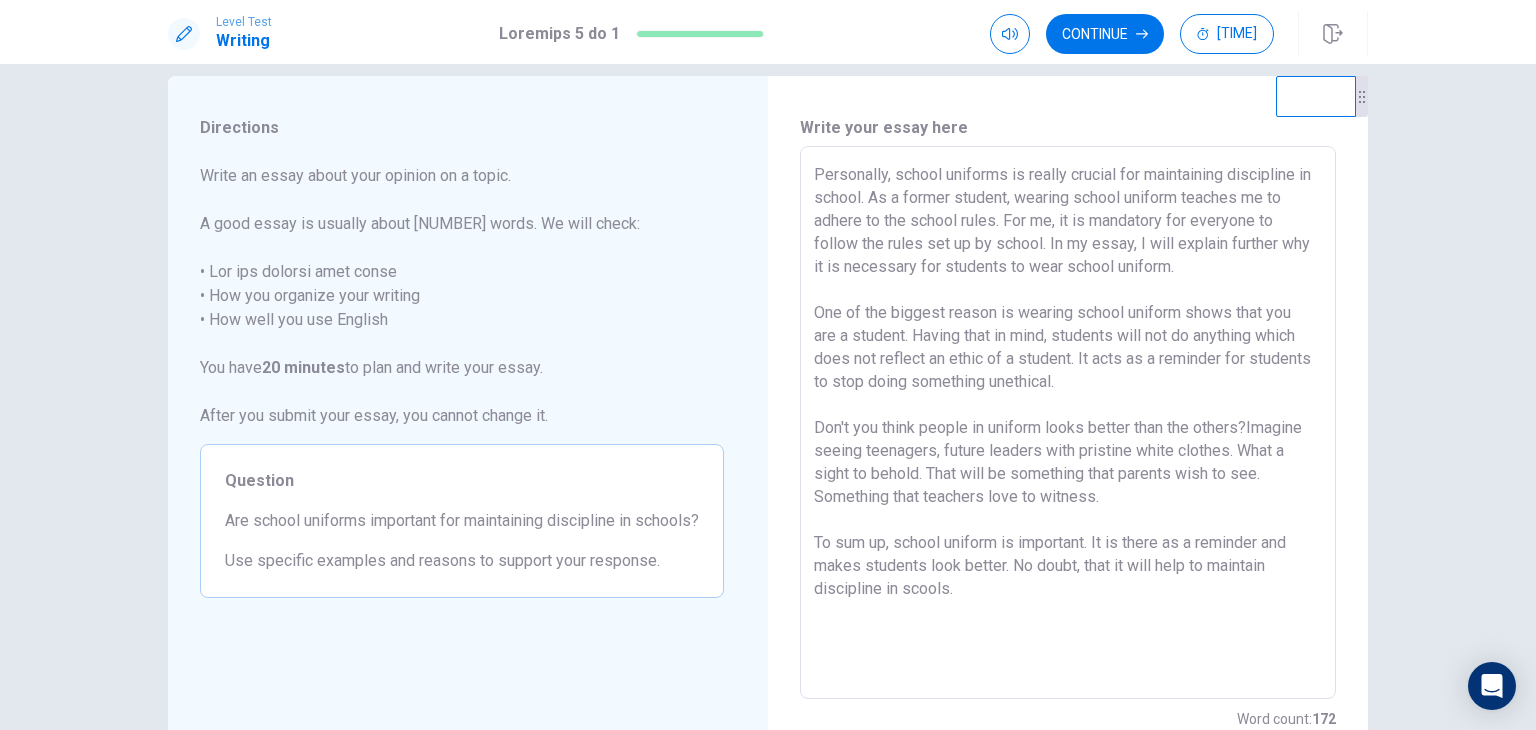 click on "Personally, school uniforms is really crucial for maintaining discipline in school. As a former student, wearing school uniform teaches me to adhere to the school rules. For me, it is mandatory for everyone to follow the rules set up by school. In my essay, I will explain further why it is necessary for students to wear school uniform.
One of the biggest reason is wearing school uniform shows that you are a student. Having that in mind, students will not do anything which does not reflect an ethic of a student. It acts as a reminder for students to stop doing something unethical.
Don't you think people in uniform looks better than the others?Imagine seeing teenagers, future leaders with pristine white clothes. What a sight to behold. That will be something that parents wish to see. Something that teachers love to witness.
To sum up, school uniform is important. It is there as a reminder and makes students look better. No doubt, that it will help to maintain discipline in scools." at bounding box center [1068, 423] 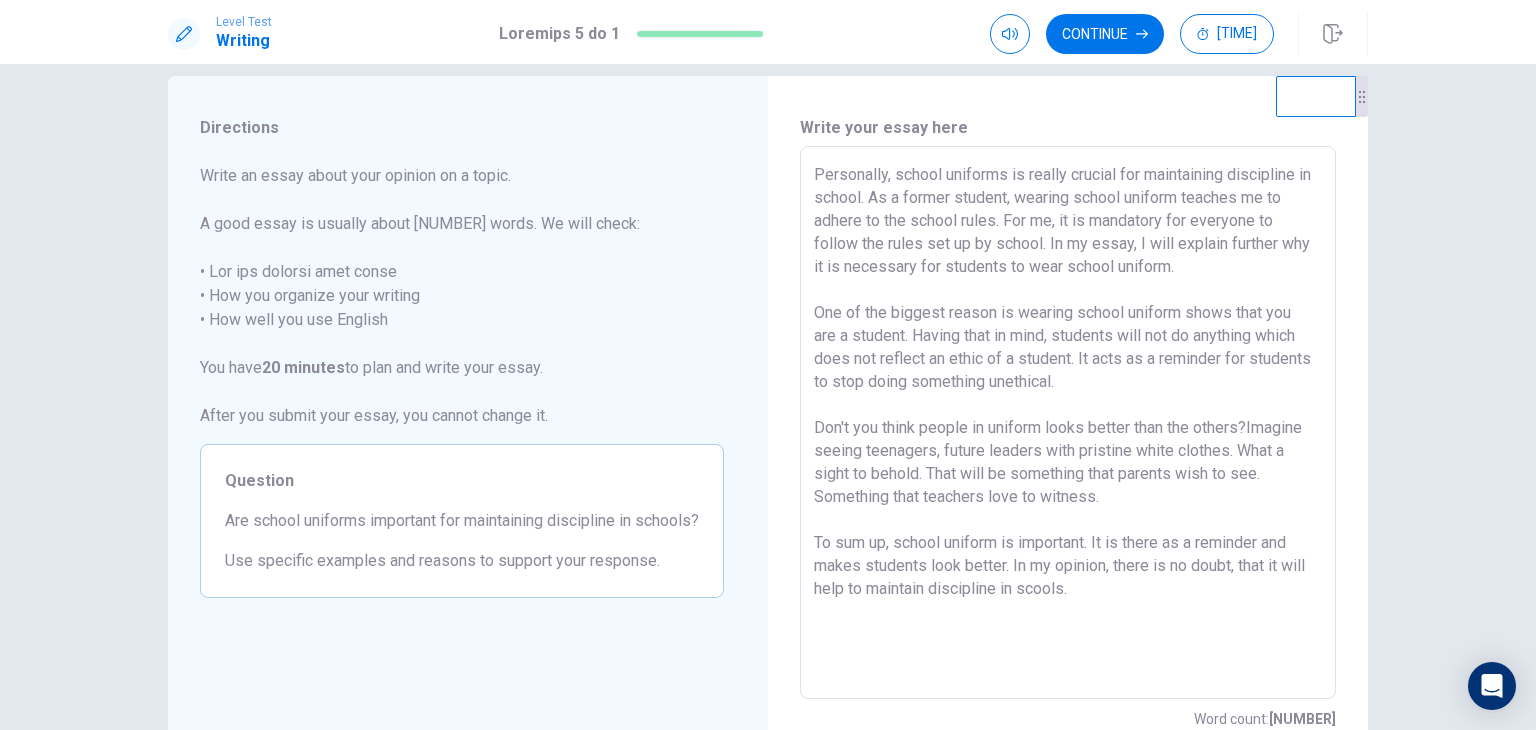 click on "Personally, school uniforms is really crucial for maintaining discipline in school. As a former student, wearing school uniform teaches me to adhere to the school rules. For me, it is mandatory for everyone to follow the rules set up by school. In my essay, I will explain further why it is necessary for students to wear school uniform.
One of the biggest reason is wearing school uniform shows that you are a student. Having that in mind, students will not do anything which does not reflect an ethic of a student. It acts as a reminder for students to stop doing something unethical.
Don't you think people in uniform looks better than the others?Imagine seeing teenagers, future leaders with pristine white clothes. What a sight to behold. That will be something that parents wish to see. Something that teachers love to witness.
To sum up, school uniform is important. It is there as a reminder and makes students look better. In my opinion, there is no doubt, that it will help to maintain discipline in scools." at bounding box center [1068, 423] 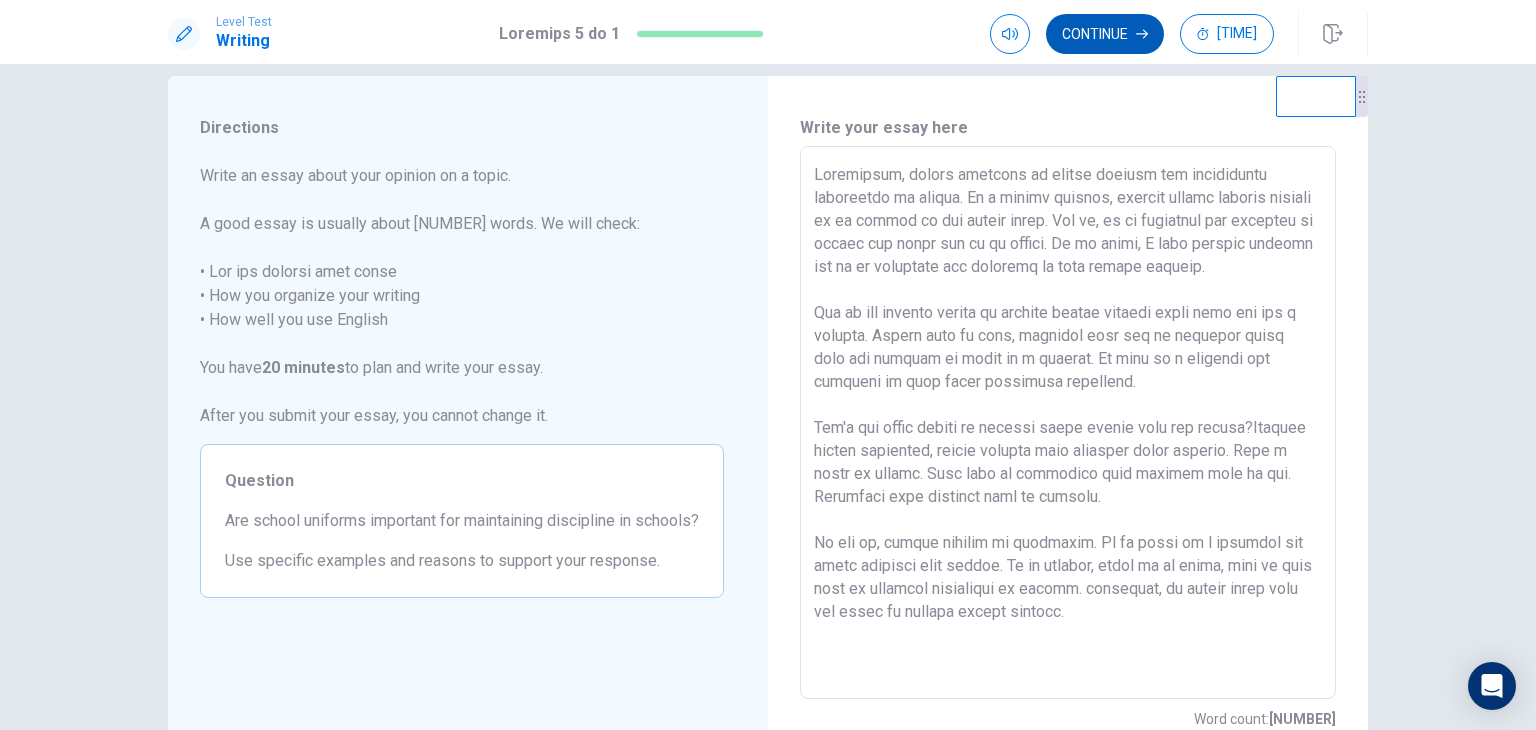 type on "Personally, school uniforms is really crucial for maintaining discipline in school. As a former student, wearing school uniform teaches me to adhere to the school rules. For me, it is mandatory for everyone to follow the rules set up by school. In my essay, I will explain further why it is necessary for students to wear school uniform.
One of the biggest reason is wearing school uniform shows that you are a student. Having that in mind, students will not do anything which does not reflect an ethic of a student. It acts as a reminder for students to stop doing something unethical.
Don't you think people in uniform looks better than the others?Imagine seeing teenagers, future leaders with pristine white clothes. What a sight to behold. That will be something that parents wish to see. Something that teachers love to witness.
To sum up, school uniform is important. It is there as a reminder and makes students look better. In my opinion, there is no doubt, that it will help to maintain discipline in scools. ..." 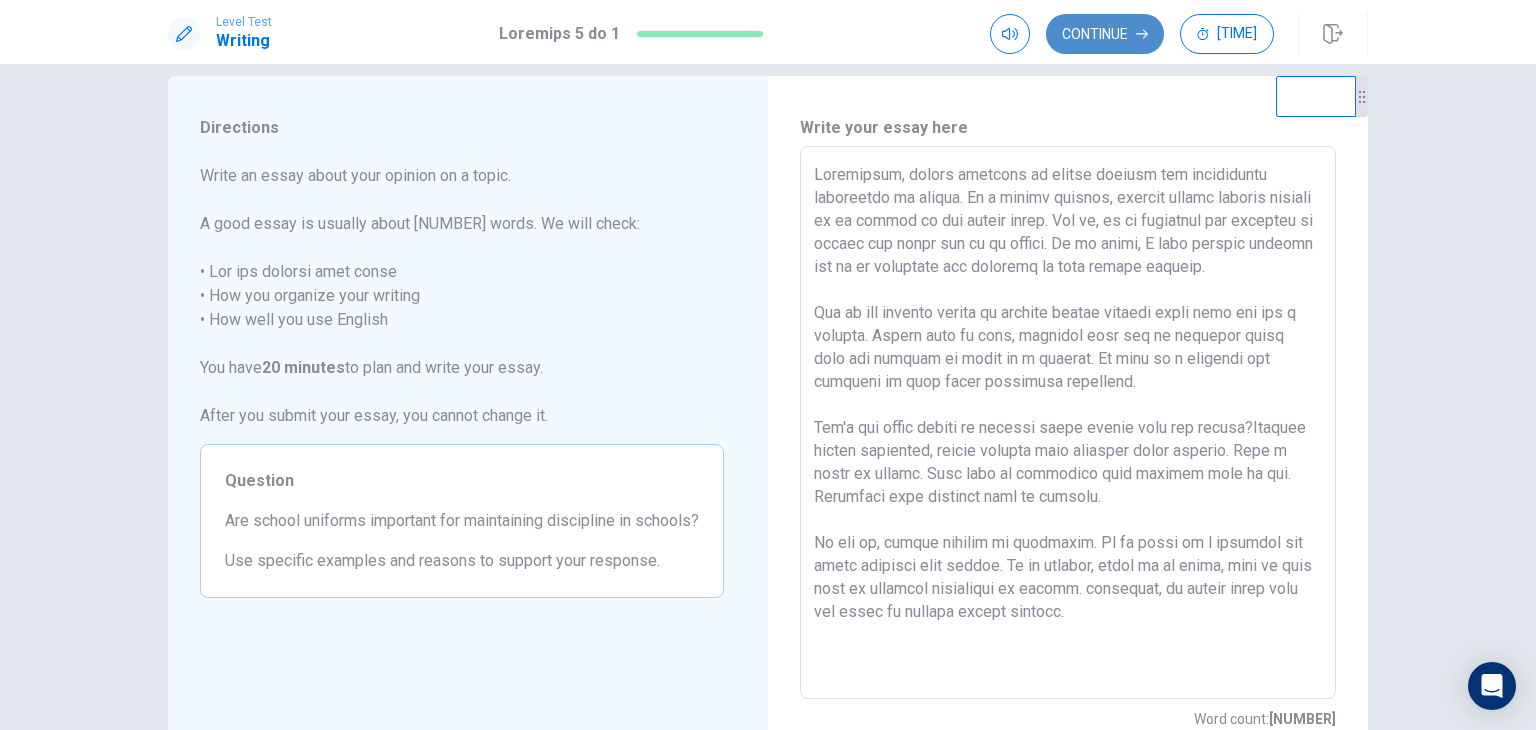 click on "Continue" at bounding box center [1105, 34] 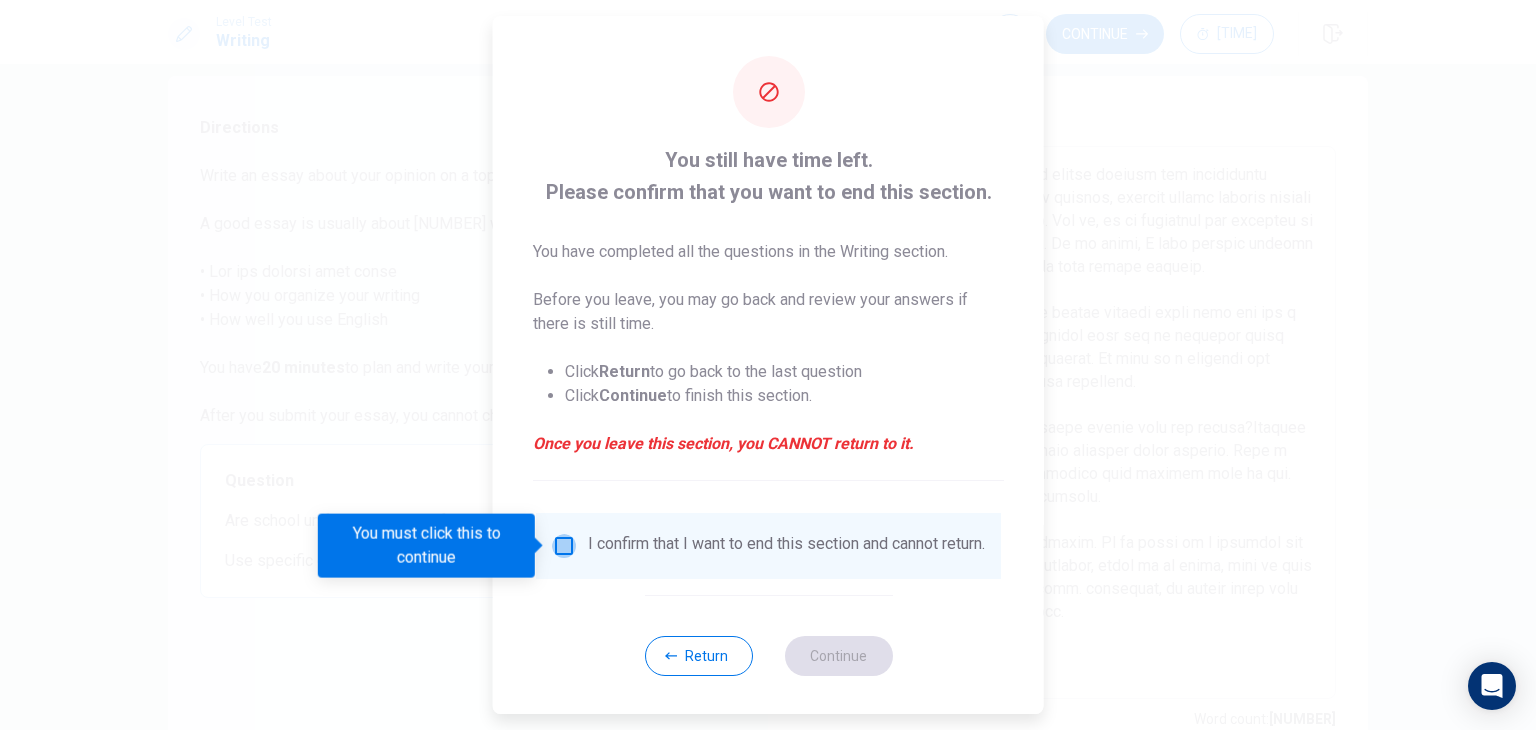click at bounding box center [564, 546] 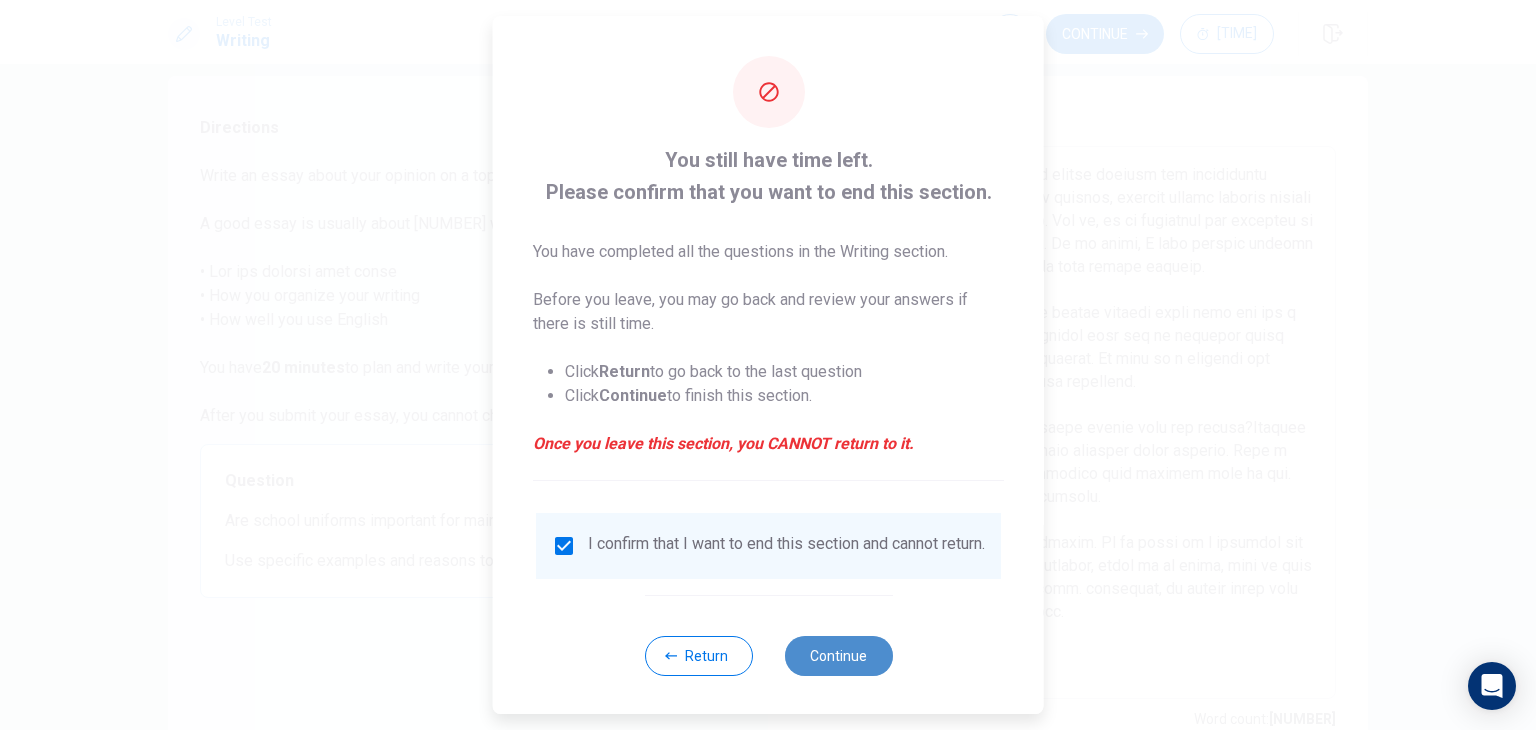 click on "Continue" at bounding box center [838, 656] 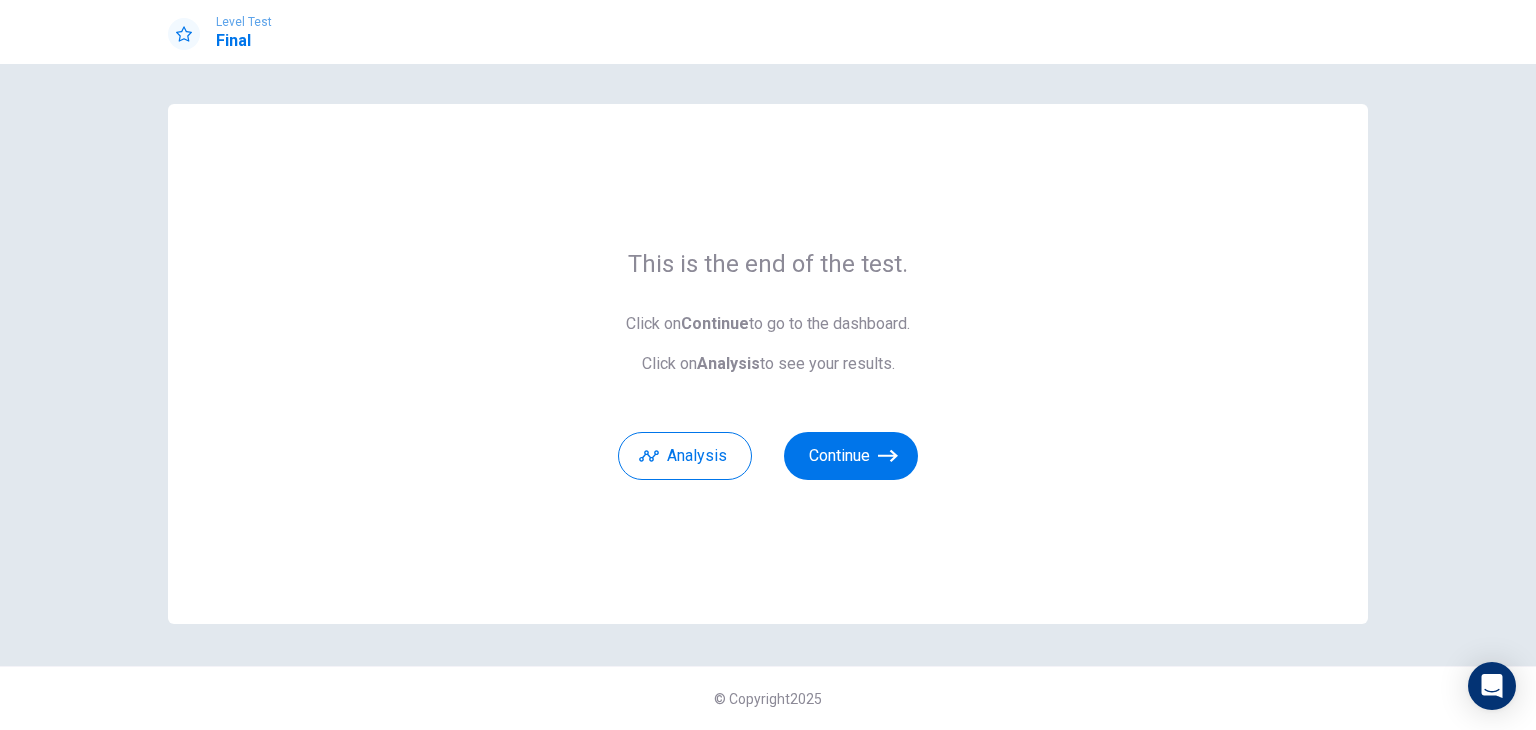 scroll, scrollTop: 0, scrollLeft: 0, axis: both 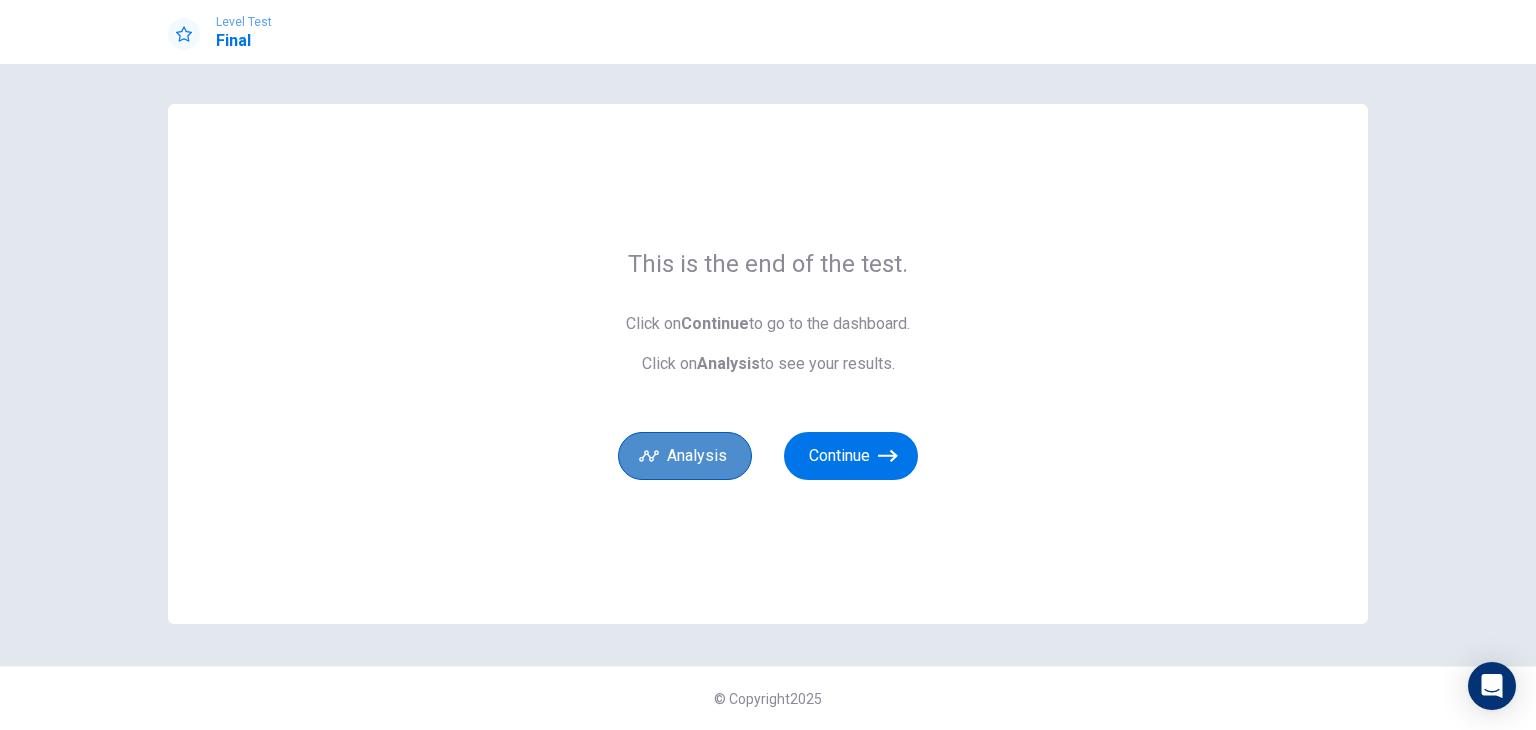 click on "Analysis" at bounding box center [685, 456] 